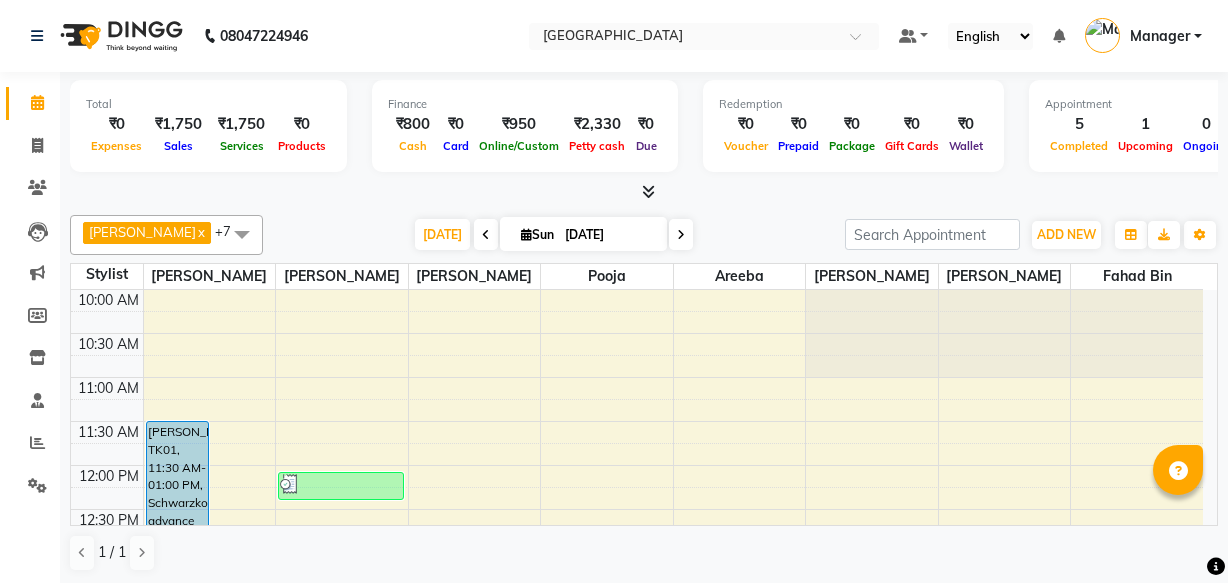 scroll, scrollTop: 0, scrollLeft: 0, axis: both 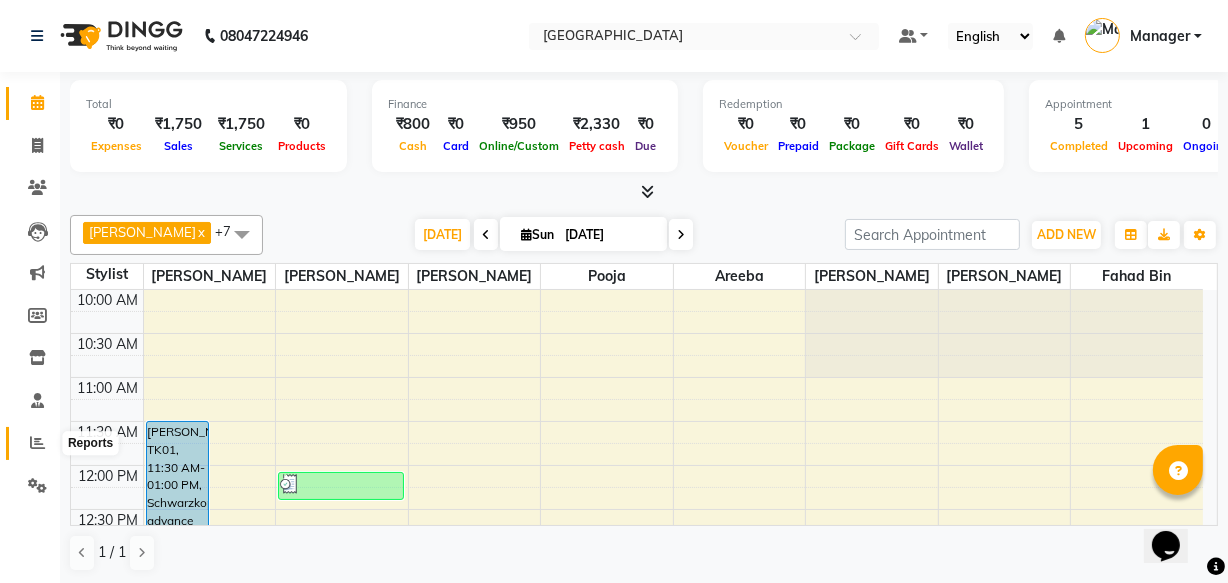 click 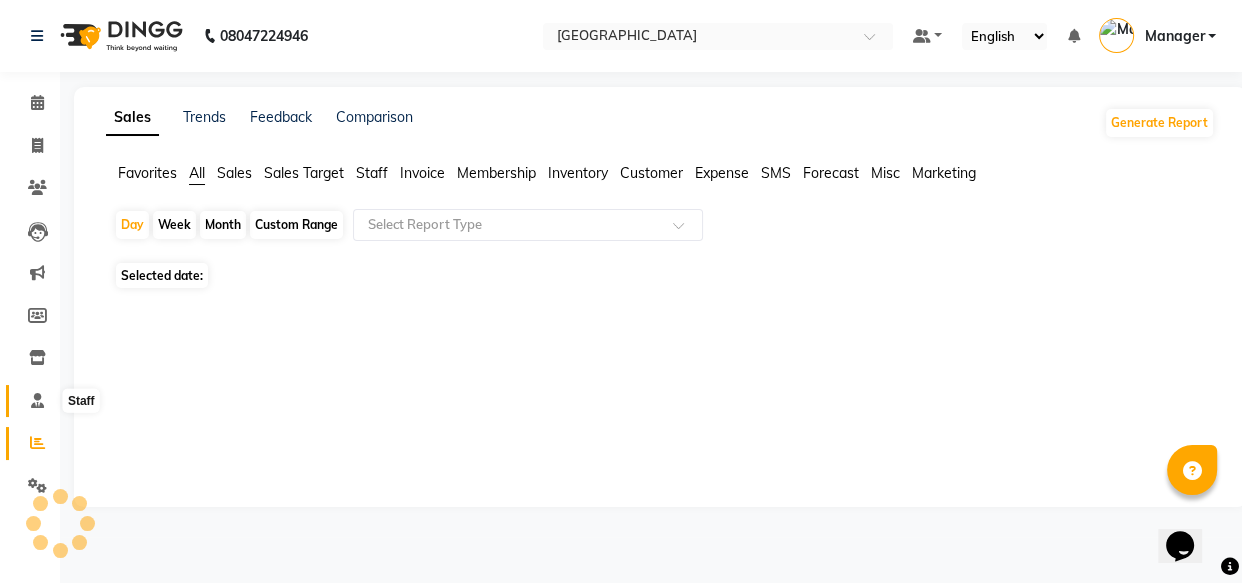 click 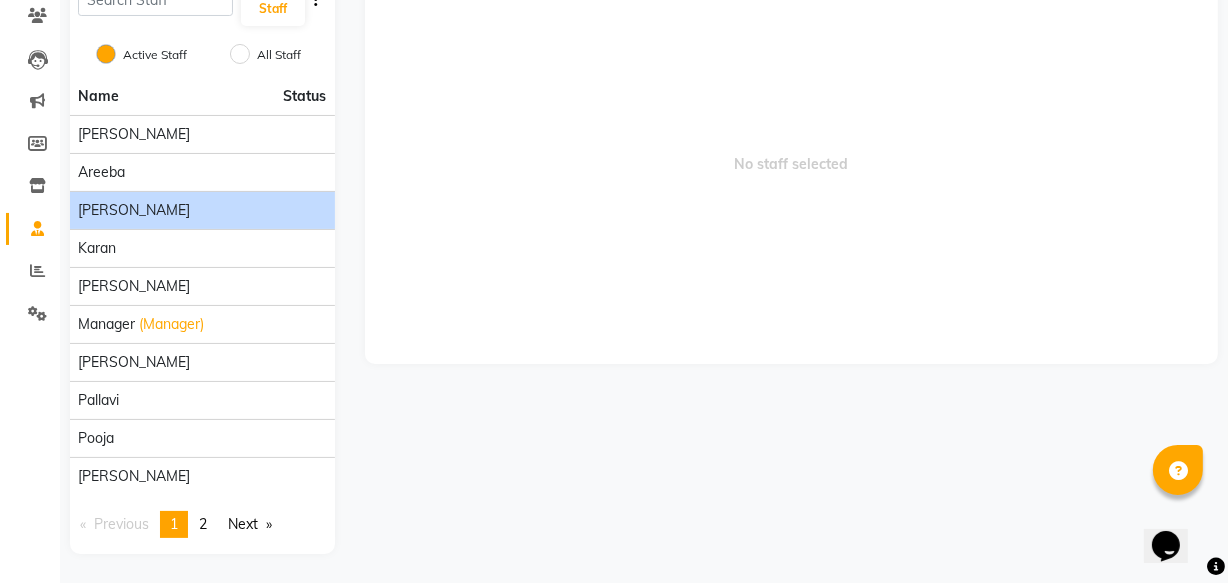 scroll, scrollTop: 1, scrollLeft: 0, axis: vertical 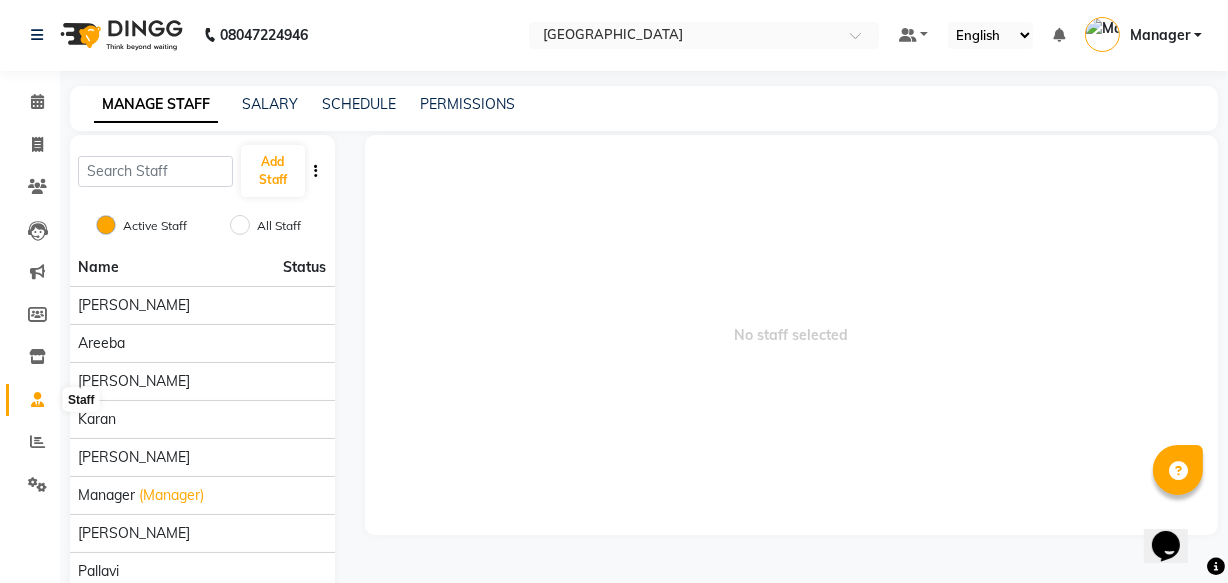 click 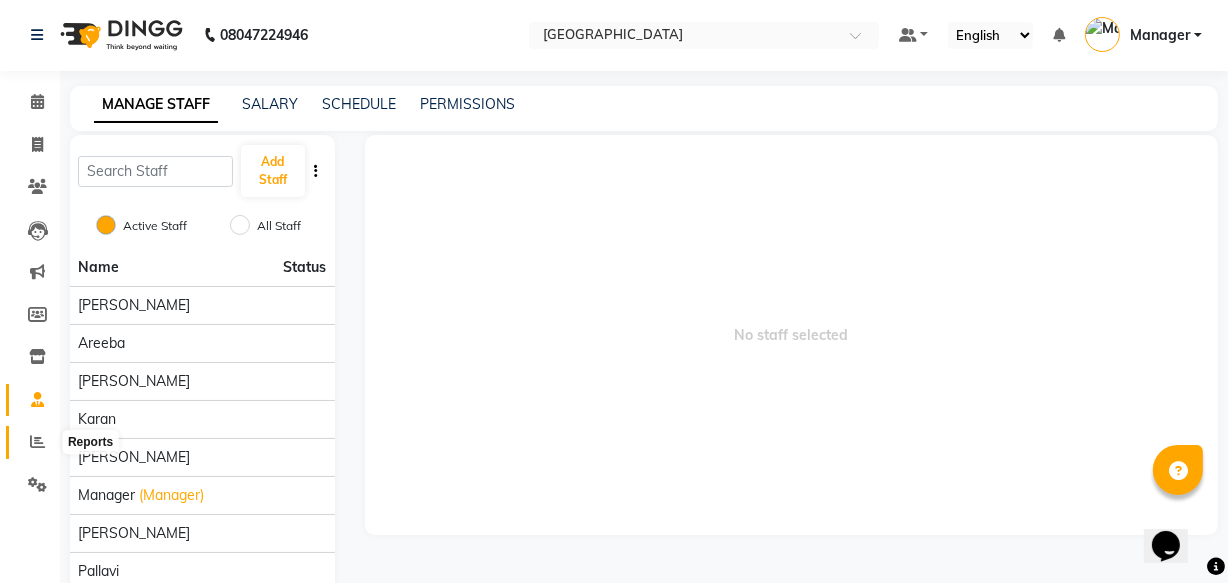 click 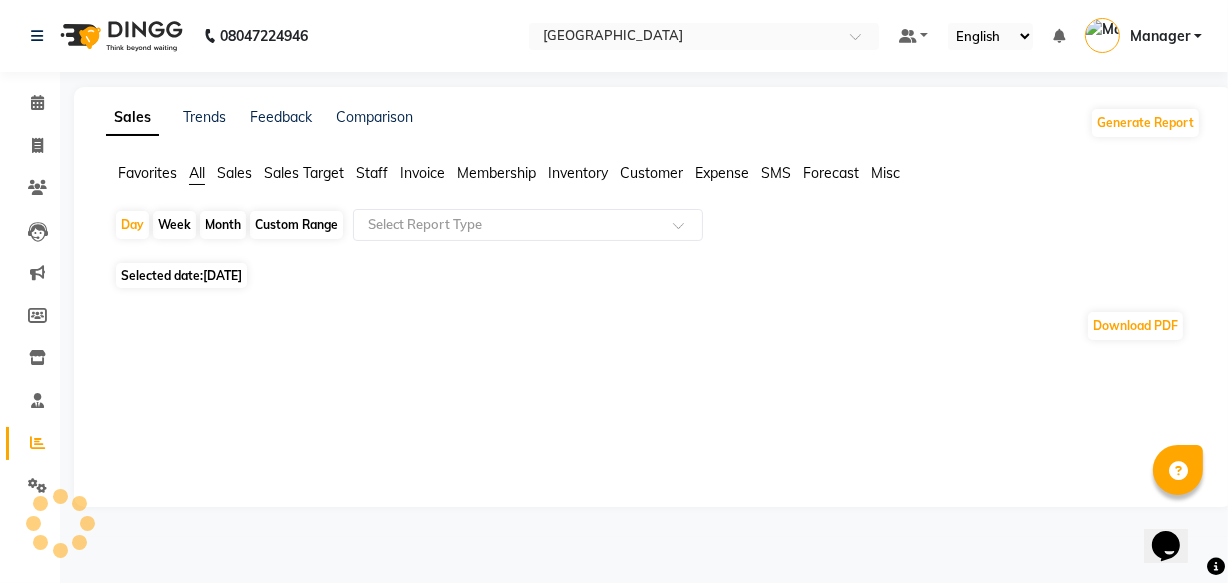 scroll, scrollTop: 0, scrollLeft: 0, axis: both 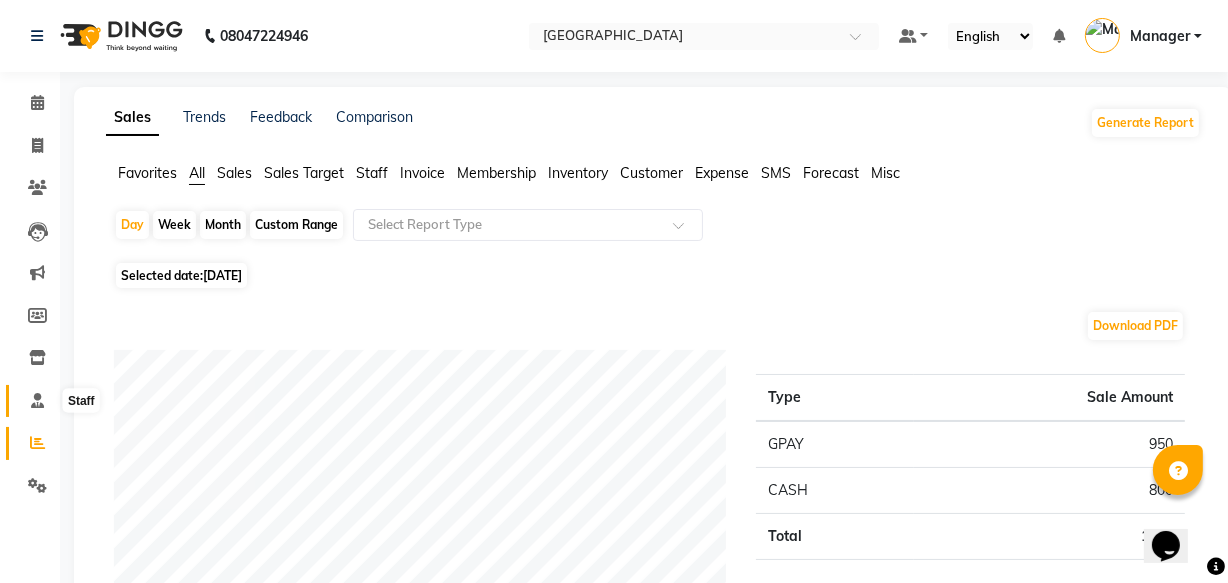 click 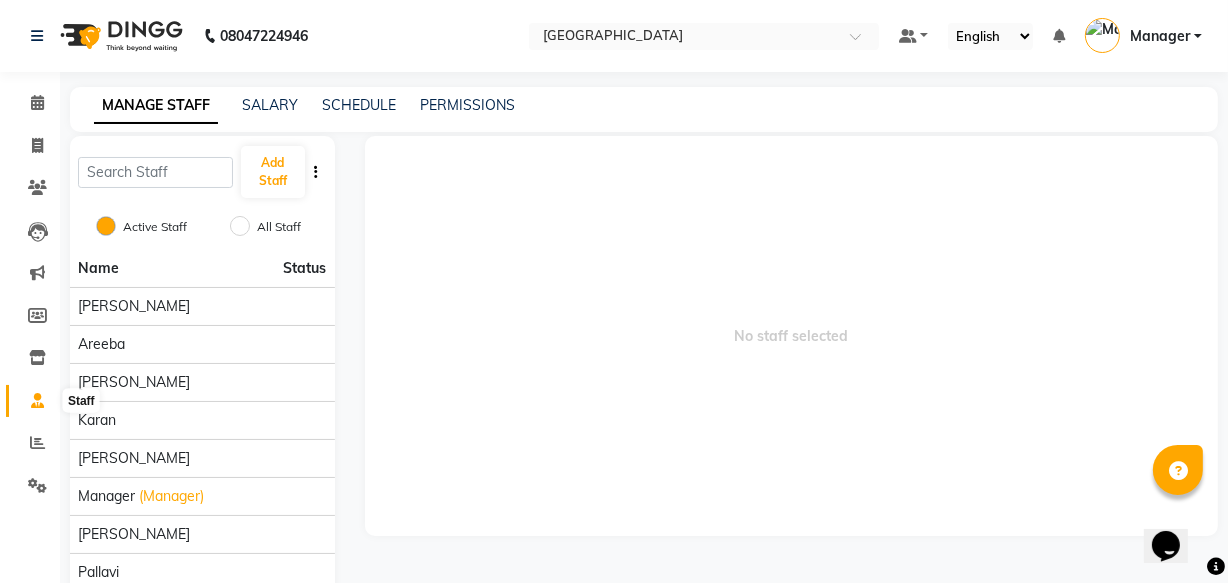 click 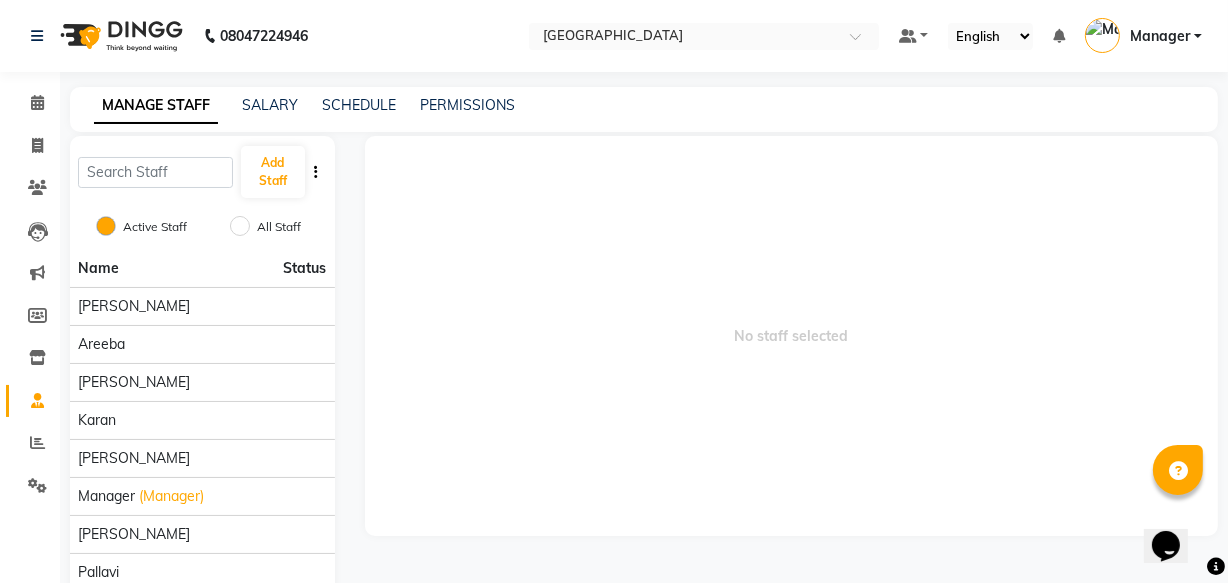 click 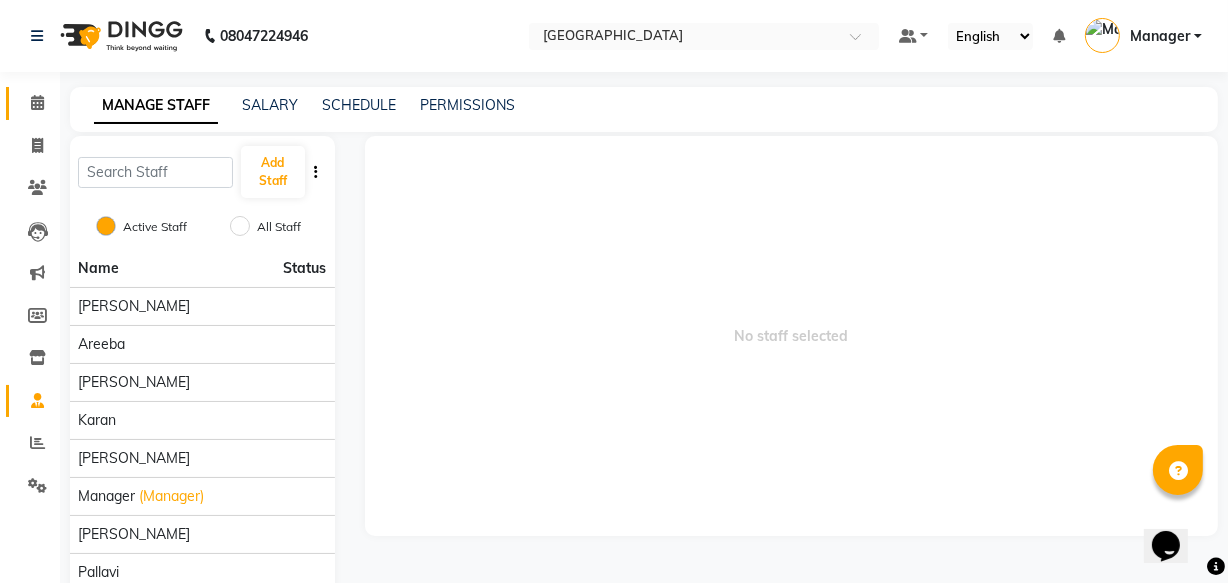 click 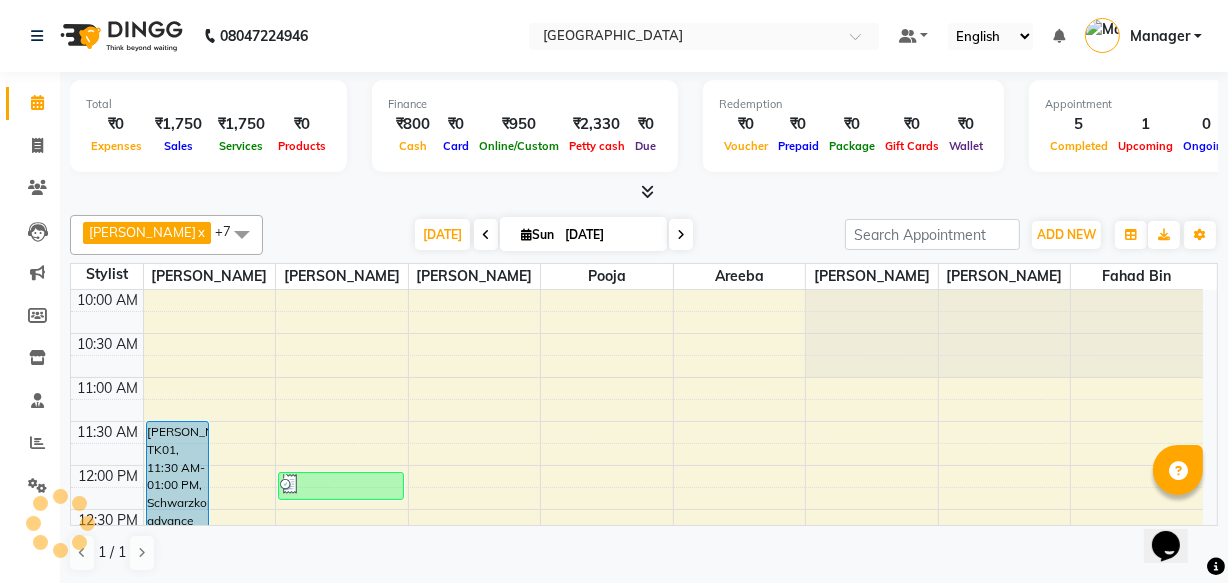 scroll, scrollTop: 0, scrollLeft: 0, axis: both 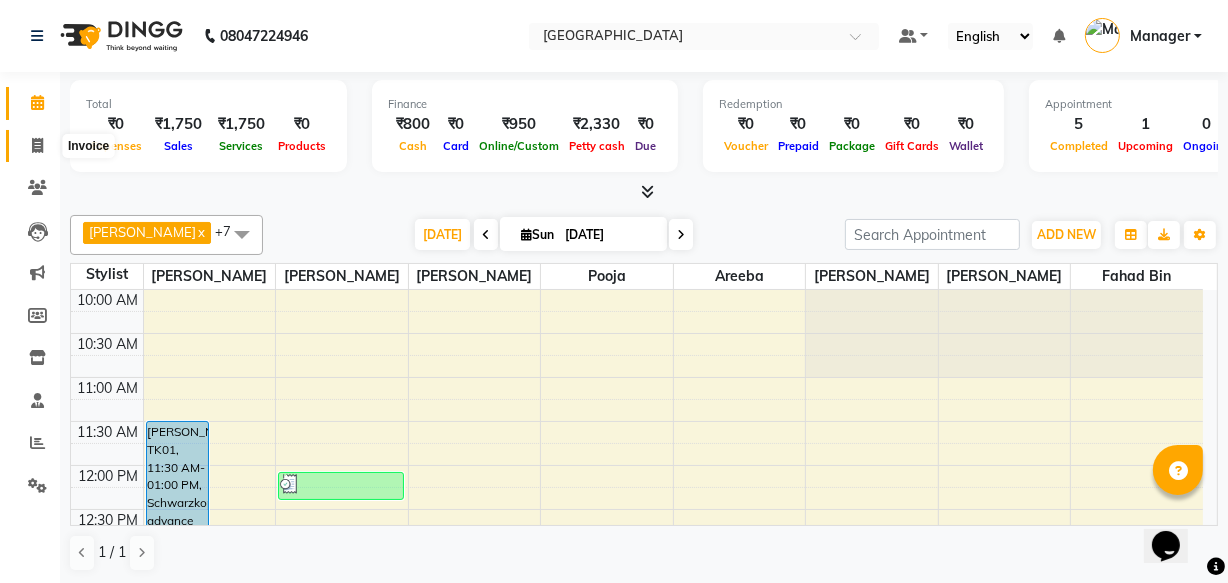 click 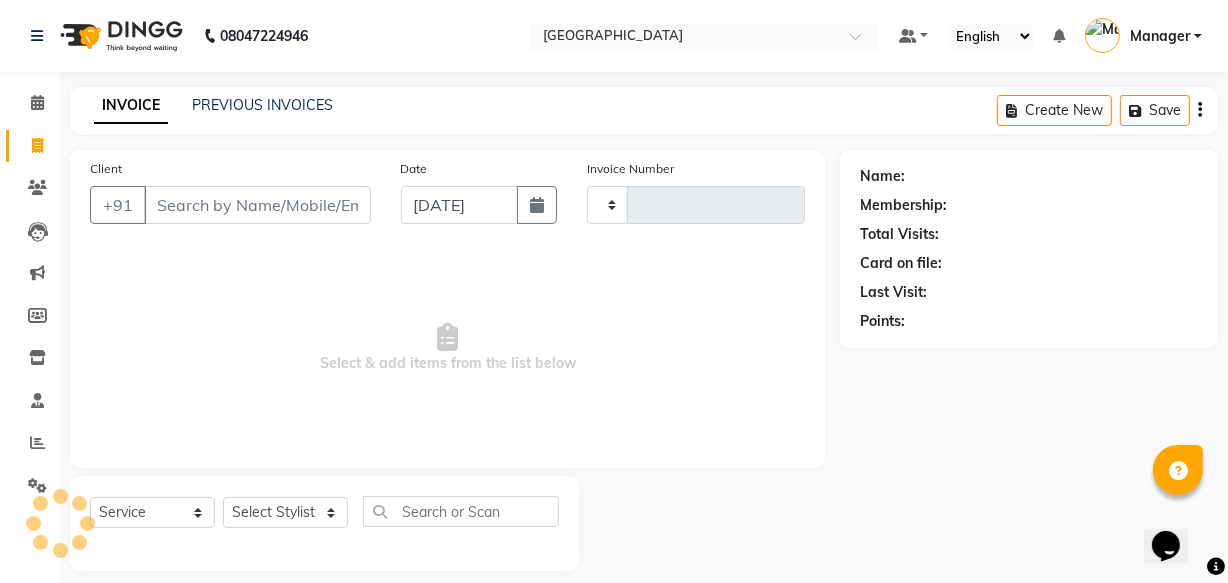 type on "1727" 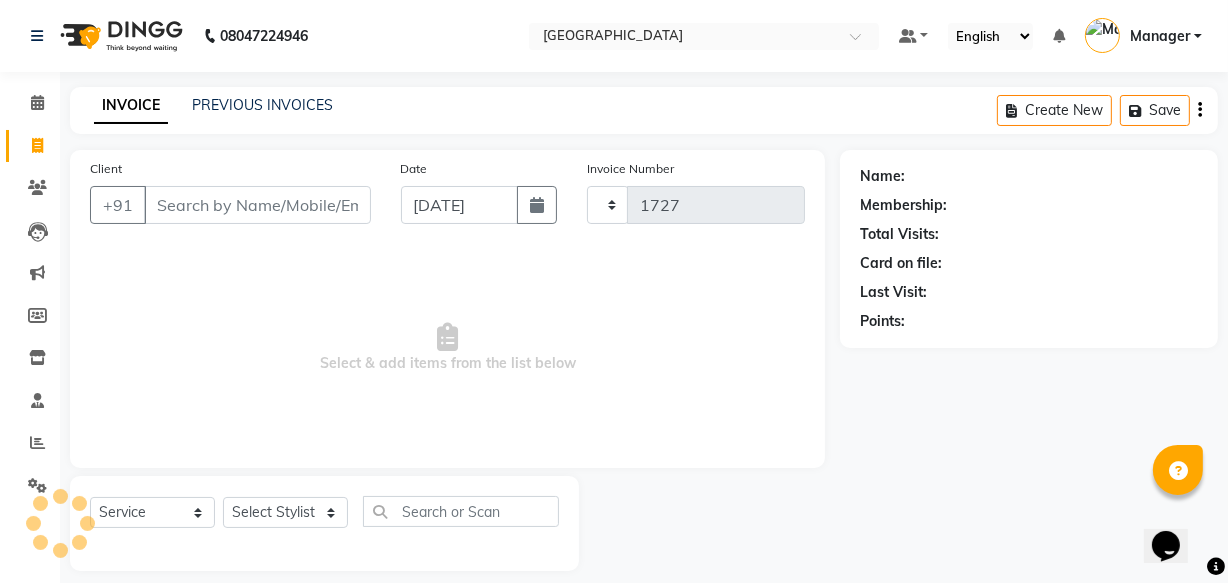 select on "7353" 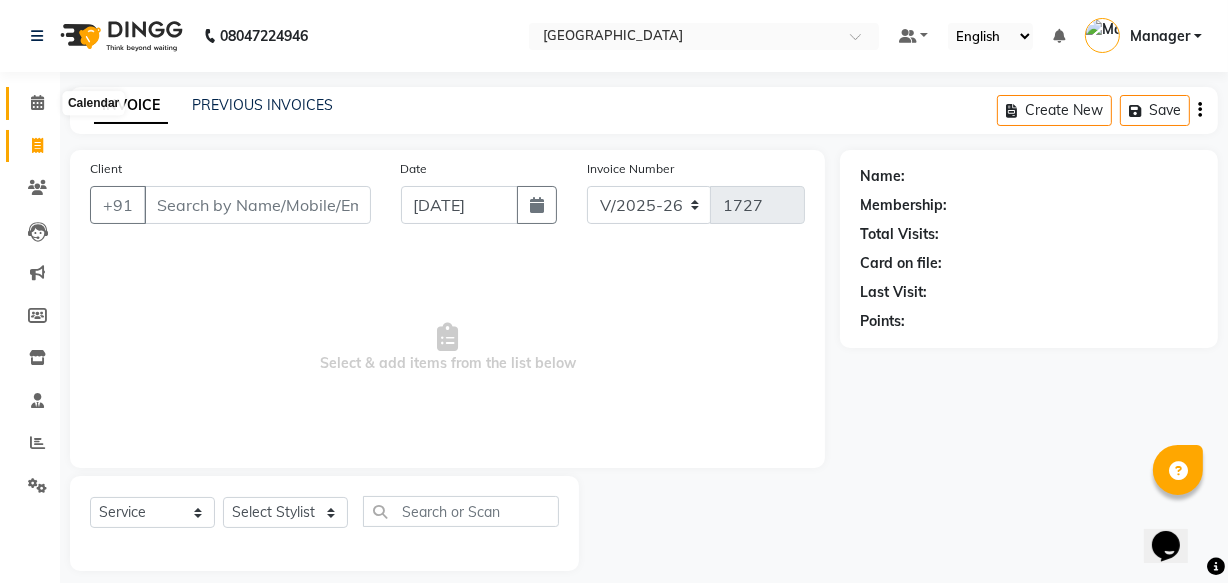 click 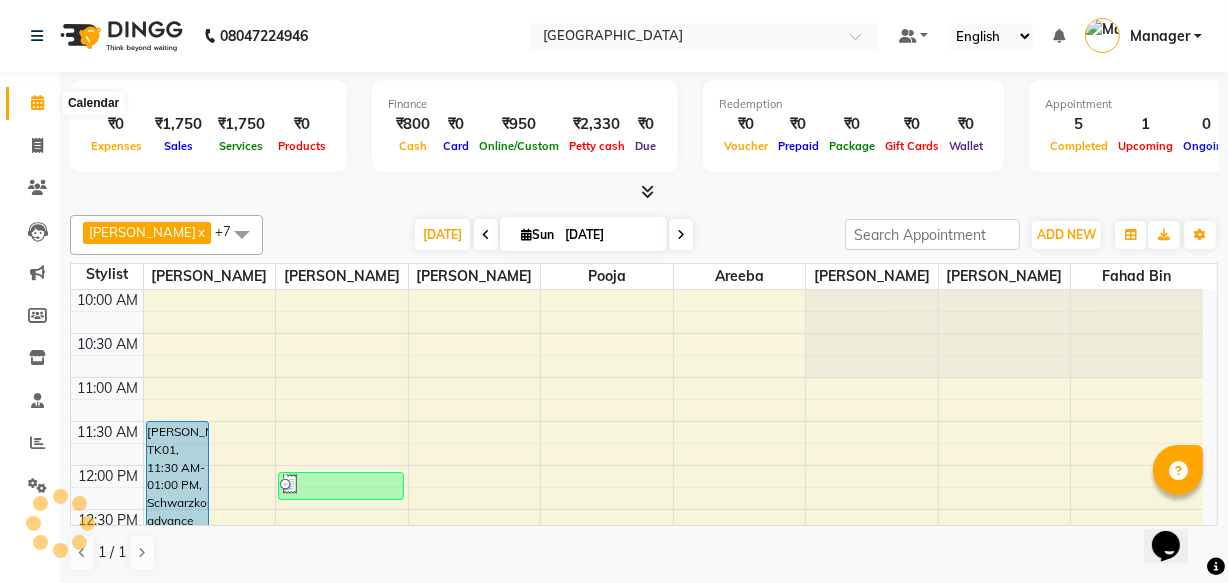 scroll, scrollTop: 0, scrollLeft: 0, axis: both 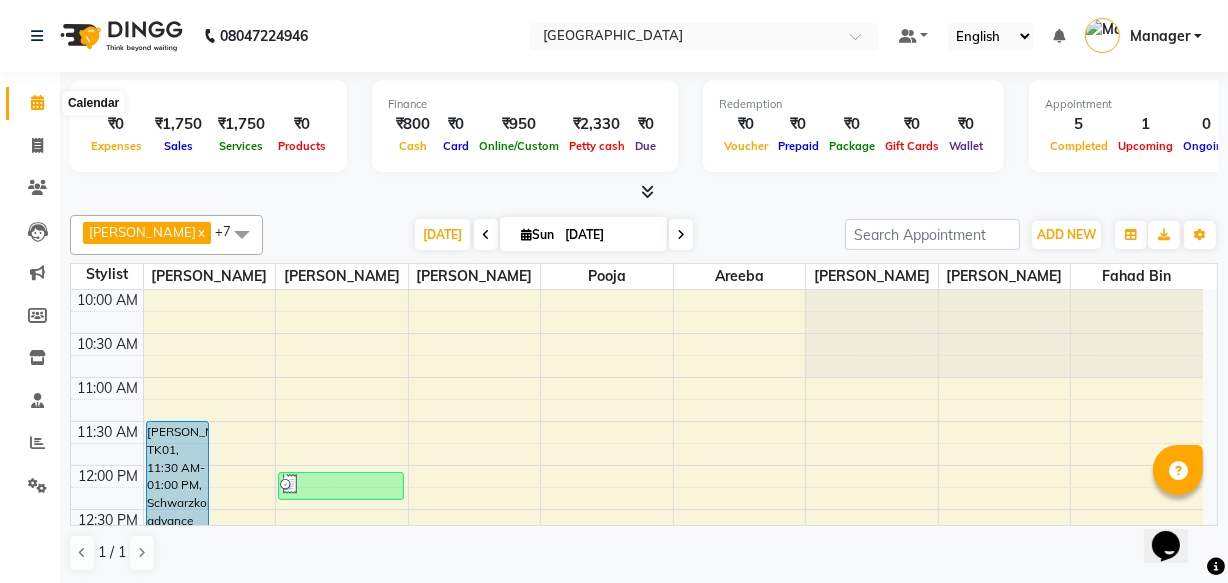 click 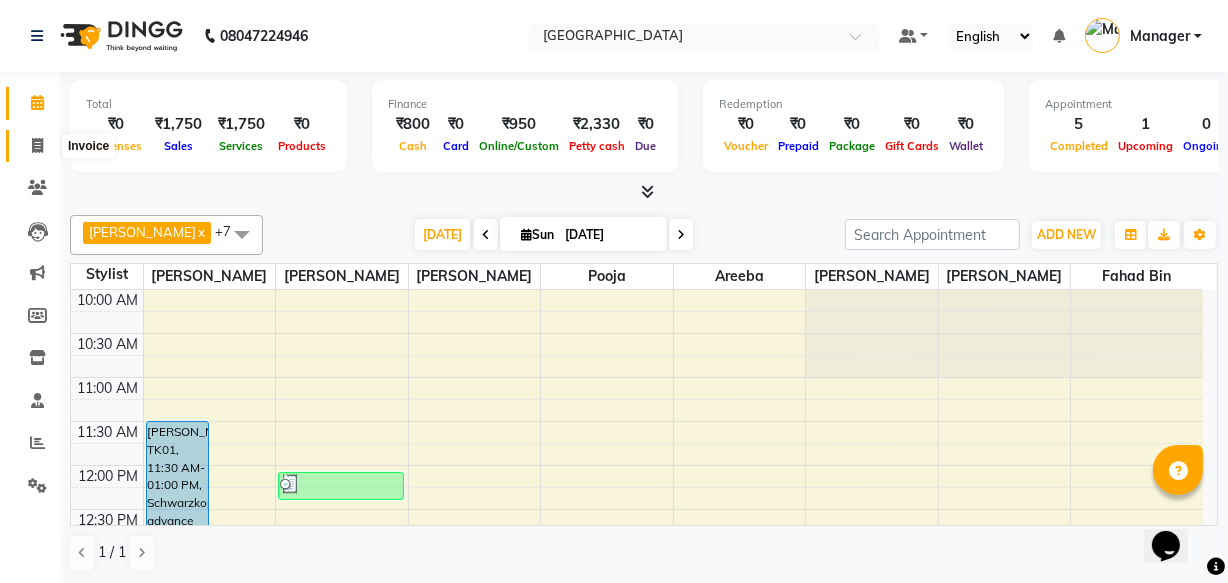 click 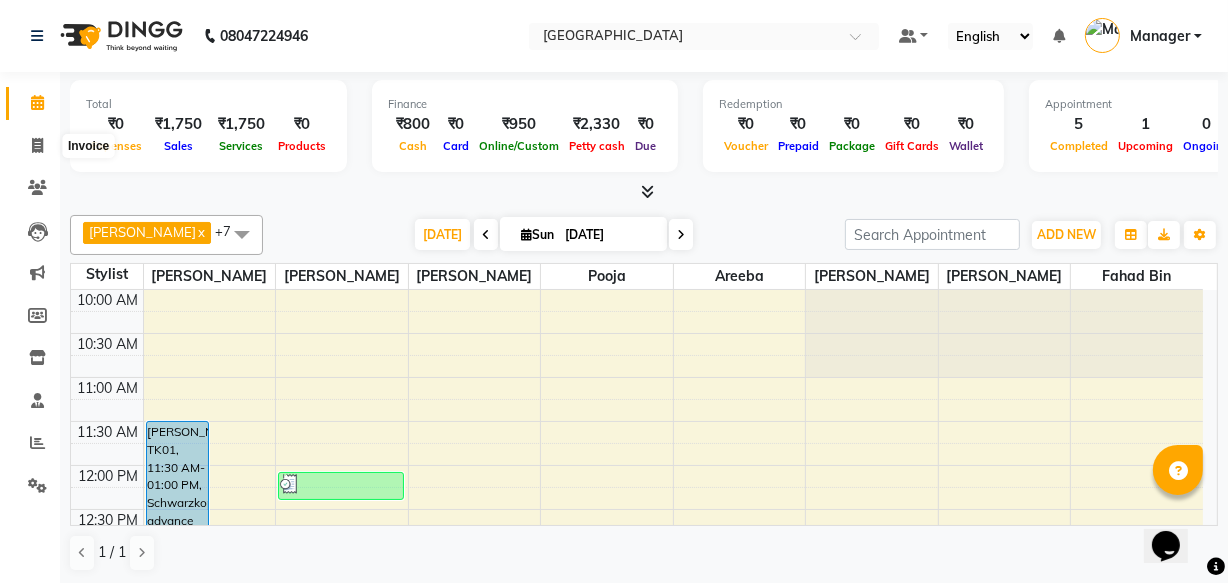 select on "service" 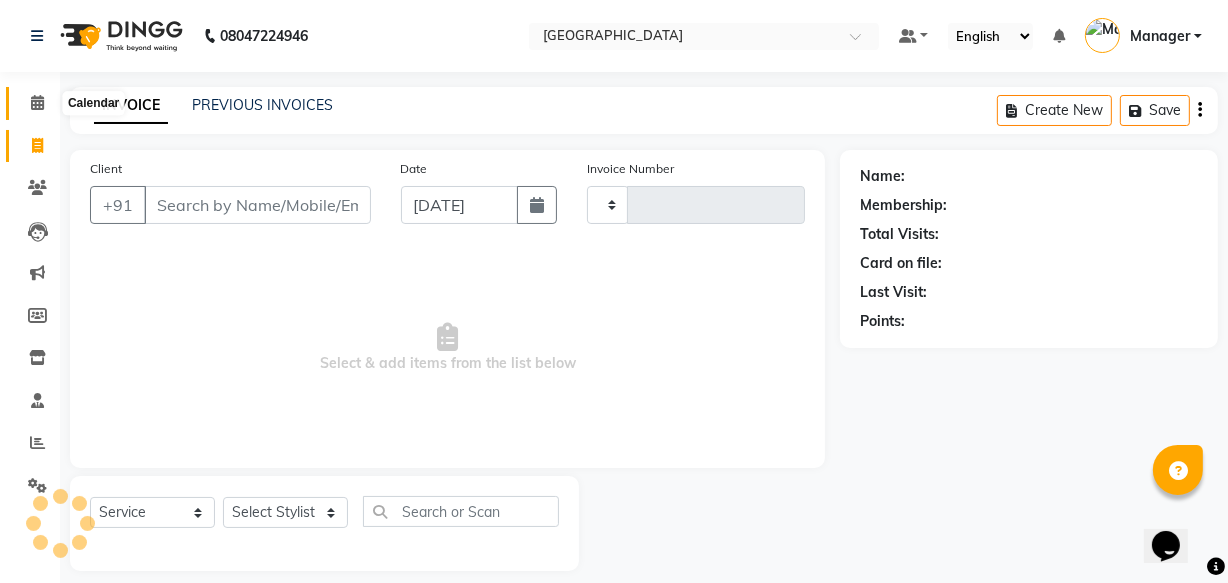 click 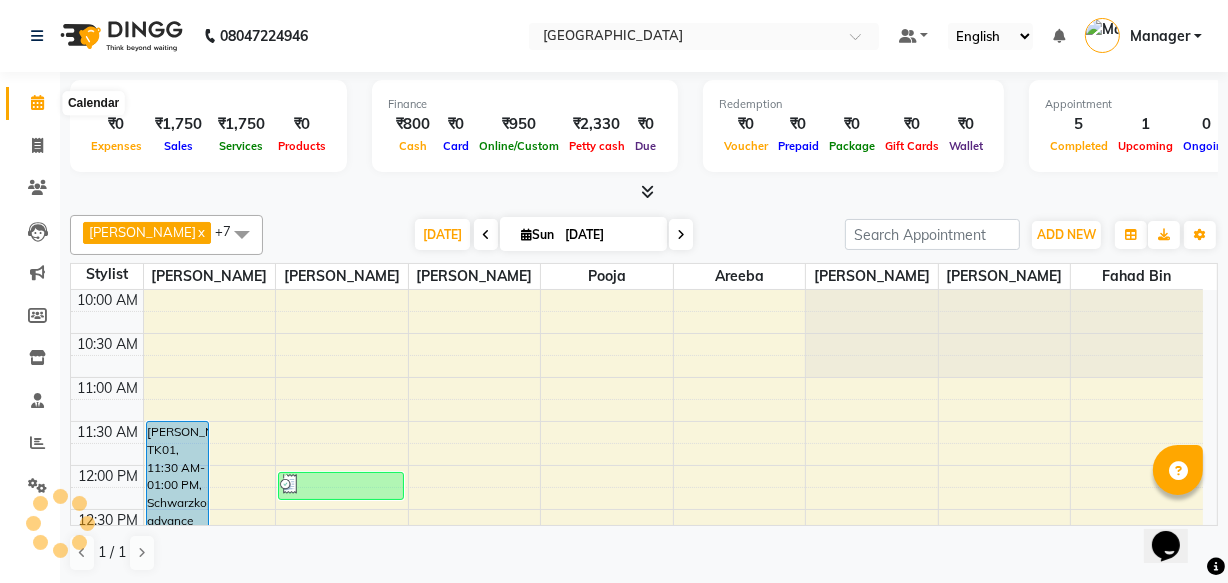 scroll, scrollTop: 0, scrollLeft: 0, axis: both 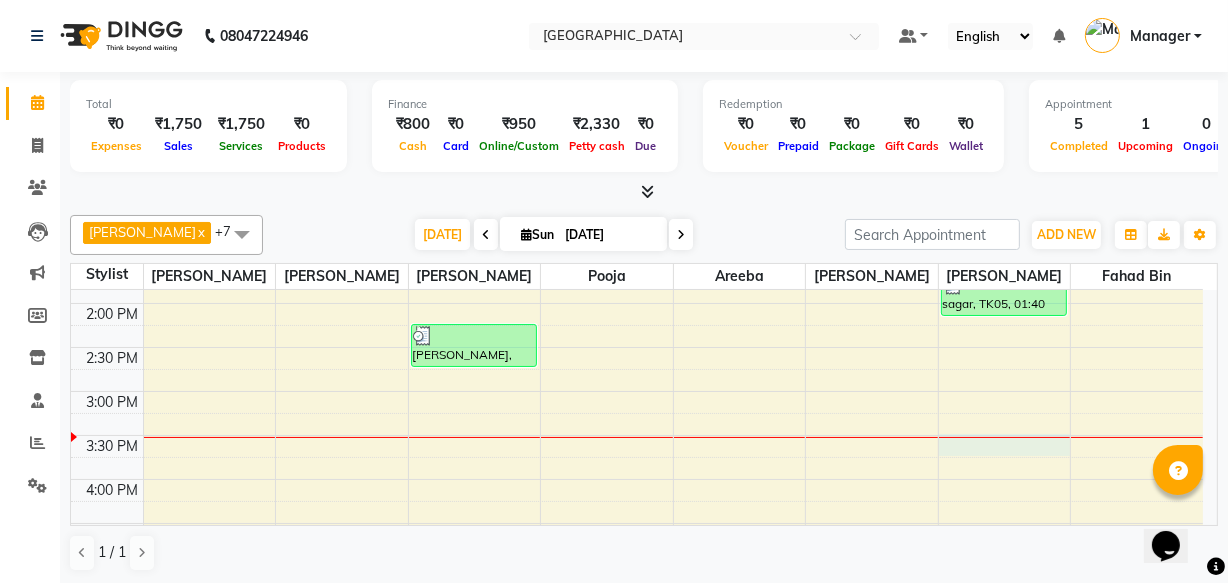 click on "10:00 AM 10:30 AM 11:00 AM 11:30 AM 12:00 PM 12:30 PM 1:00 PM 1:30 PM 2:00 PM 2:30 PM 3:00 PM 3:30 PM 4:00 PM 4:30 PM 5:00 PM 5:30 PM 6:00 PM 6:30 PM 7:00 PM 7:30 PM 8:00 PM 8:30 PM 9:00 PM 9:30 PM 10:00 PM 10:30 PM    nilima, TK01, 11:30 AM-01:00 PM, Schwarzkopf advance spa     parul mehata, TK03, 12:55 PM-01:25 PM, Female Haircut     Maitri, TK02, 12:05 PM-12:25 PM, Threading Eyebrow     Avani, TK04, 01:15 PM-01:45 PM, Oil Hairwash     Riddhi Solanki, TK06, 02:15 PM-02:45 PM, Whiting cleanup     sagar, TK05, 01:40 PM-02:10 PM, Haircut Male" at bounding box center (637, 523) 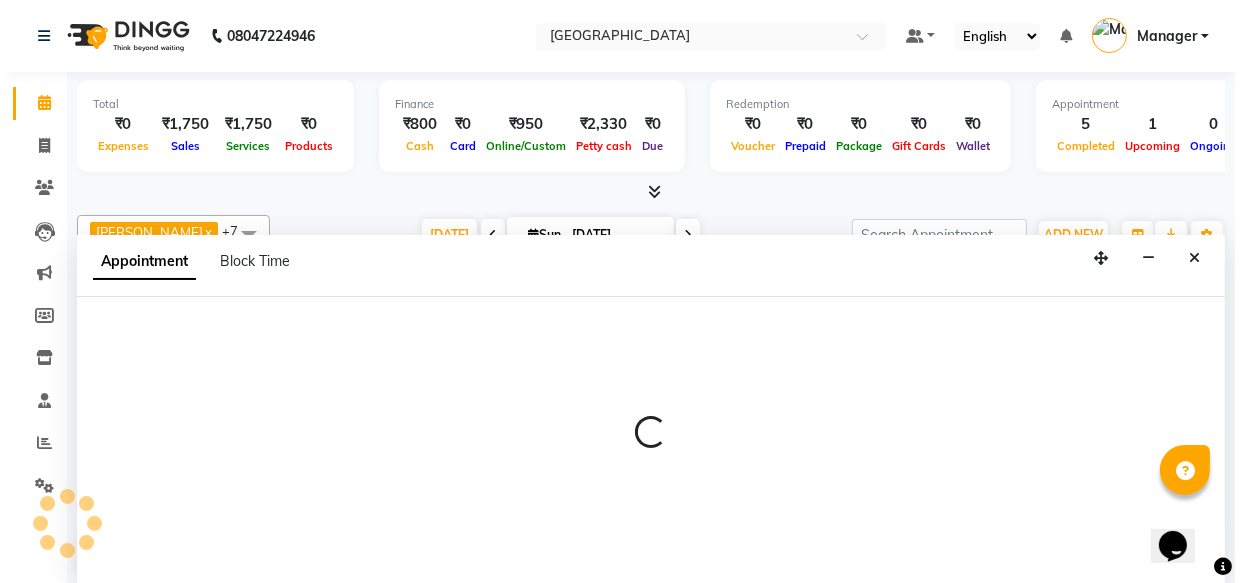 scroll, scrollTop: 0, scrollLeft: 0, axis: both 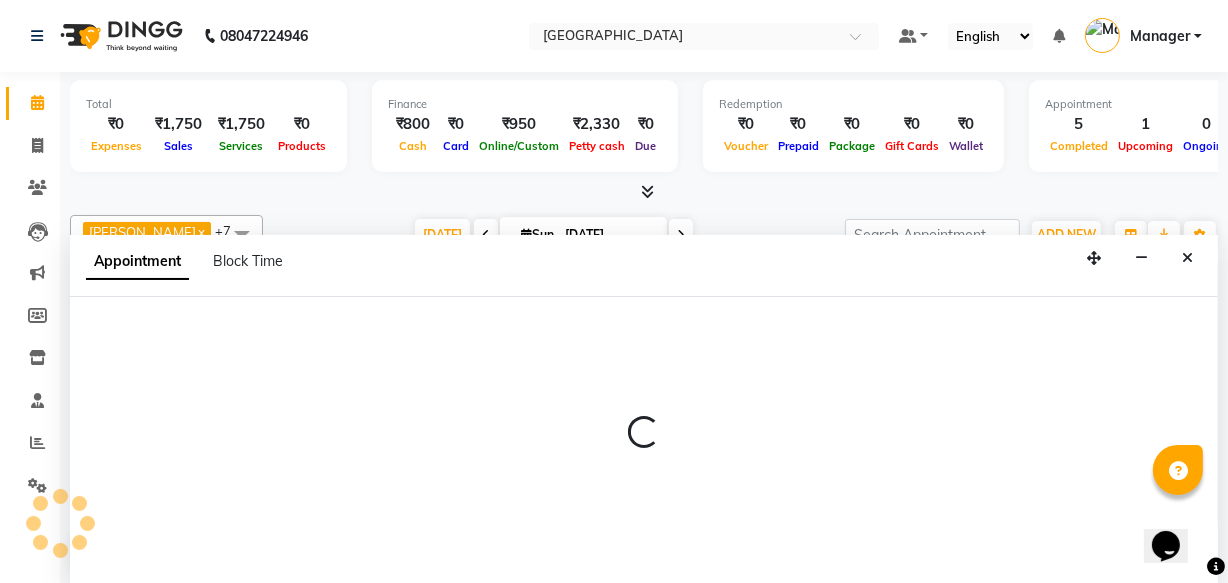 select on "78143" 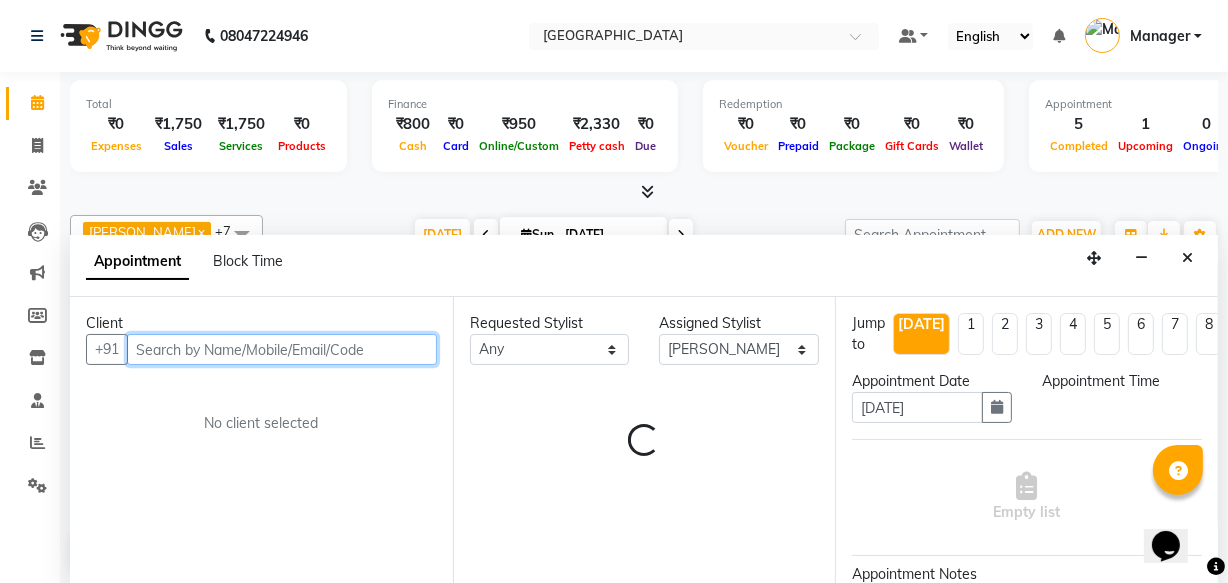select on "930" 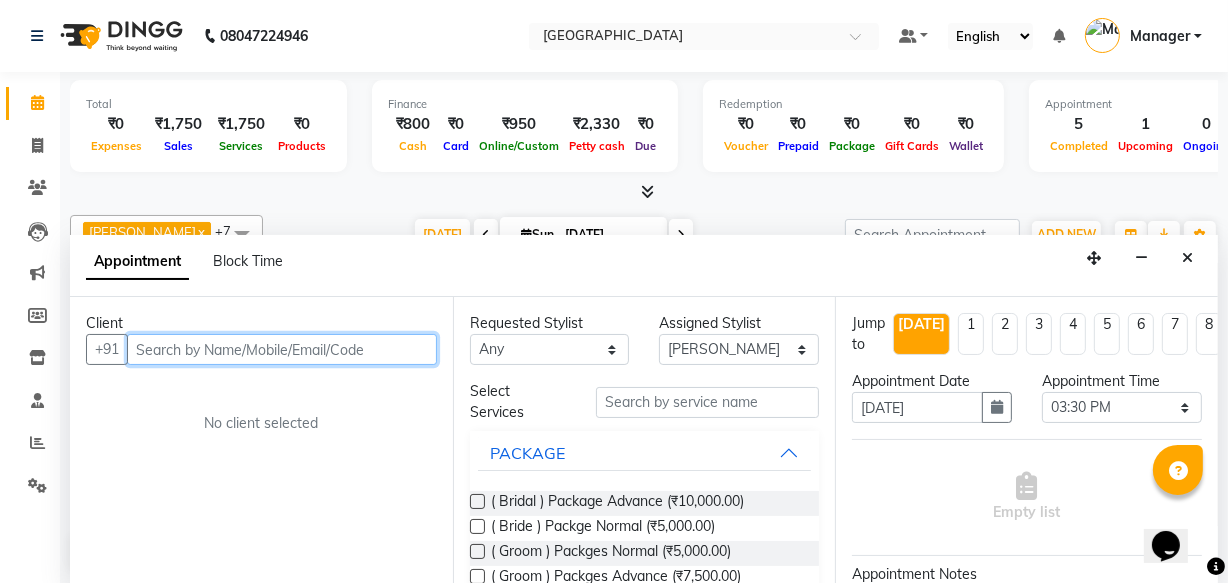 click at bounding box center (282, 349) 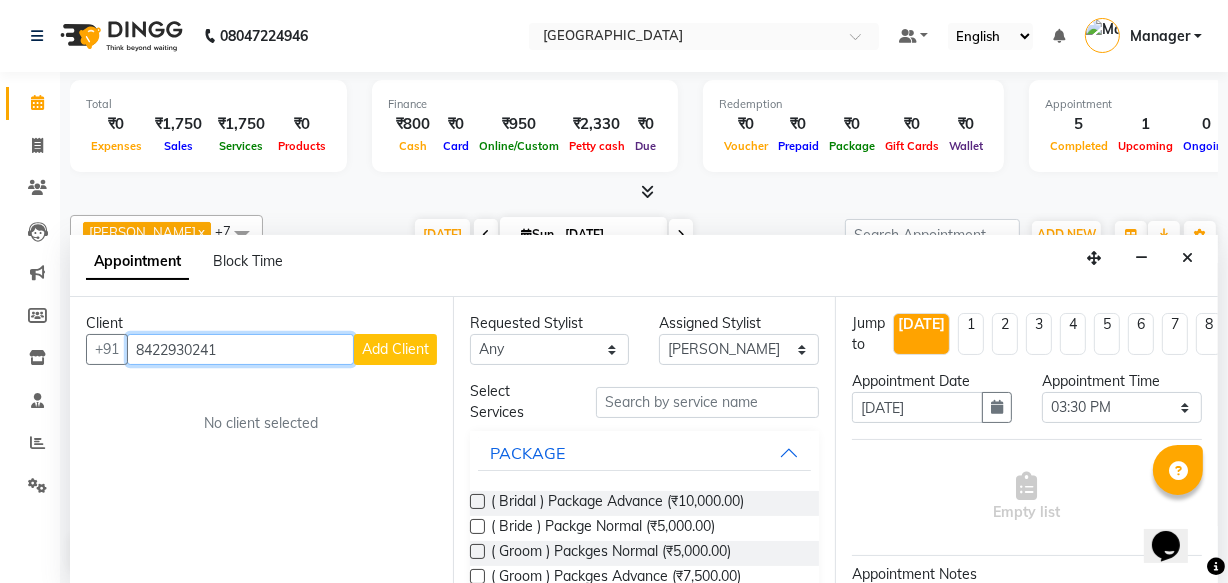 type on "8422930241" 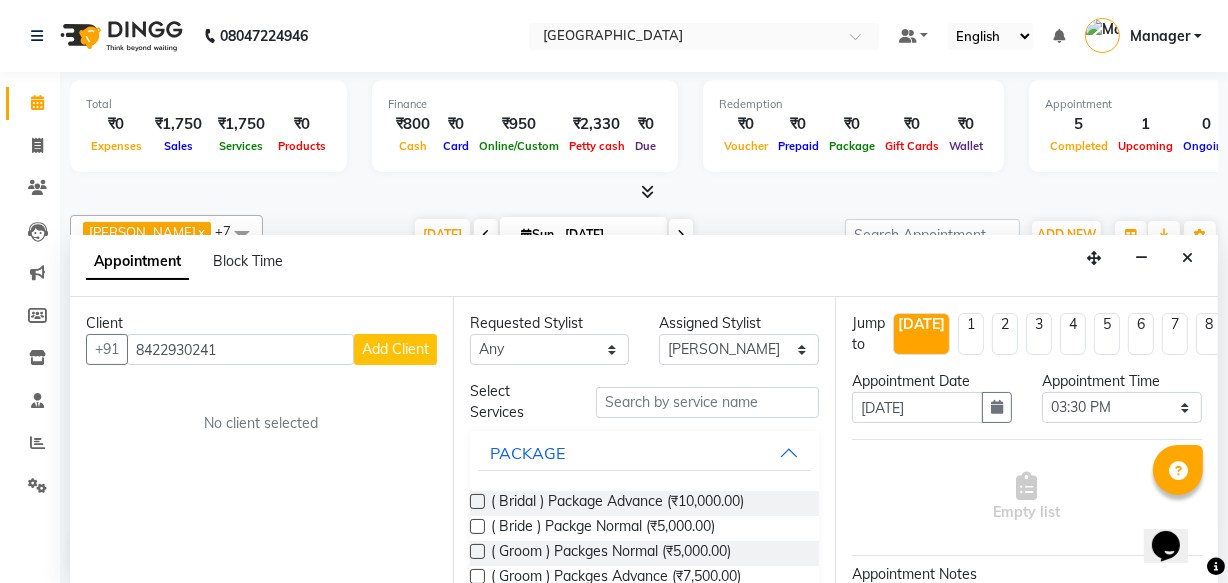 click on "Add Client" at bounding box center [395, 349] 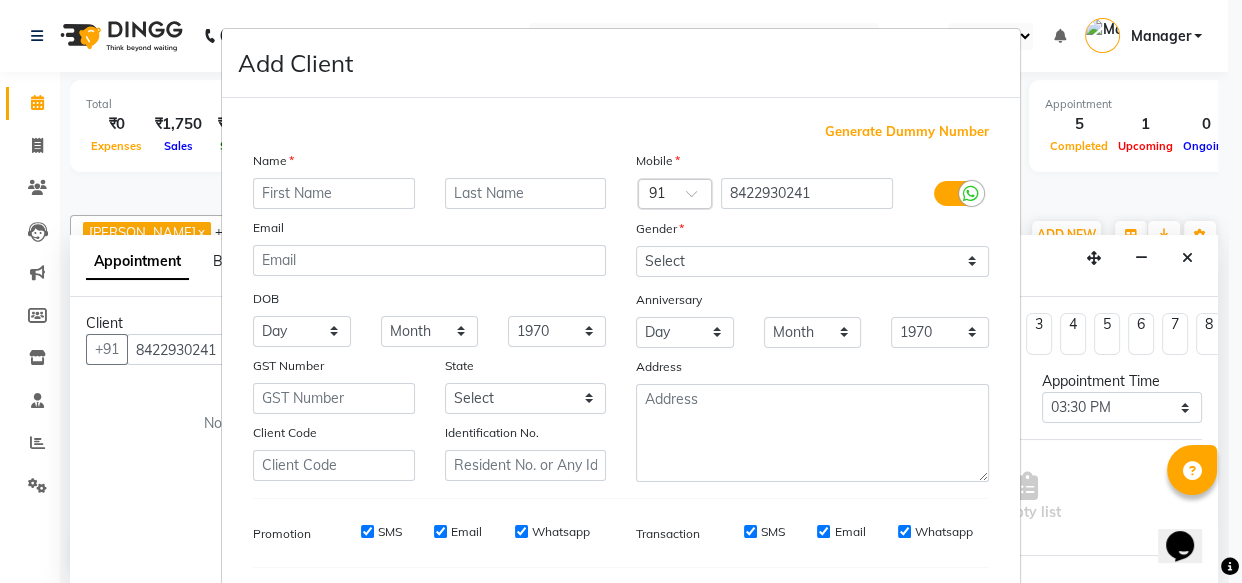 click at bounding box center [334, 193] 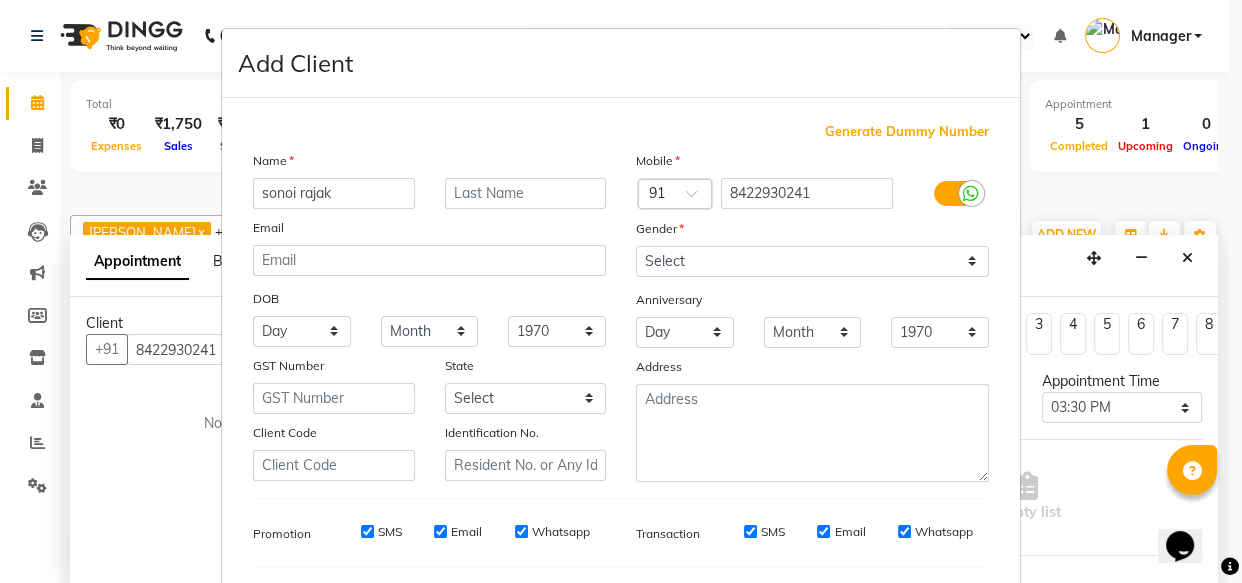type on "sonoi rajak" 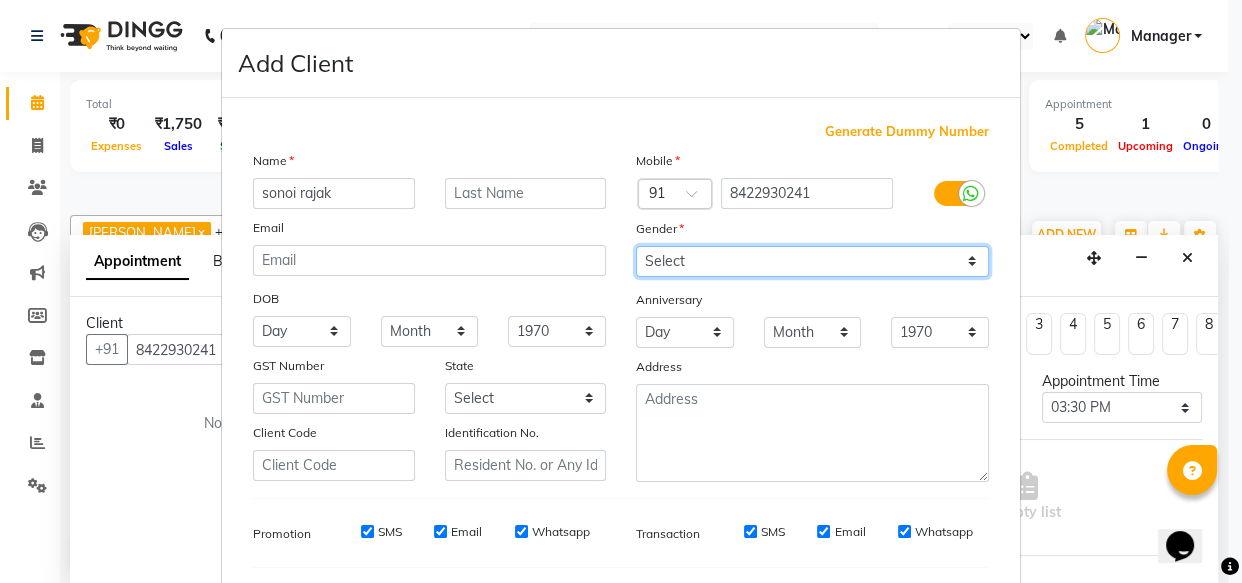 click on "Select Male Female Other Prefer Not To Say" at bounding box center (812, 261) 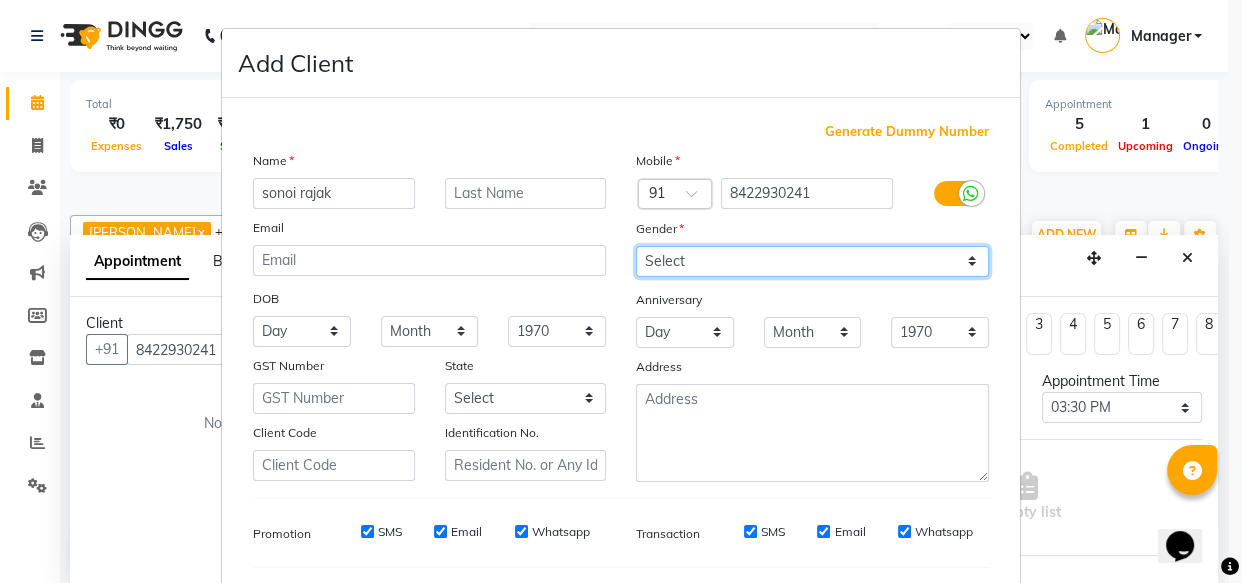 select on "female" 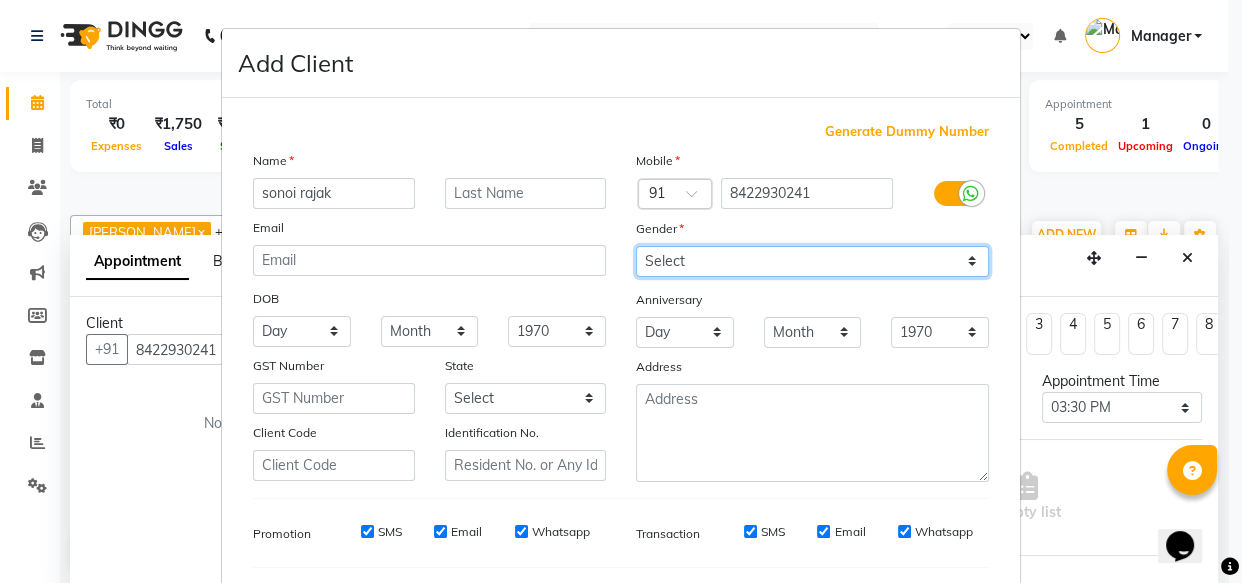 click on "Select Male Female Other Prefer Not To Say" at bounding box center [812, 261] 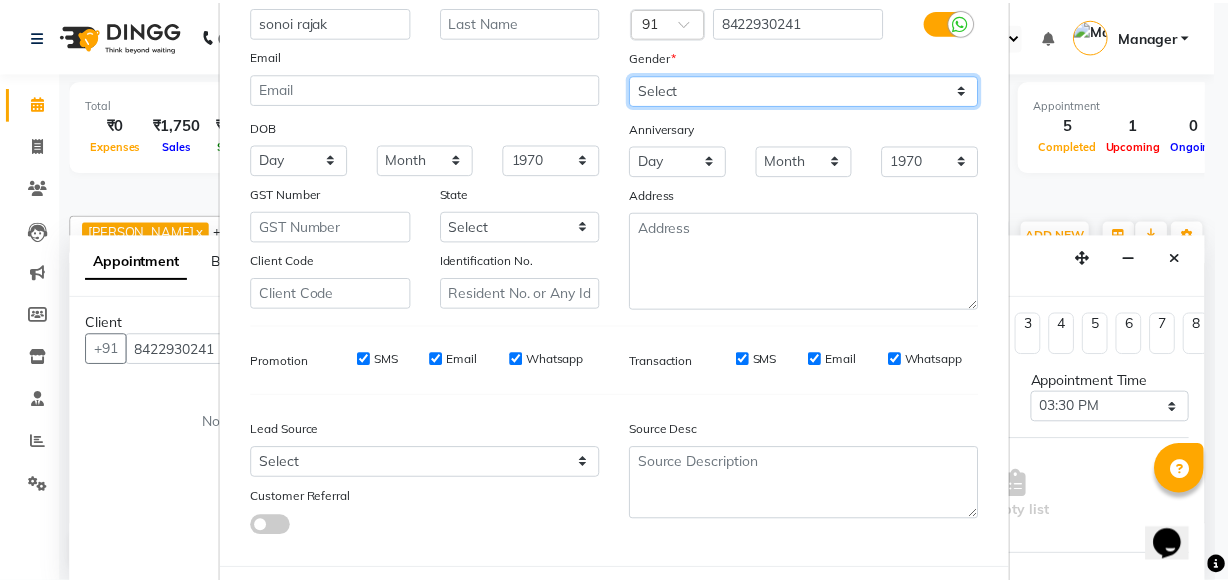 scroll, scrollTop: 270, scrollLeft: 0, axis: vertical 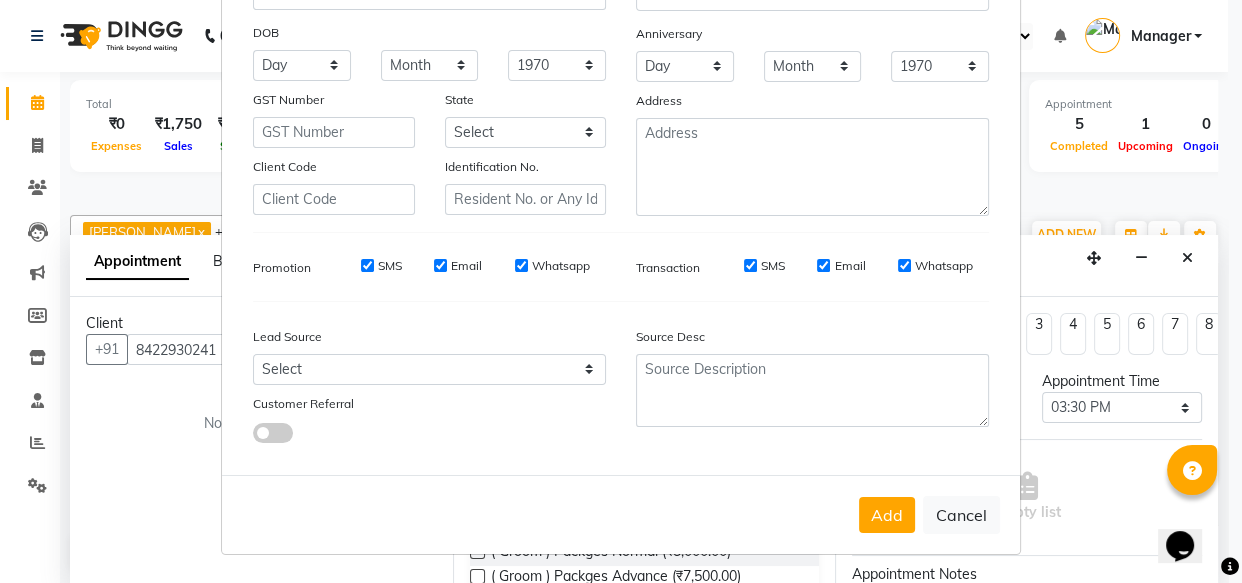 click on "Add   Cancel" at bounding box center (621, 514) 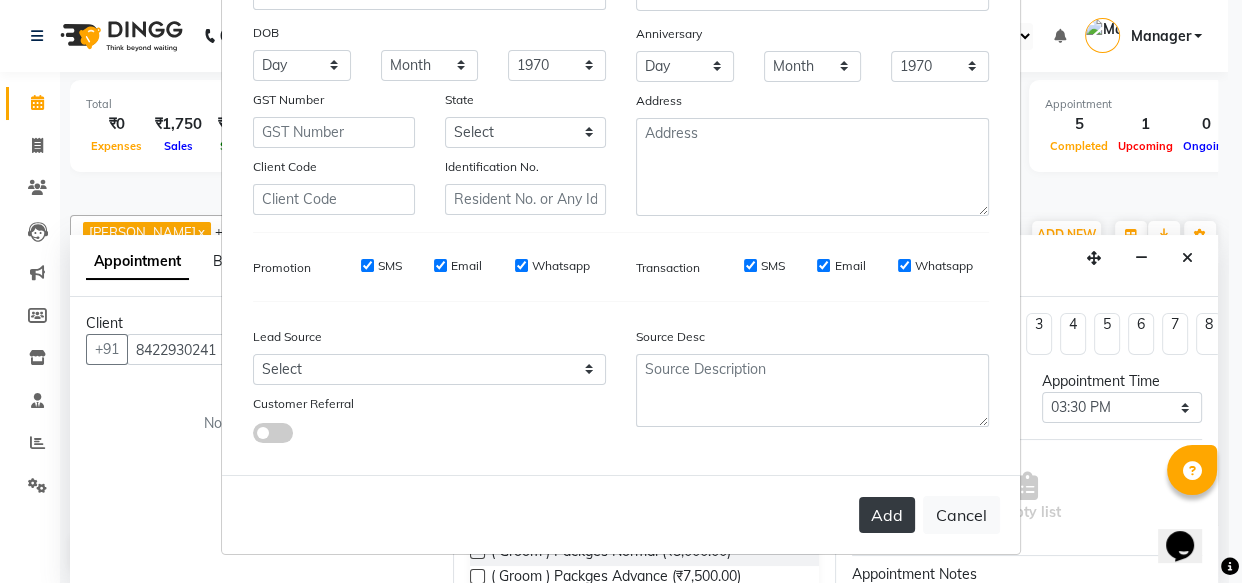 click on "Add" at bounding box center [887, 515] 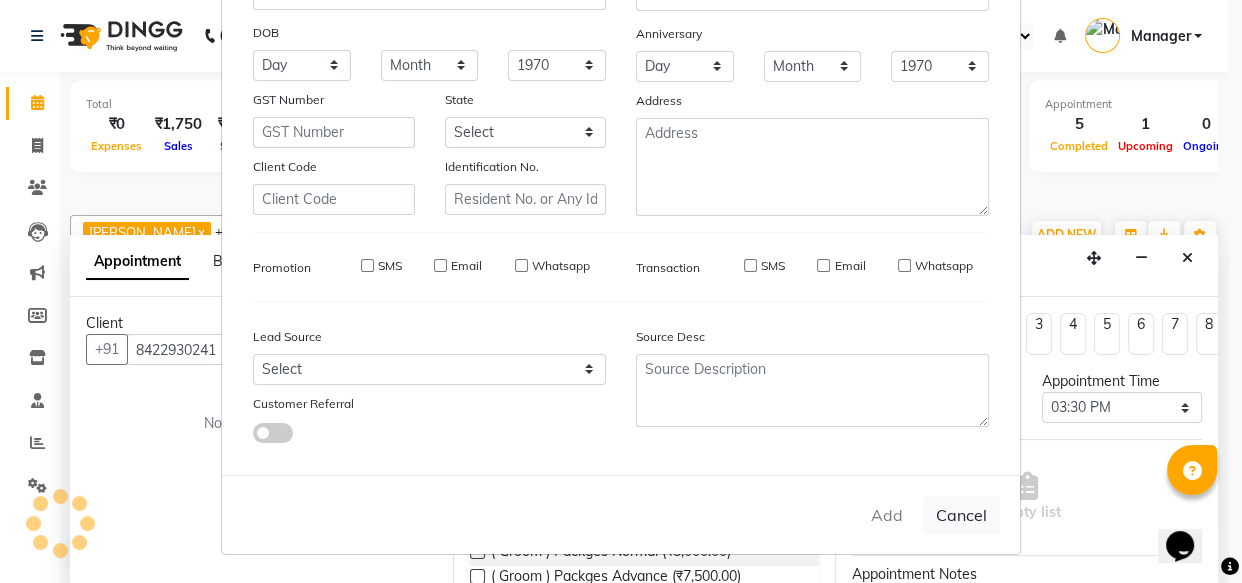 type 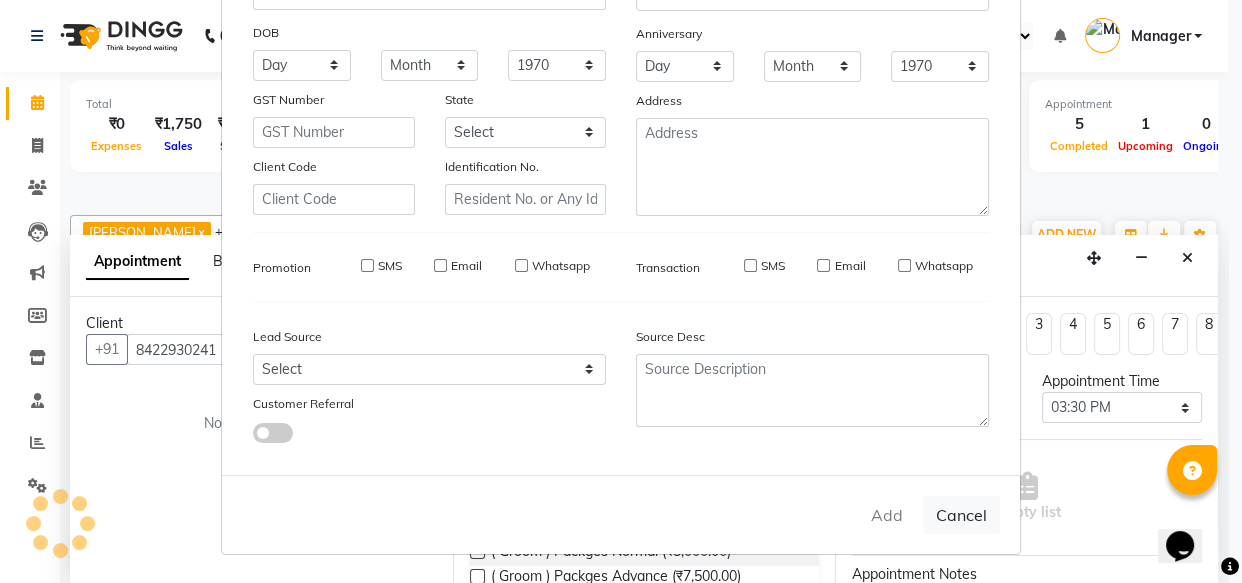 select 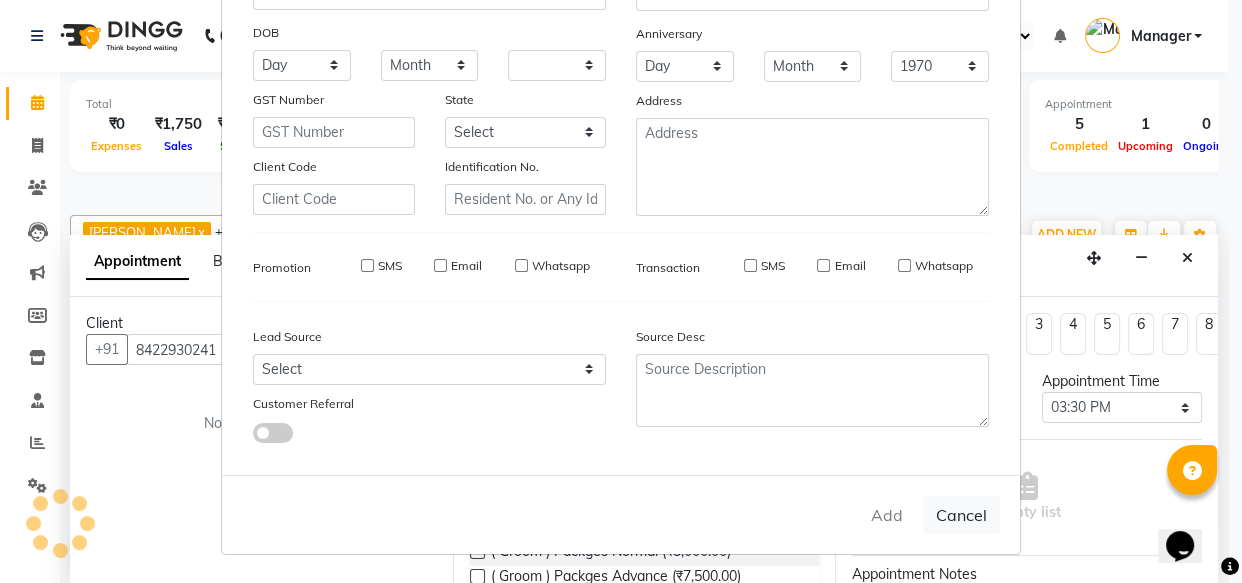 select 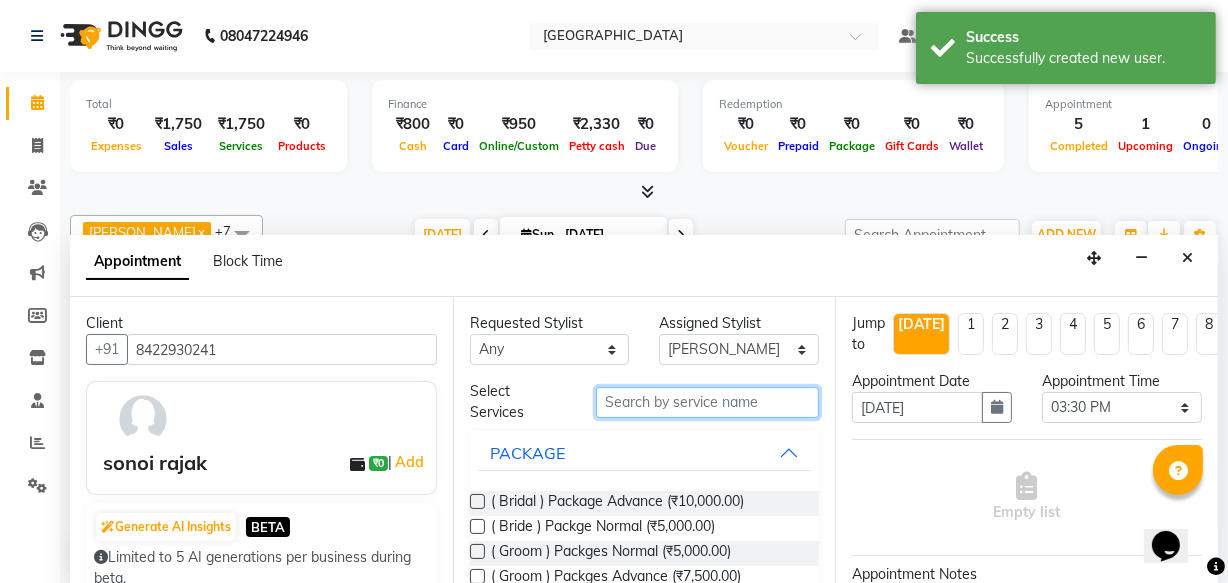 click at bounding box center (707, 402) 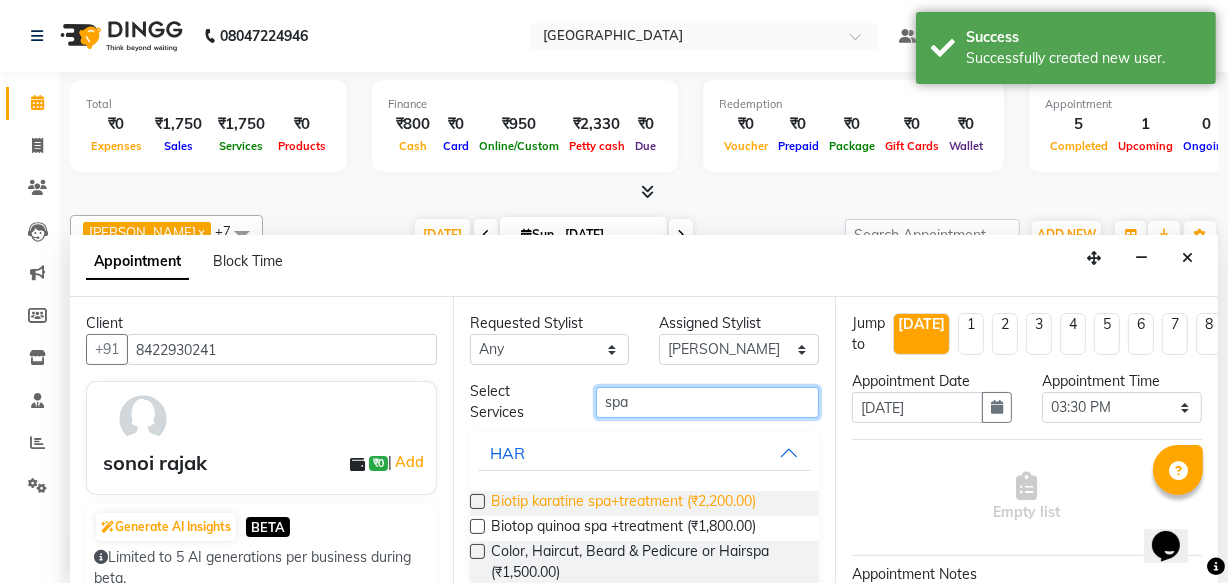 scroll, scrollTop: 254, scrollLeft: 0, axis: vertical 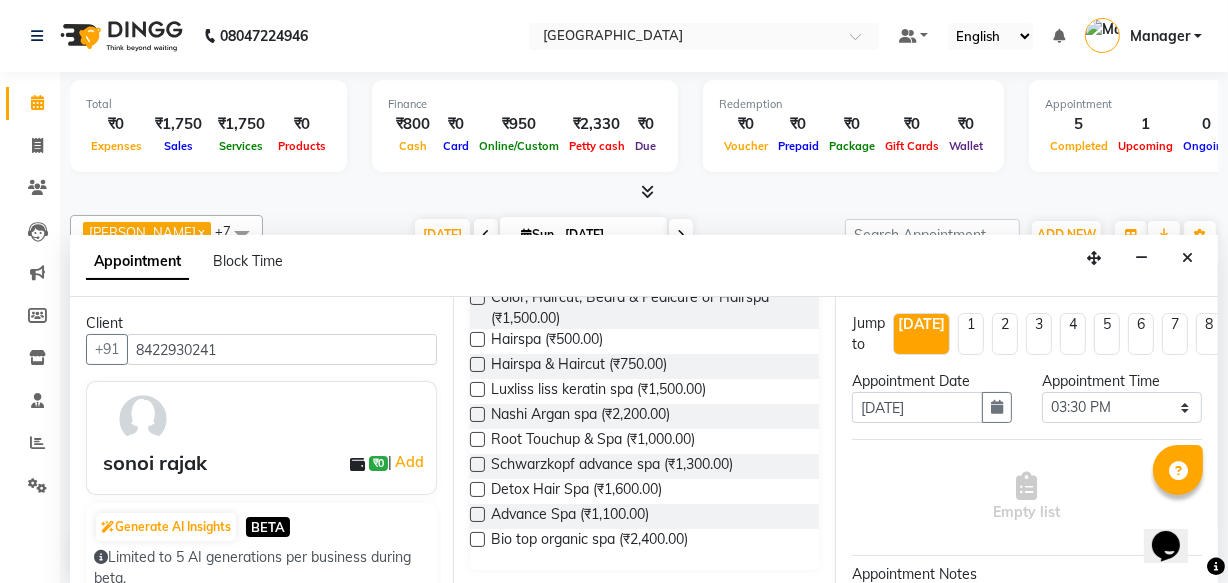 type on "spa" 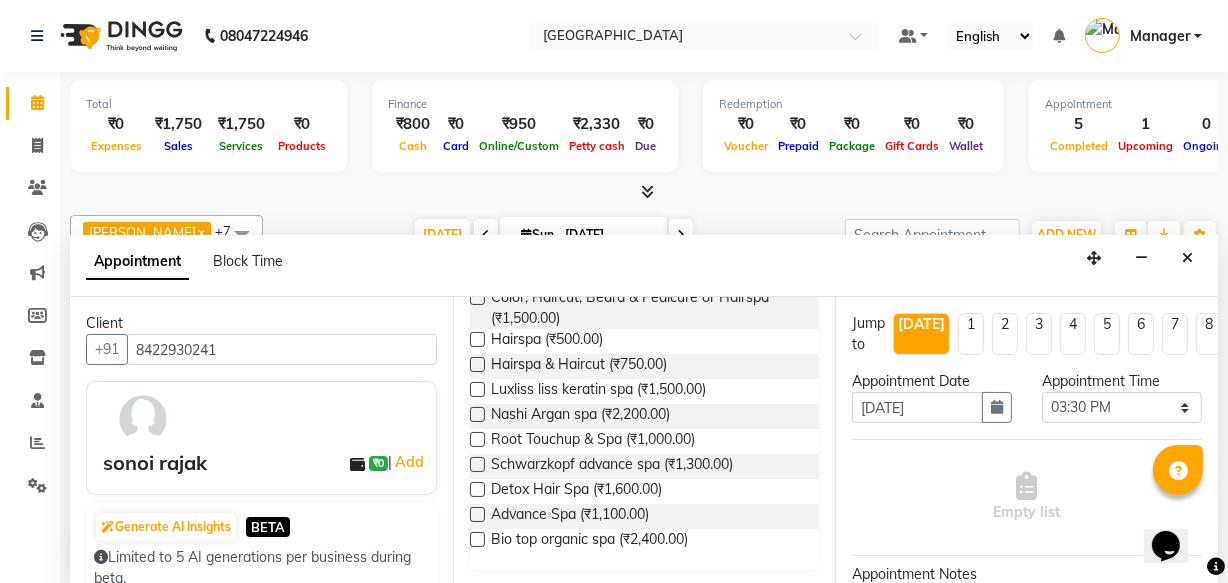 click at bounding box center (477, 339) 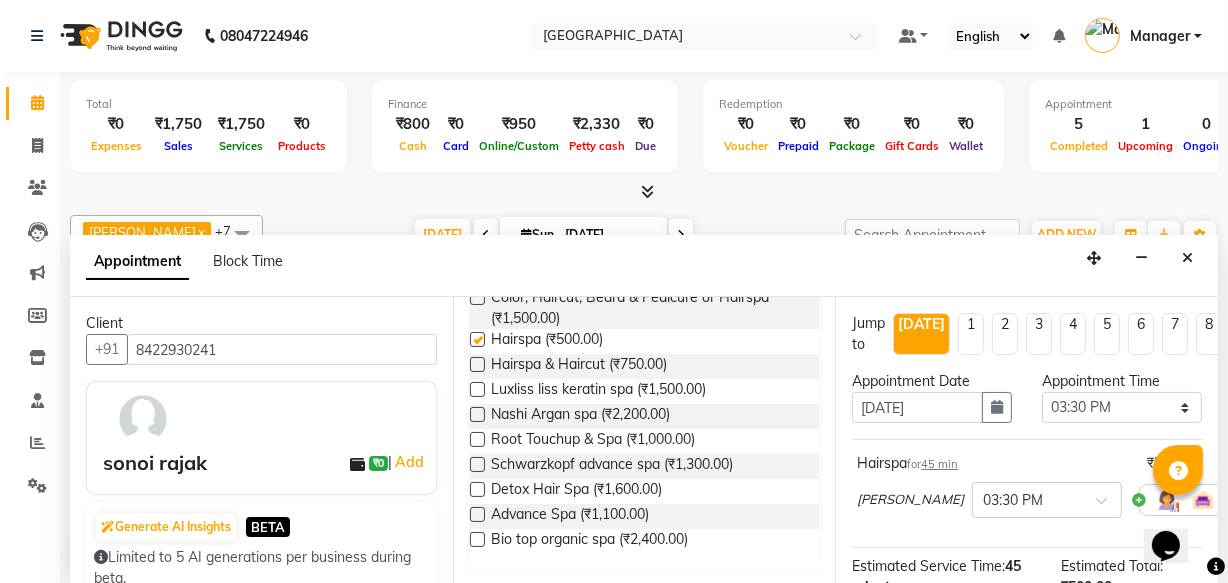 checkbox on "false" 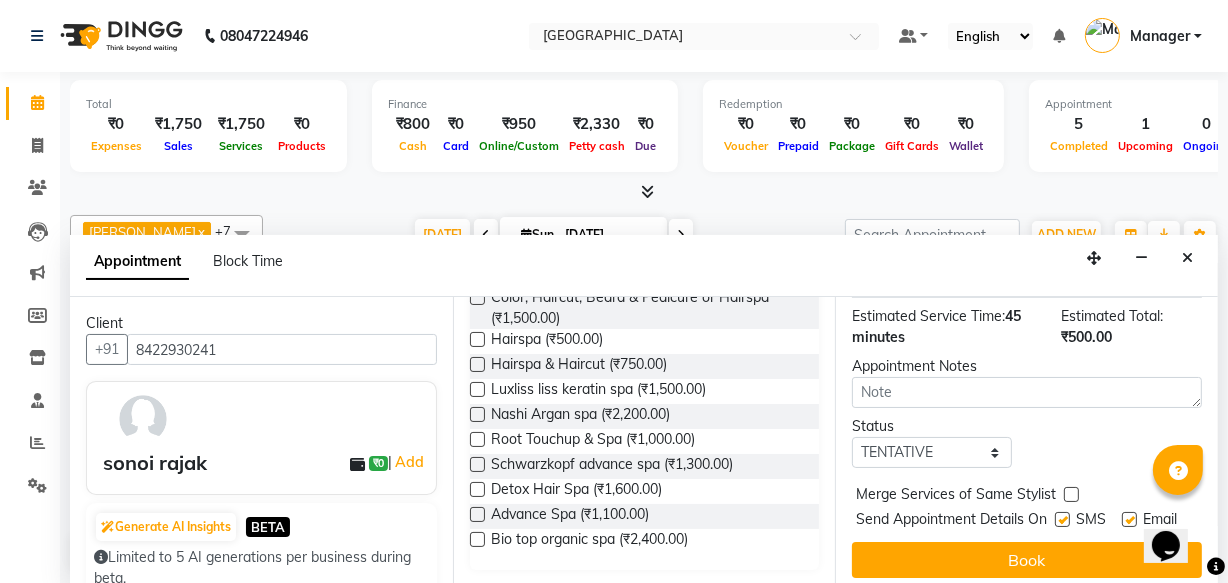 scroll, scrollTop: 284, scrollLeft: 0, axis: vertical 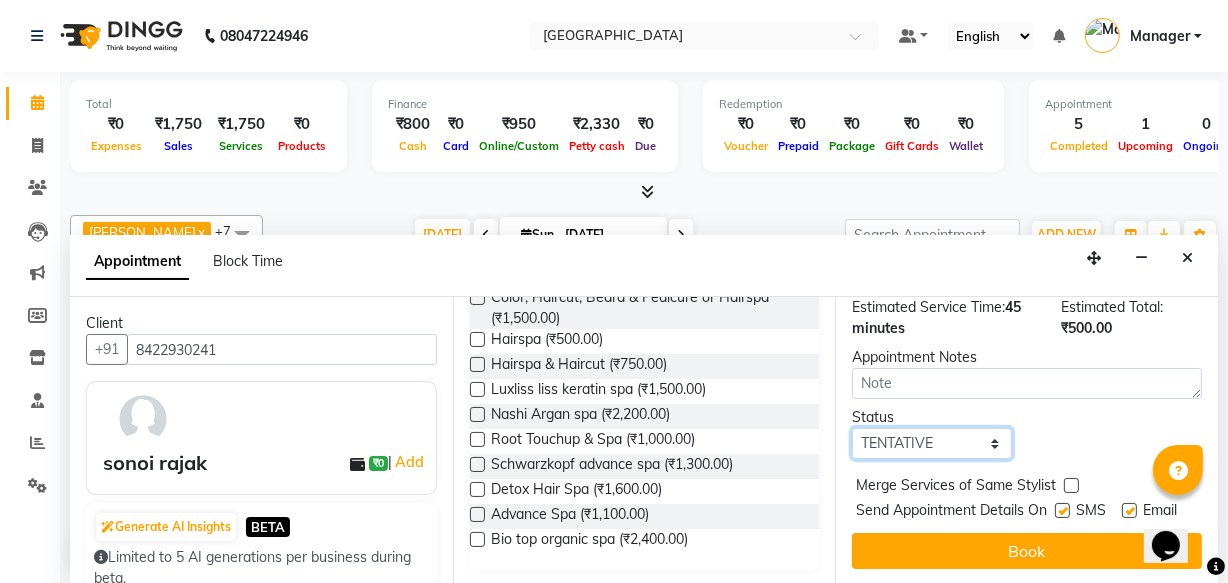 click on "Select TENTATIVE CONFIRM CHECK-IN UPCOMING" at bounding box center (932, 443) 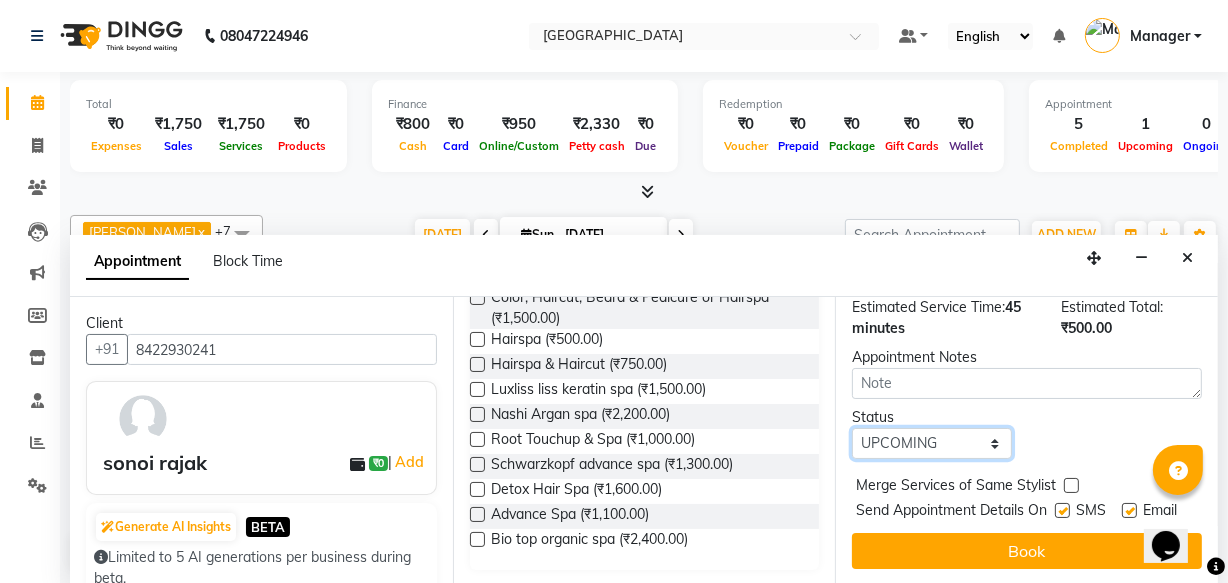 click on "Select TENTATIVE CONFIRM CHECK-IN UPCOMING" at bounding box center [932, 443] 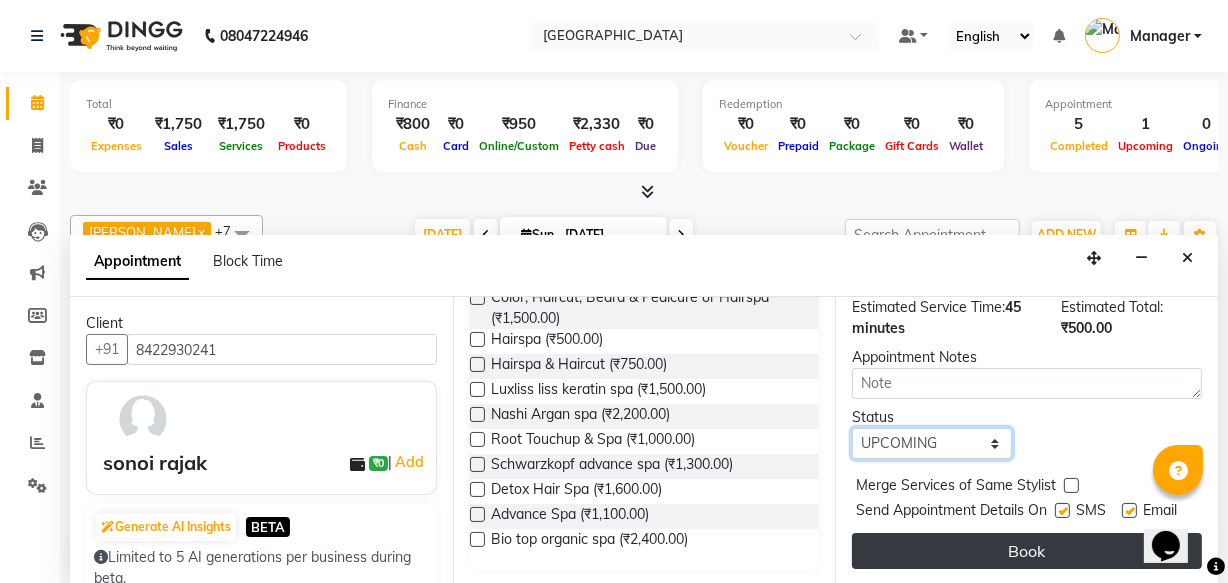 scroll, scrollTop: 291, scrollLeft: 0, axis: vertical 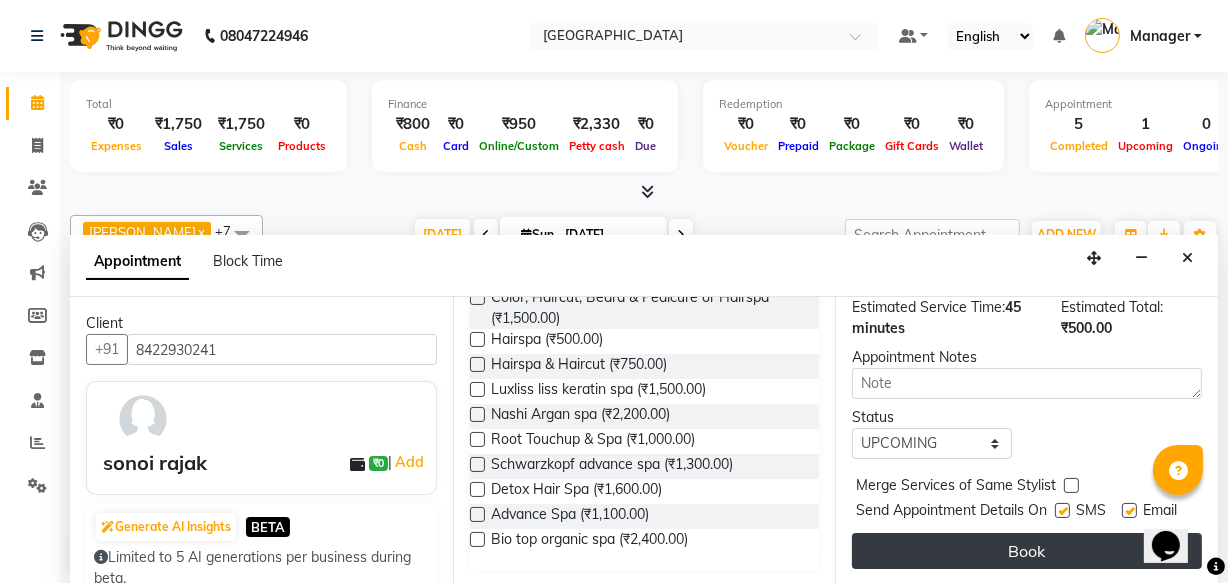 click on "Book" at bounding box center (1027, 551) 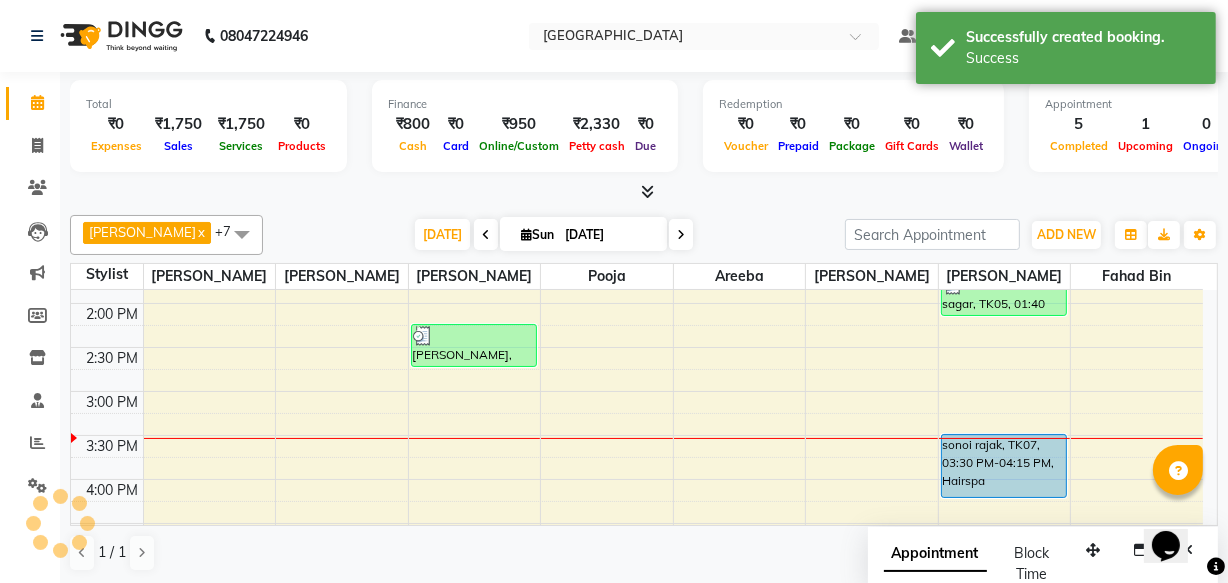 scroll, scrollTop: 0, scrollLeft: 0, axis: both 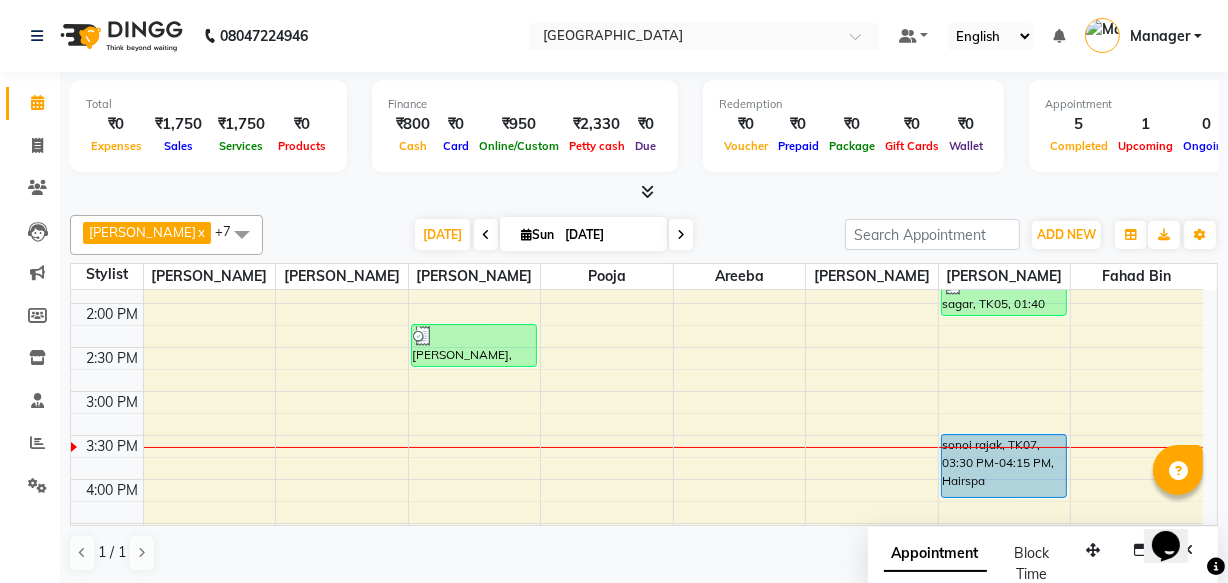 click on "Opens Chat This icon Opens the chat window." 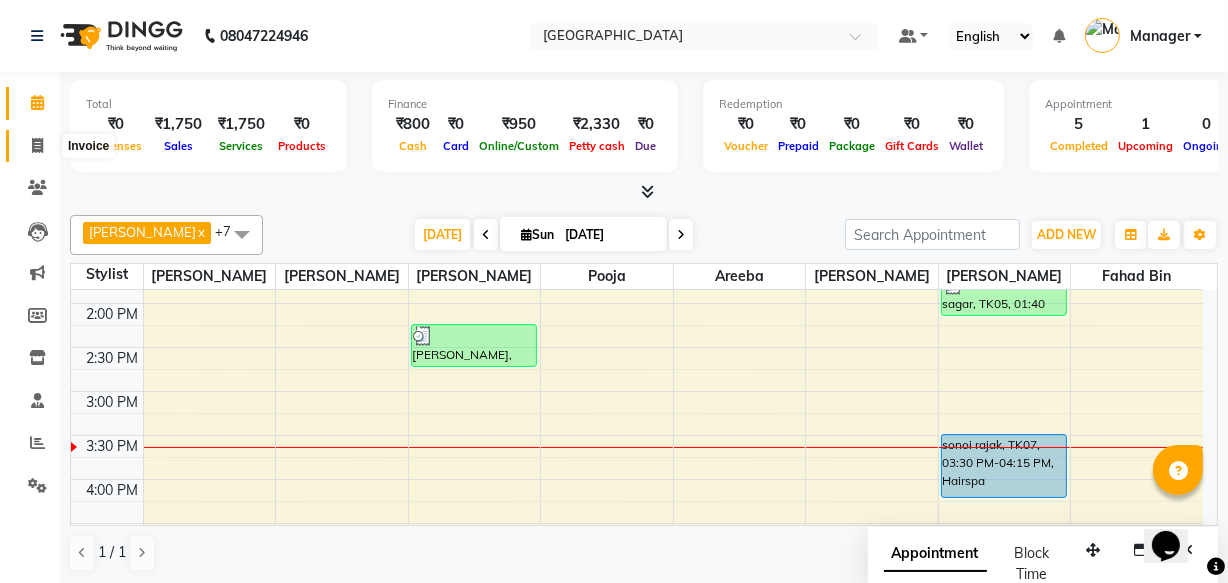 click 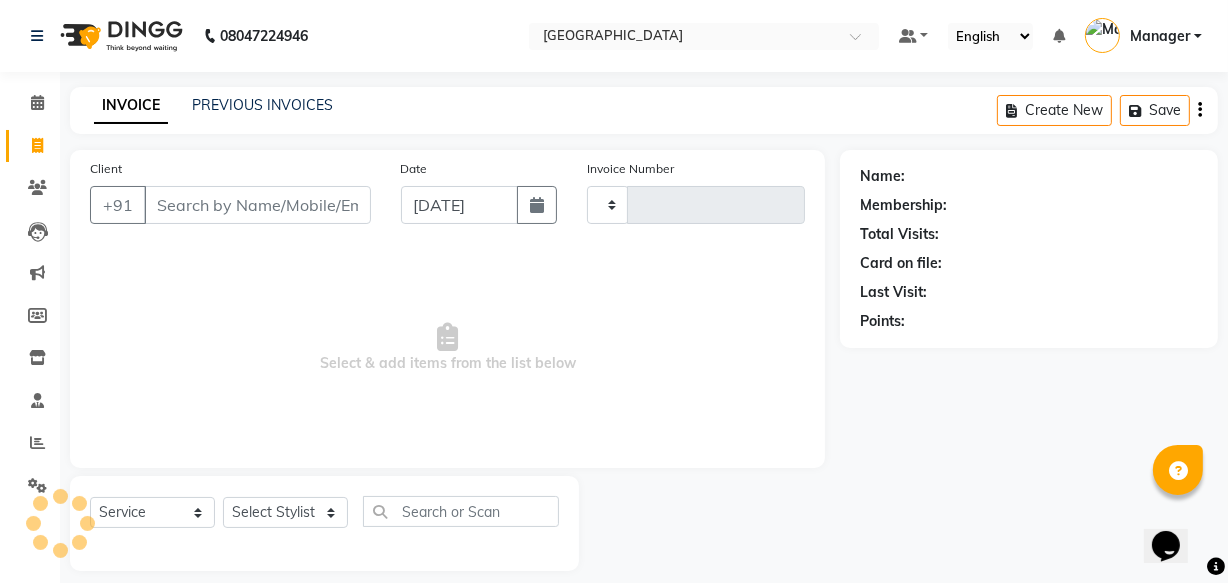 type on "1727" 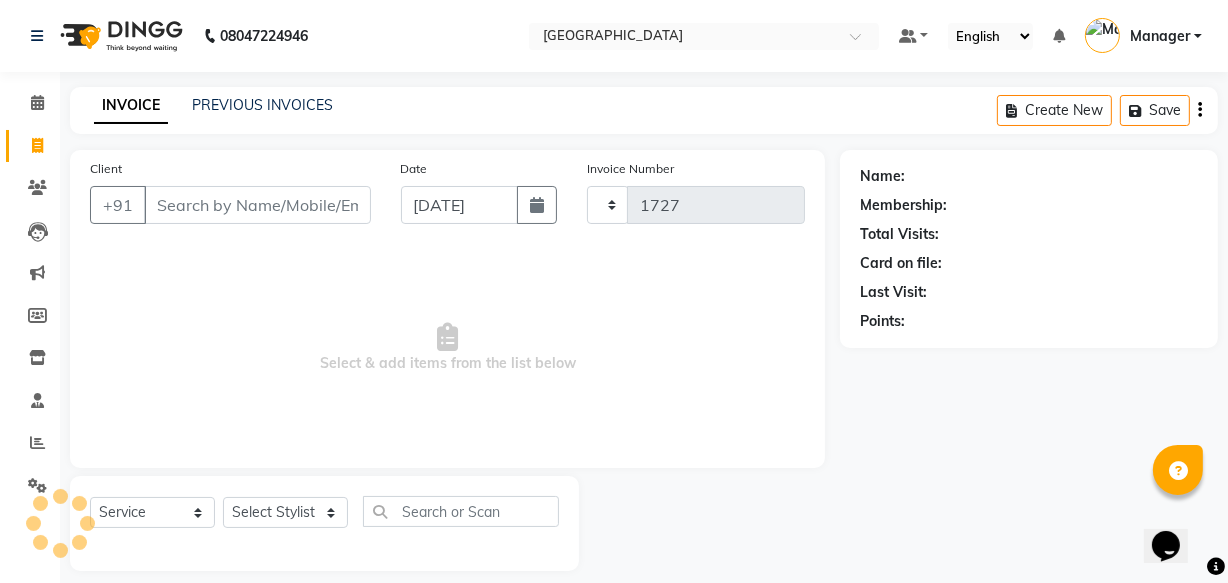 select on "7353" 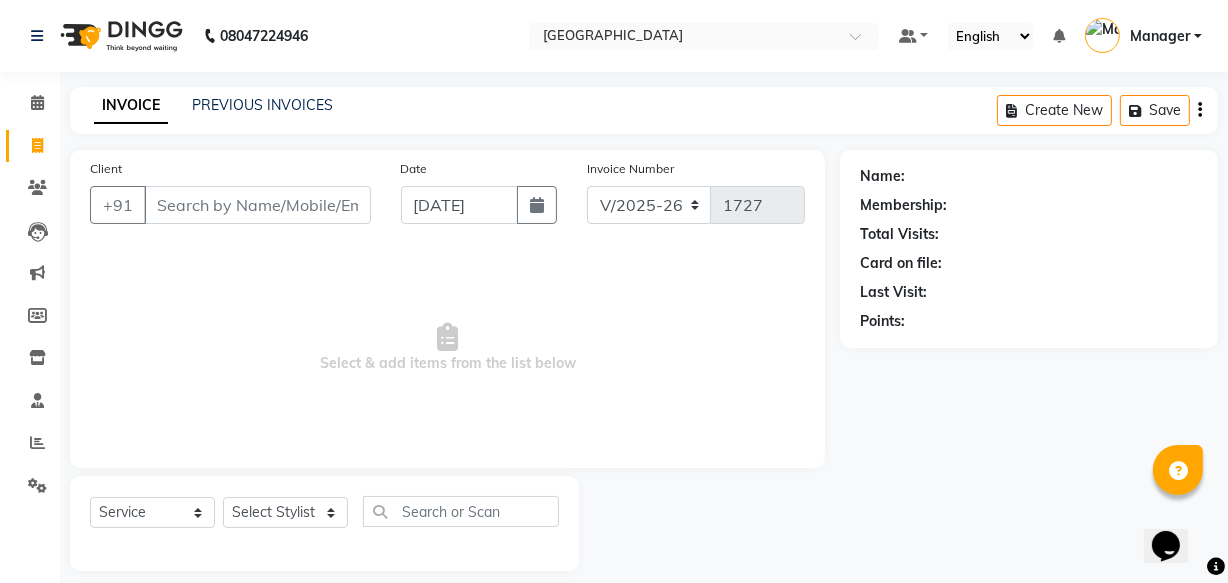 click on "Client" at bounding box center [257, 205] 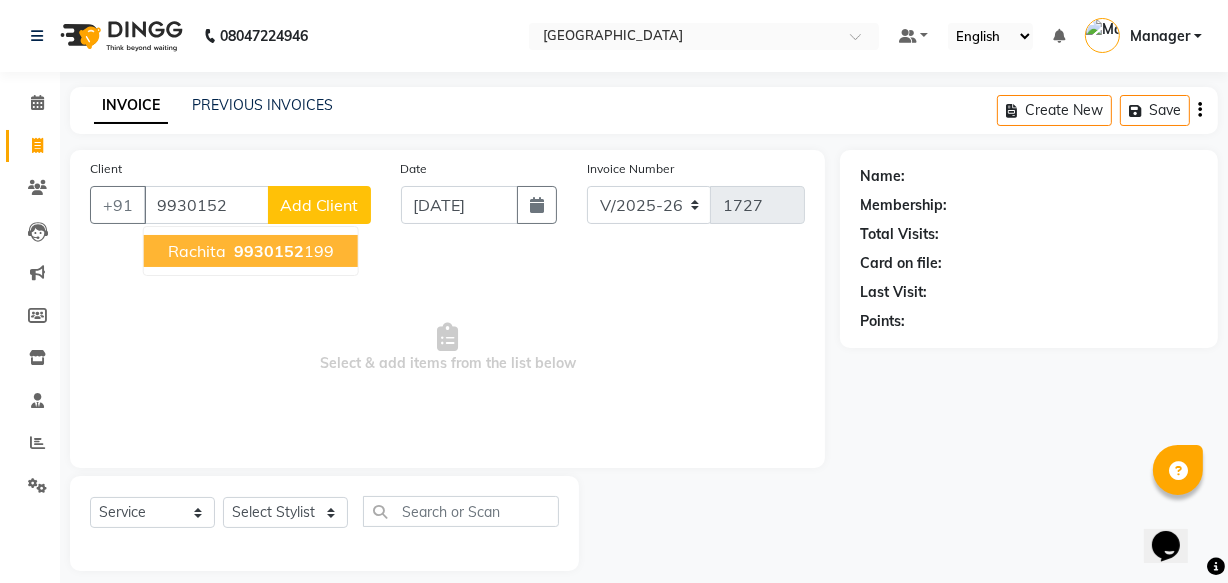click on "rachita   9930152 199" at bounding box center [251, 251] 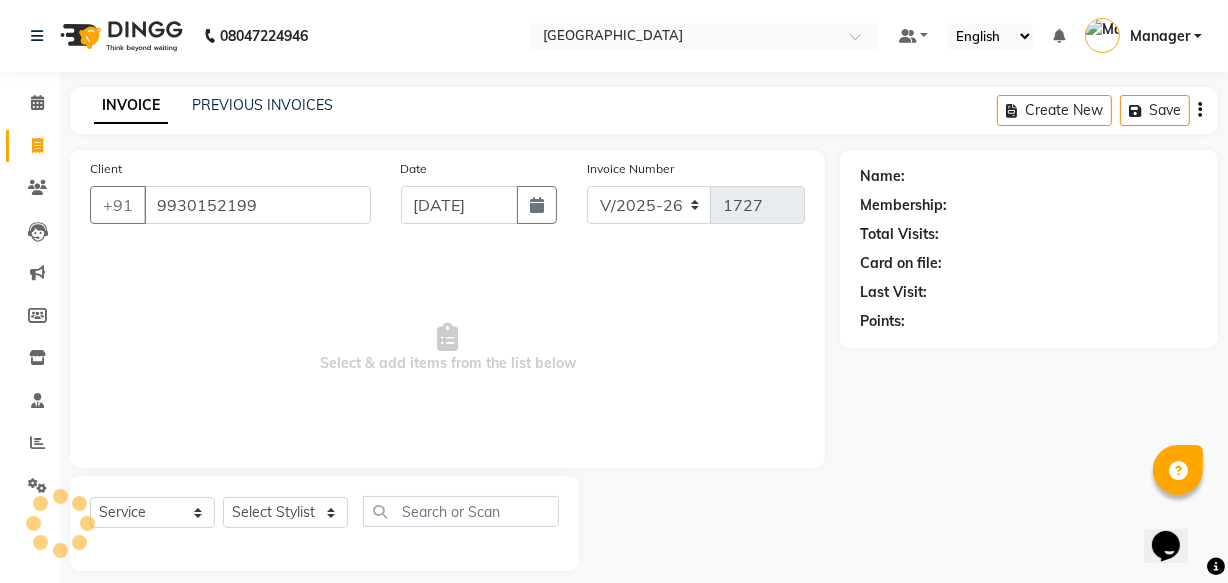 type on "9930152199" 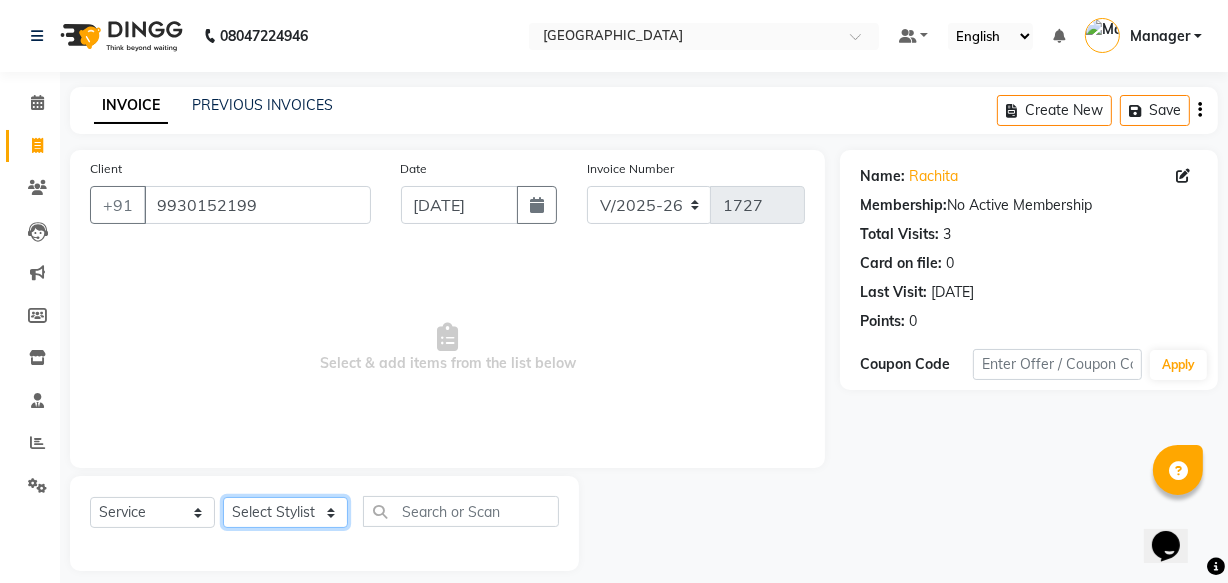 click on "Select Stylist Aarish Qureshi Areeba Hetal  karan Mahima Kelkar Manager Nadeem  Pooja  Samiya  Sonam Soni" 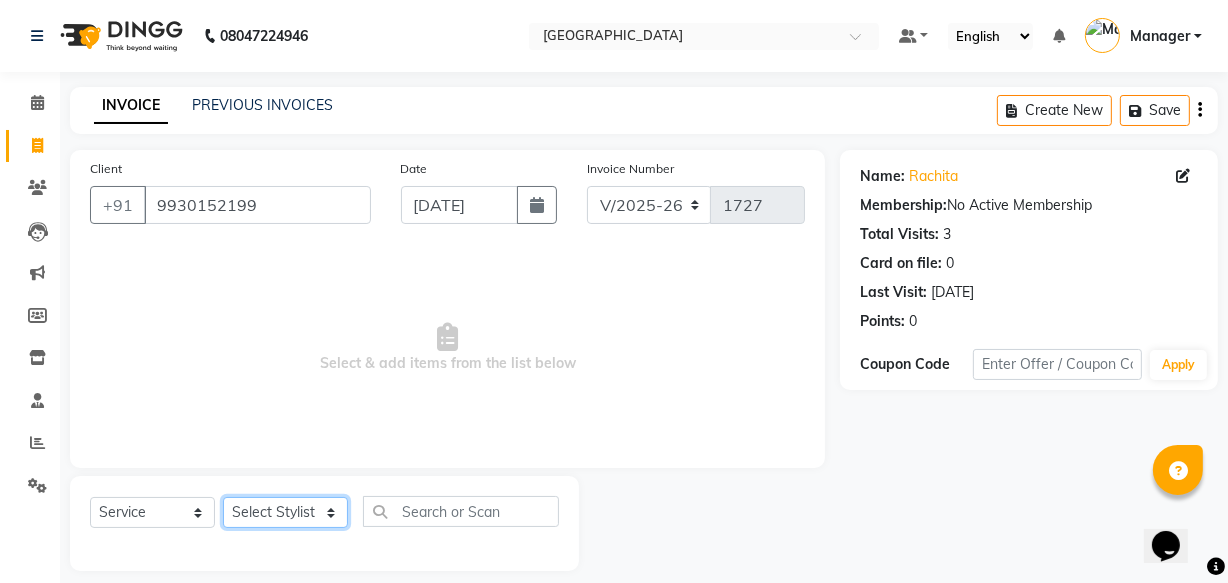 select on "63645" 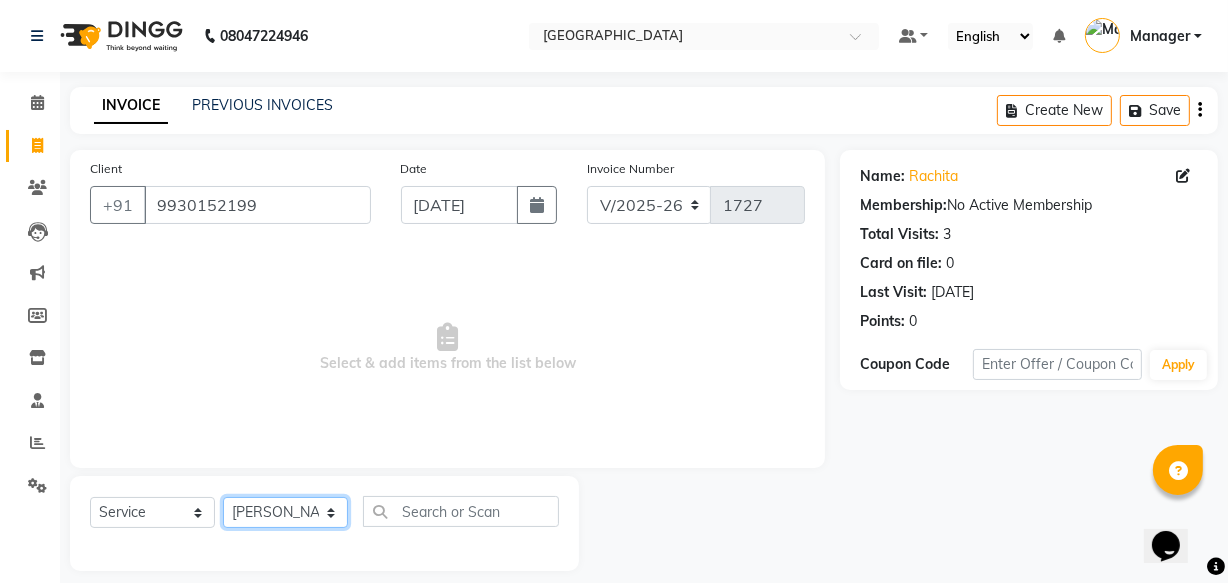 click on "Select Stylist Aarish Qureshi Areeba Hetal  karan Mahima Kelkar Manager Nadeem  Pooja  Samiya  Sonam Soni" 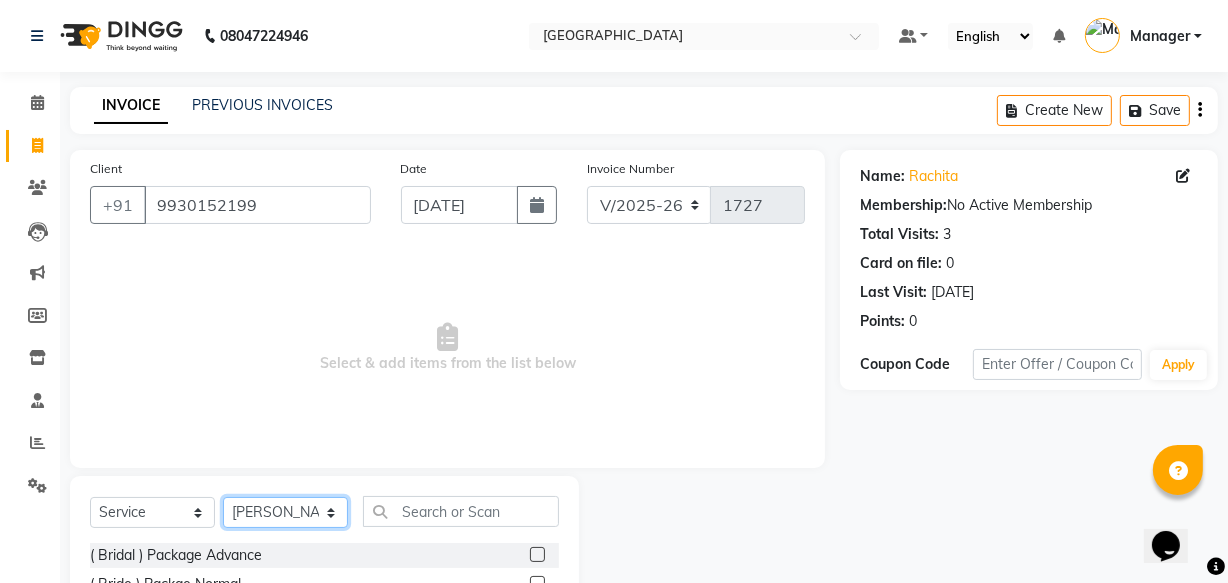 scroll, scrollTop: 219, scrollLeft: 0, axis: vertical 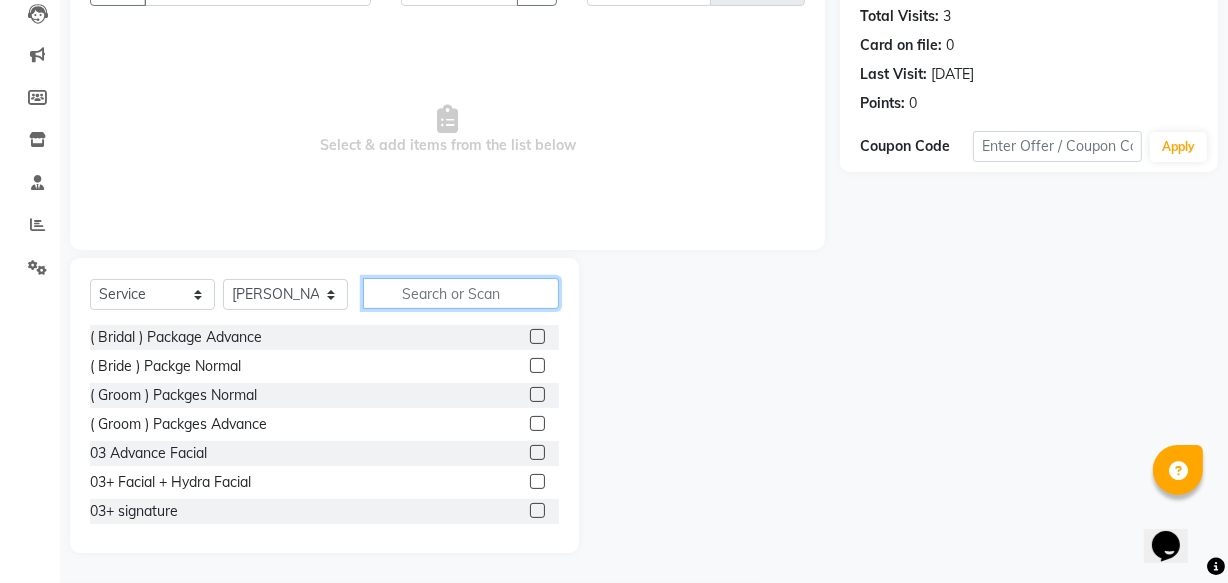 click 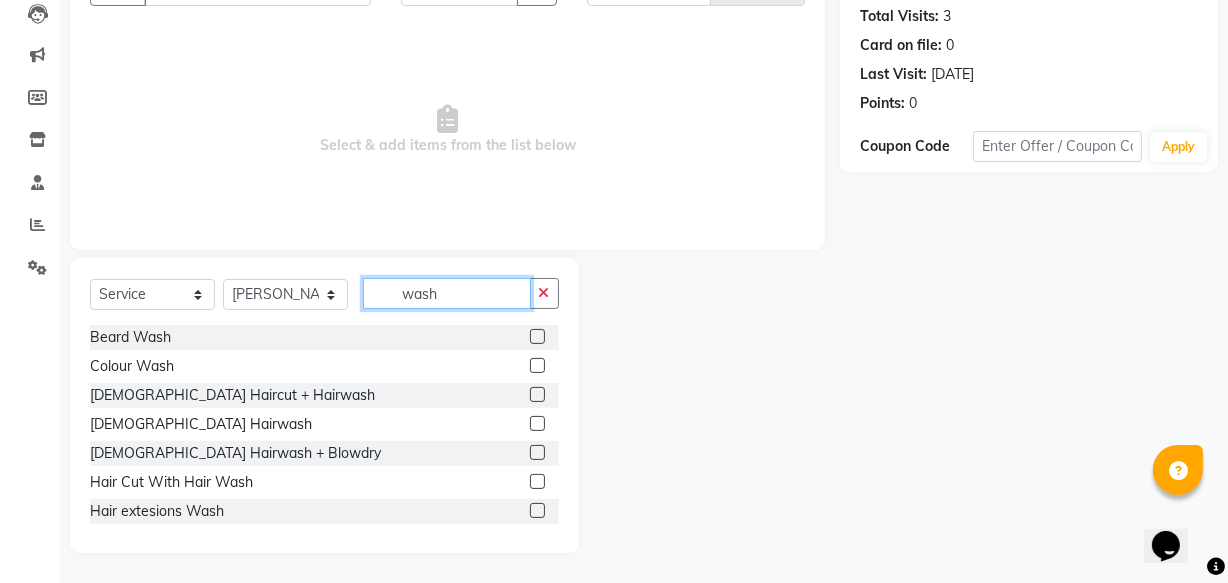 click on "wash" 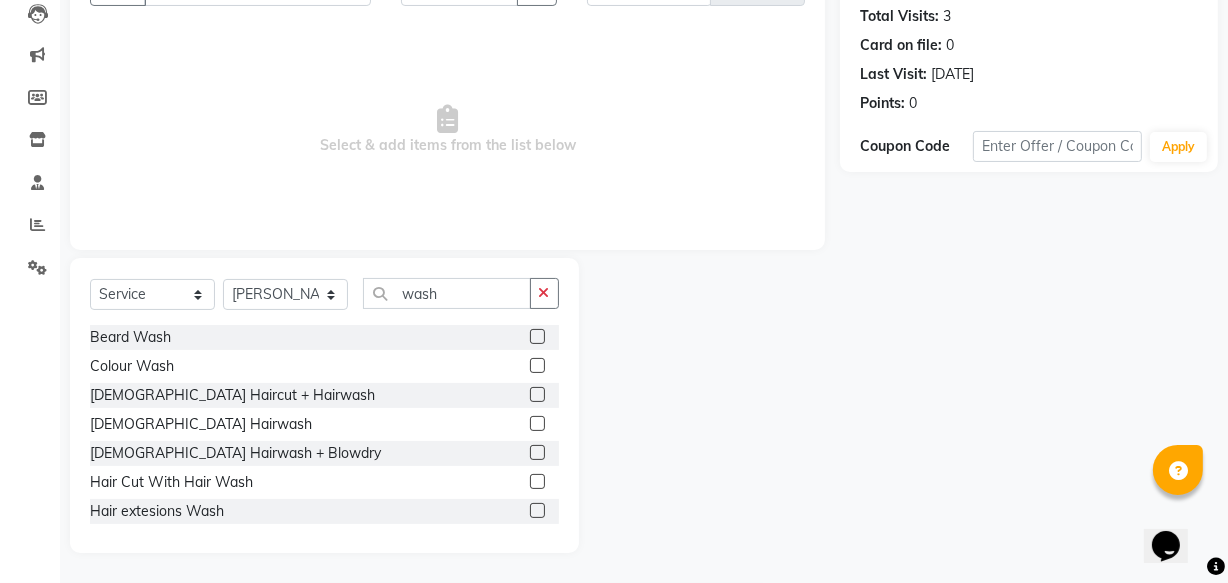 click 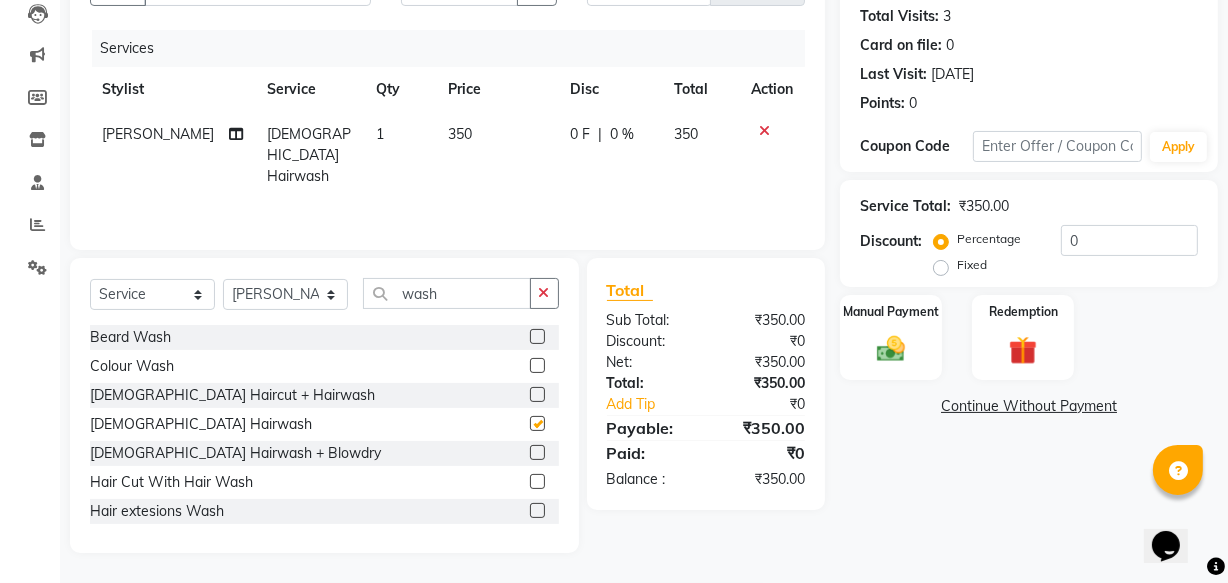 checkbox on "false" 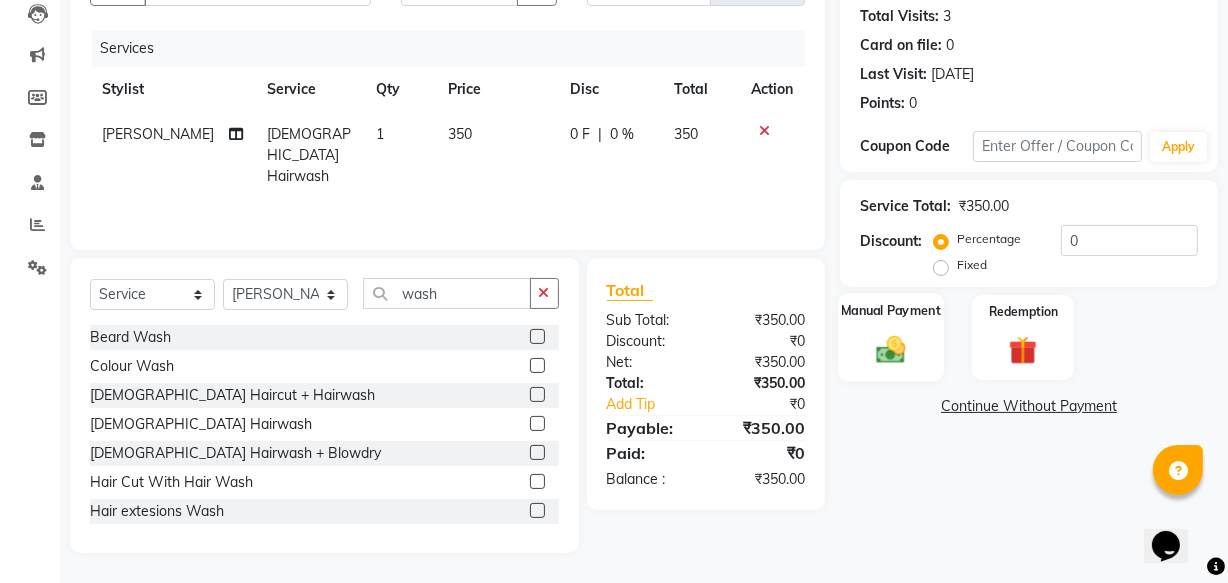 click 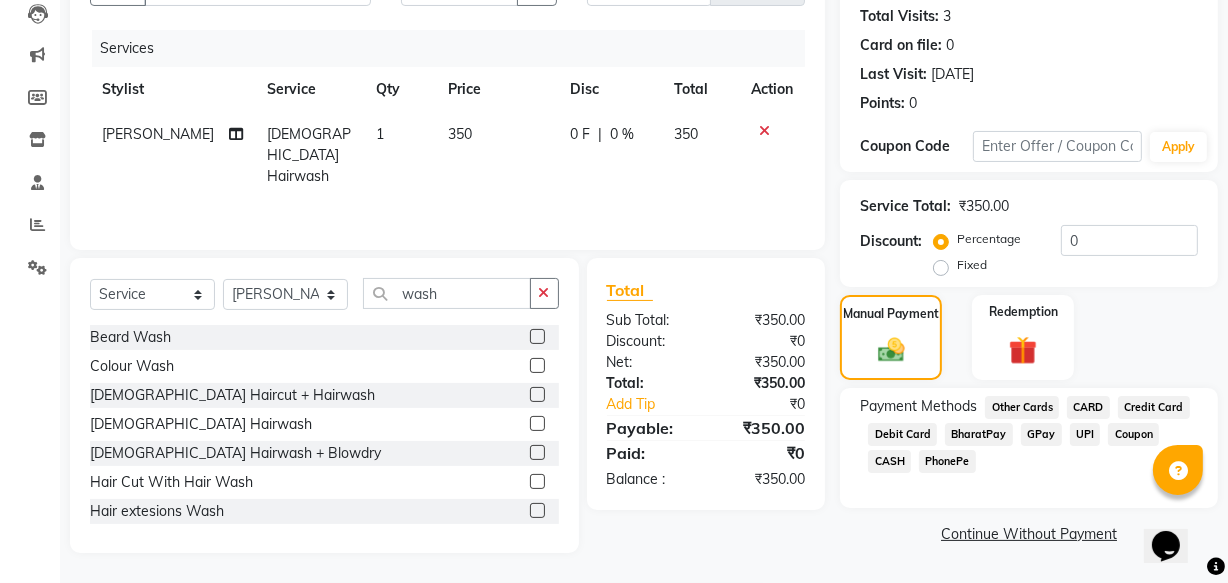click on "CASH" 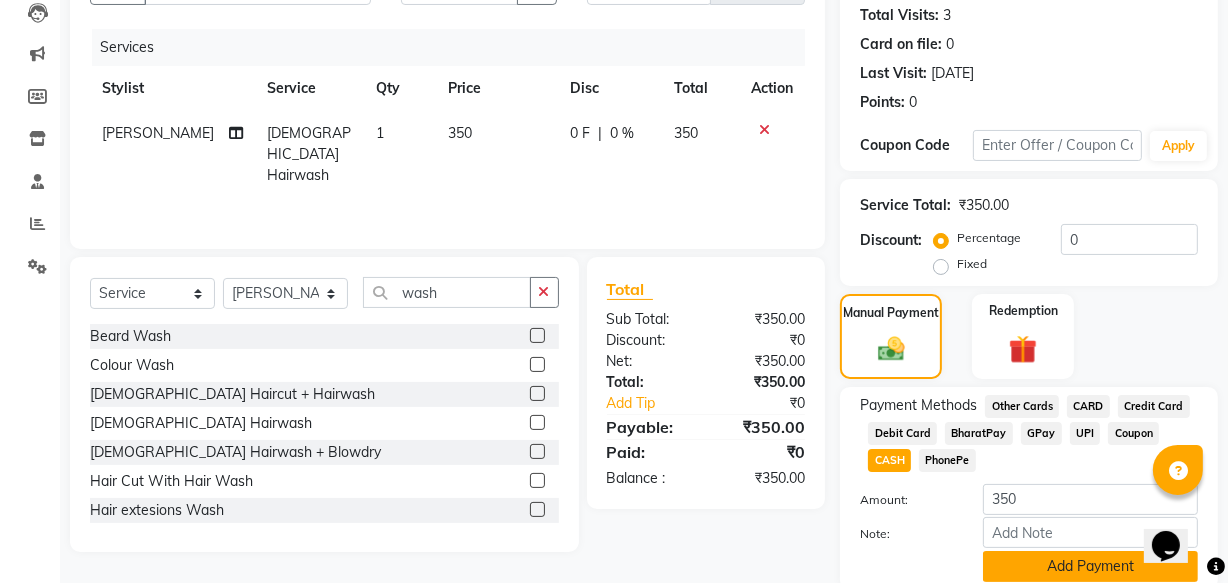 scroll, scrollTop: 297, scrollLeft: 0, axis: vertical 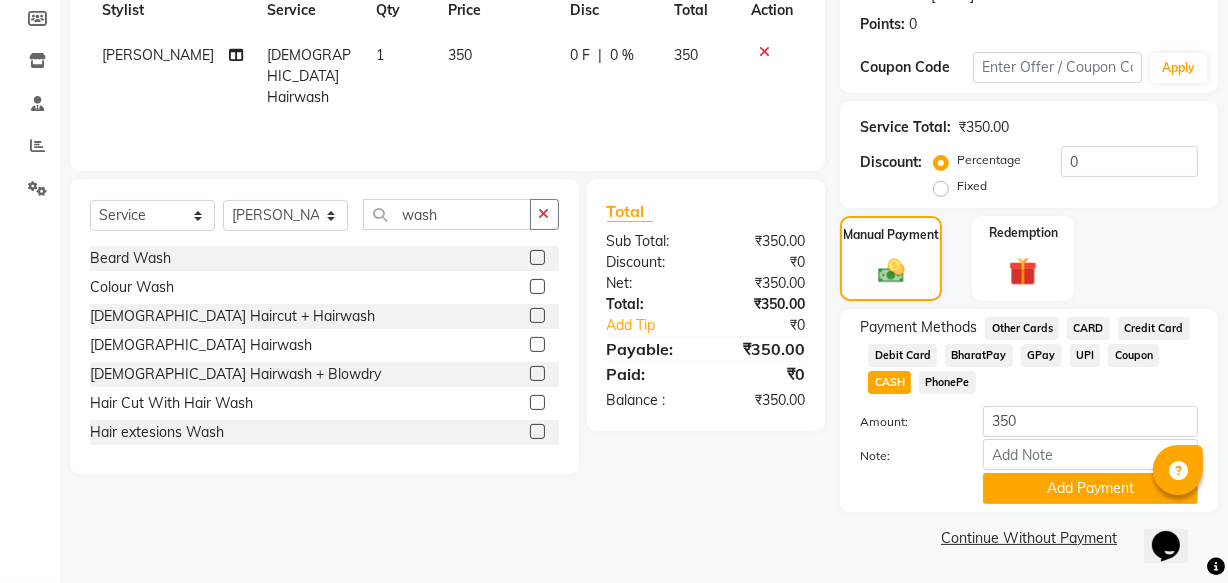 drag, startPoint x: 1050, startPoint y: 489, endPoint x: 1072, endPoint y: 322, distance: 168.44287 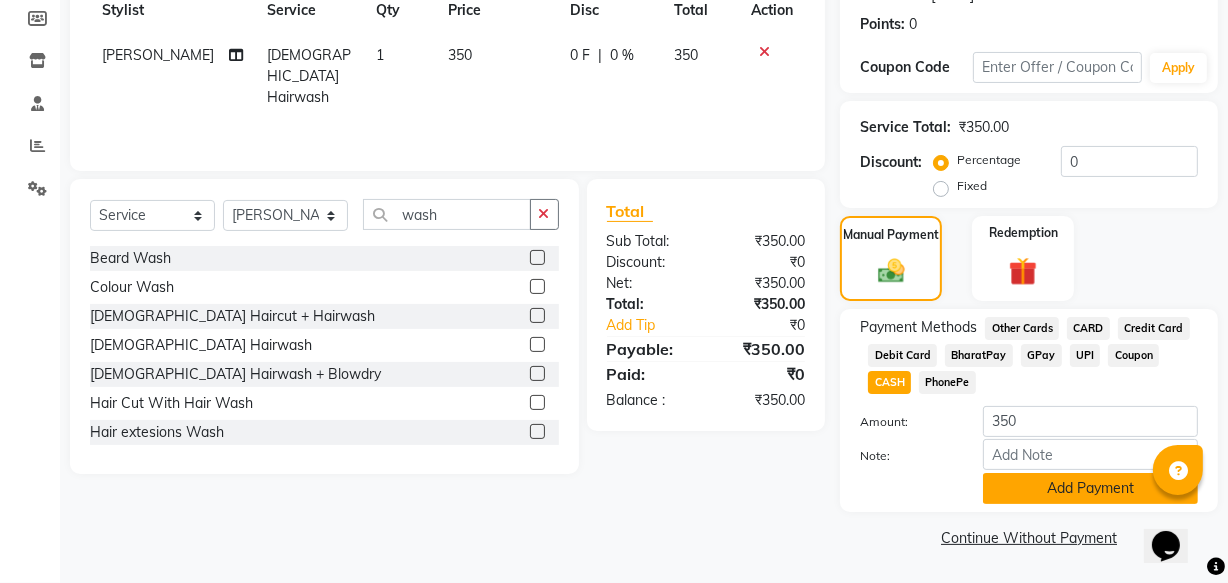 click on "Add Payment" 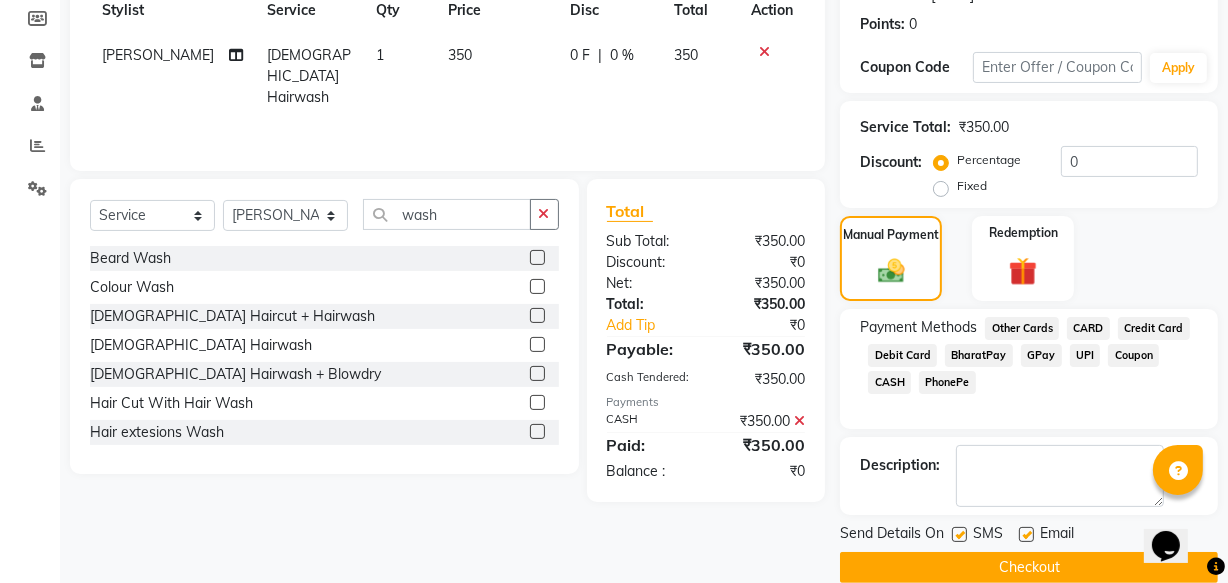 scroll, scrollTop: 326, scrollLeft: 0, axis: vertical 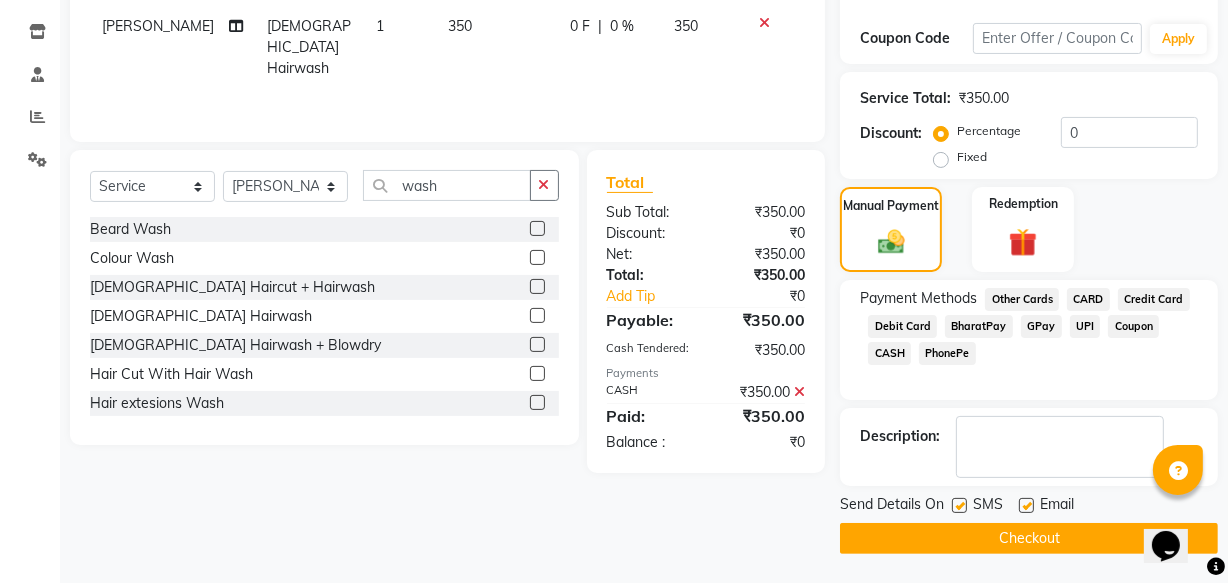 click on "Checkout" 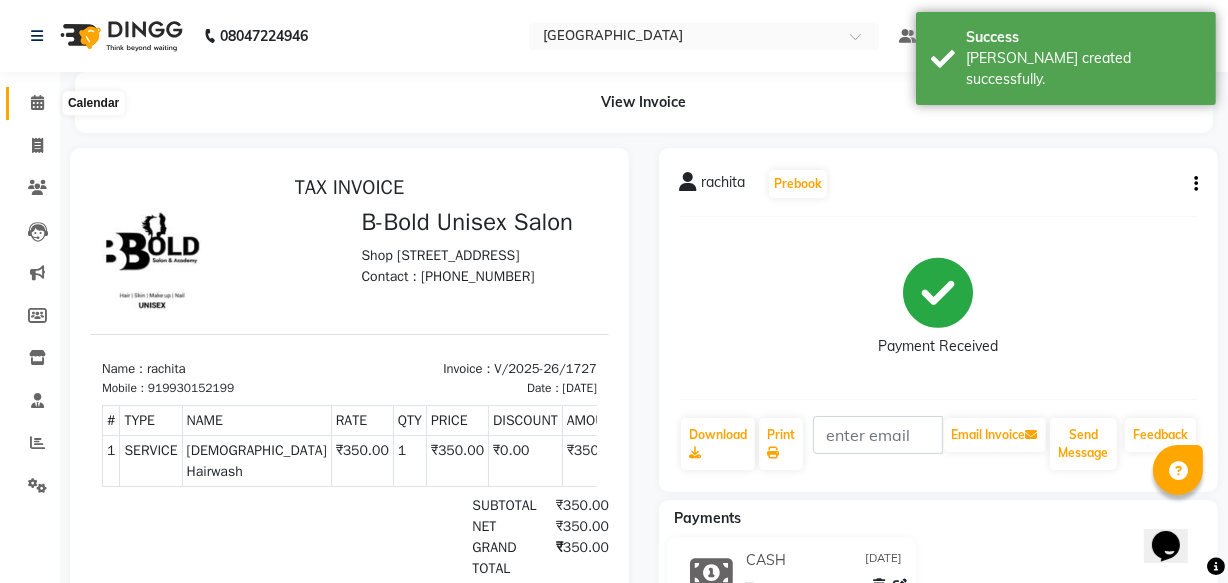 scroll, scrollTop: 0, scrollLeft: 0, axis: both 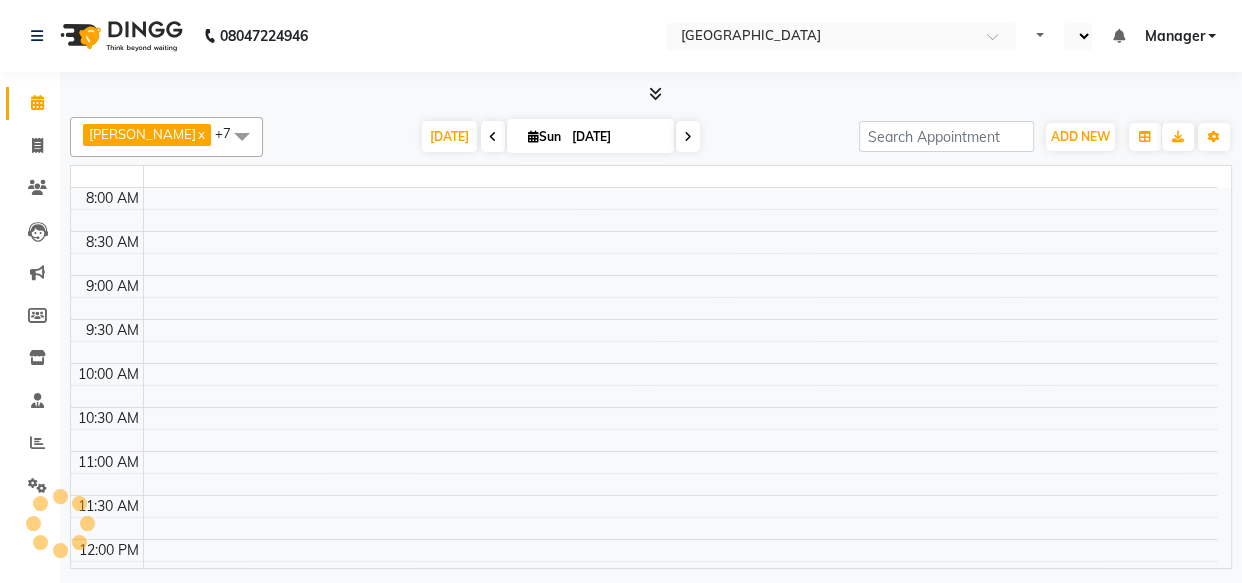 select on "en" 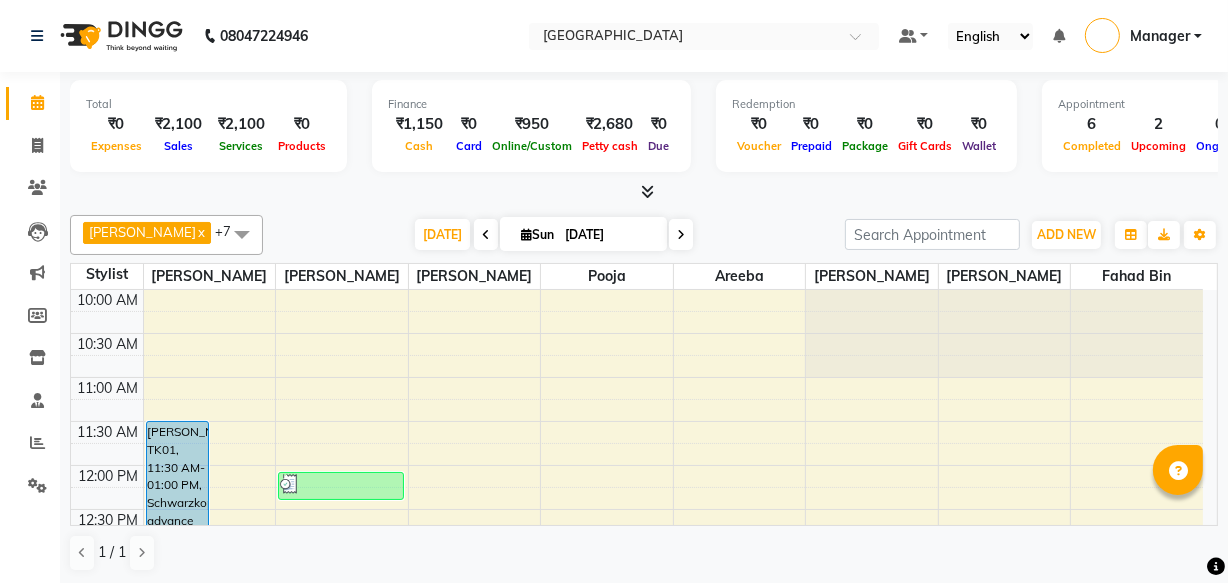 scroll, scrollTop: 0, scrollLeft: 0, axis: both 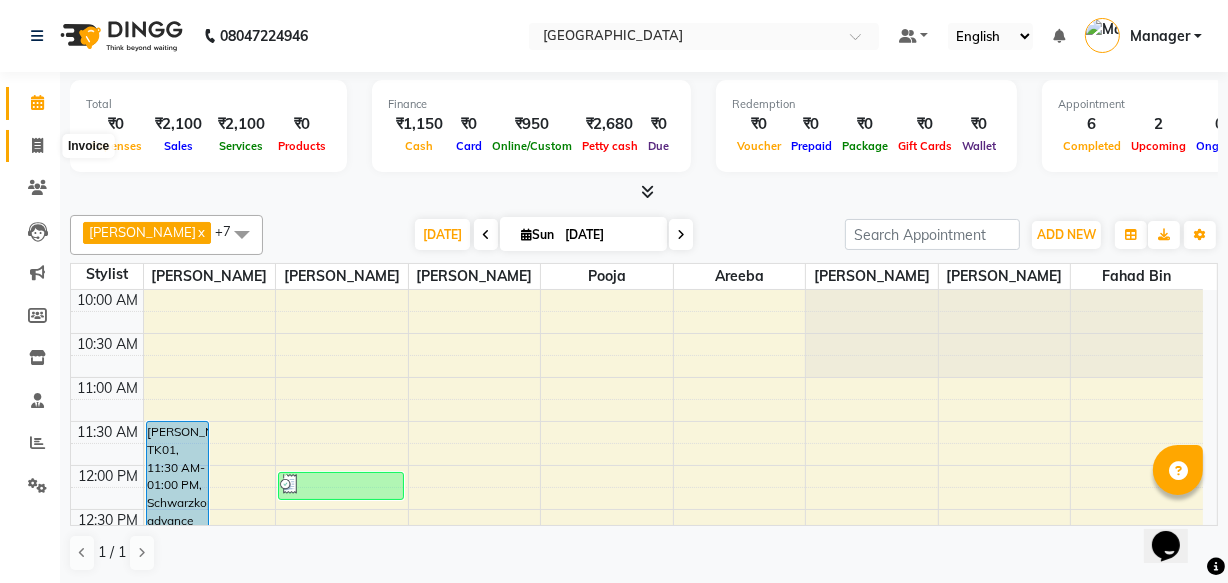 click 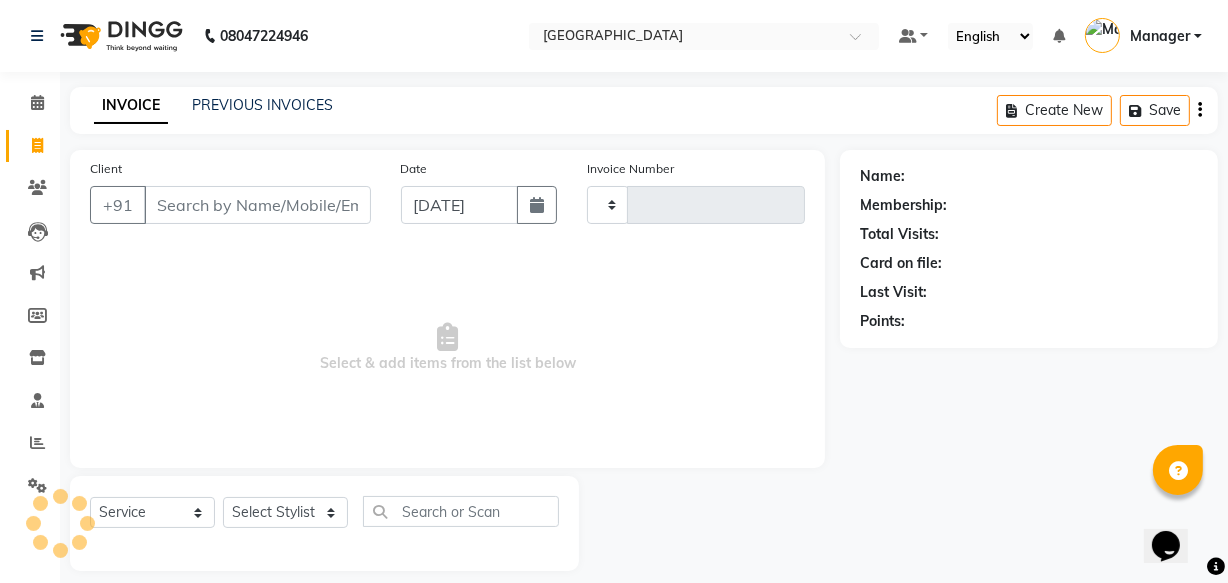type on "1728" 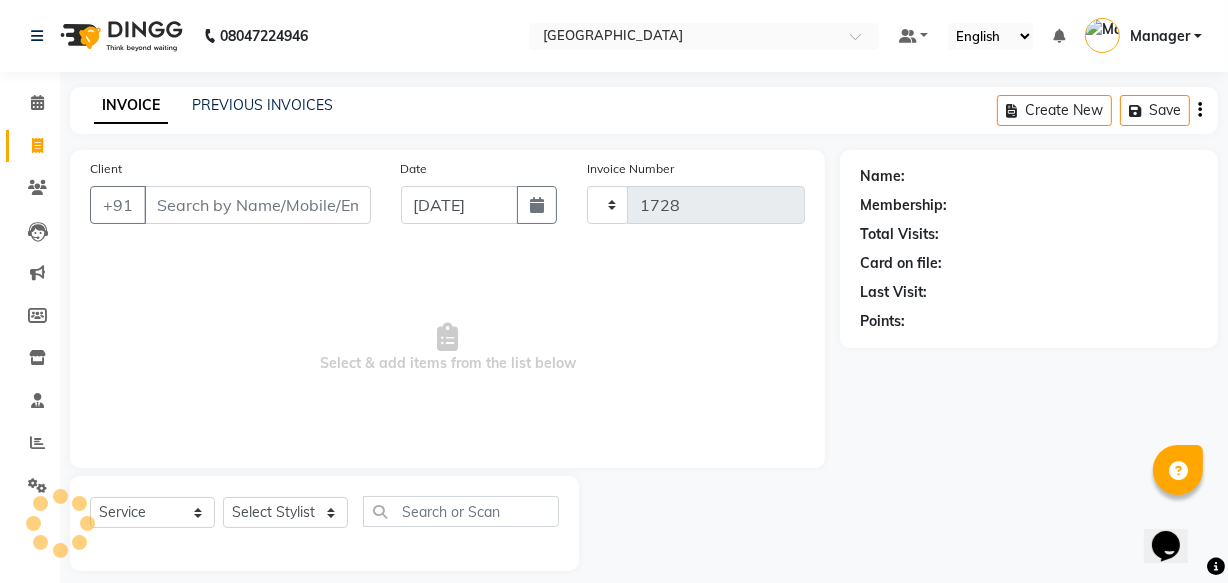 select on "7353" 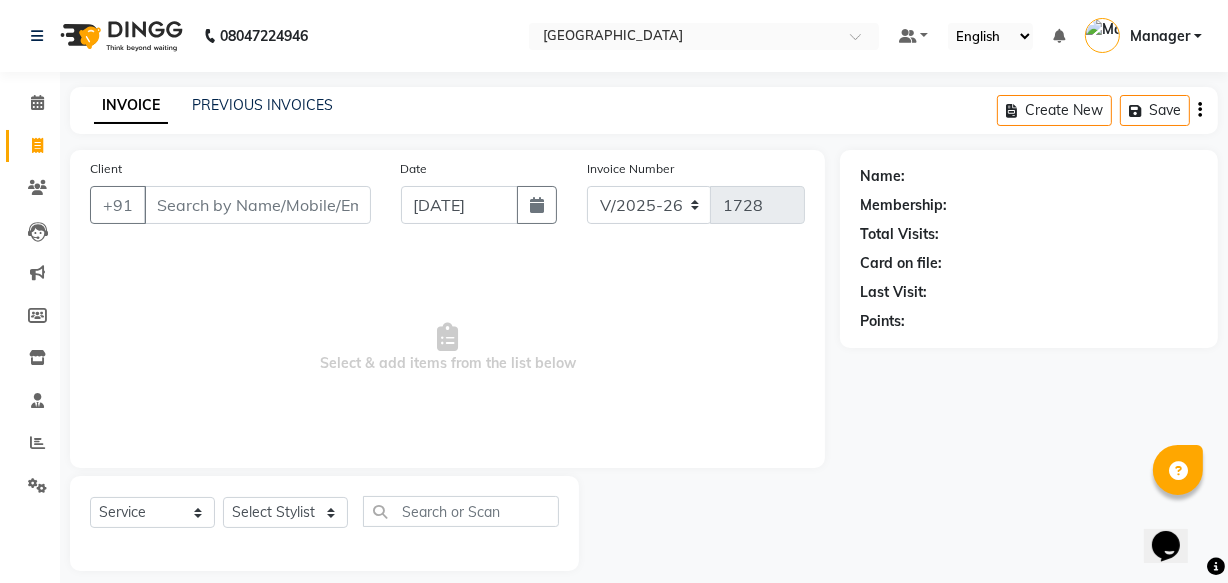 click on "Client" at bounding box center (257, 205) 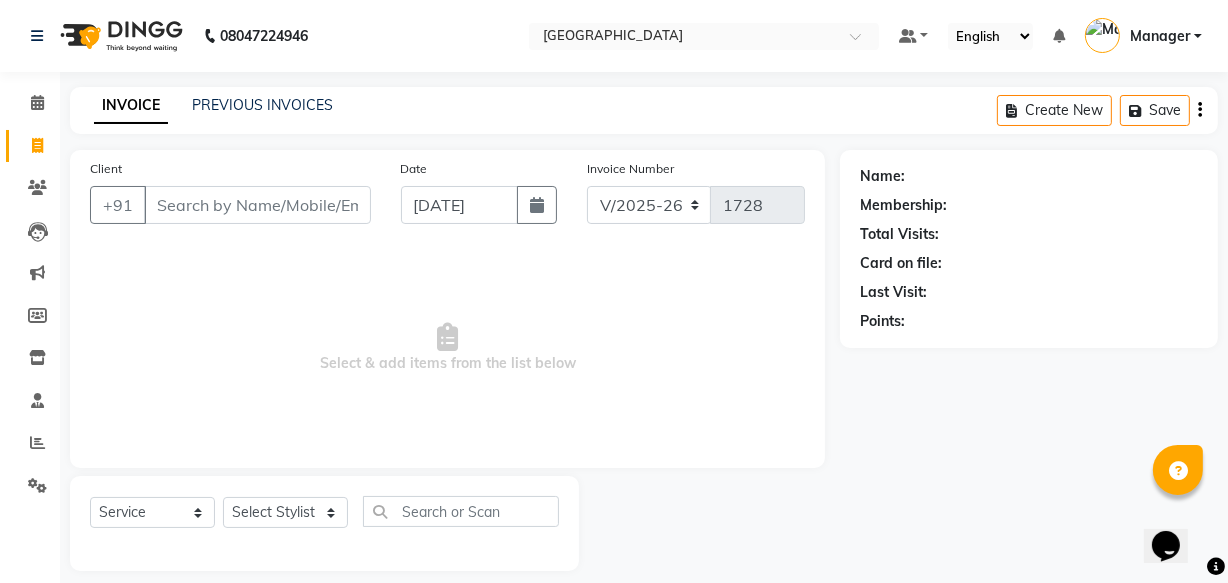 click on "Client" at bounding box center [257, 205] 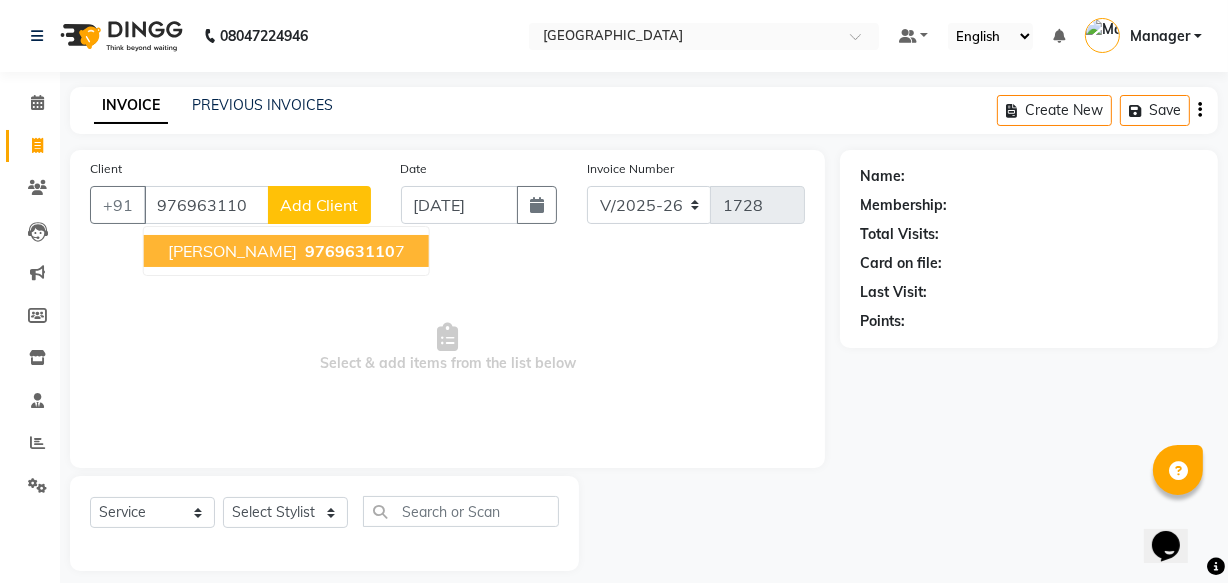 click on "976963110" at bounding box center (350, 251) 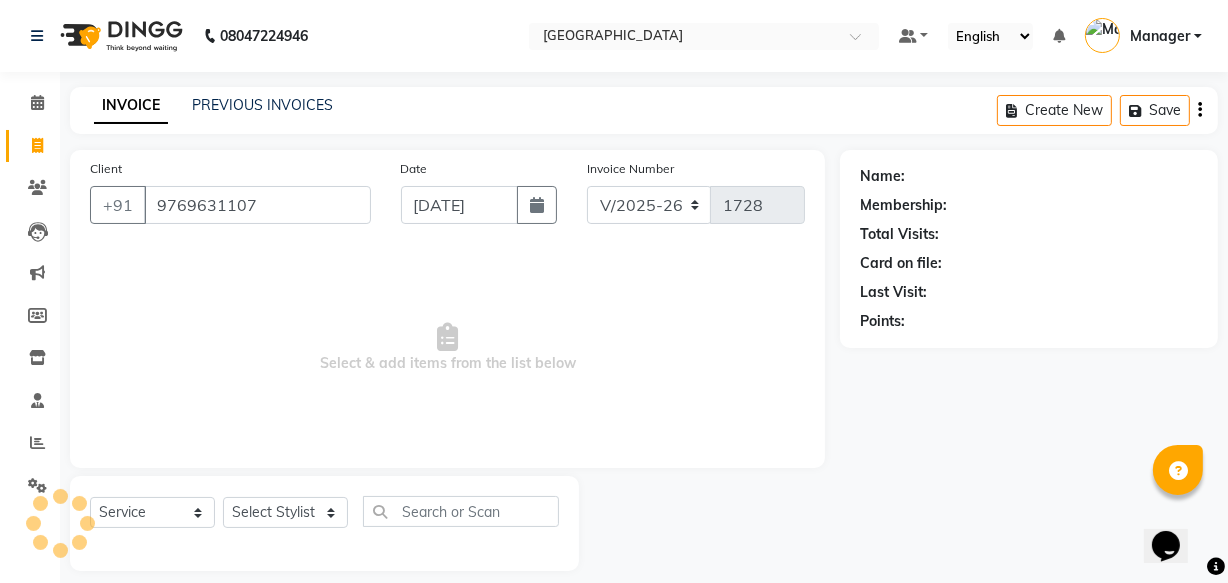 type on "9769631107" 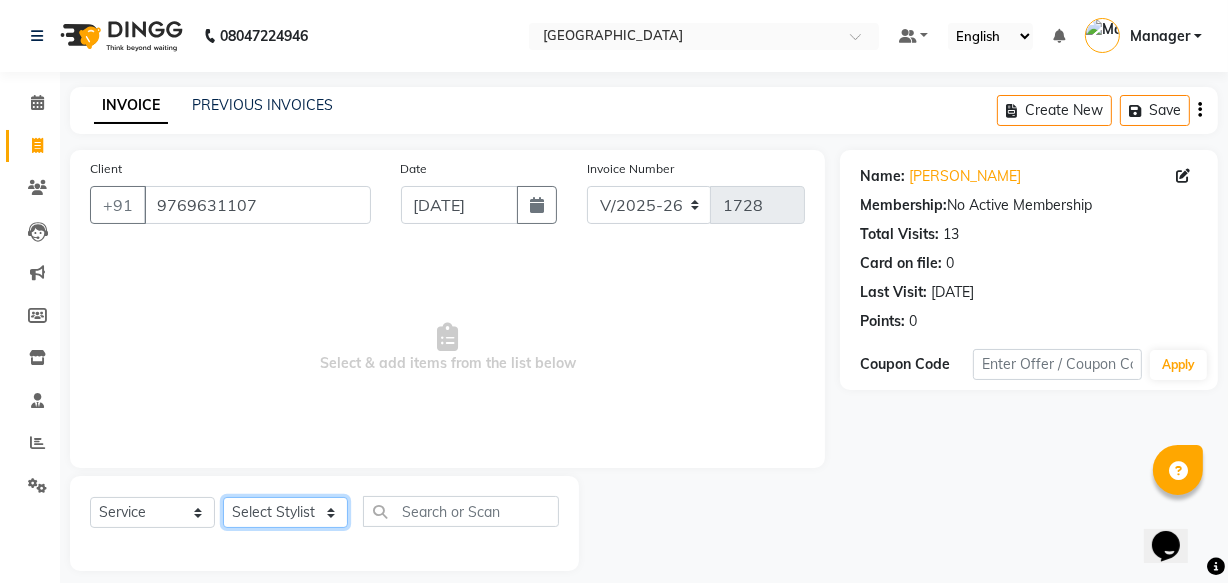 click on "Select Stylist Aarish Qureshi Areeba Hetal  karan Mahima Kelkar Manager Nadeem  Pooja  Samiya  Sonam Soni" 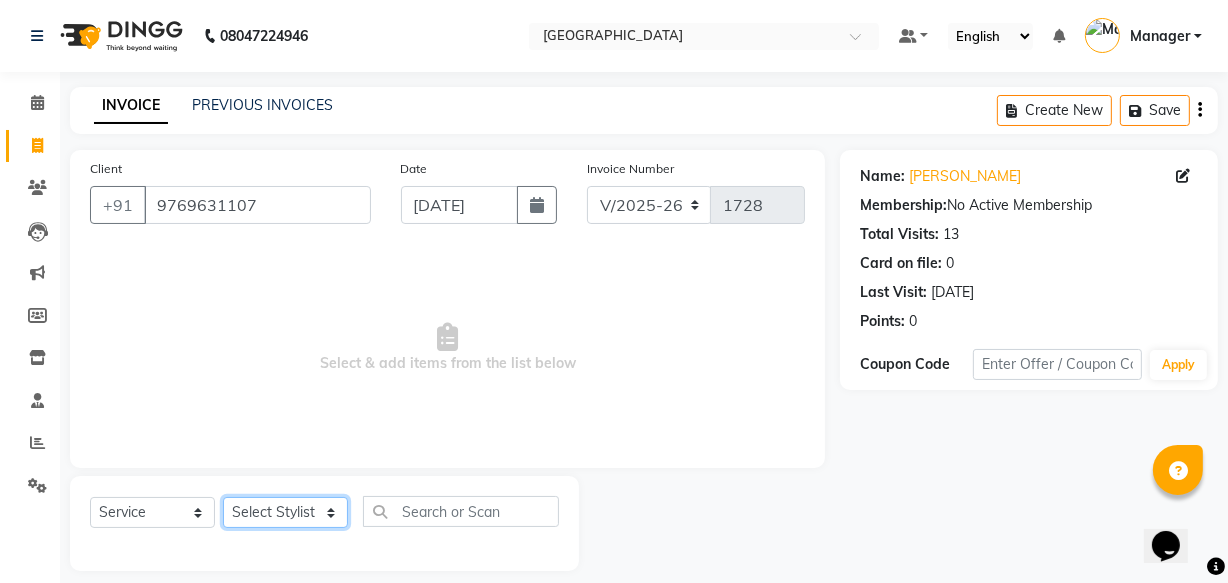 select on "63645" 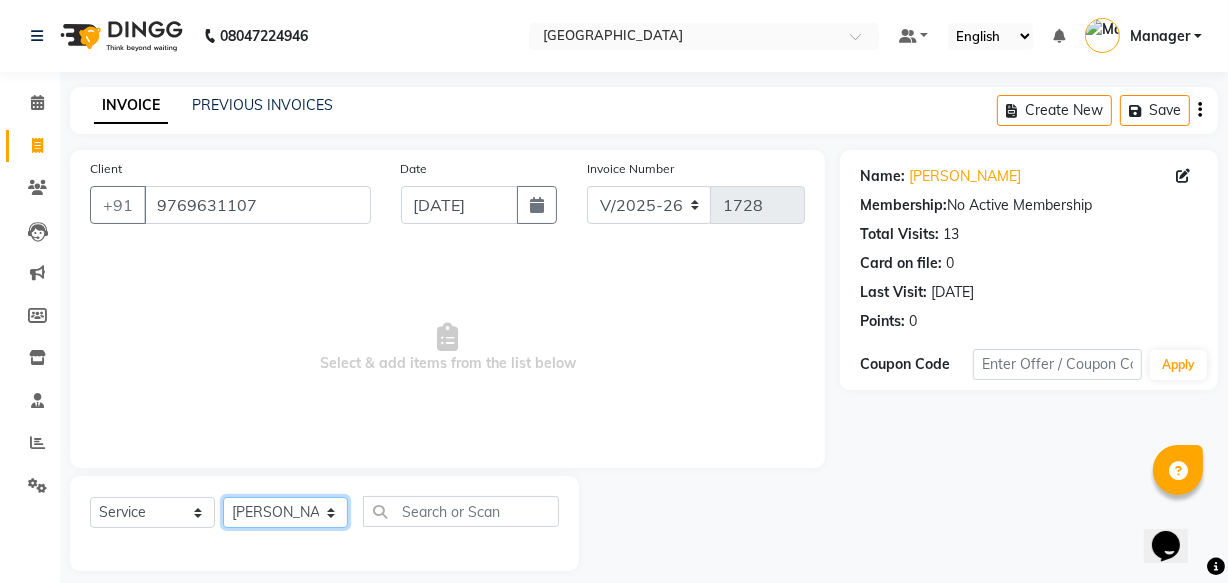 click on "Select Stylist Aarish Qureshi Areeba Hetal  karan Mahima Kelkar Manager Nadeem  Pooja  Samiya  Sonam Soni" 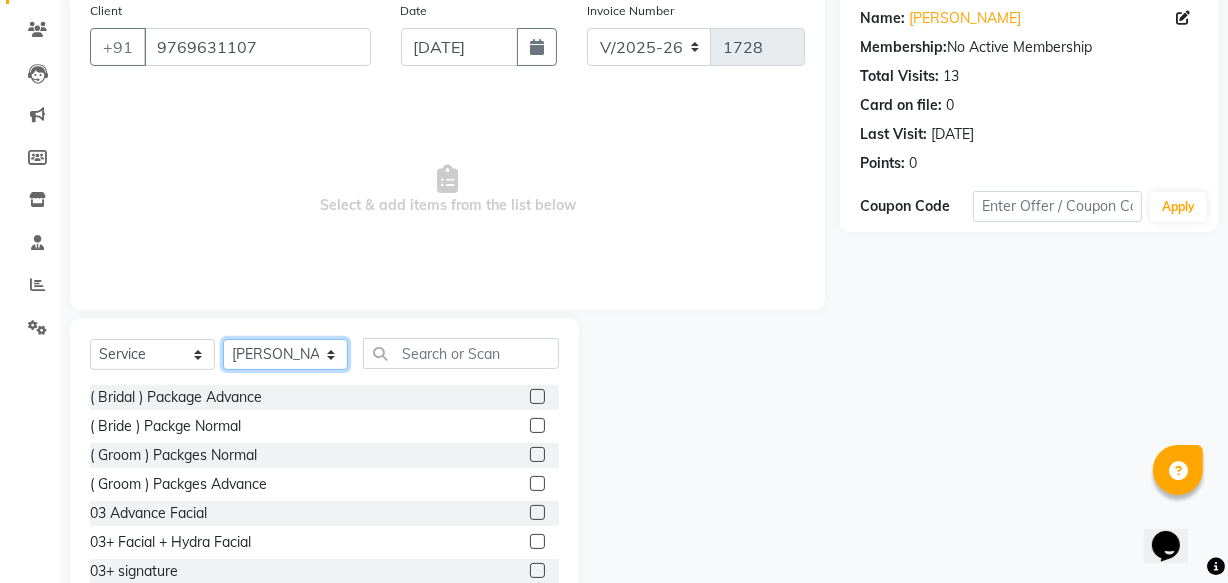 scroll, scrollTop: 219, scrollLeft: 0, axis: vertical 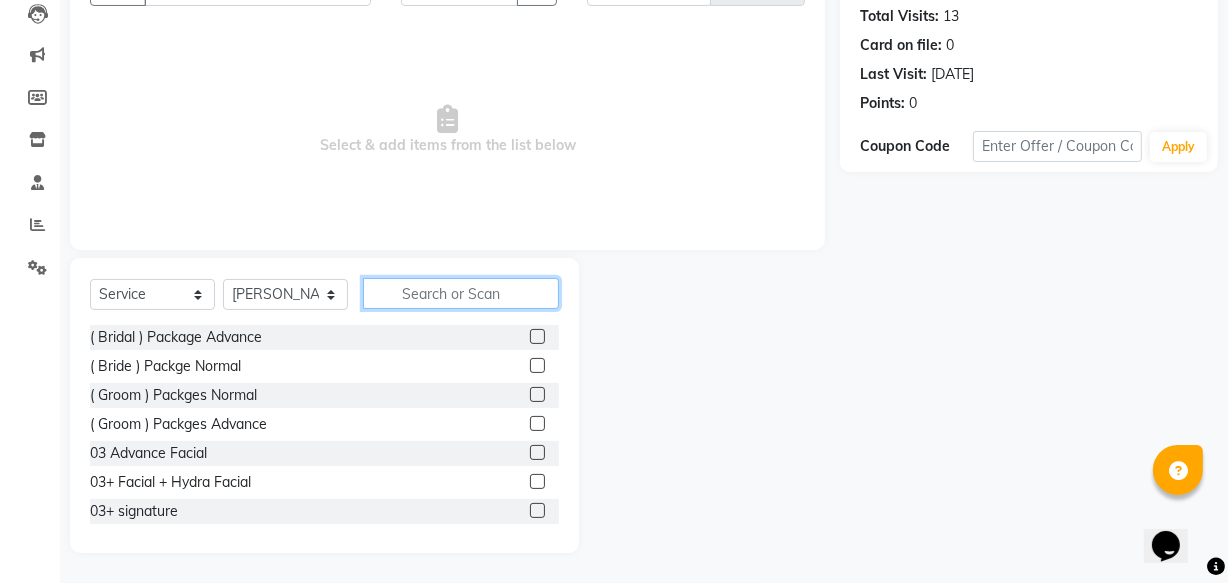 click 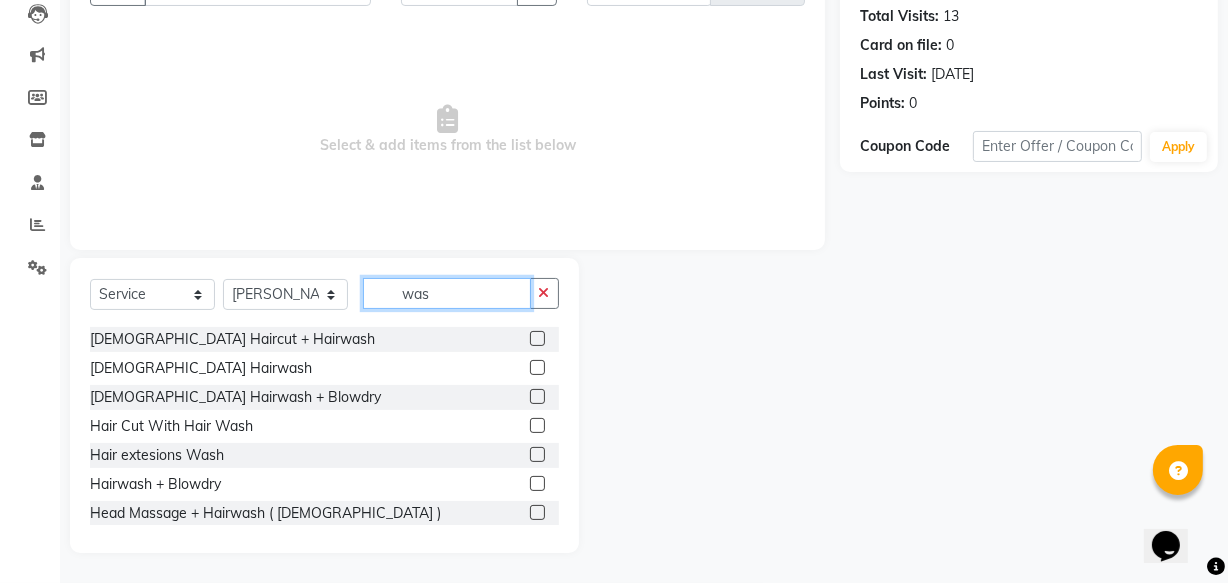 scroll, scrollTop: 41, scrollLeft: 0, axis: vertical 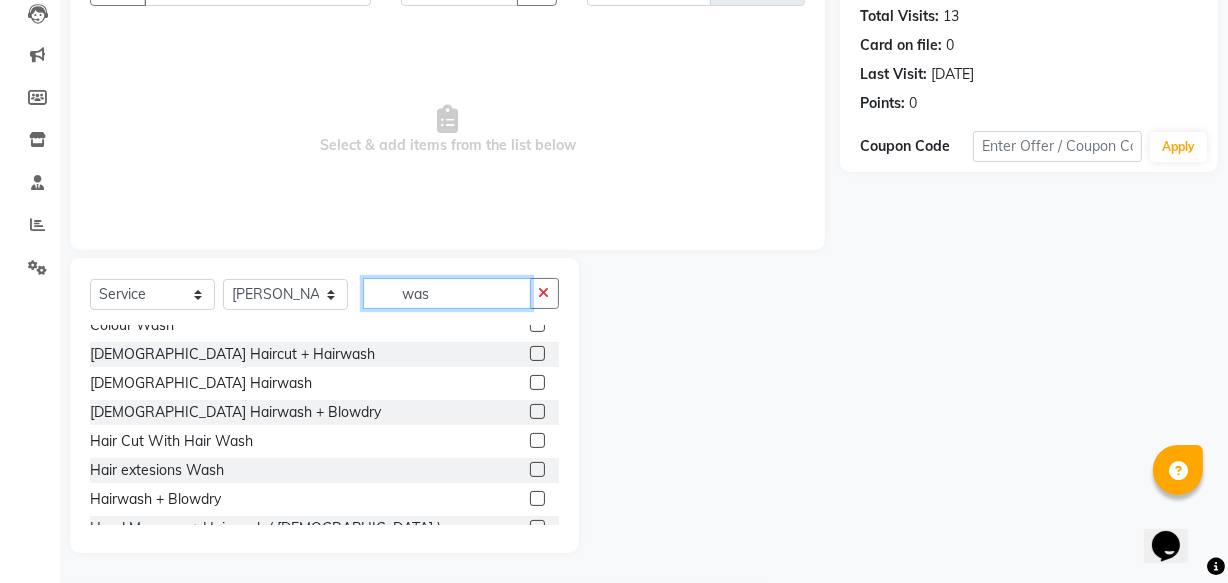 type on "was" 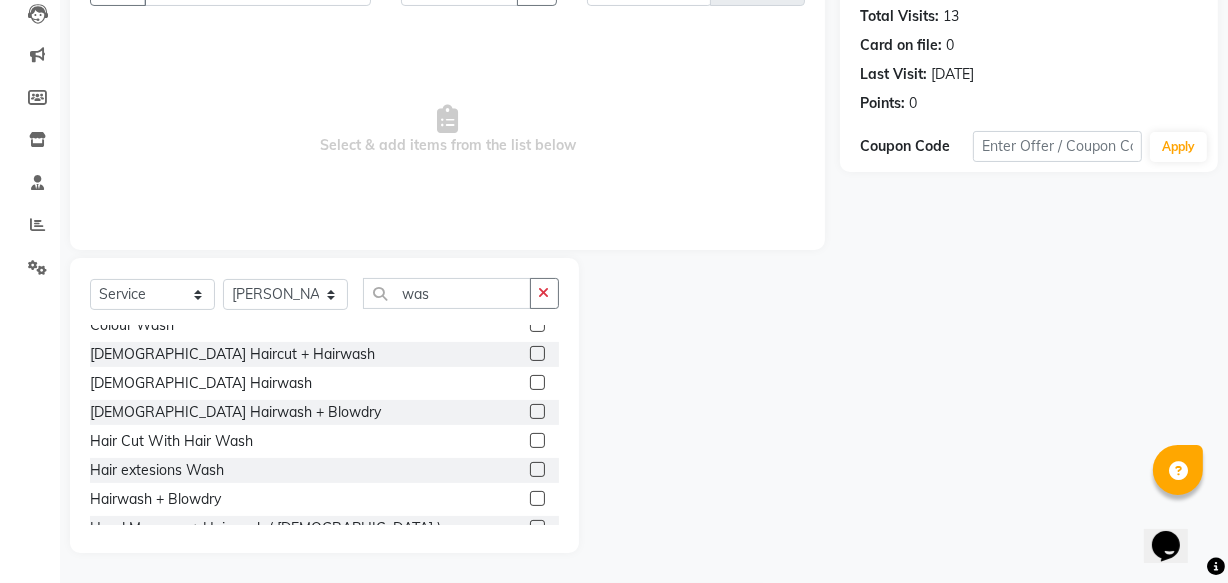 click 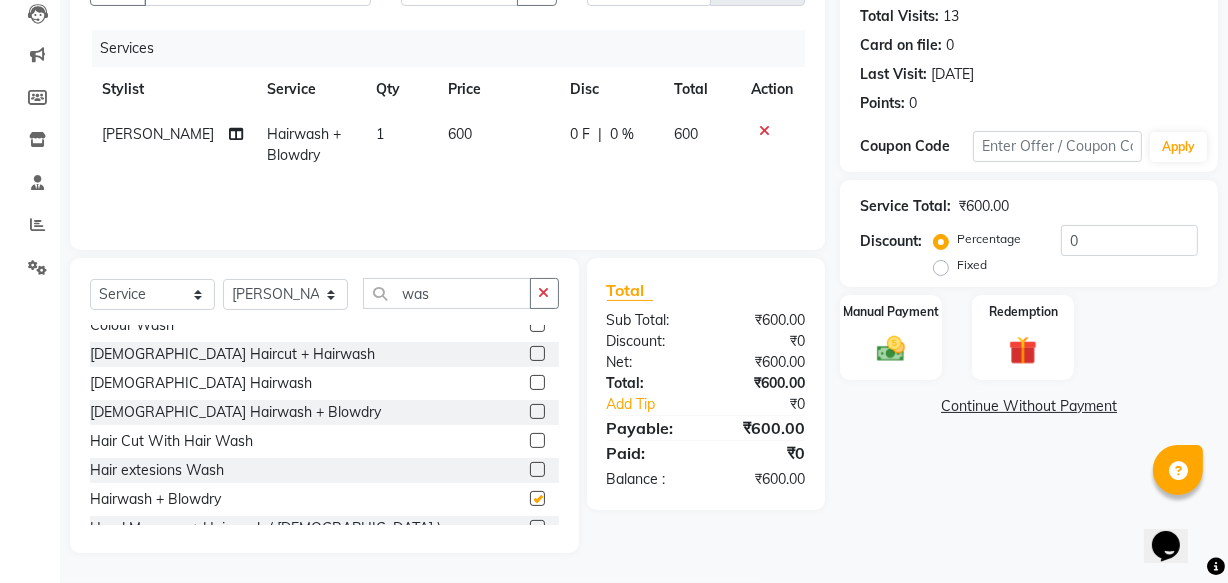 checkbox on "false" 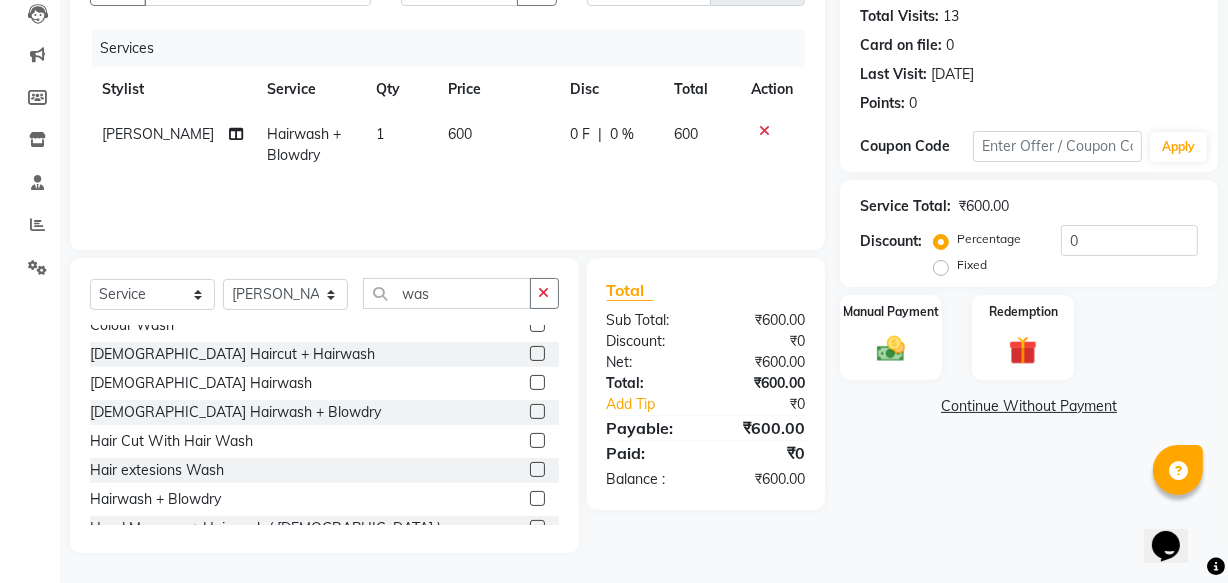 click on "600" 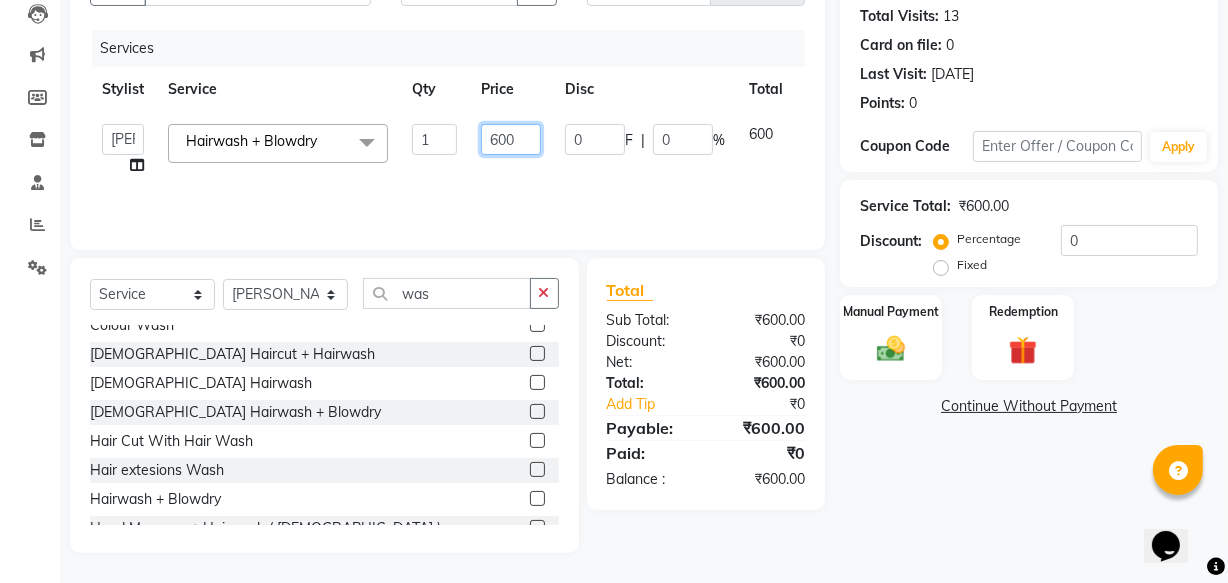 click on "600" 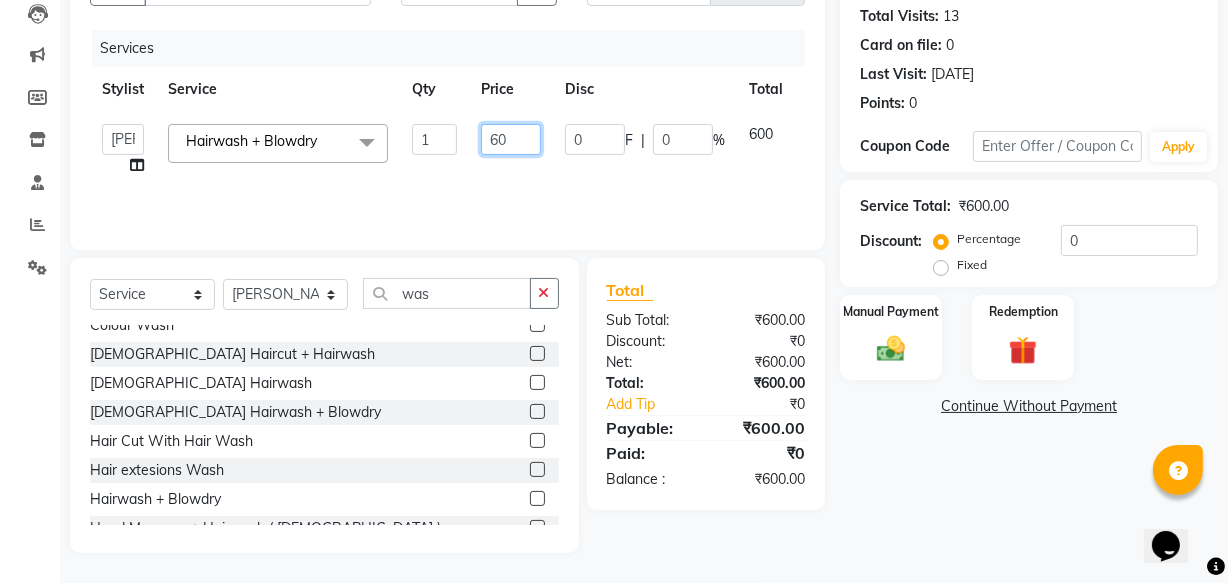 type on "6" 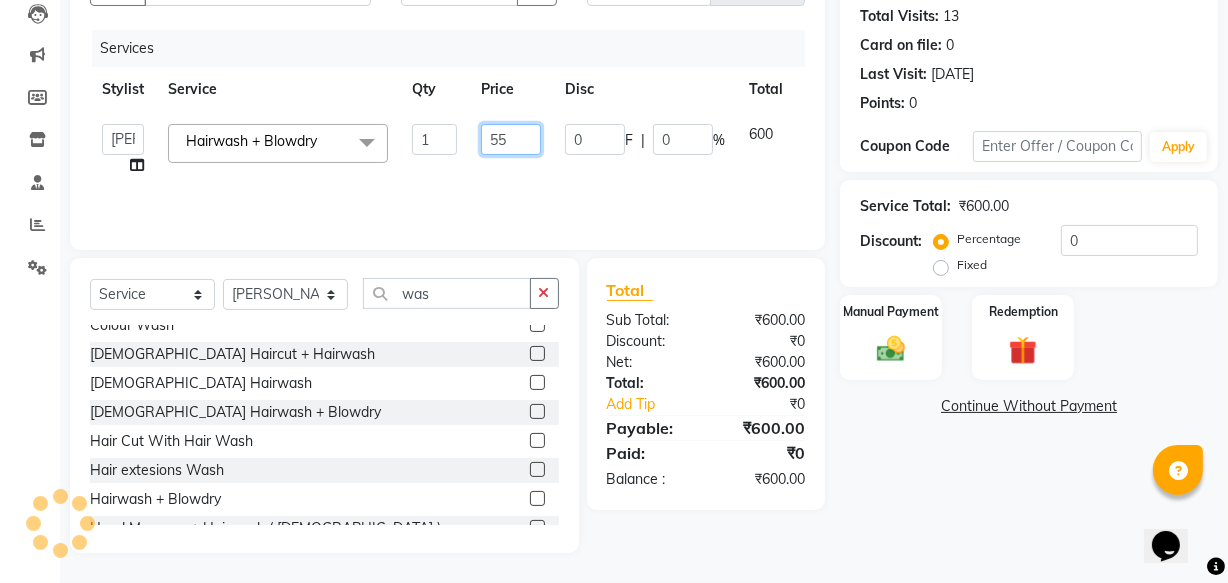 type on "550" 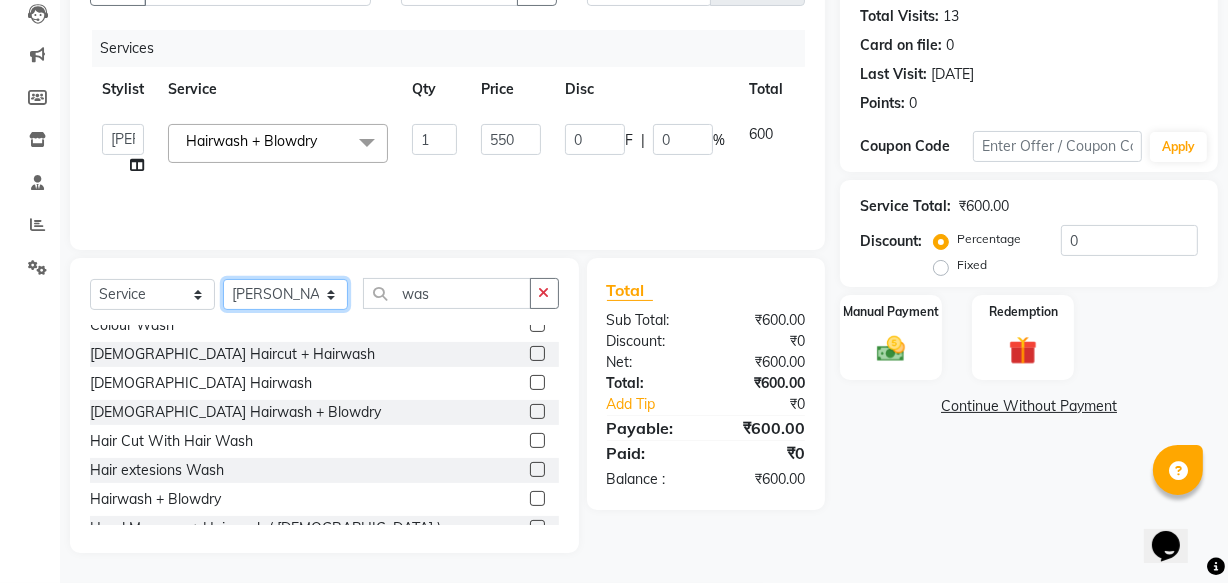 click on "Select Stylist Aarish Qureshi Areeba Hetal  karan Mahima Kelkar Manager Nadeem  Pooja  Samiya  Sonam Soni" 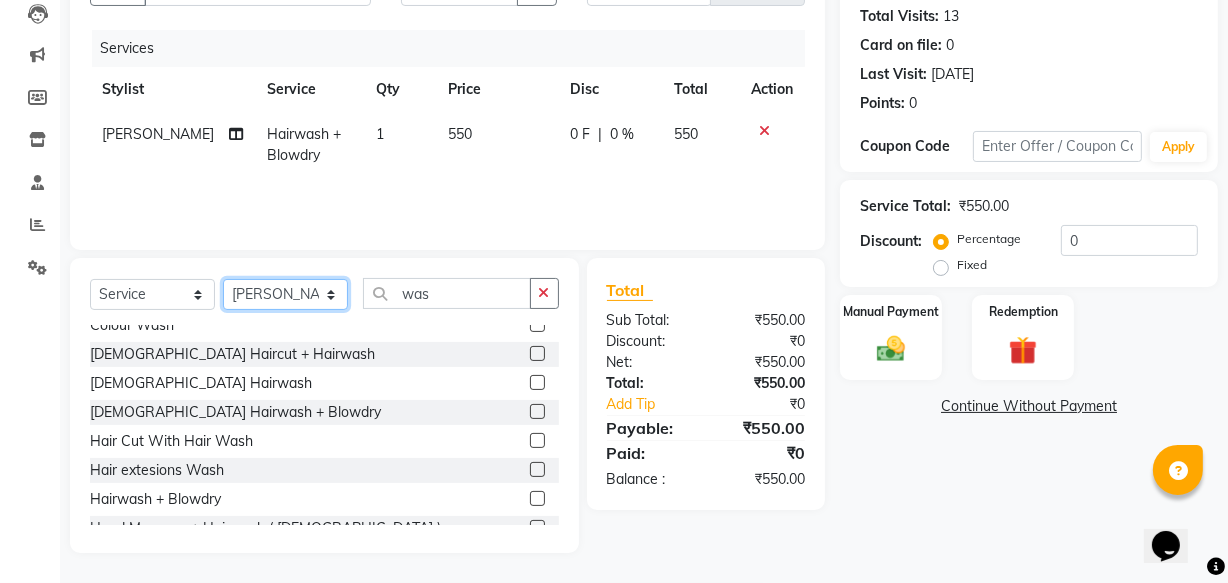 select on "63648" 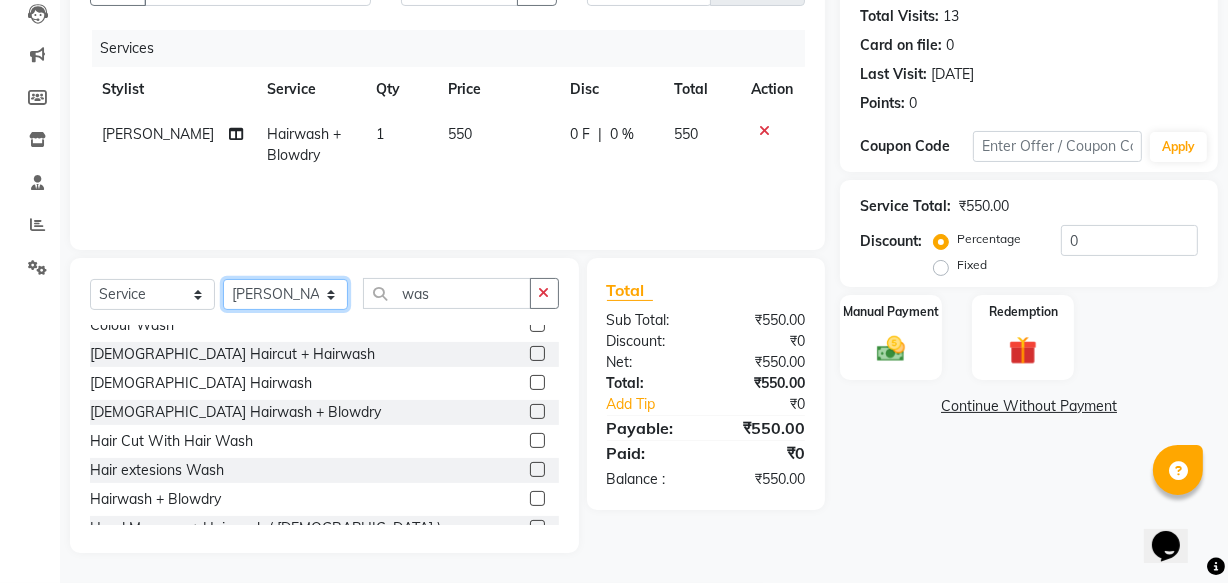 click on "Select Stylist Aarish Qureshi Areeba Hetal  karan Mahima Kelkar Manager Nadeem  Pooja  Samiya  Sonam Soni" 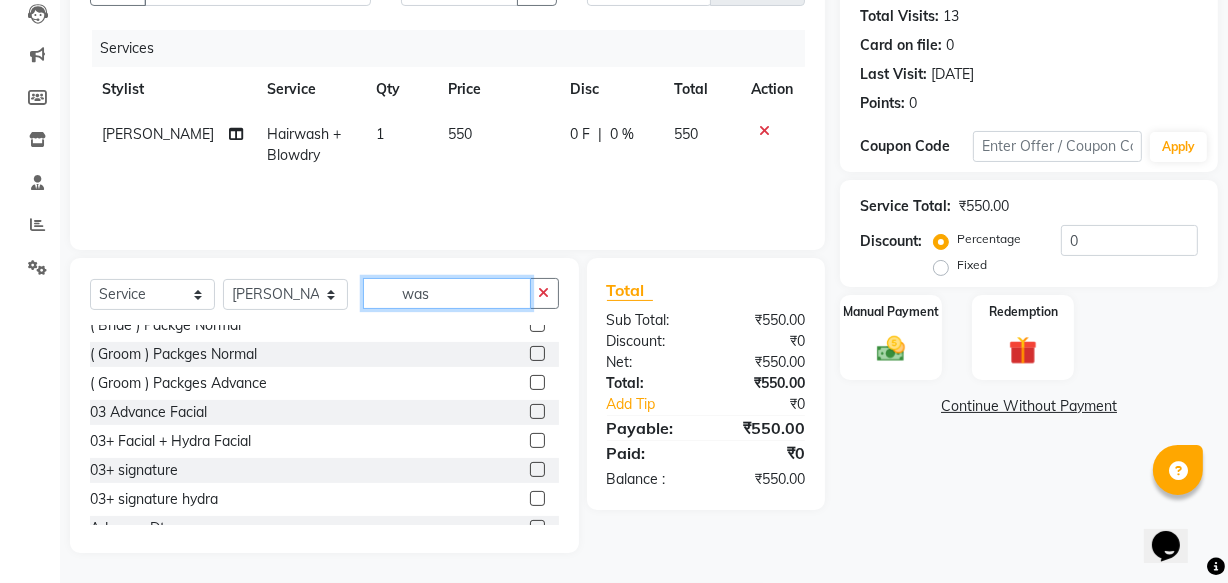 click on "was" 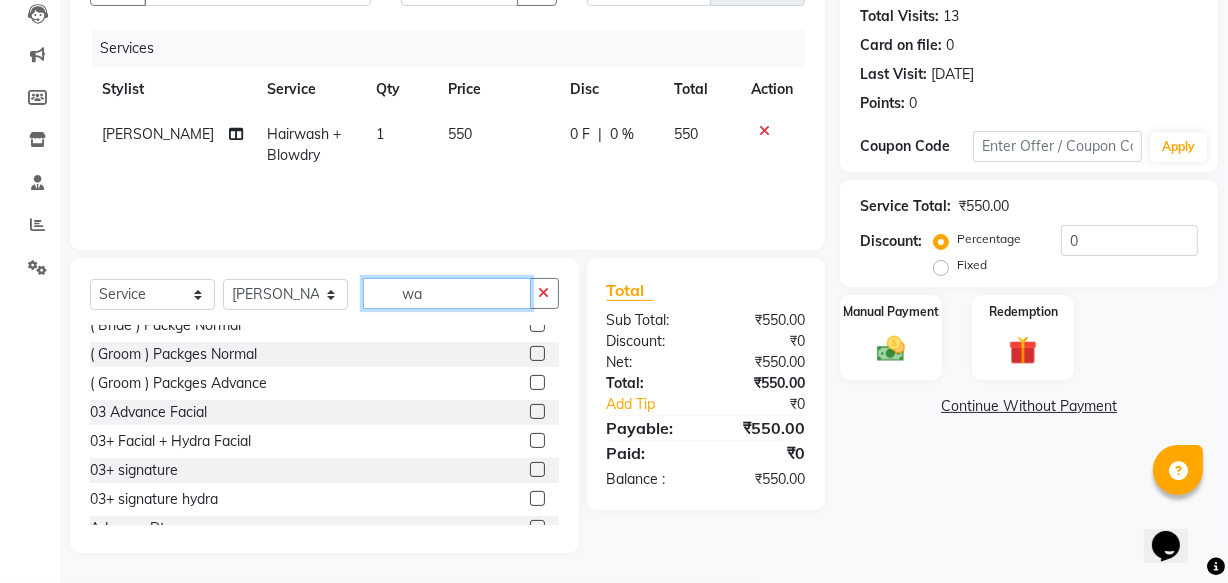 type on "w" 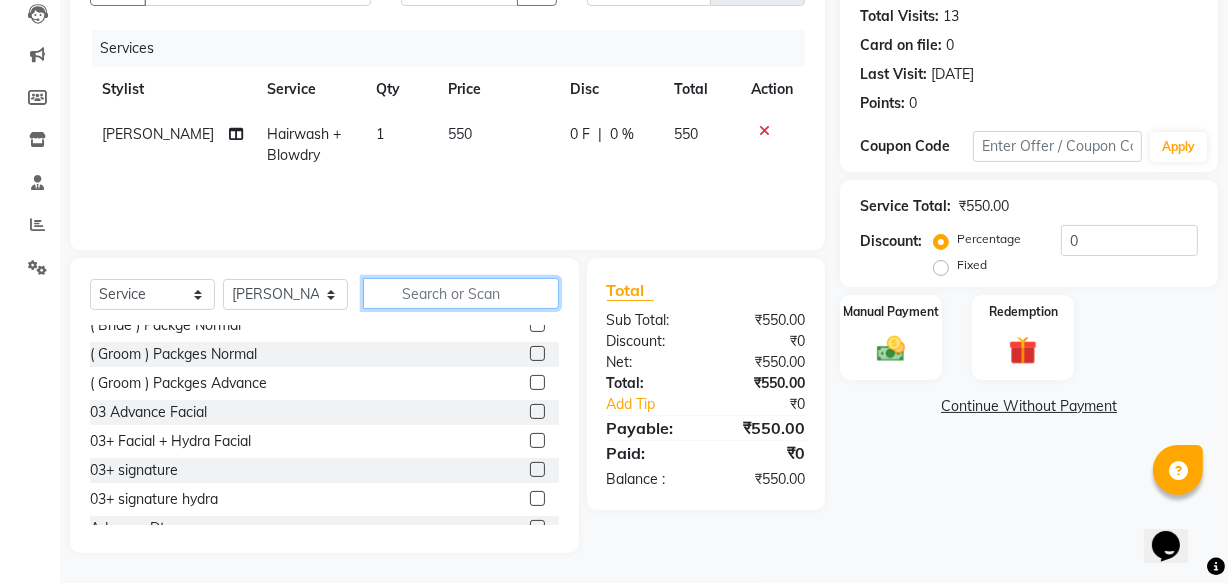 scroll, scrollTop: 563, scrollLeft: 0, axis: vertical 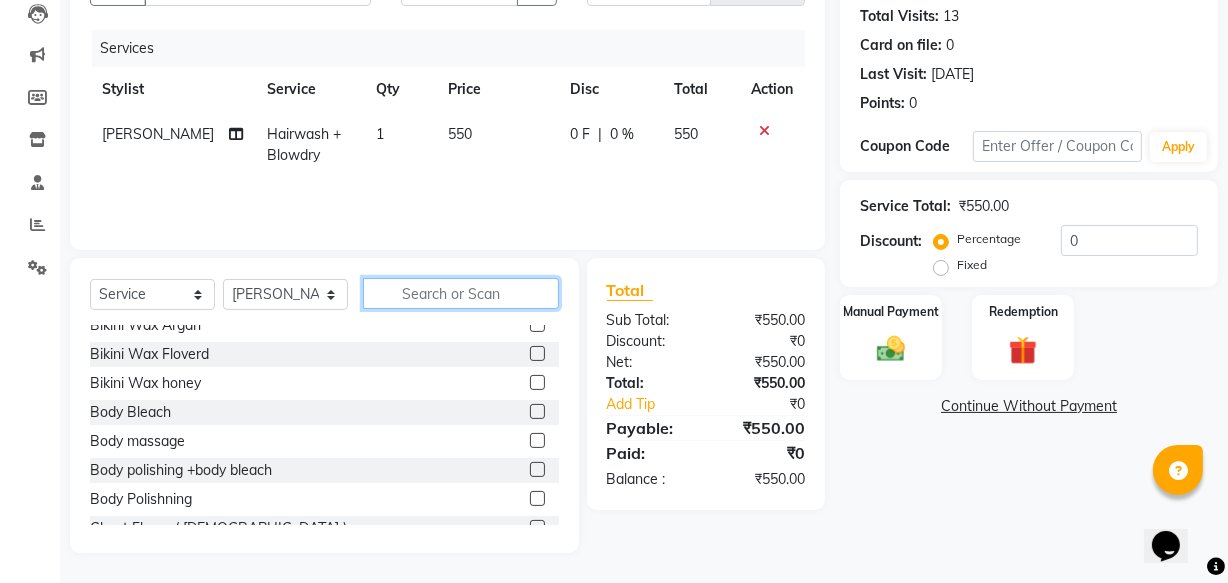 type on "5" 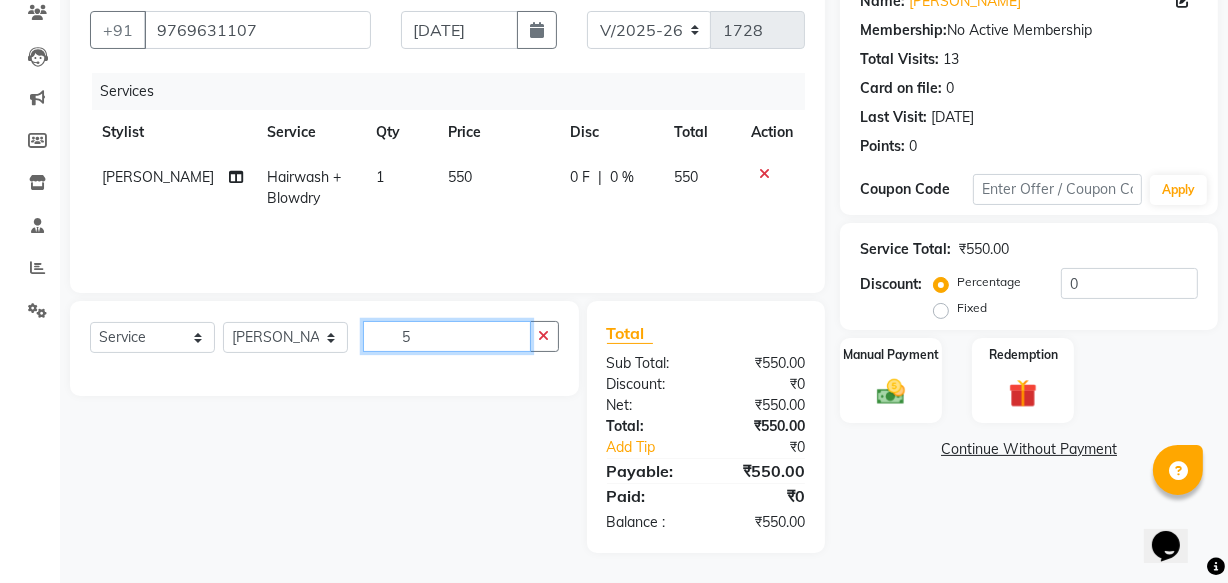 scroll, scrollTop: 175, scrollLeft: 0, axis: vertical 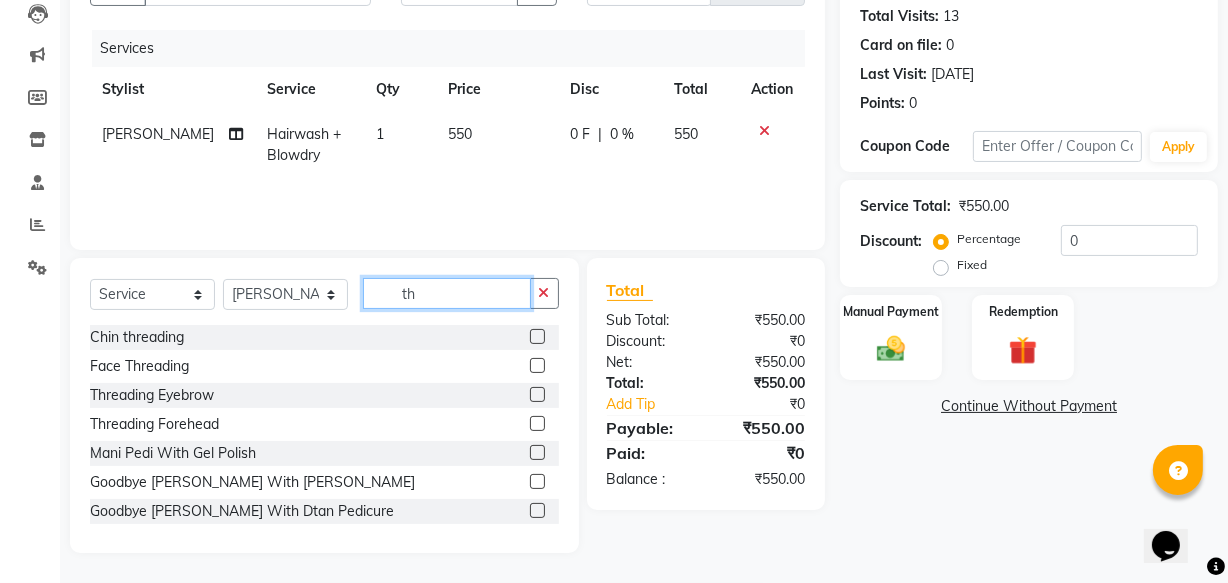 type on "th" 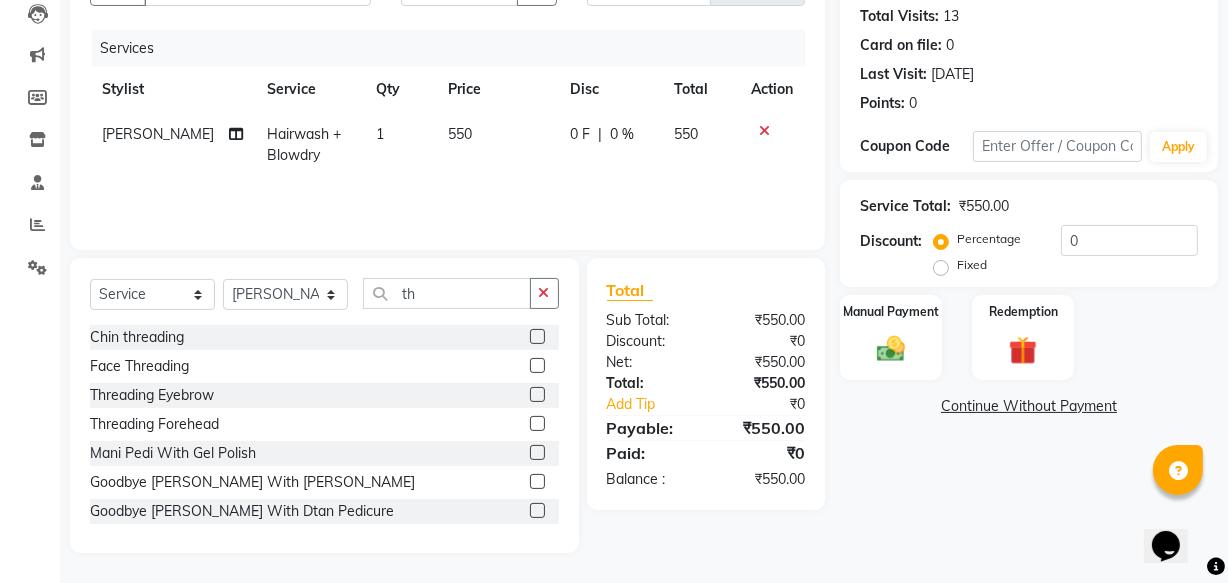 click 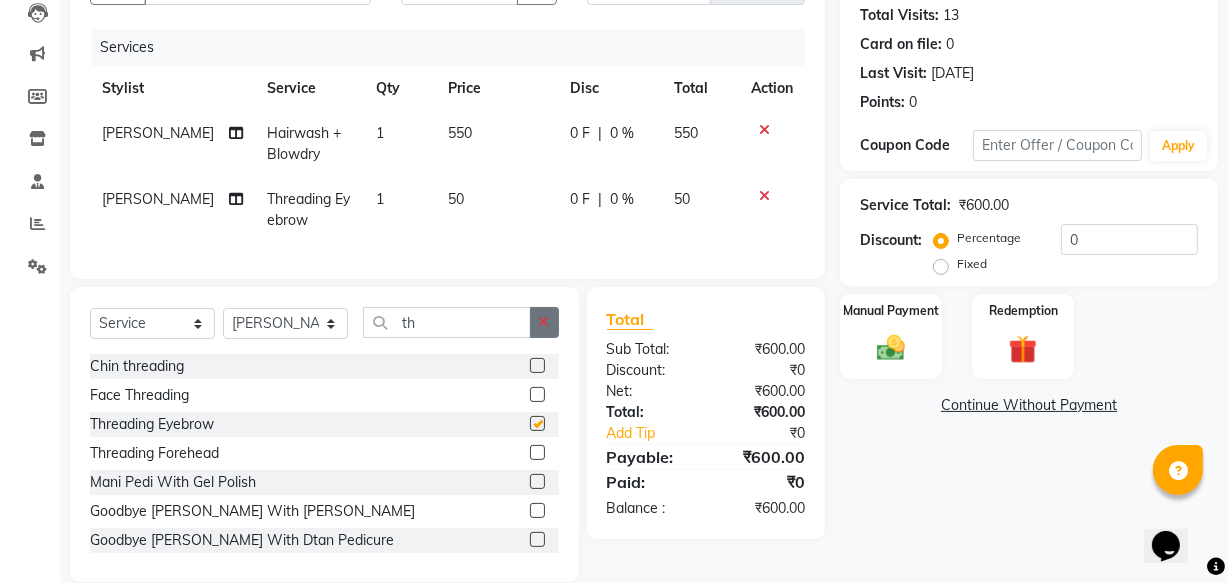 checkbox on "false" 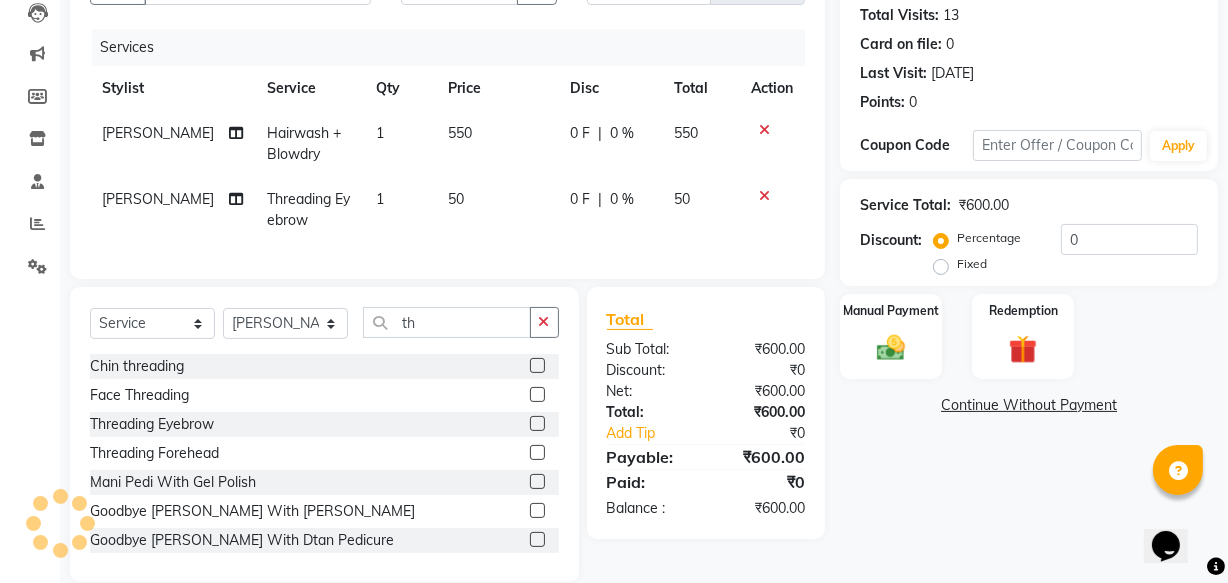 click on "50" 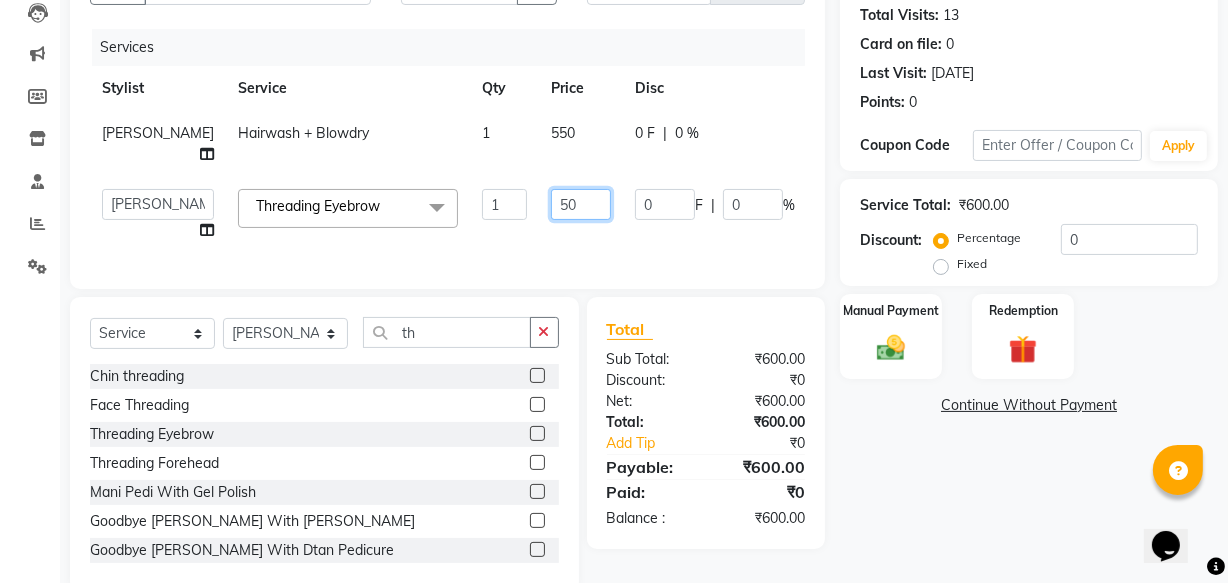 click on "50" 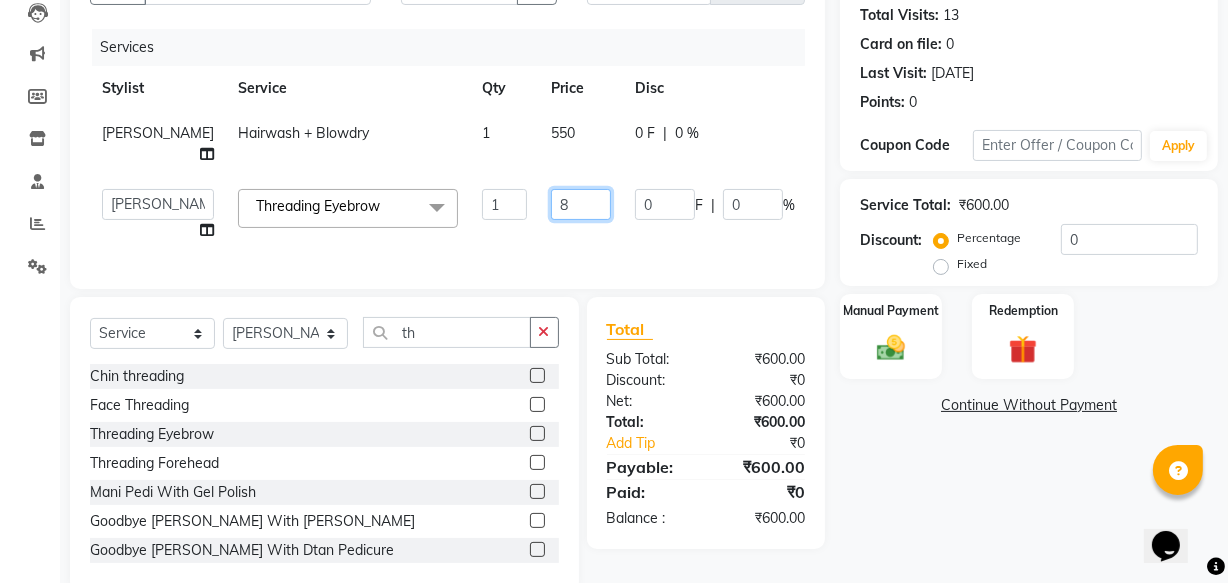 type on "80" 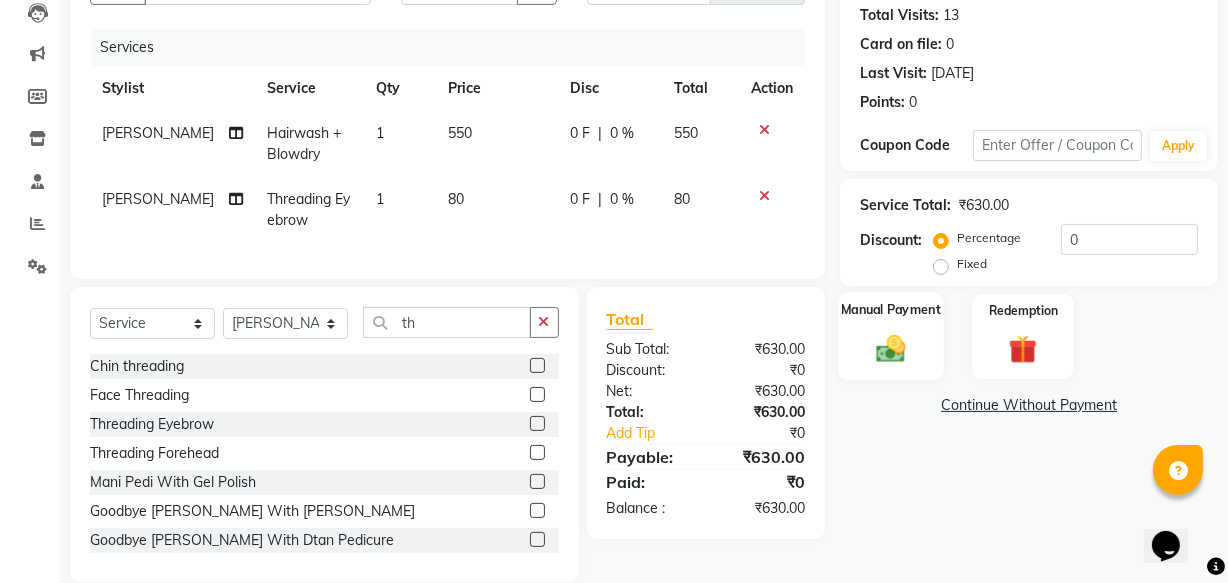 click on "Manual Payment" 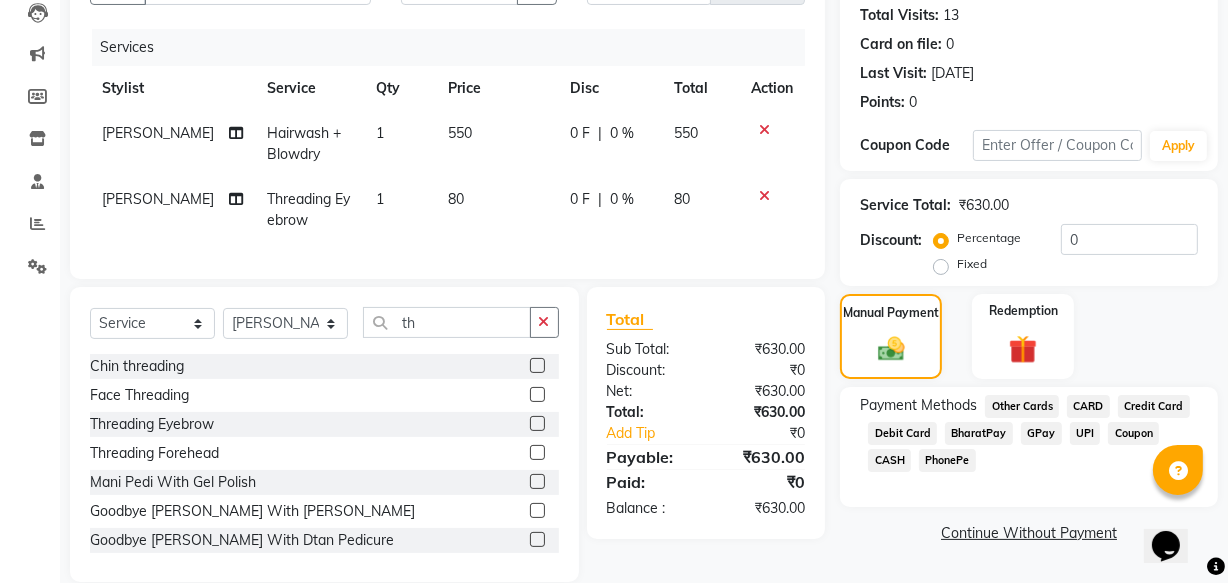 click on "GPay" 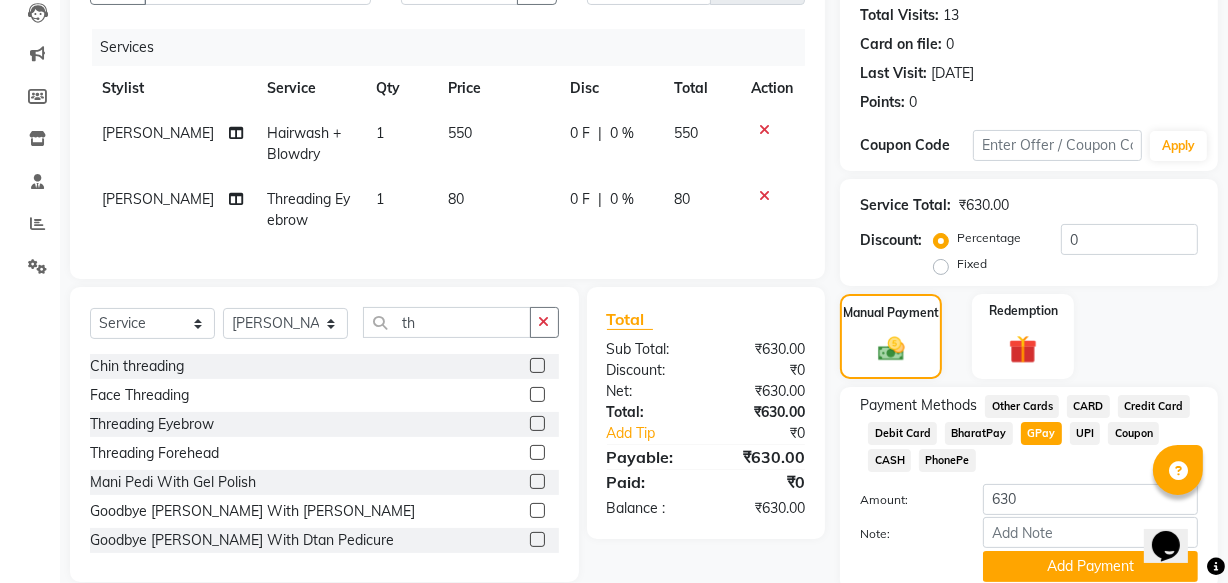 scroll, scrollTop: 297, scrollLeft: 0, axis: vertical 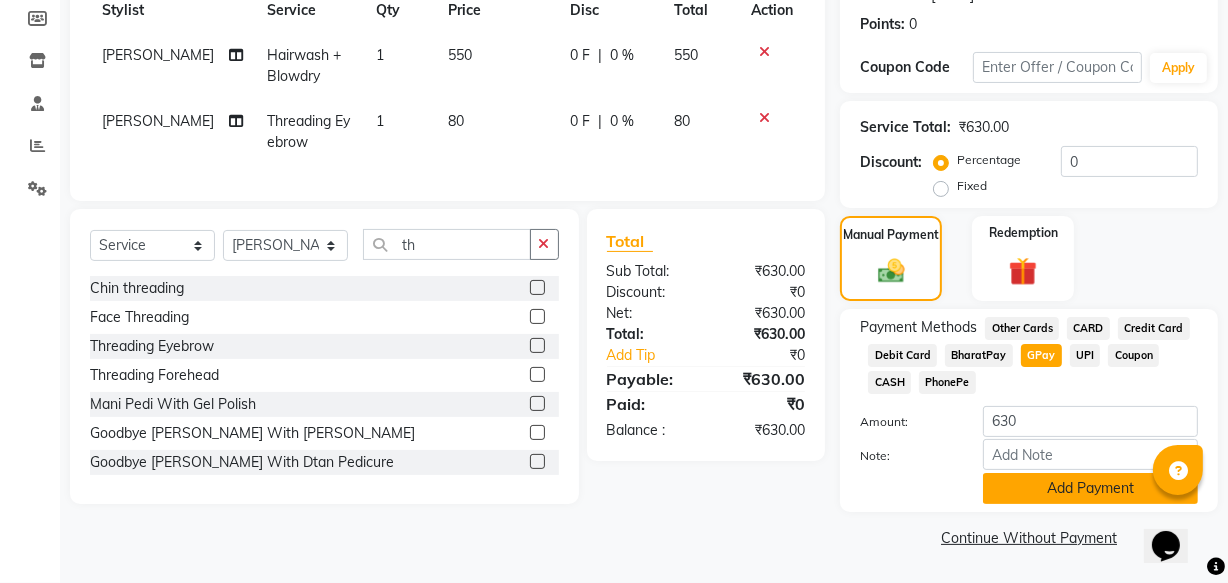 click on "Add Payment" 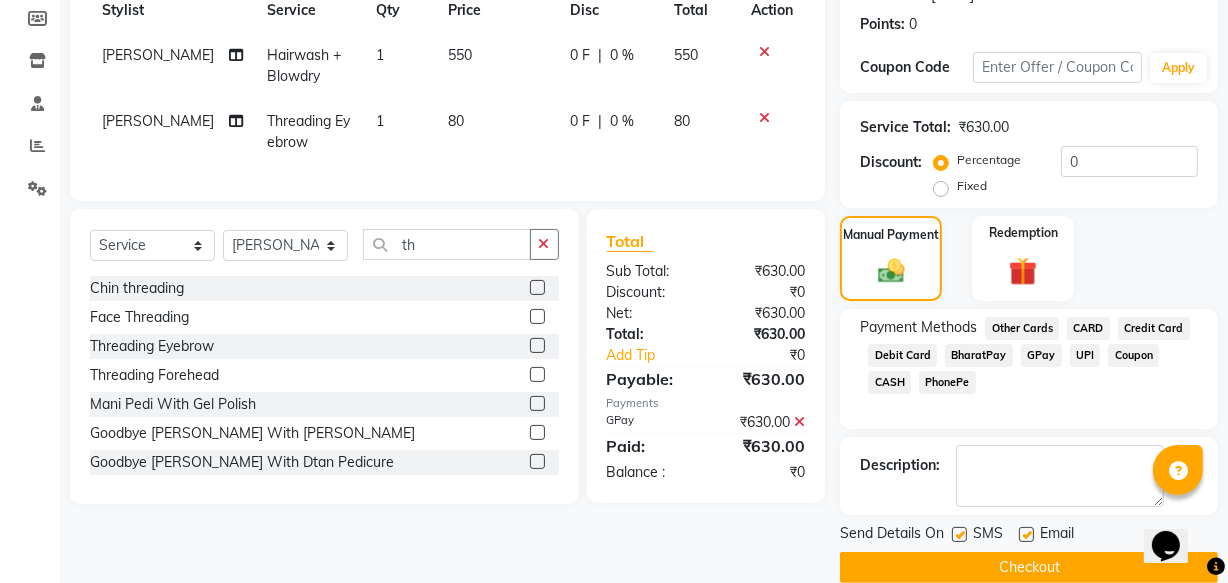 scroll, scrollTop: 326, scrollLeft: 0, axis: vertical 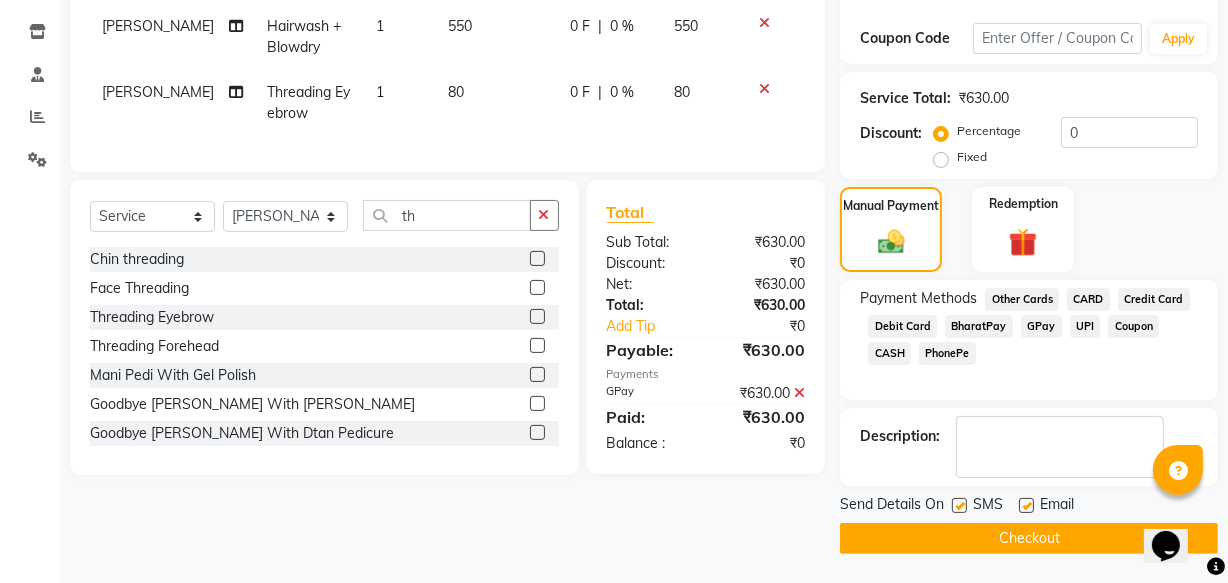 click on "Checkout" 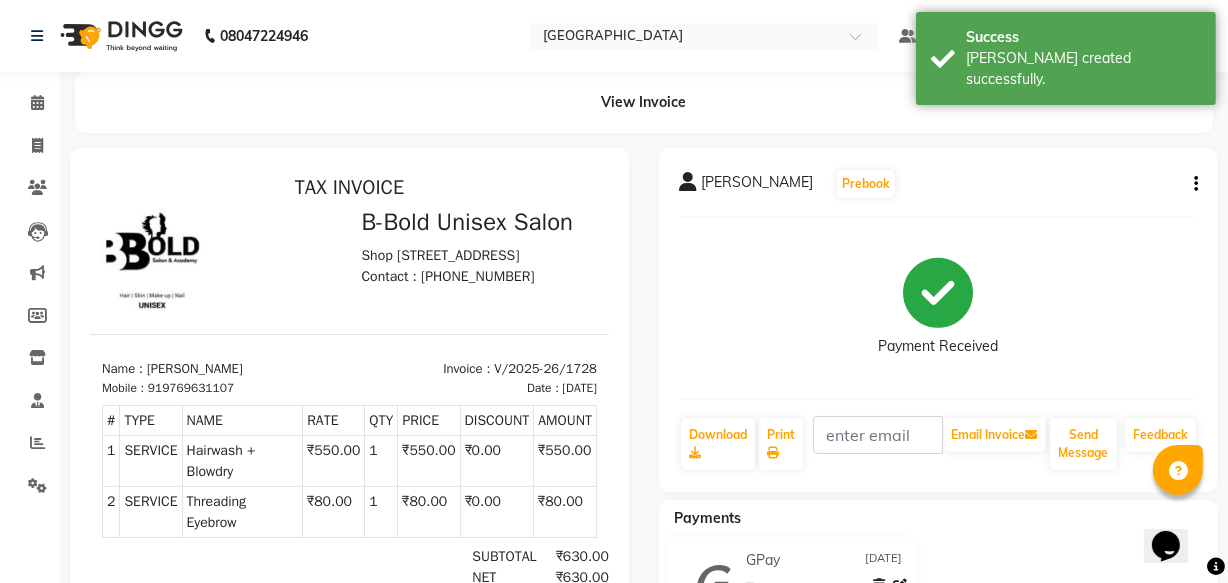 scroll, scrollTop: 0, scrollLeft: 0, axis: both 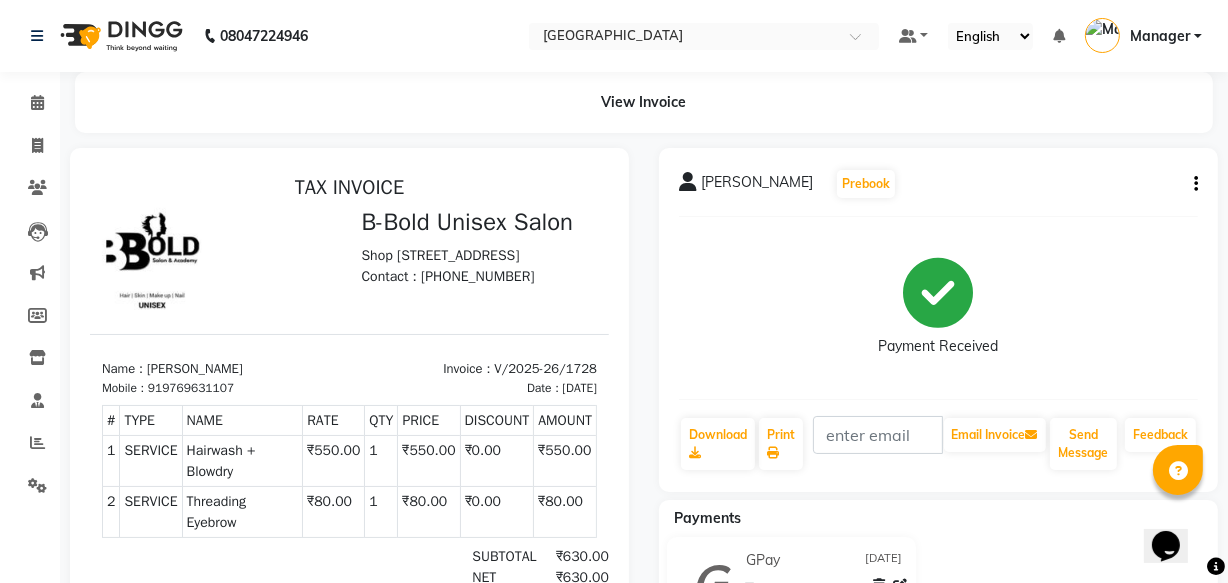 click on "GPay 13-07-2025 ₹630.00  Added on 13-07-2025" 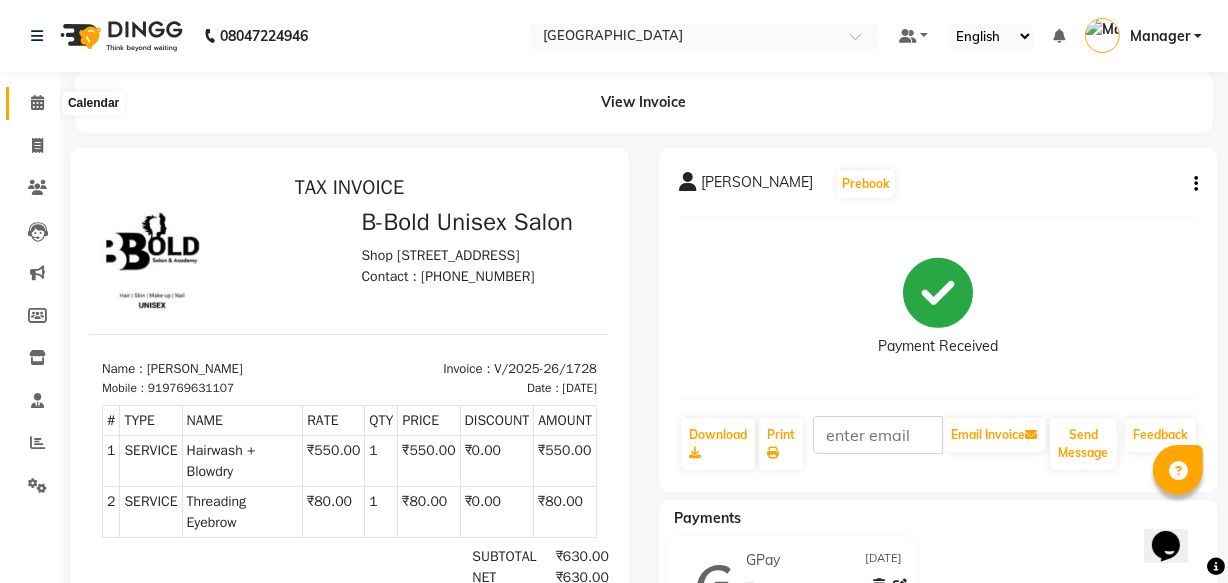 click 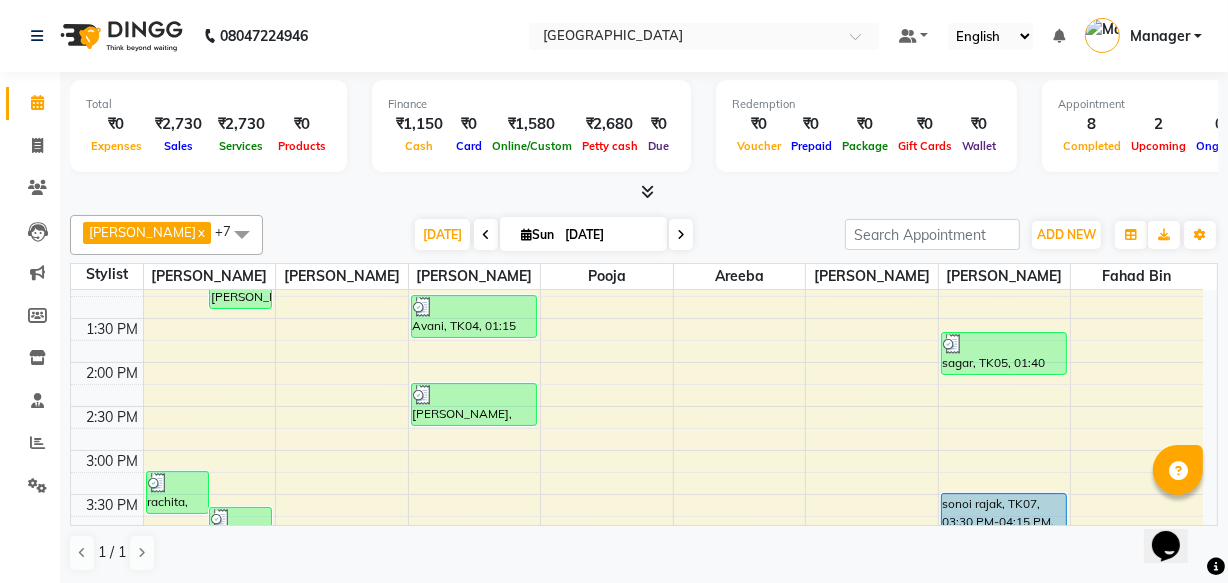 scroll, scrollTop: 280, scrollLeft: 0, axis: vertical 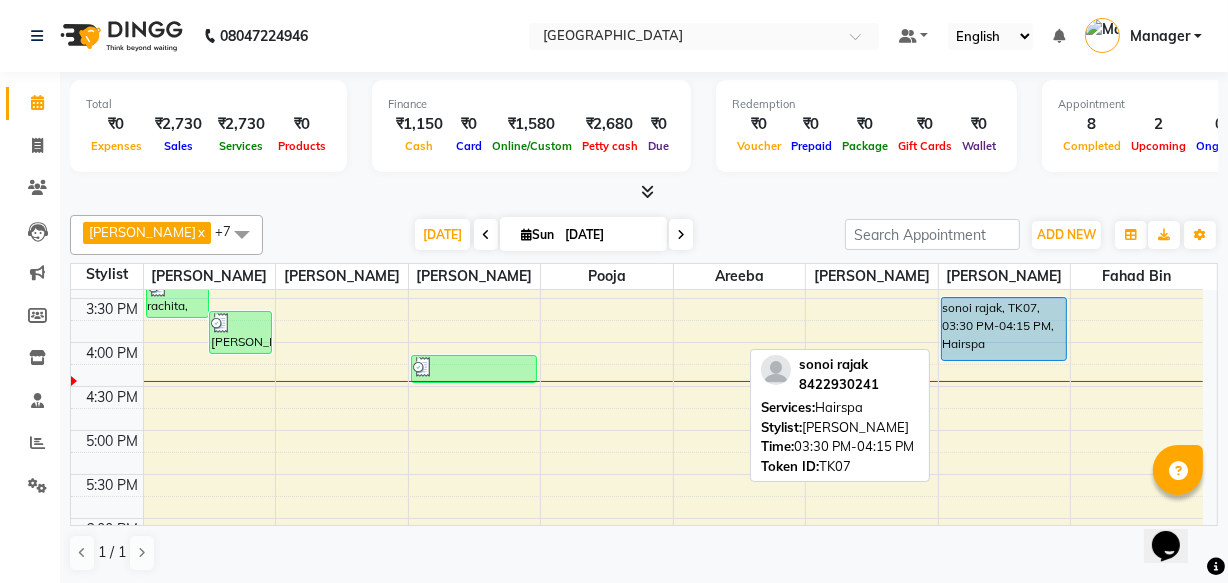 click on "sonoi rajak, TK07, 03:30 PM-04:15 PM, Hairspa" at bounding box center (1004, 329) 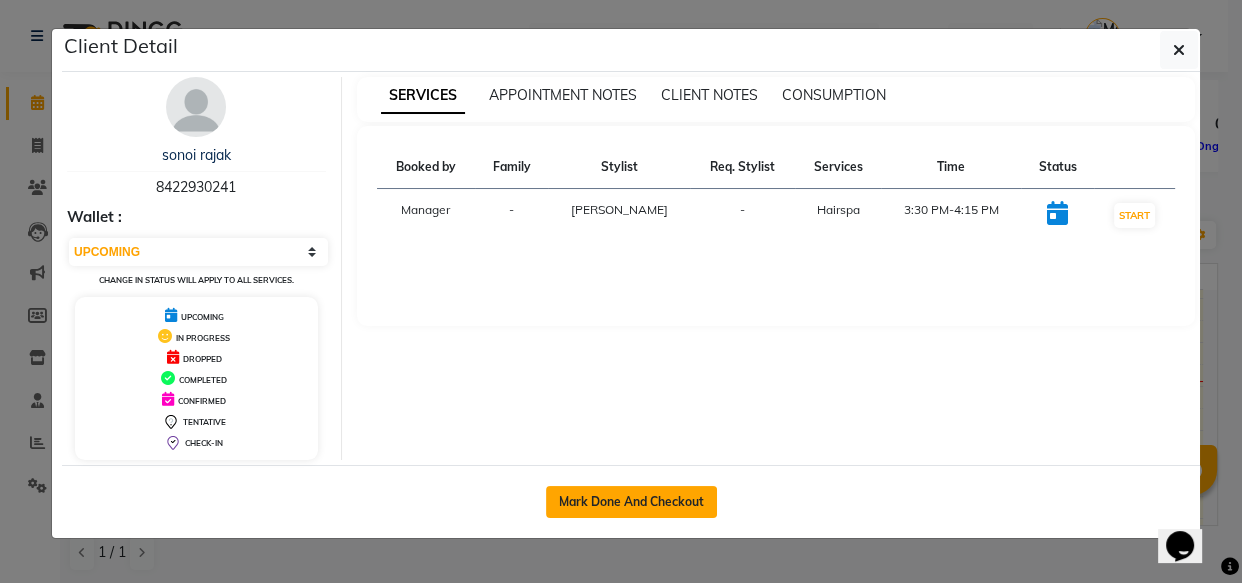 click on "Mark Done And Checkout" 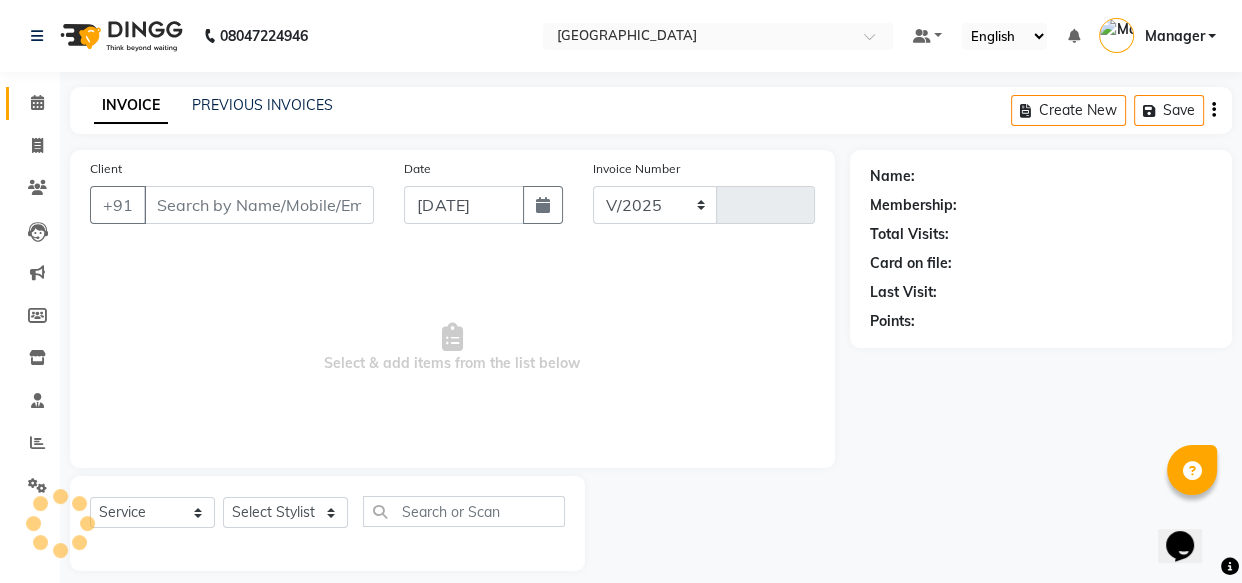 select on "7353" 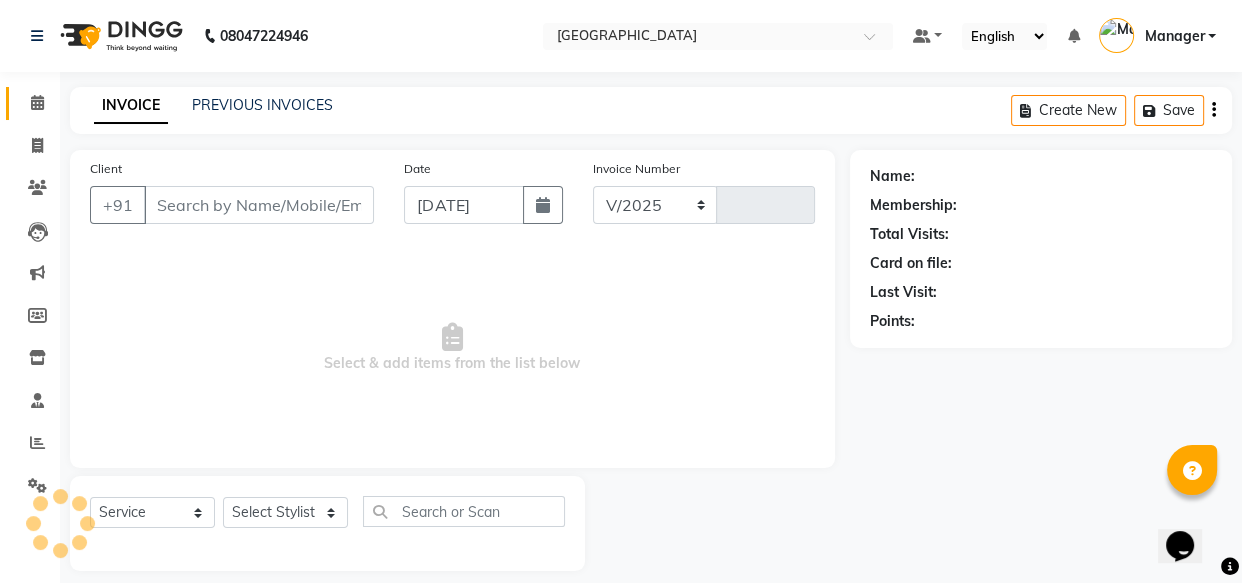 type on "1729" 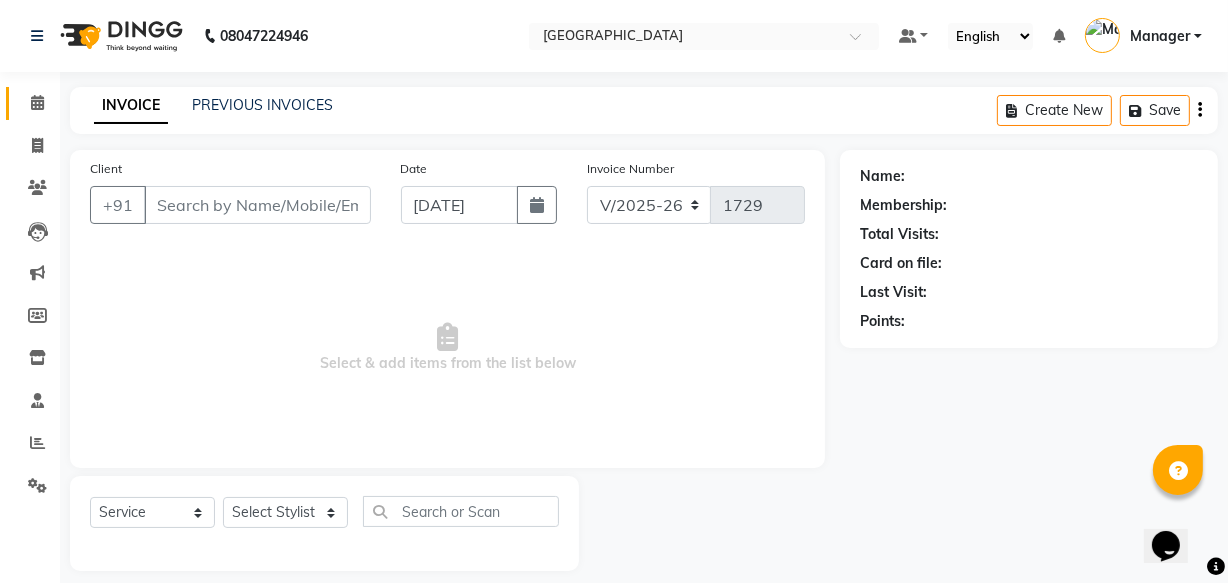 type on "8422930241" 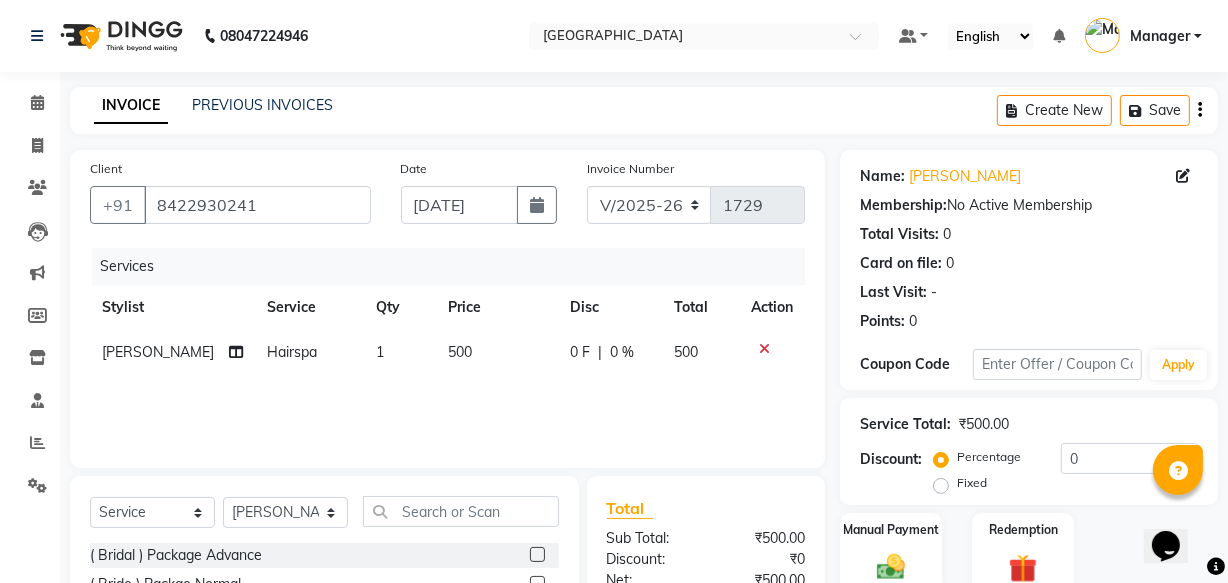 click on "500" 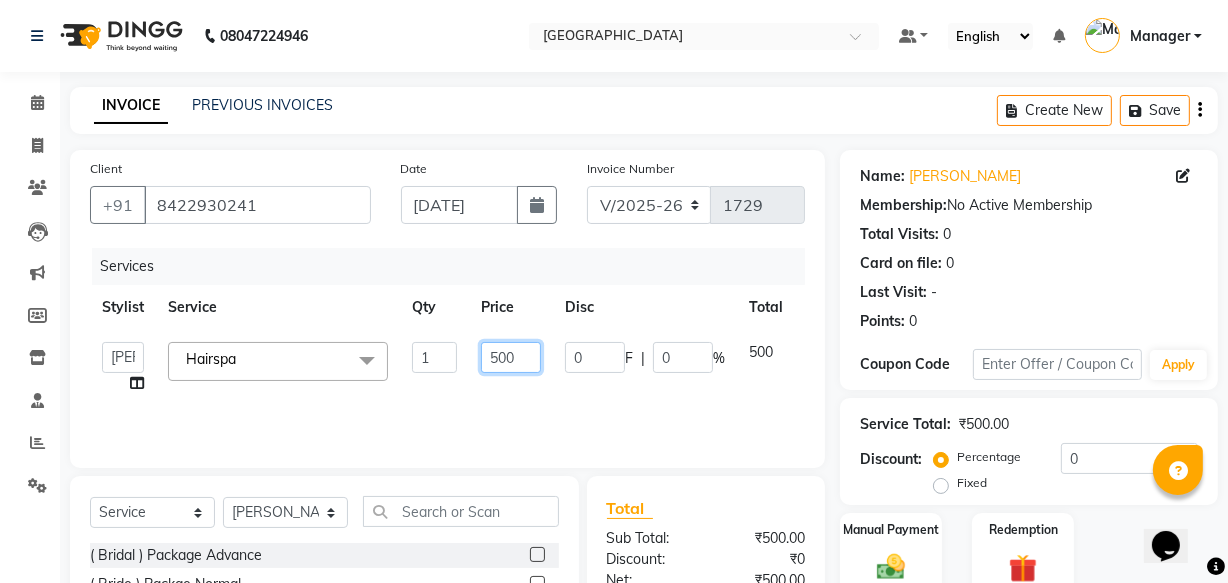 click on "500" 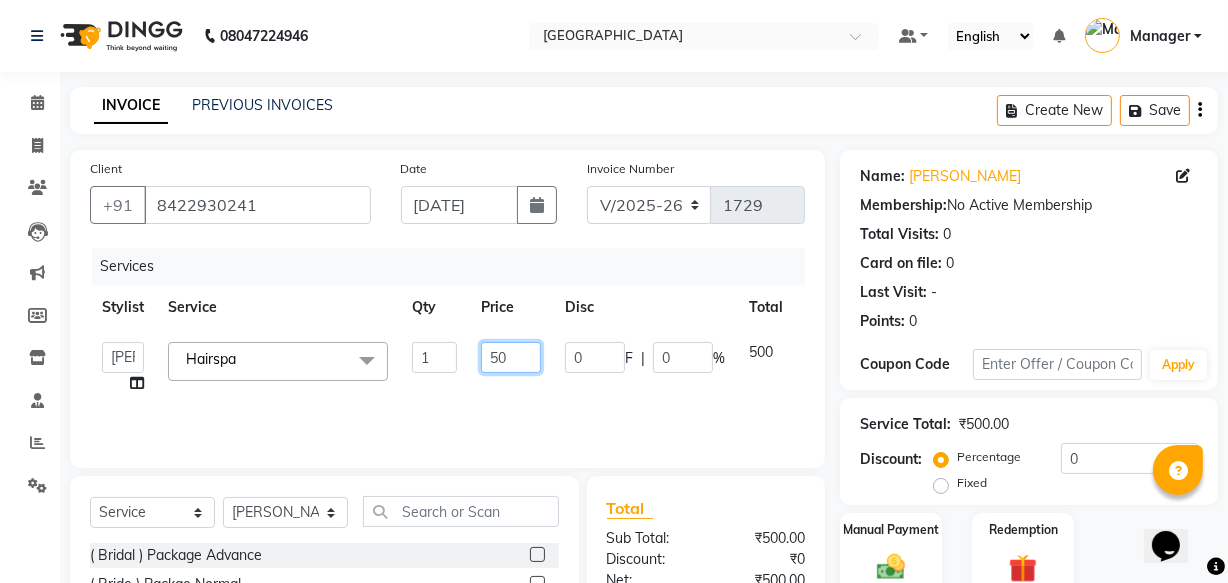 type on "5" 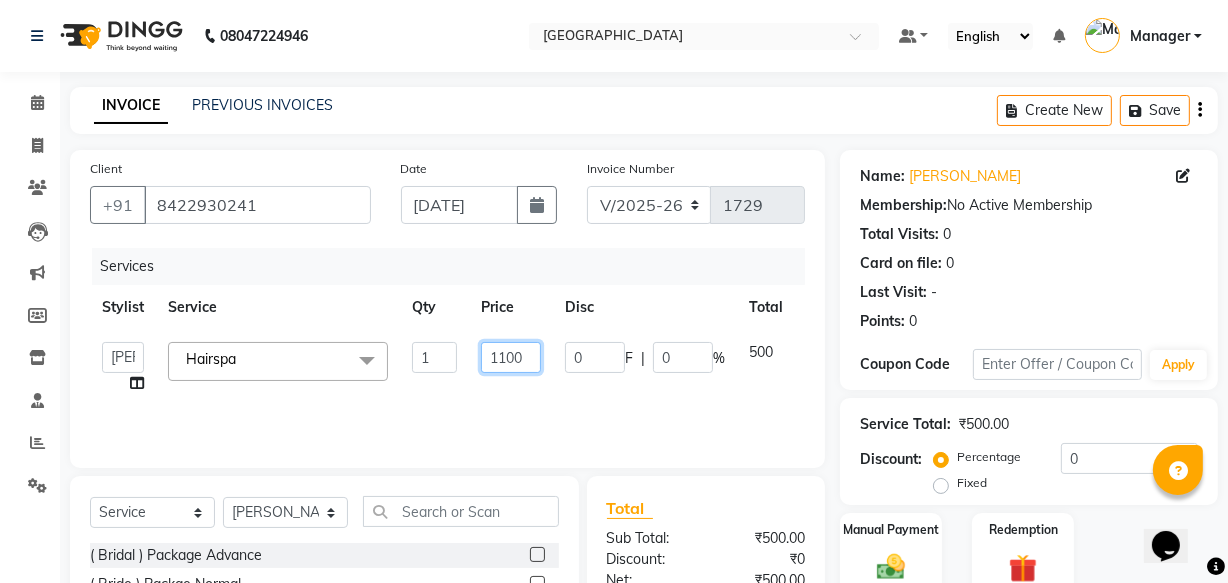 click on "1100" 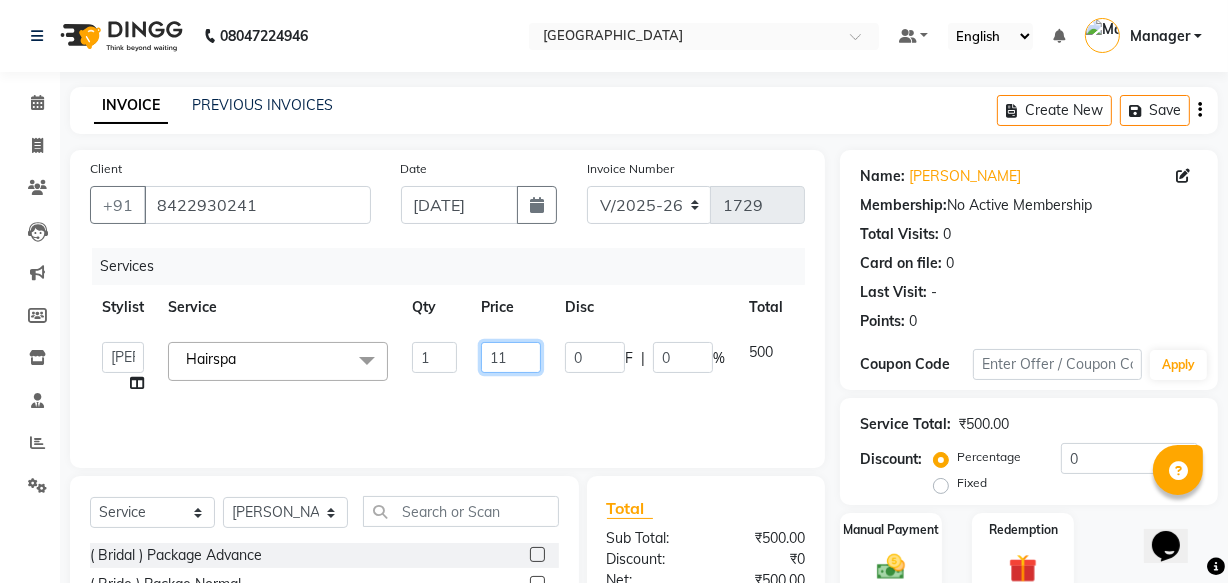 type on "1" 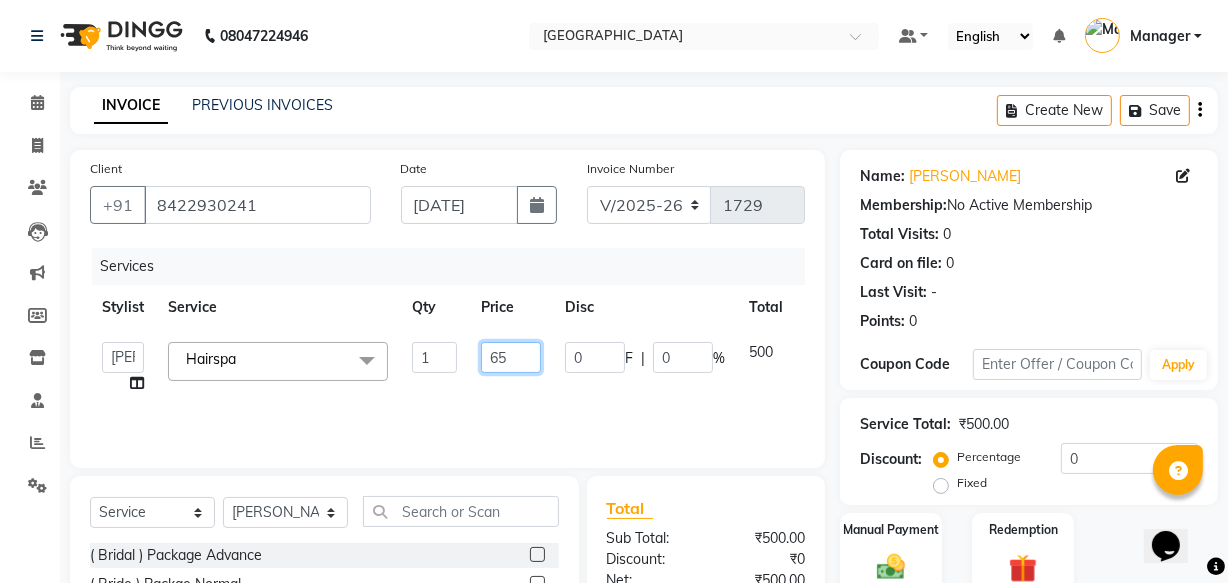 type on "650" 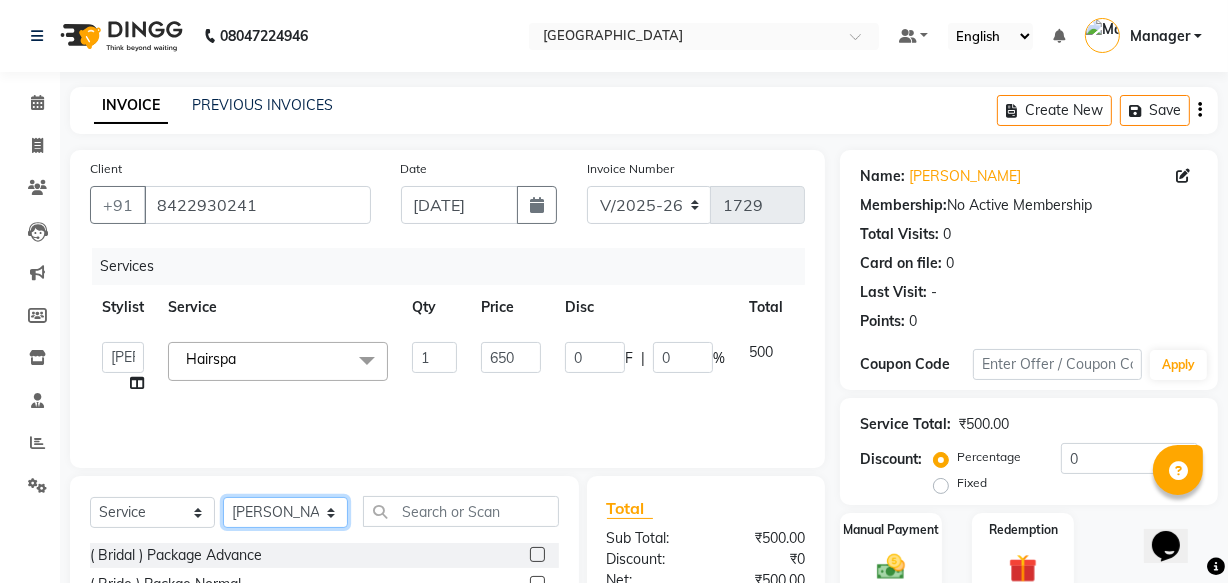 click on "Select Stylist Aarish Qureshi Areeba Hetal  karan Mahima Kelkar Manager Nadeem  Pooja  Samiya  Sonam Soni" 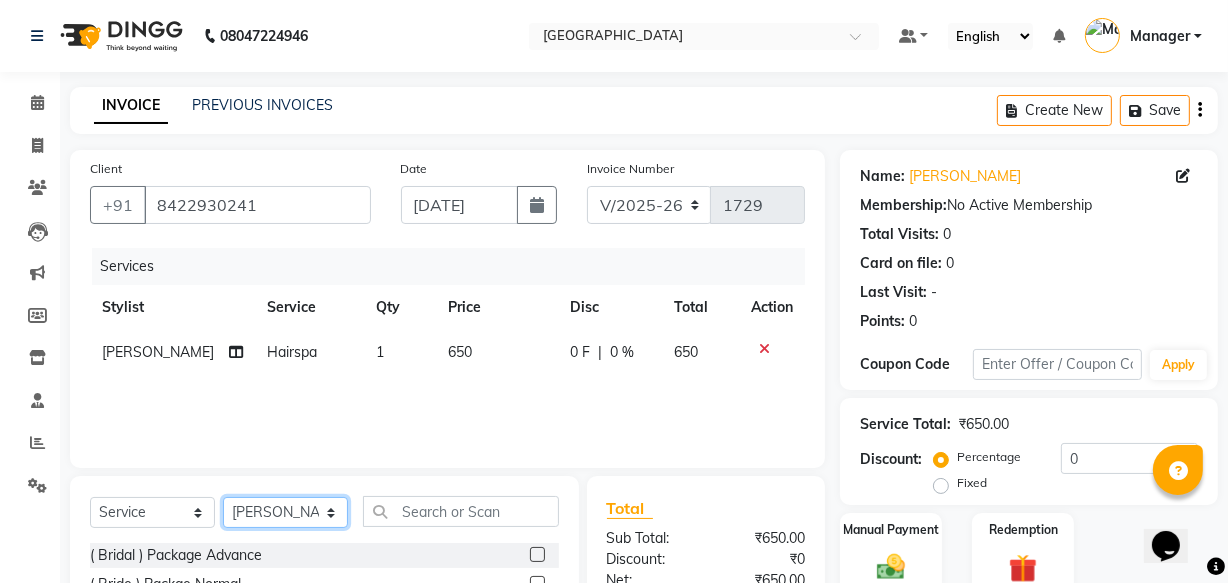select on "63645" 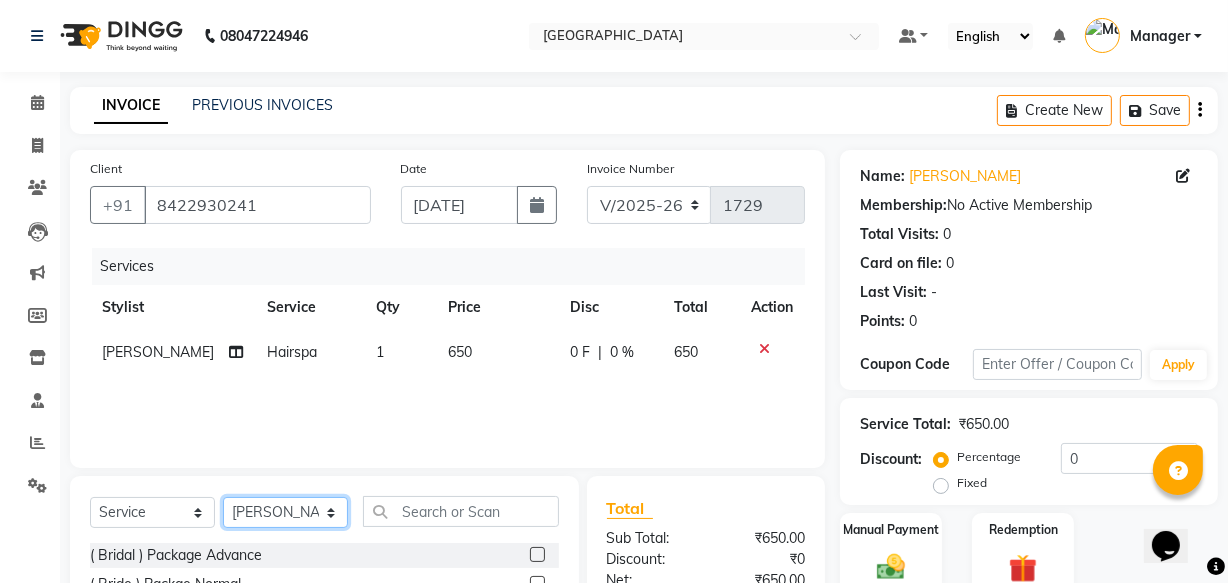 click on "Select Stylist Aarish Qureshi Areeba Hetal  karan Mahima Kelkar Manager Nadeem  Pooja  Samiya  Sonam Soni" 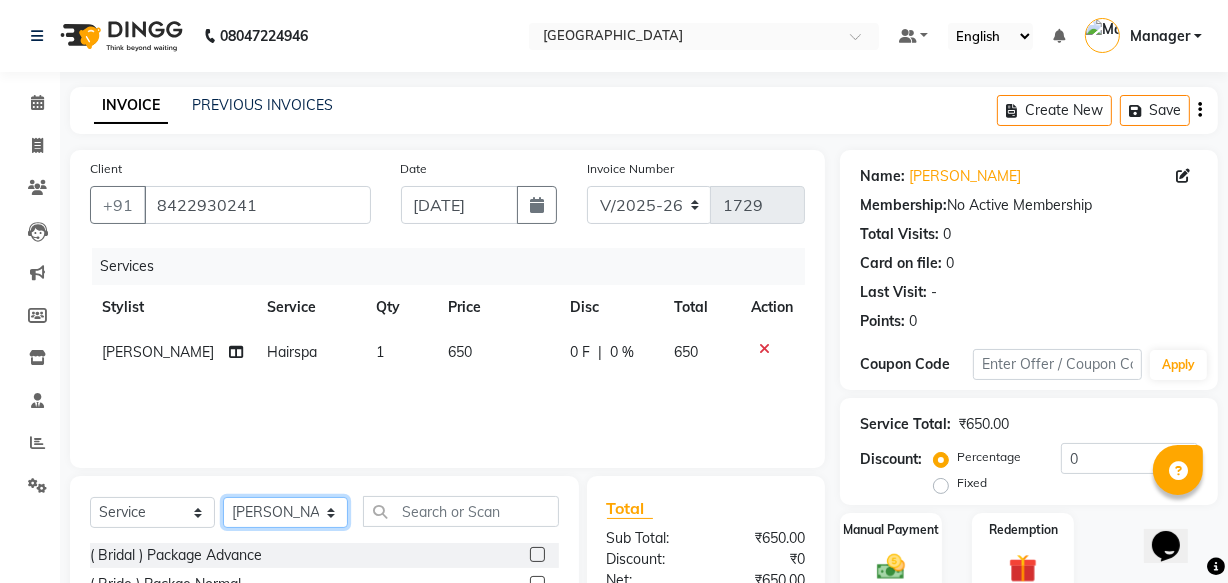 scroll, scrollTop: 219, scrollLeft: 0, axis: vertical 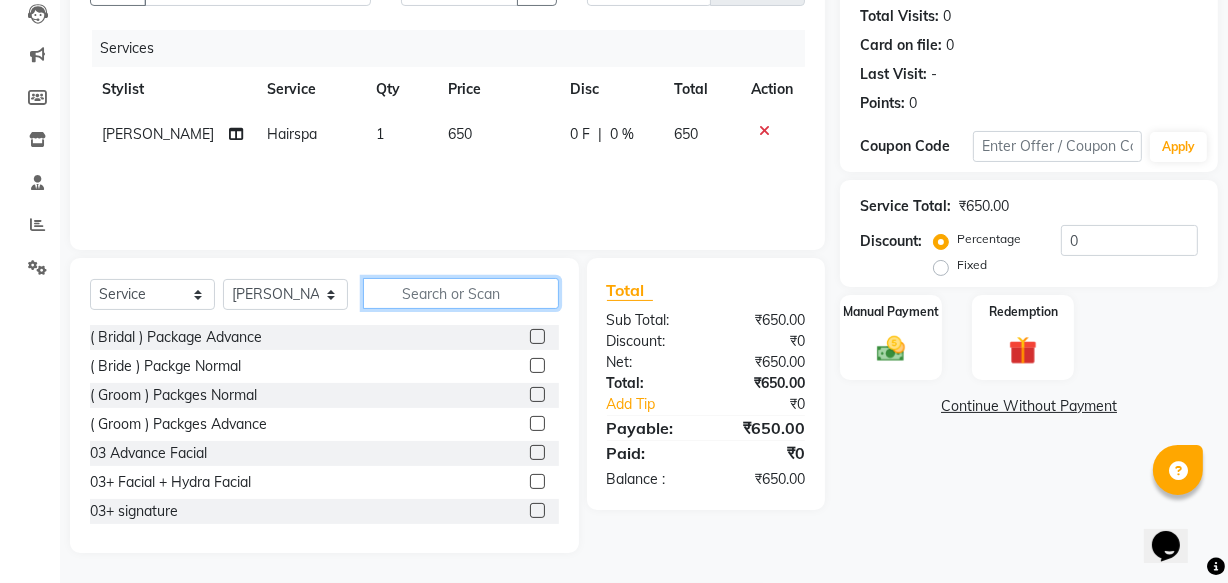 click 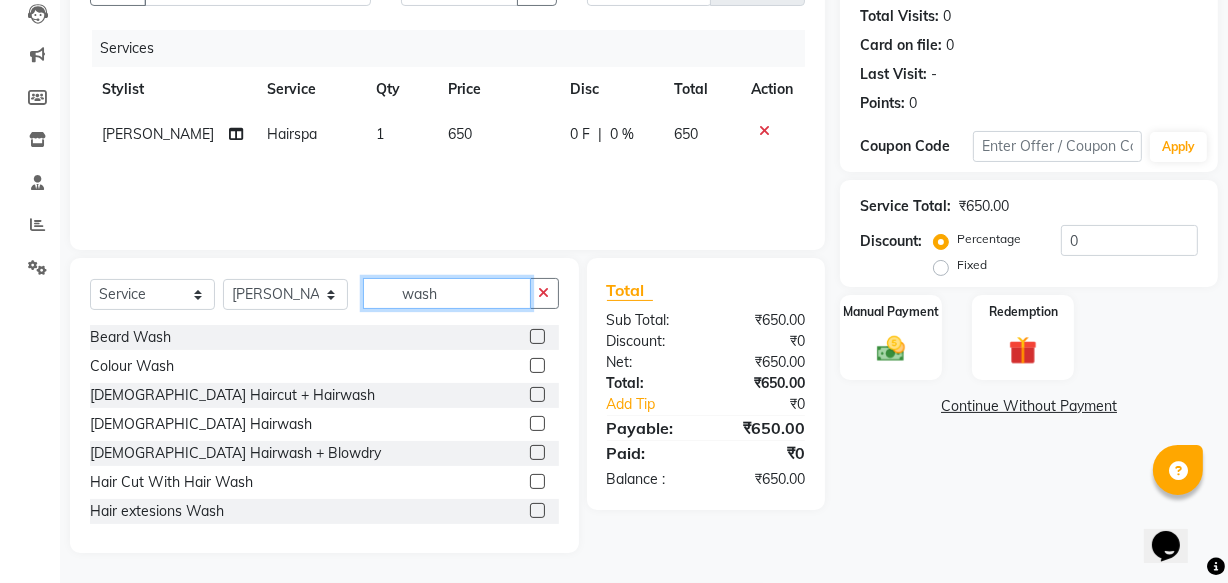 type on "wash" 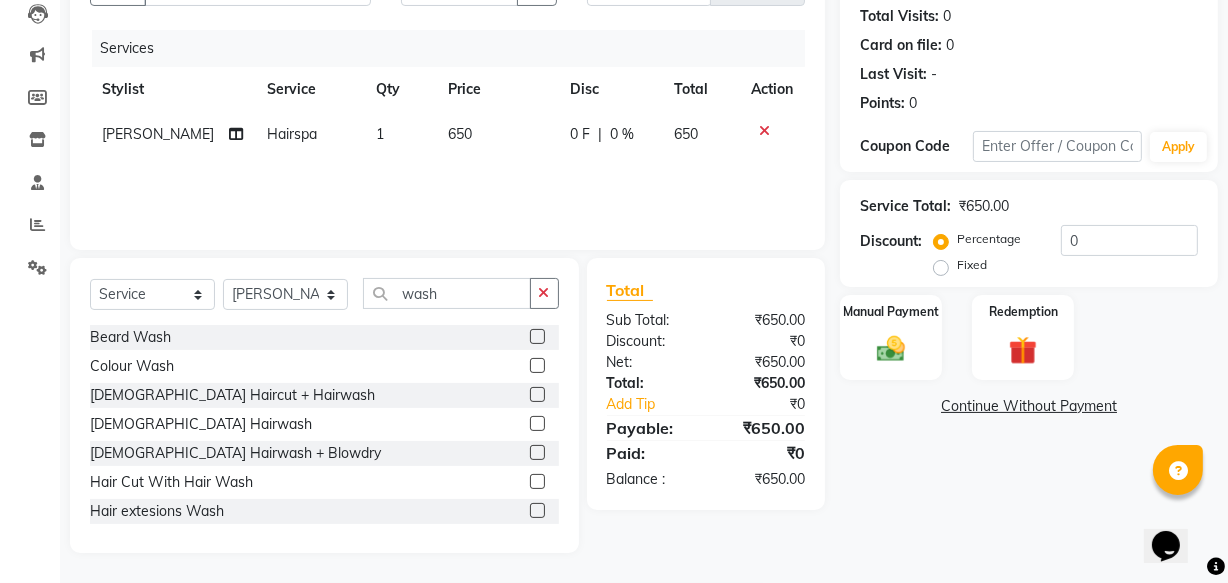 click 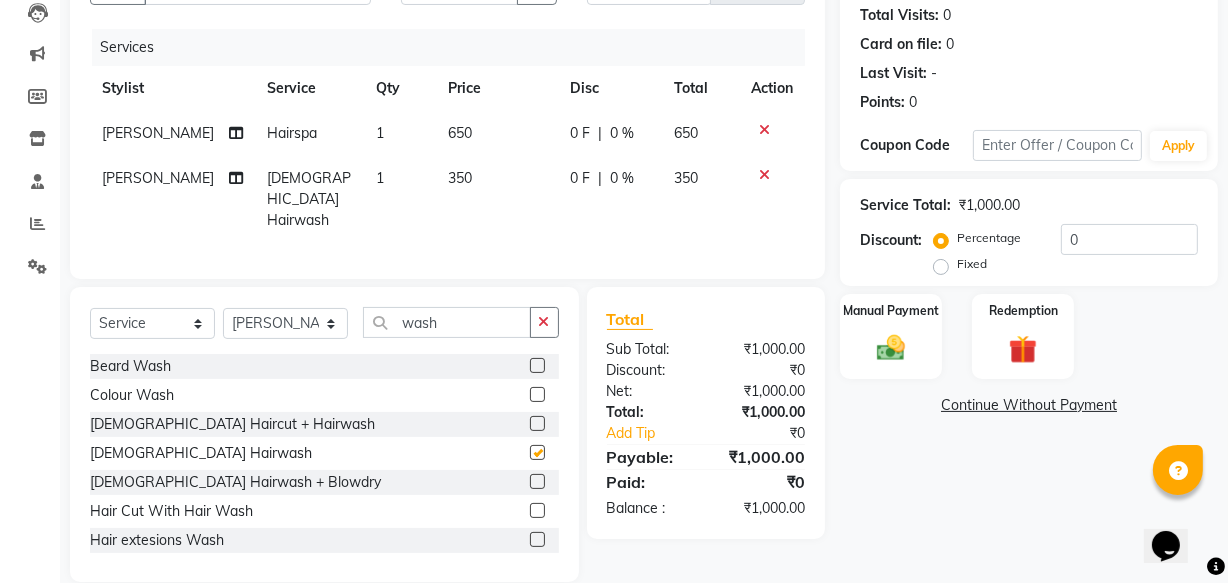 checkbox on "false" 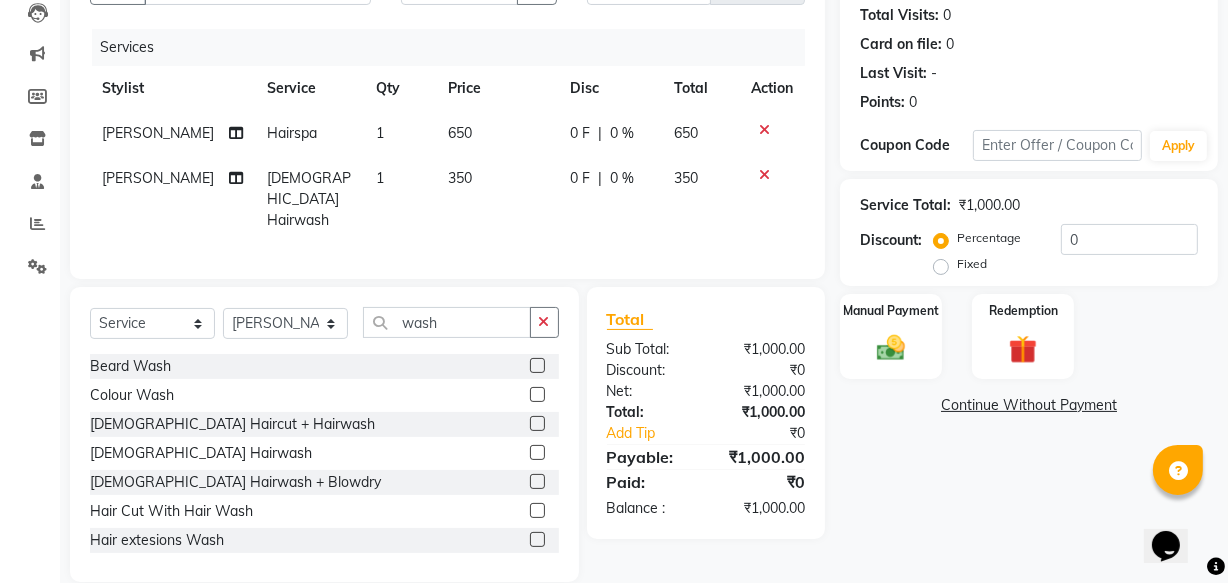 click on "350" 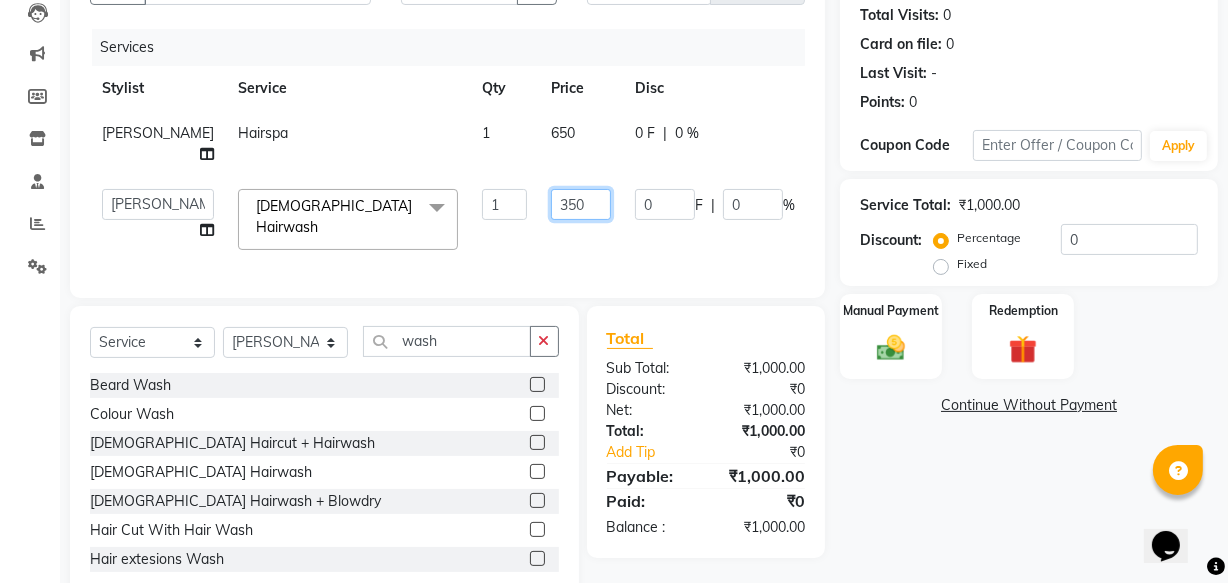 click on "350" 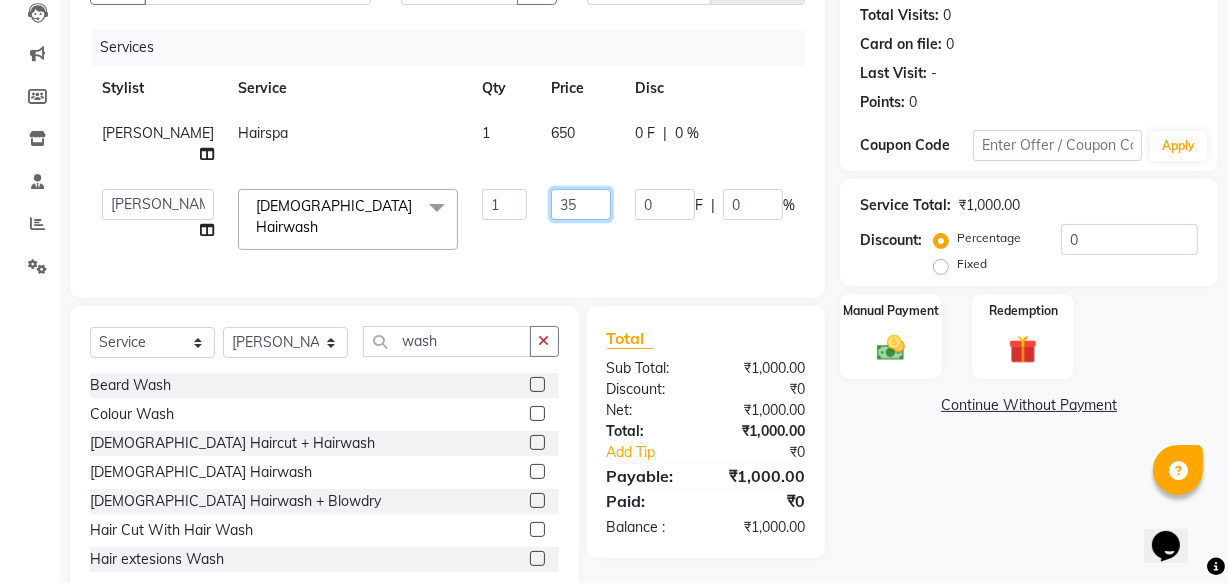type on "3" 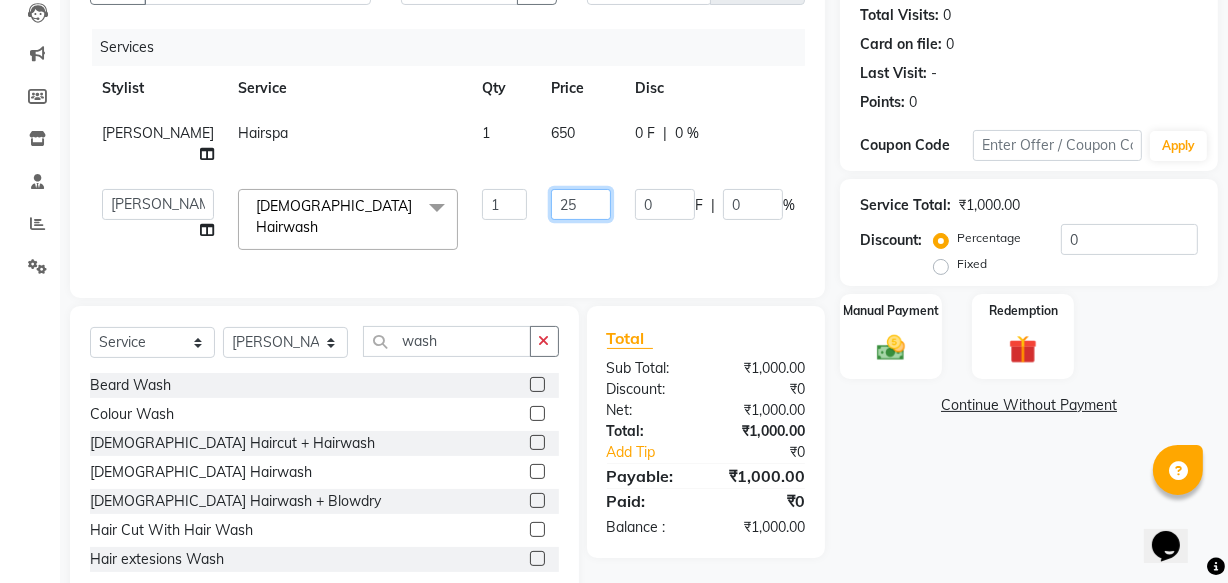 type on "250" 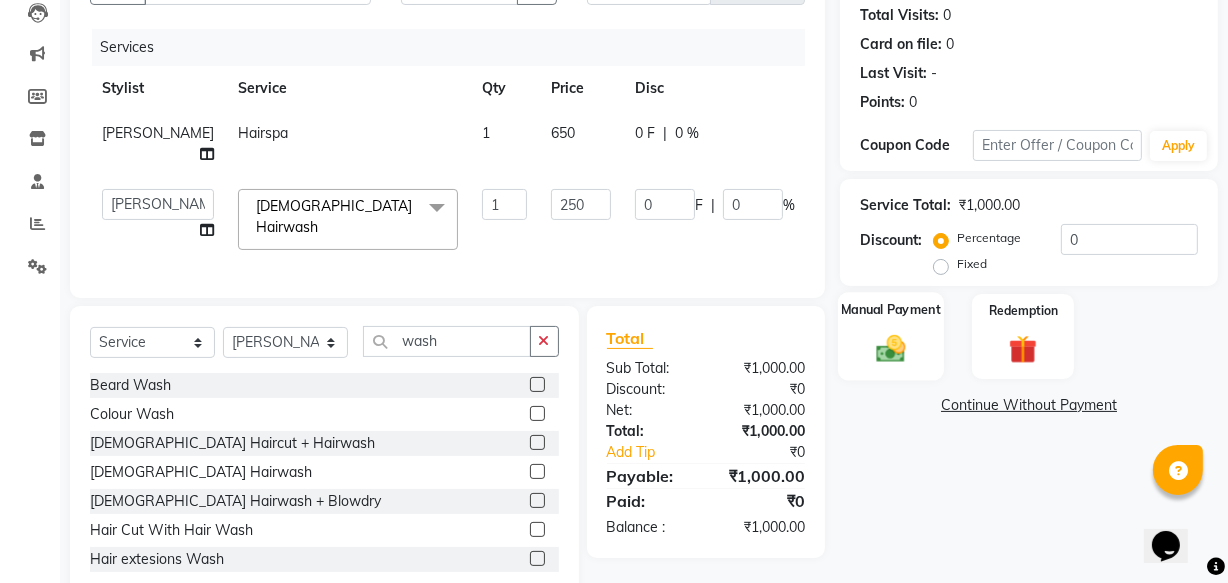 click 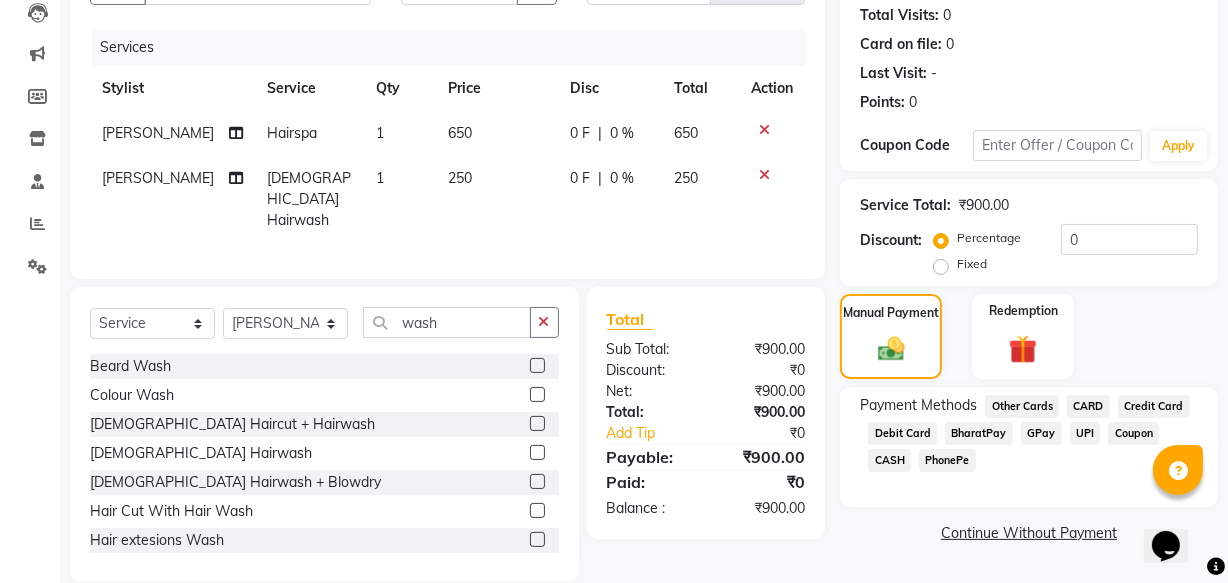 click on "650" 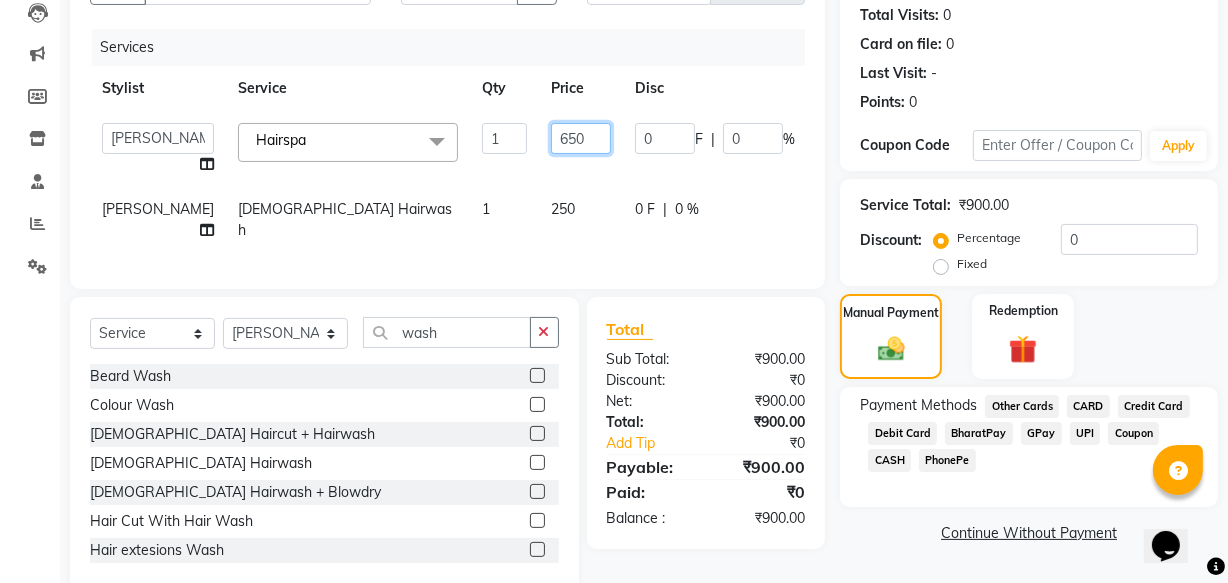 click on "650" 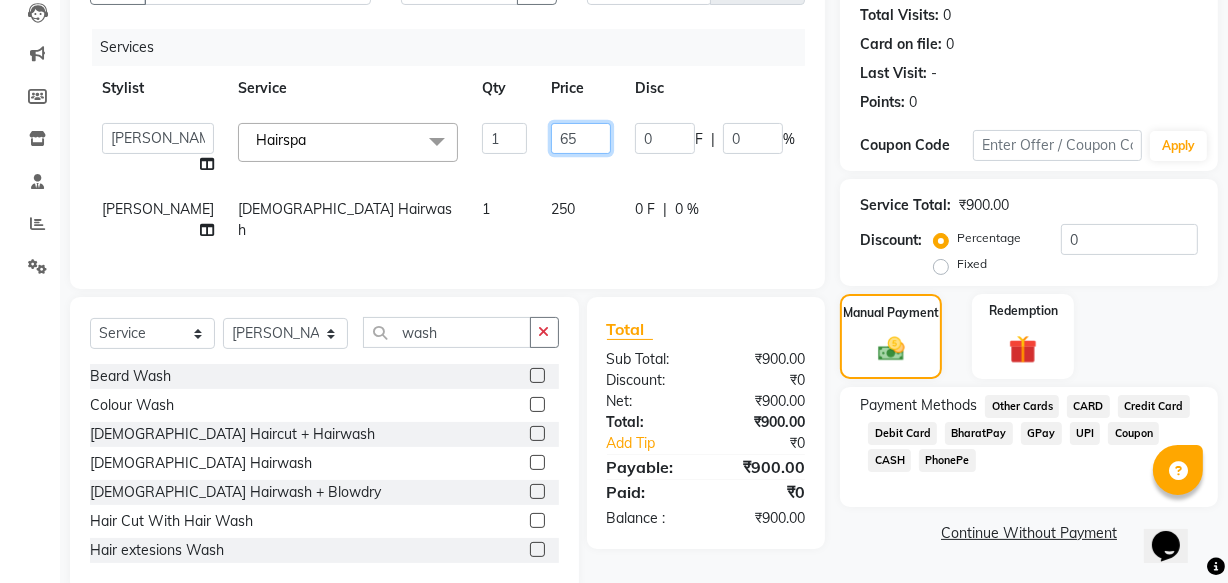 type on "6" 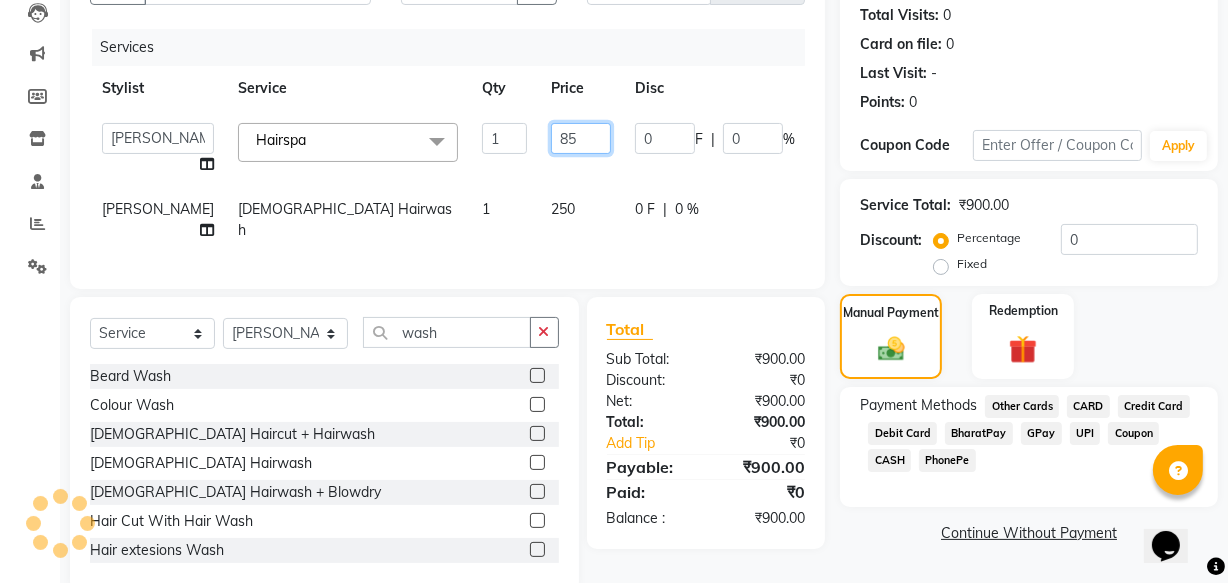 type on "850" 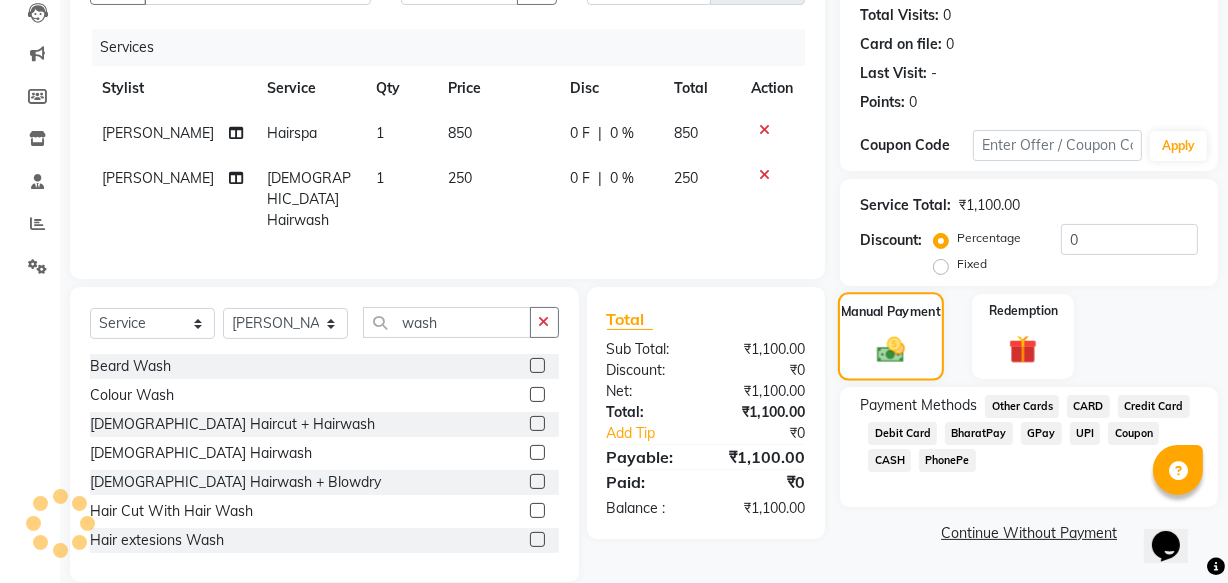 click on "Manual Payment" 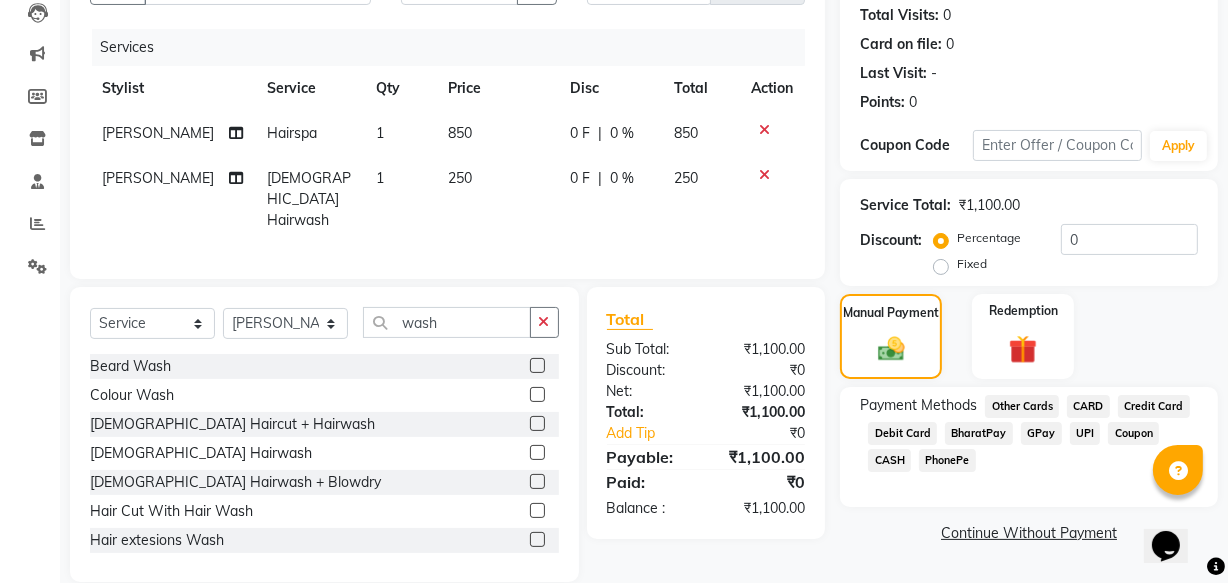 click on "GPay" 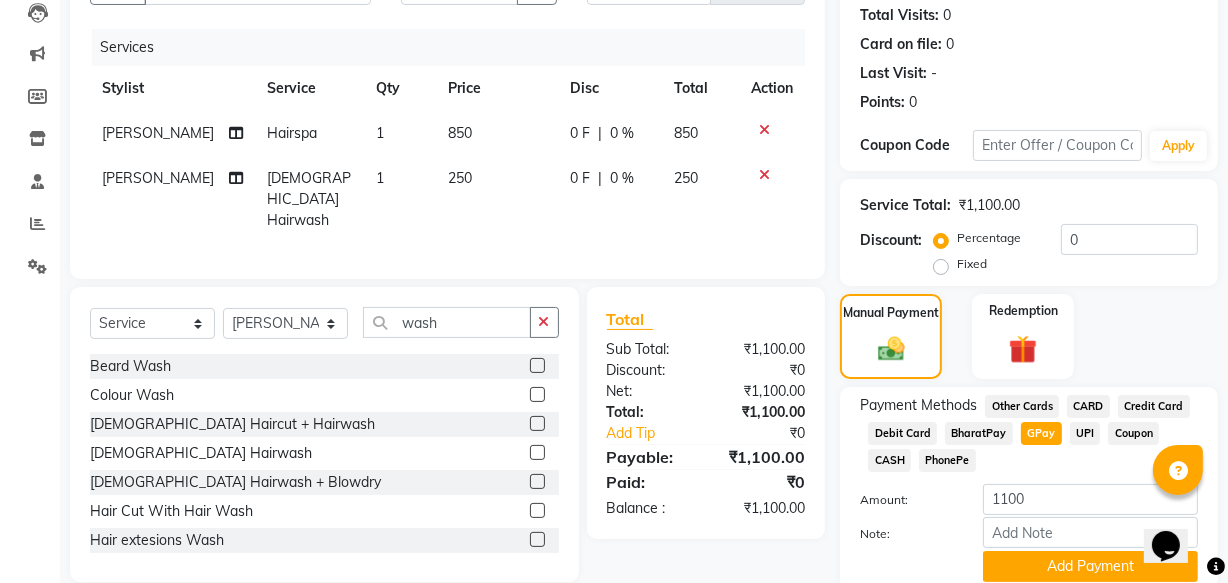 scroll, scrollTop: 297, scrollLeft: 0, axis: vertical 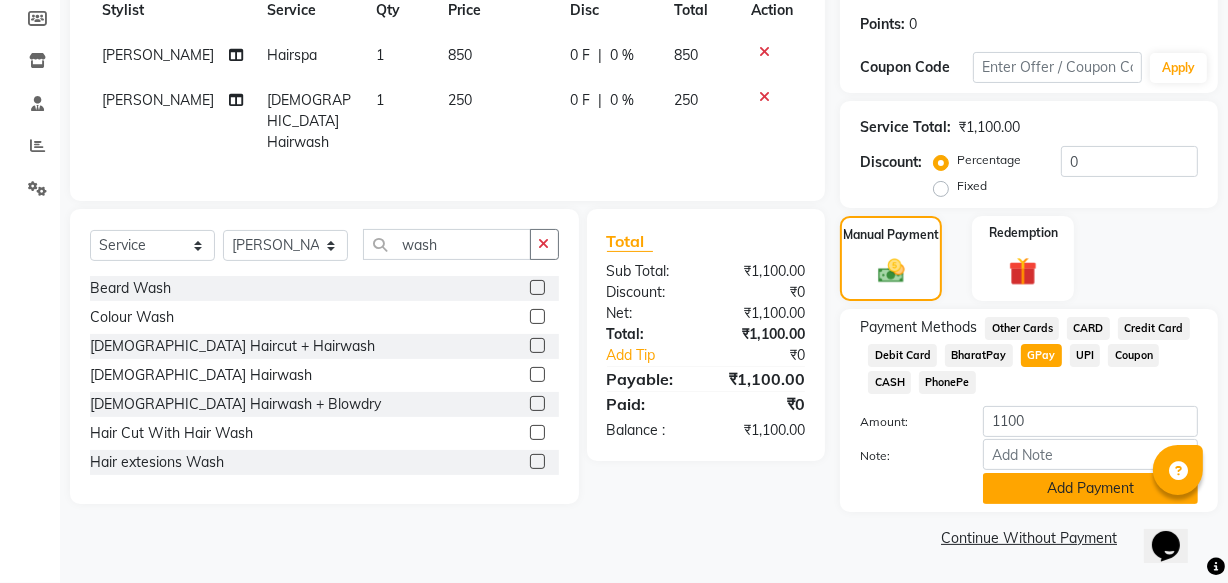 click on "Add Payment" 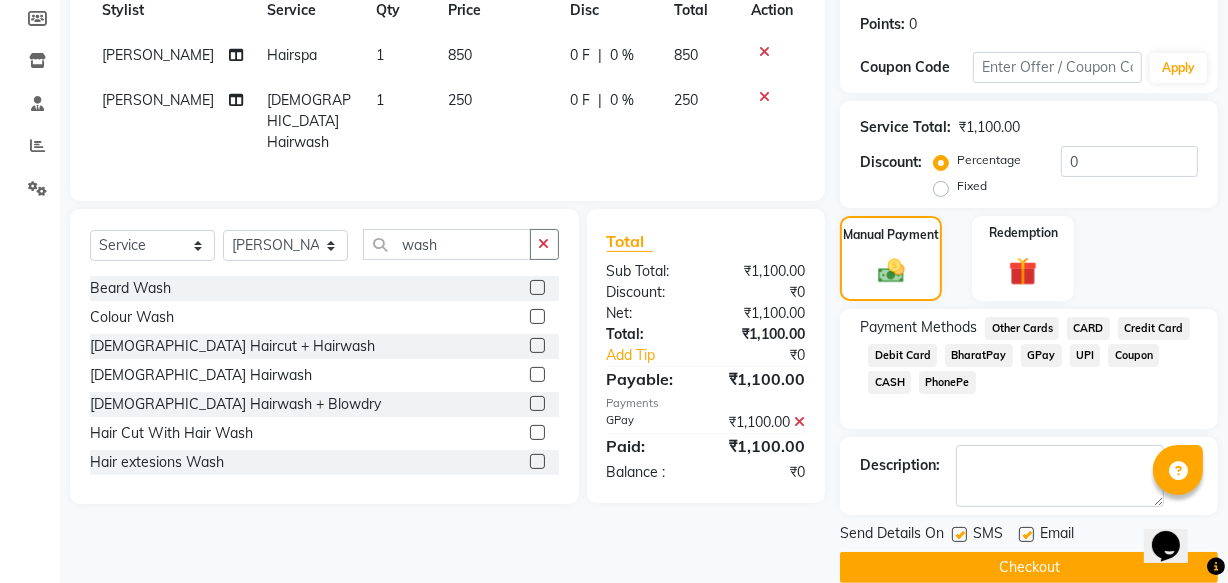 scroll, scrollTop: 326, scrollLeft: 0, axis: vertical 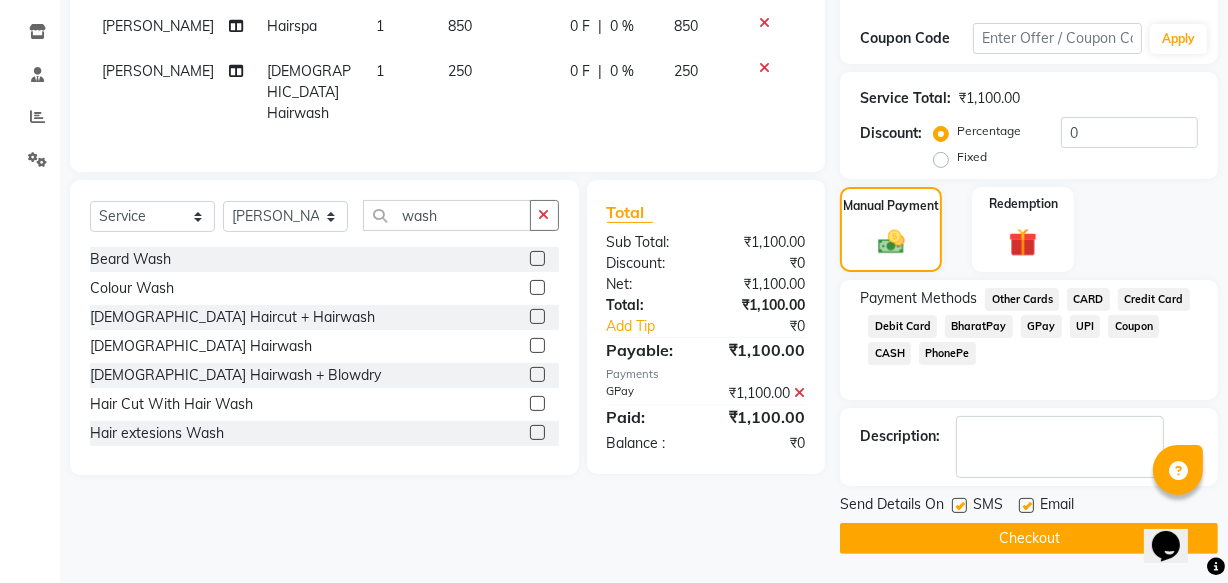 click on "Checkout" 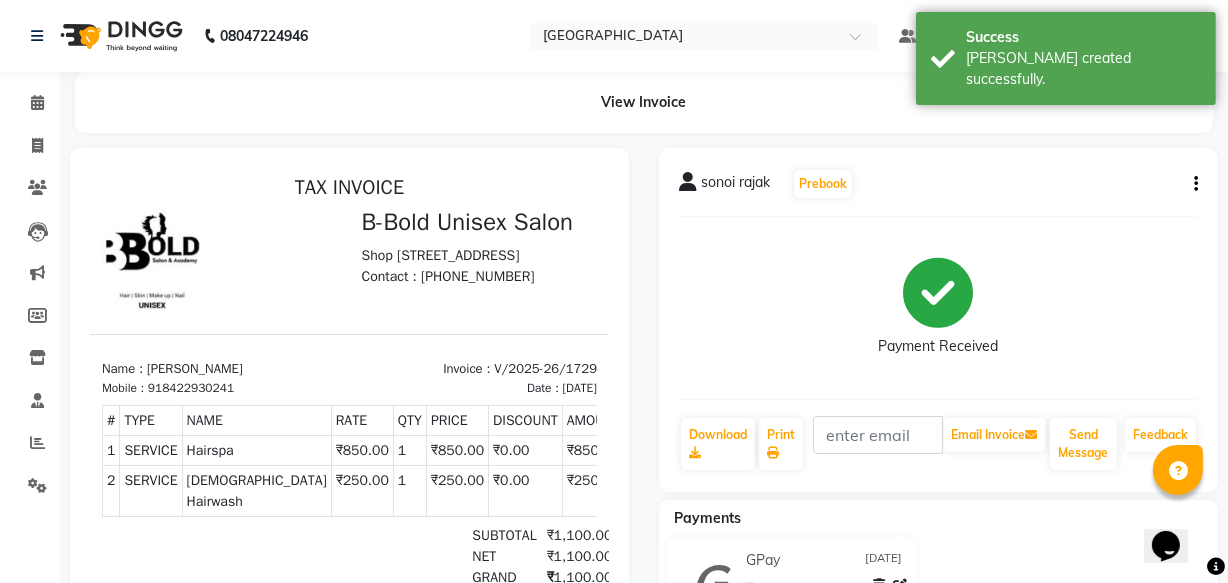 scroll, scrollTop: 0, scrollLeft: 0, axis: both 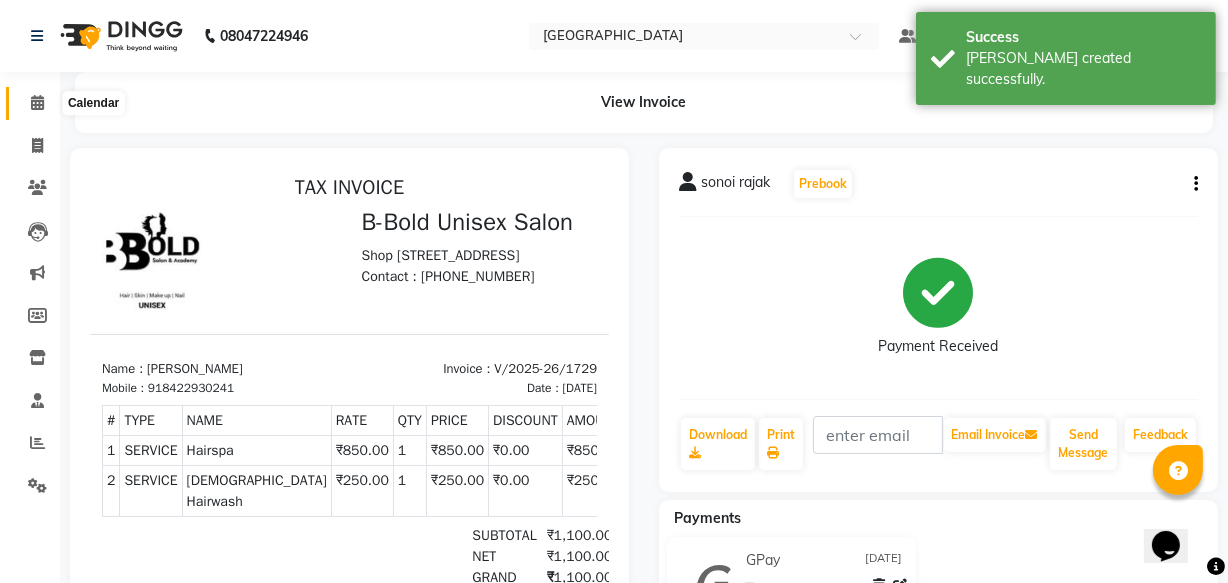 click 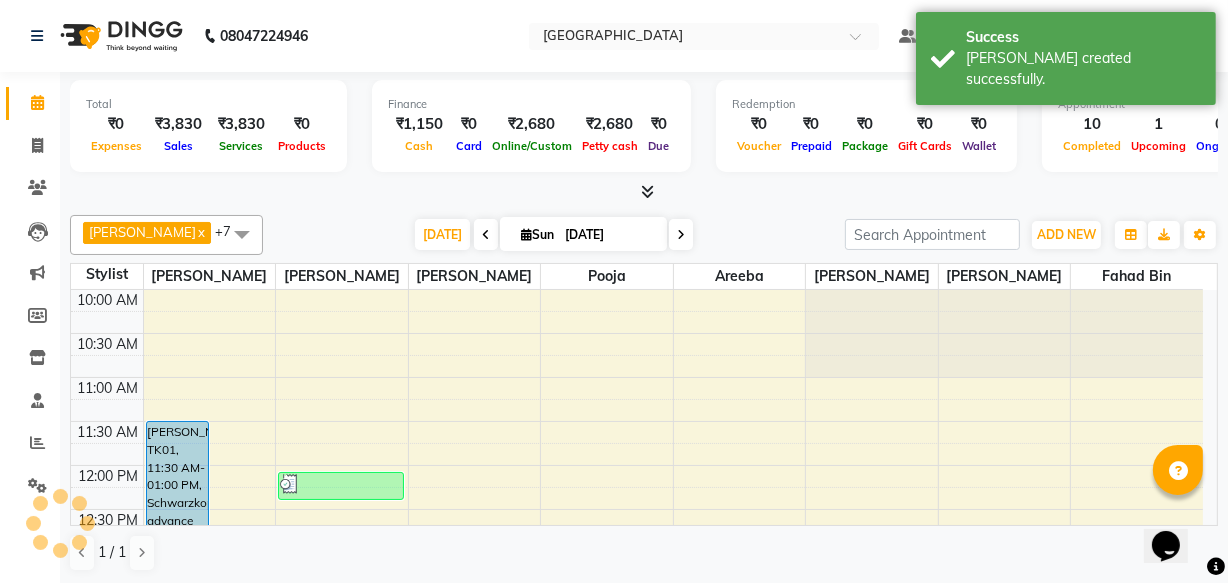 scroll, scrollTop: 0, scrollLeft: 0, axis: both 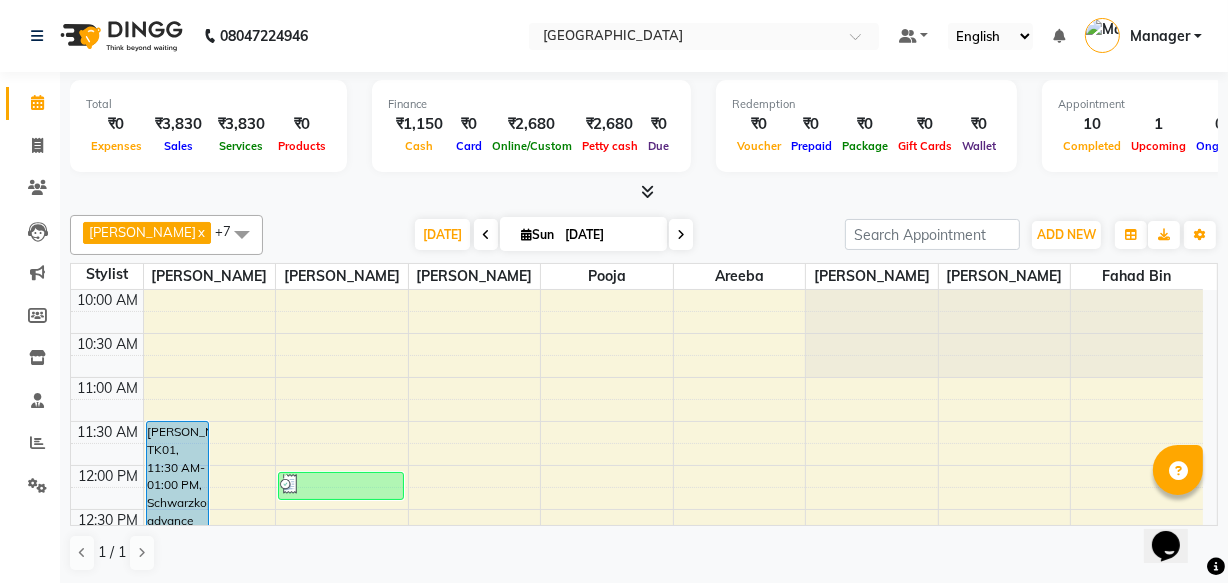 click 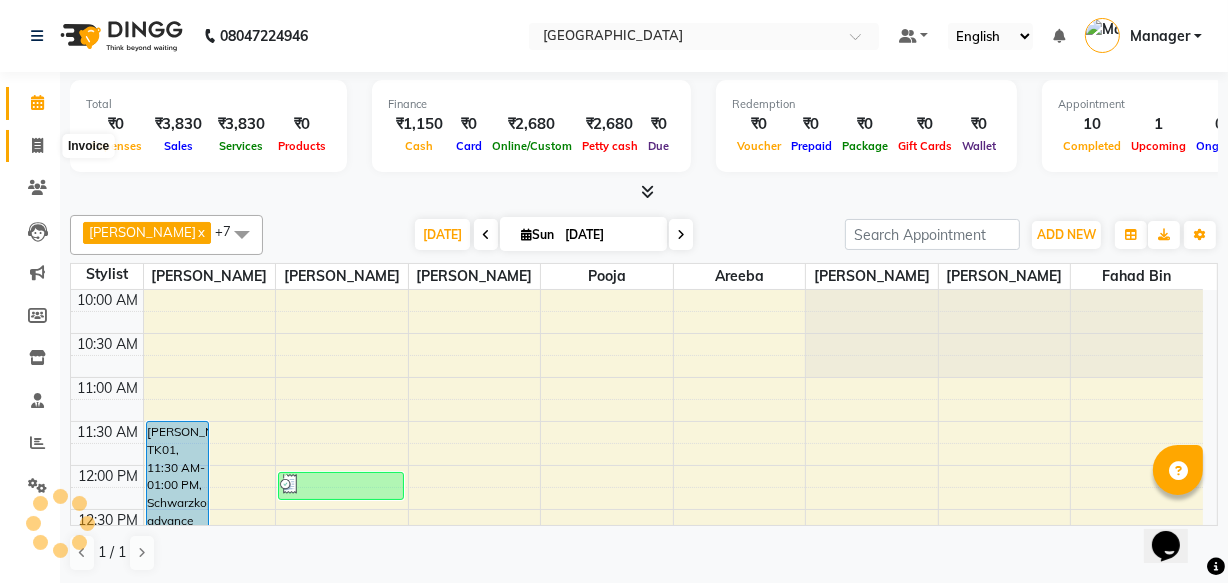 click 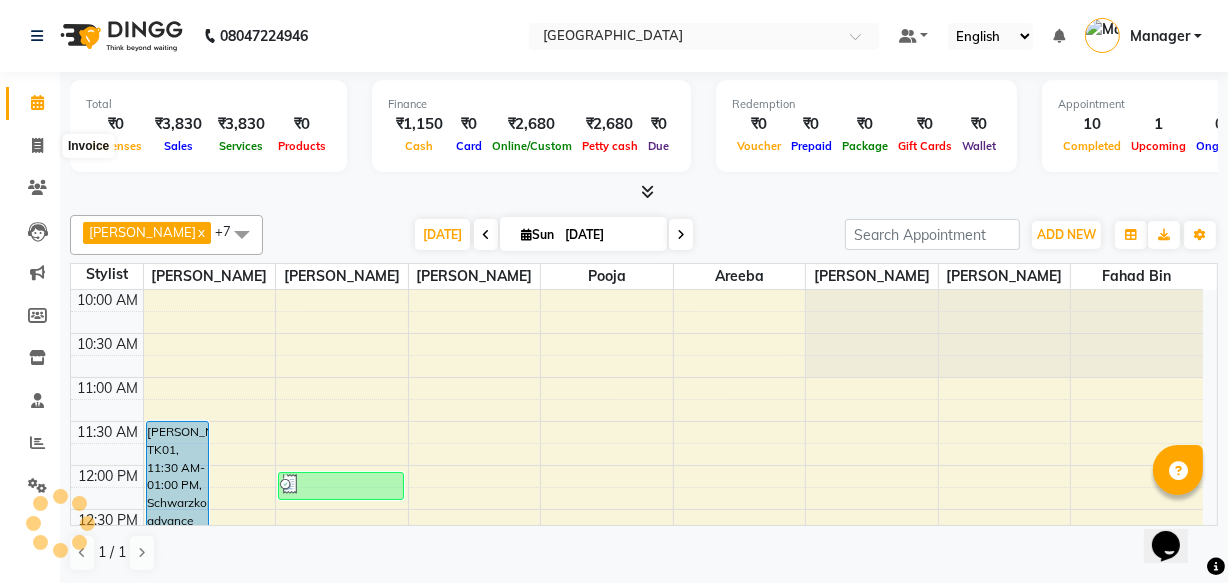 select on "service" 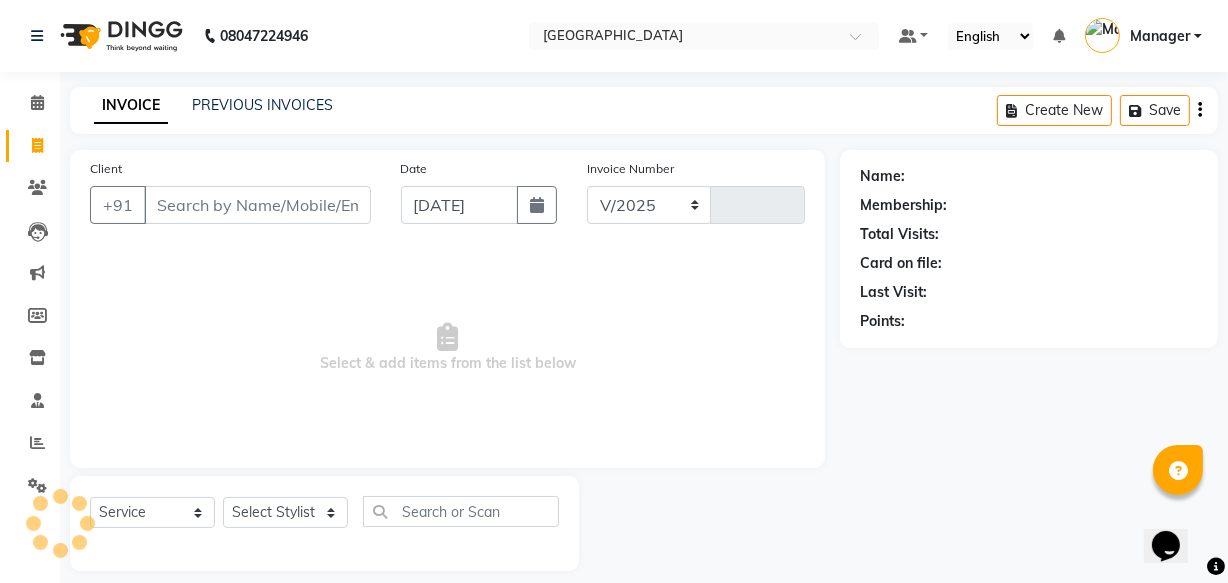 select on "7353" 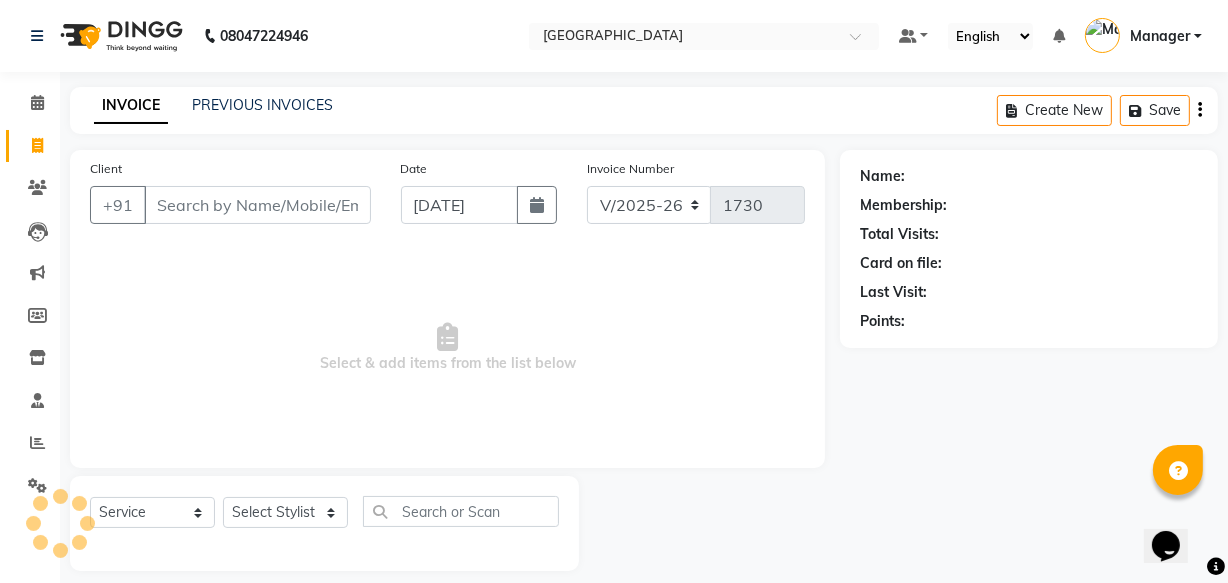 scroll, scrollTop: 19, scrollLeft: 0, axis: vertical 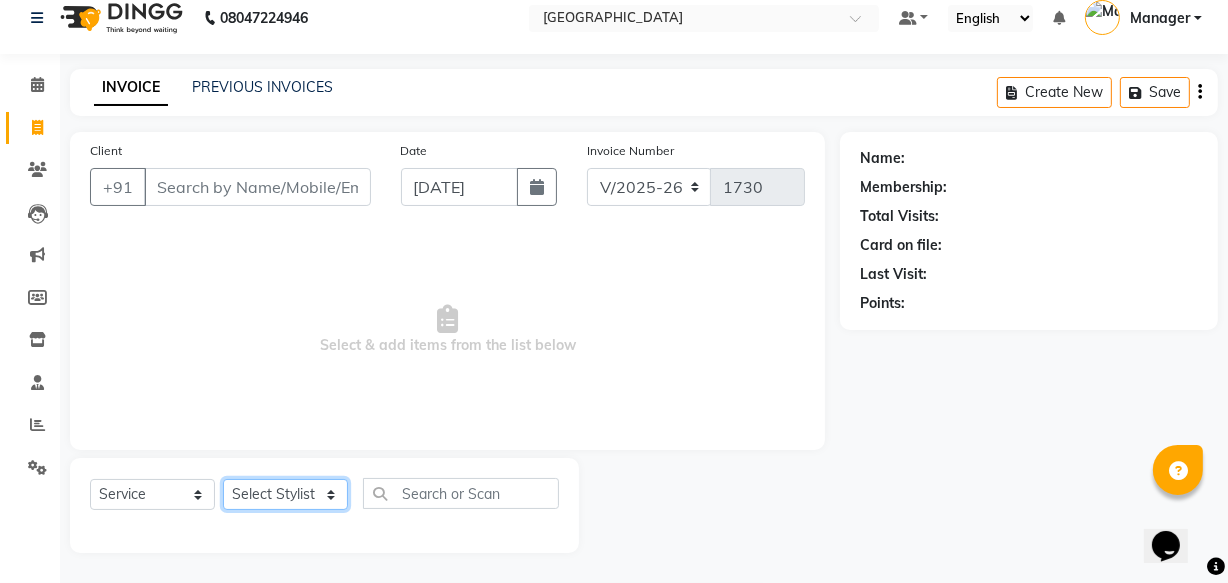 click on "Select Stylist Aarish Qureshi Areeba Hetal  karan Mahima Kelkar Manager Nadeem  Pooja  Samiya  Sonam Soni" 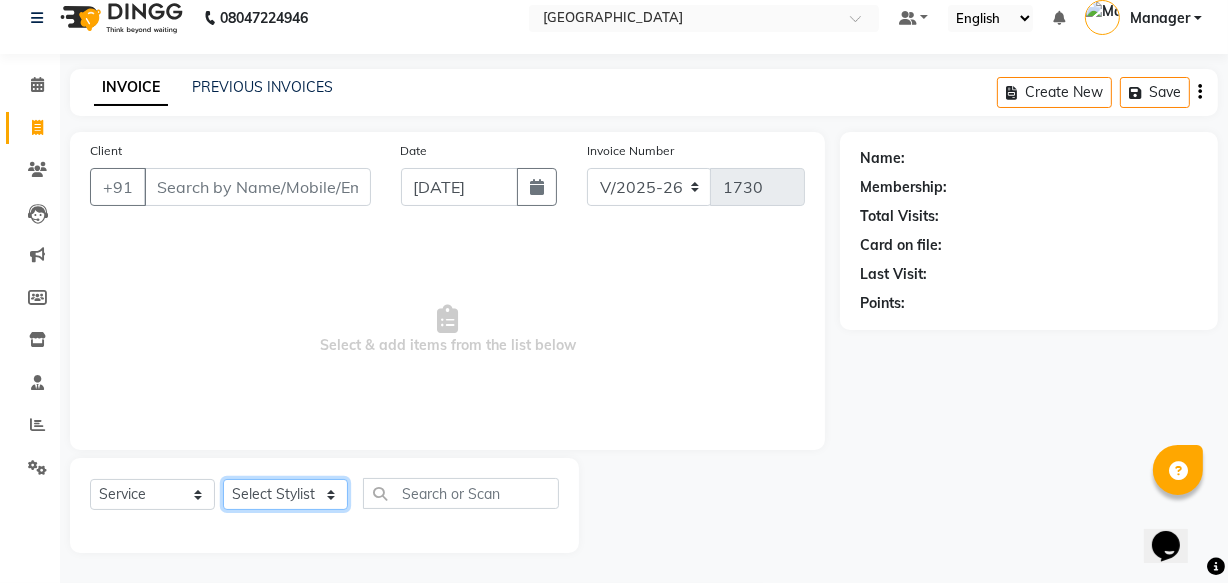 select on "63647" 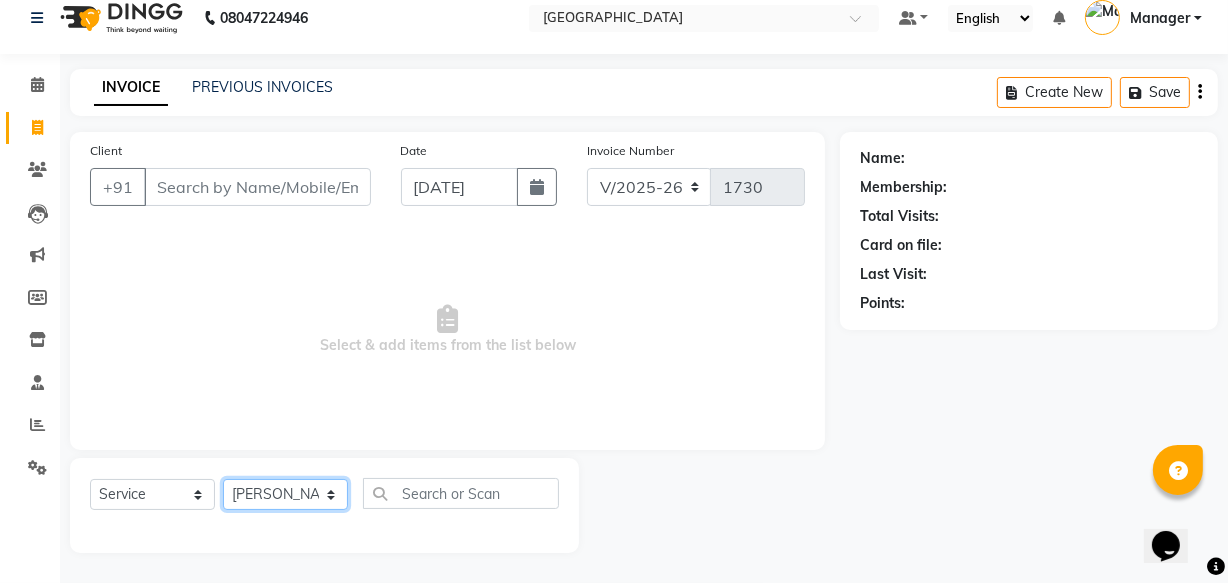 click on "Select Stylist Aarish Qureshi Areeba Hetal  karan Mahima Kelkar Manager Nadeem  Pooja  Samiya  Sonam Soni" 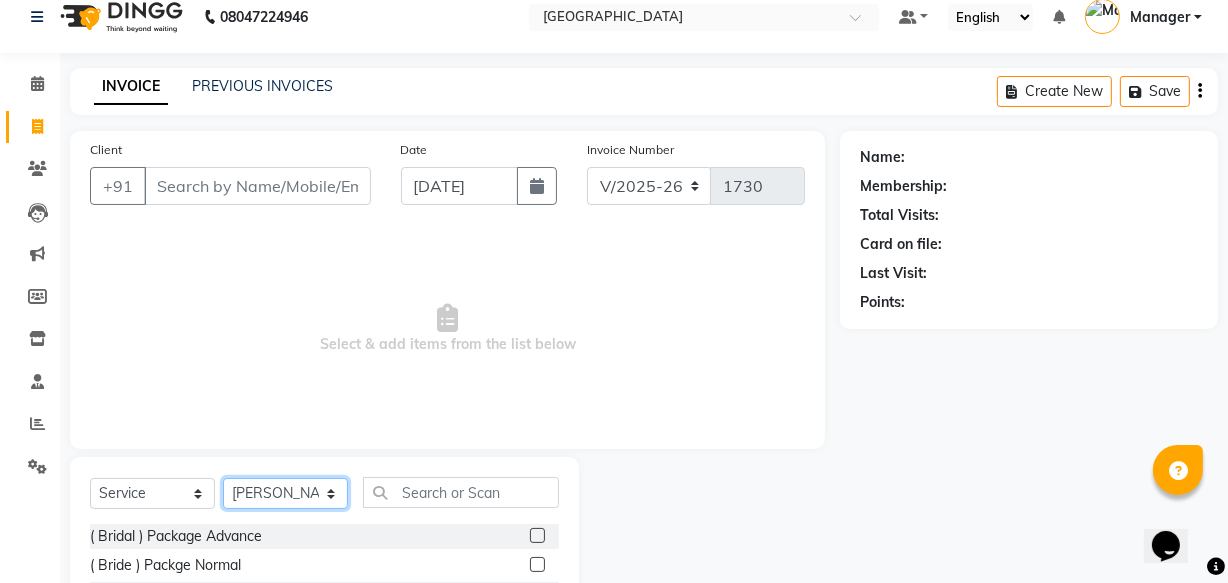 scroll, scrollTop: 219, scrollLeft: 0, axis: vertical 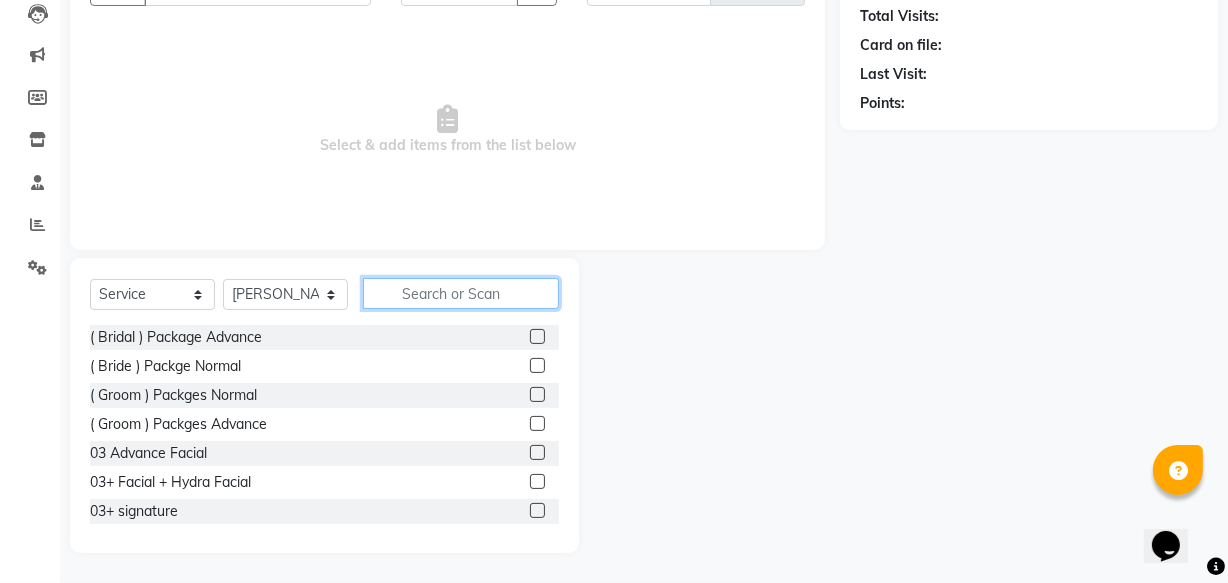 click 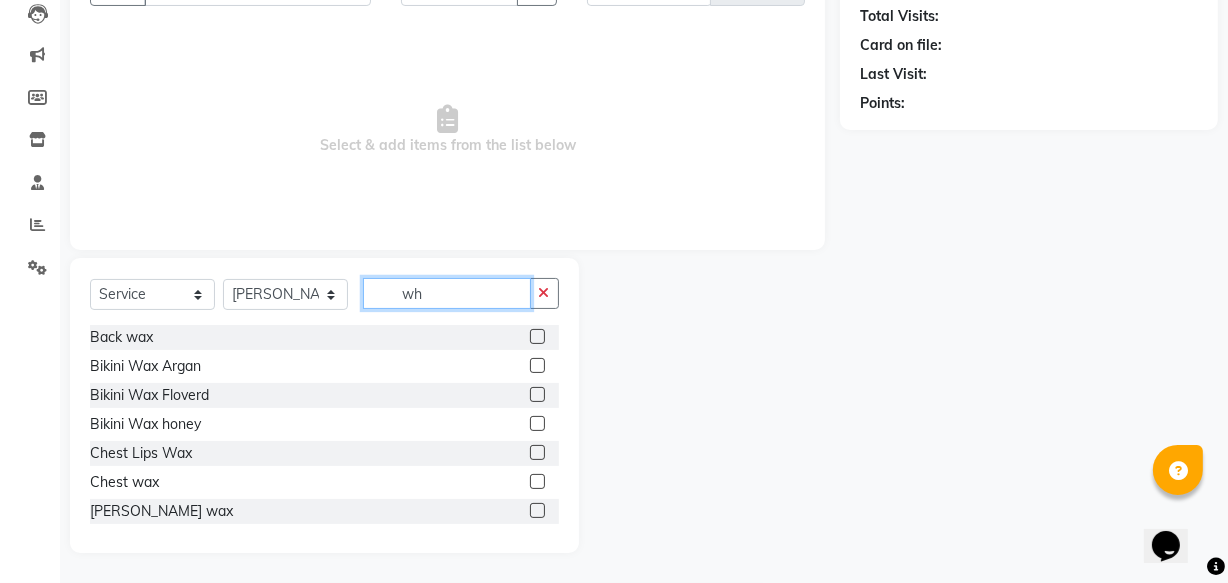 scroll, scrollTop: 163, scrollLeft: 0, axis: vertical 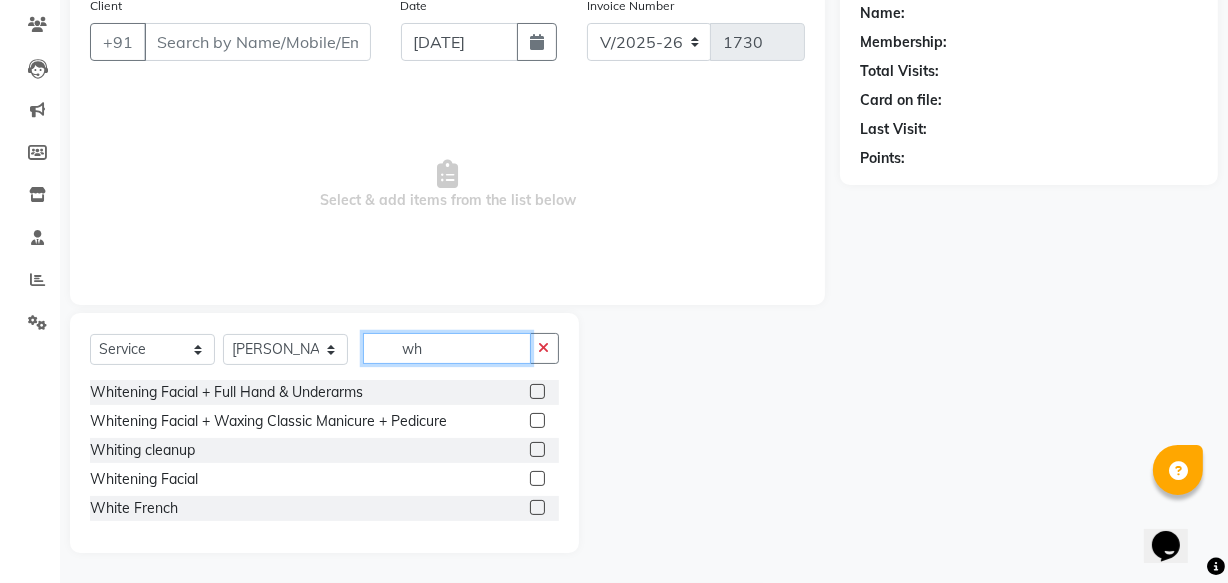 type on "wh" 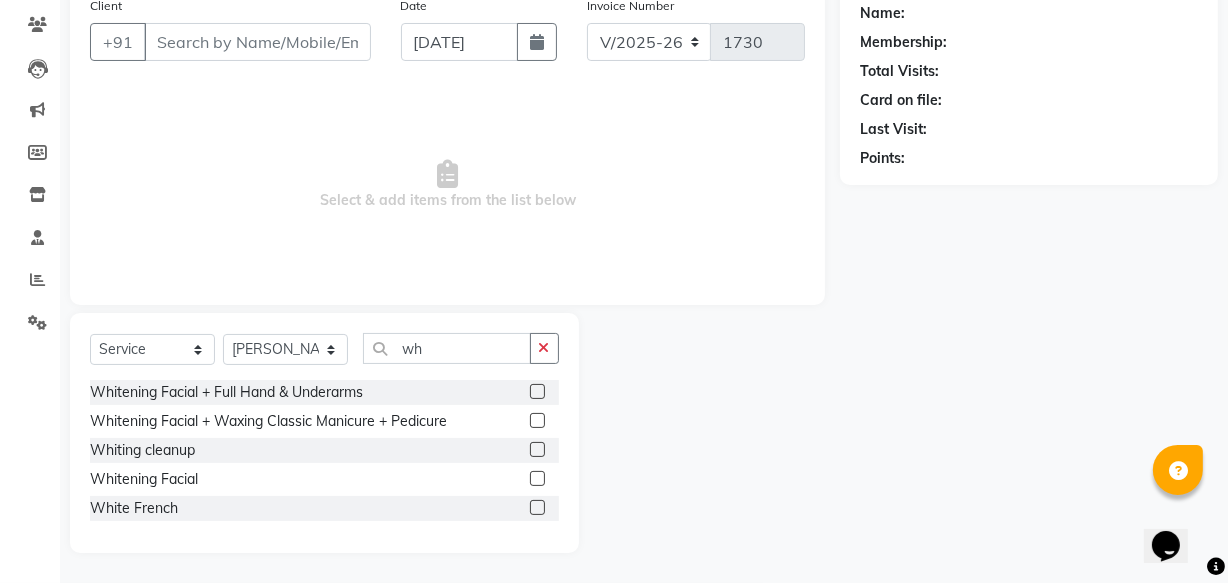 click 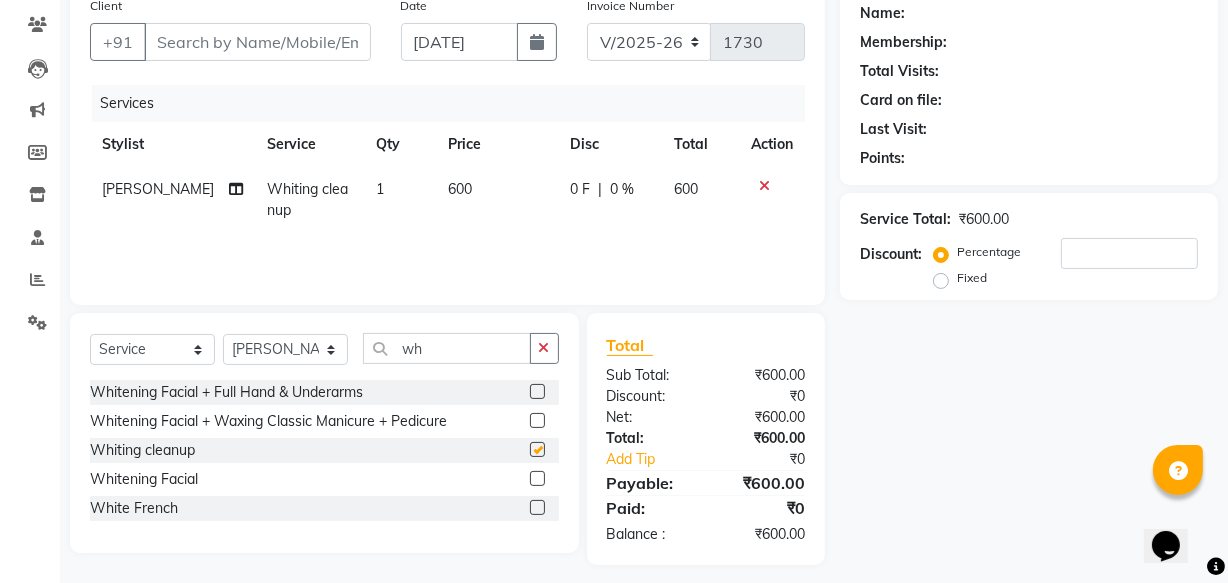 checkbox on "false" 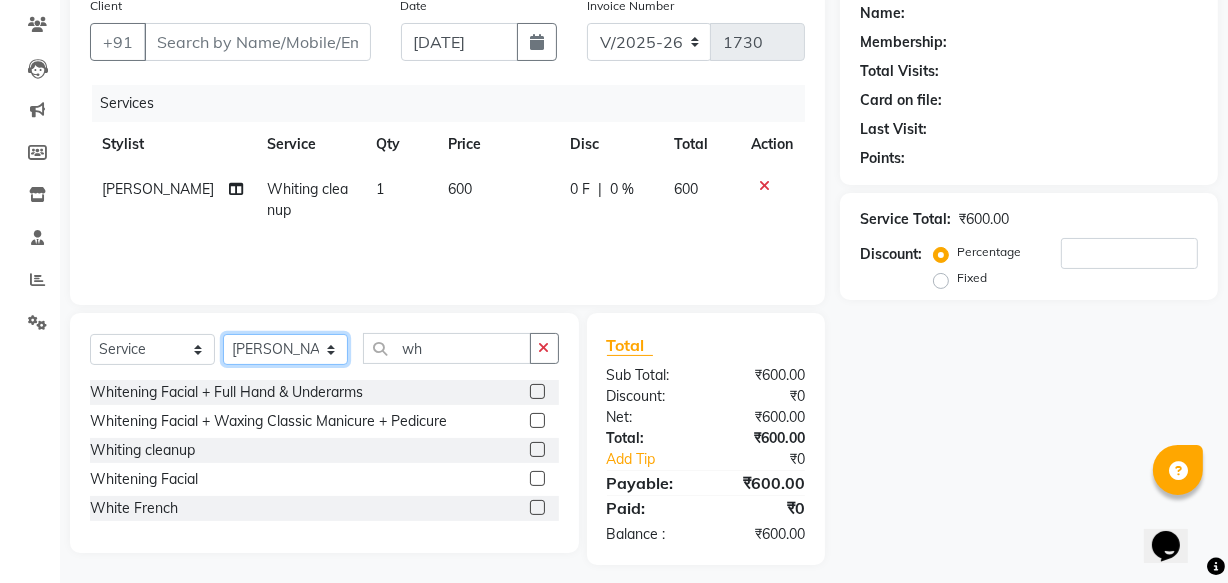click on "Select Stylist Aarish Qureshi Areeba Hetal  karan Mahima Kelkar Manager Nadeem  Pooja  Samiya  Sonam Soni" 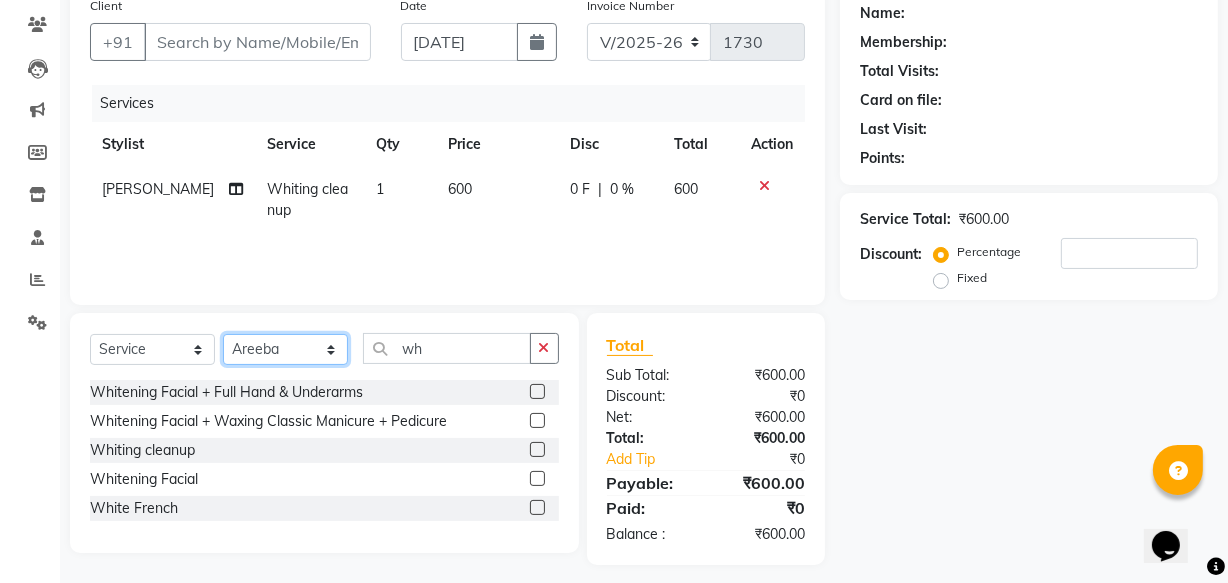 click on "Select Stylist Aarish Qureshi Areeba Hetal  karan Mahima Kelkar Manager Nadeem  Pooja  Samiya  Sonam Soni" 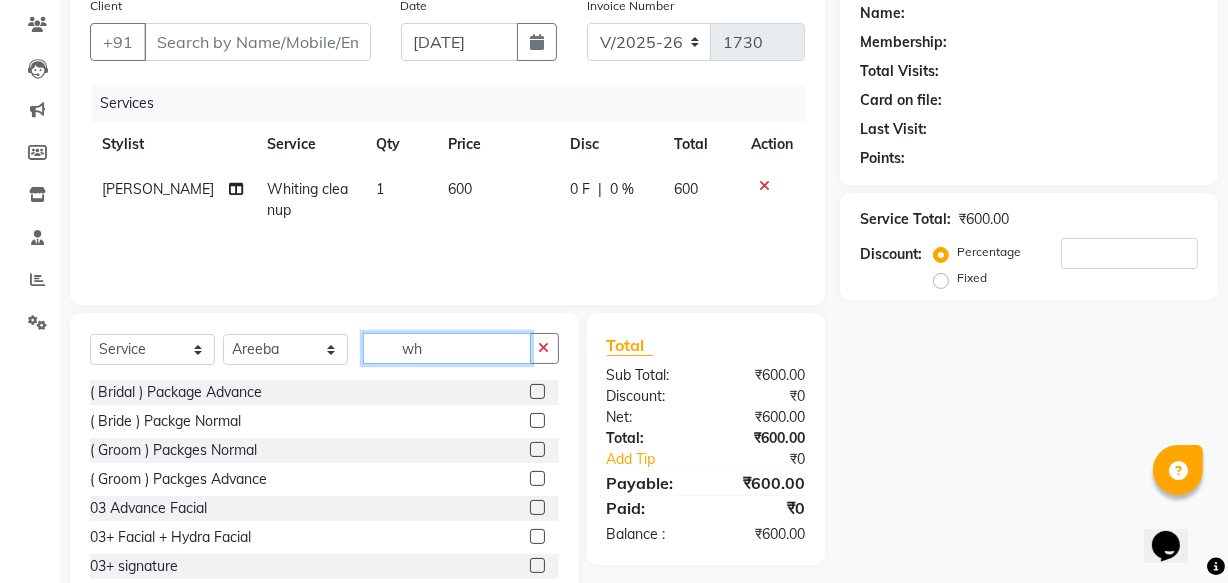 click on "wh" 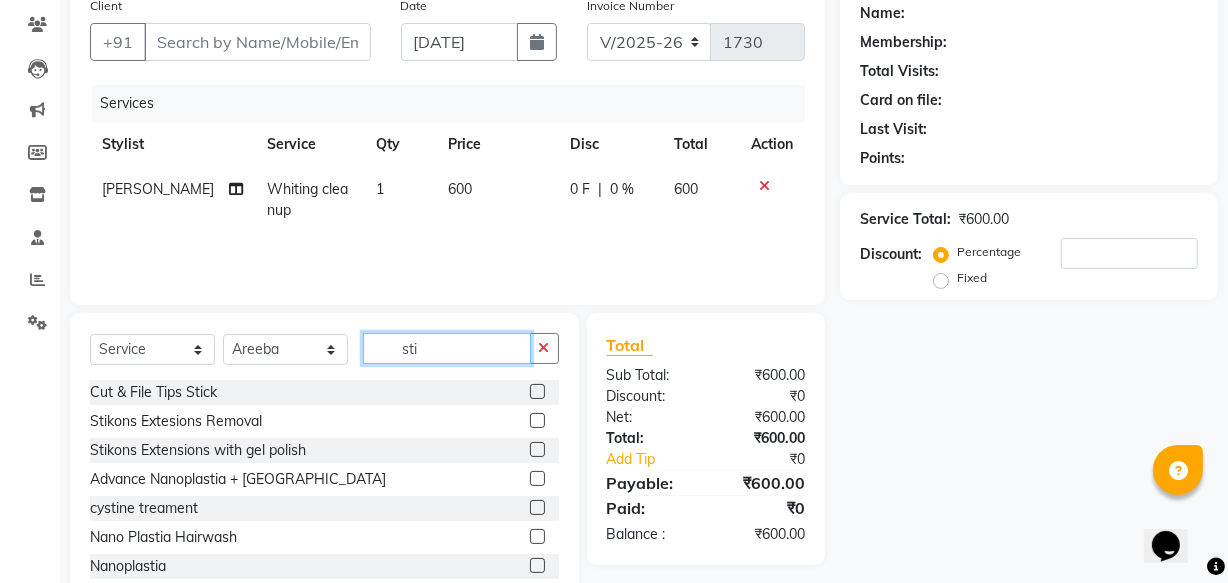 type on "sti" 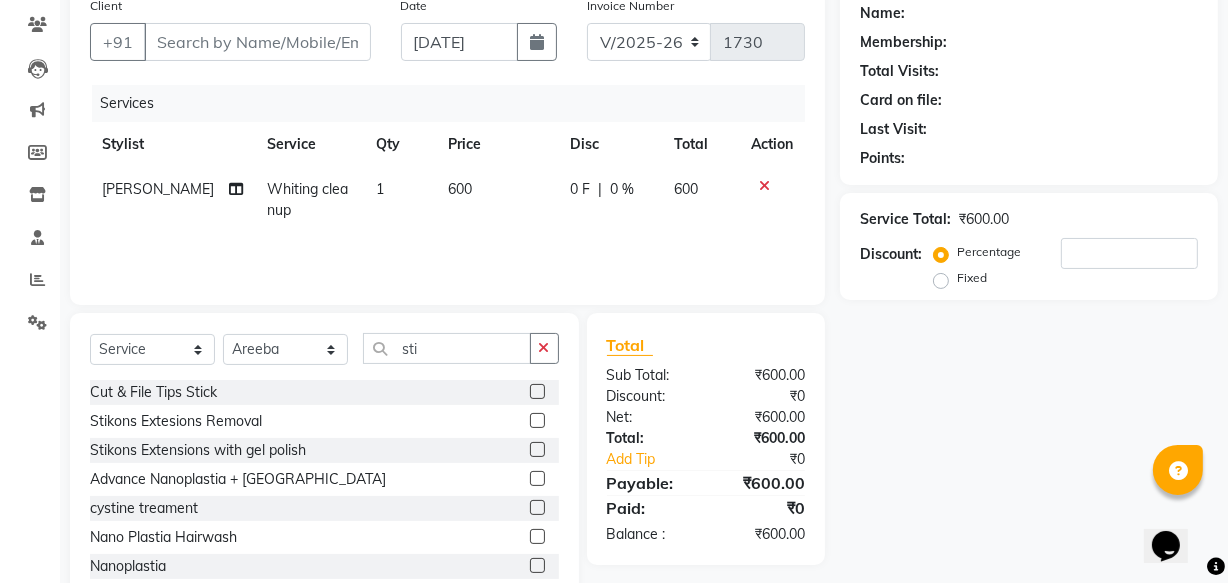 click on "Advance  Nanoplastia + [GEOGRAPHIC_DATA]" 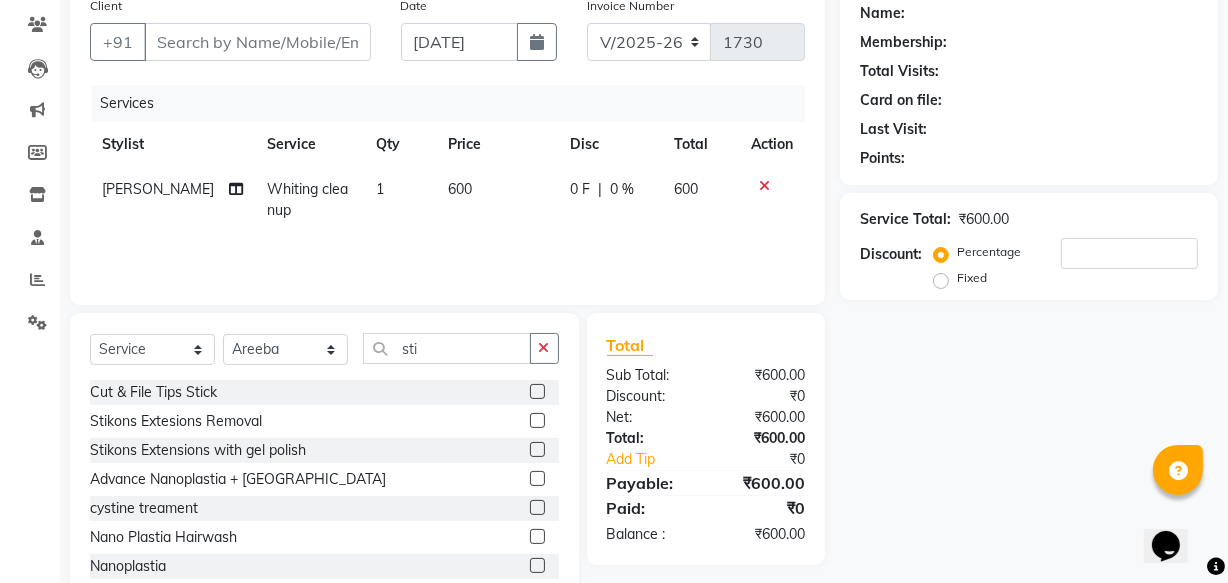 click 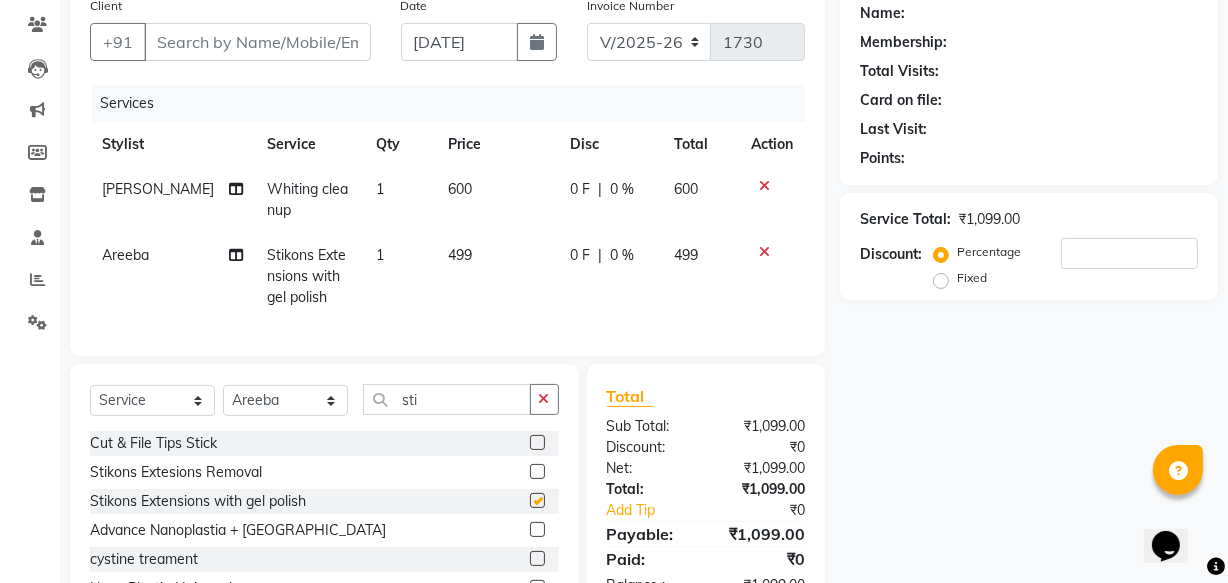 checkbox on "false" 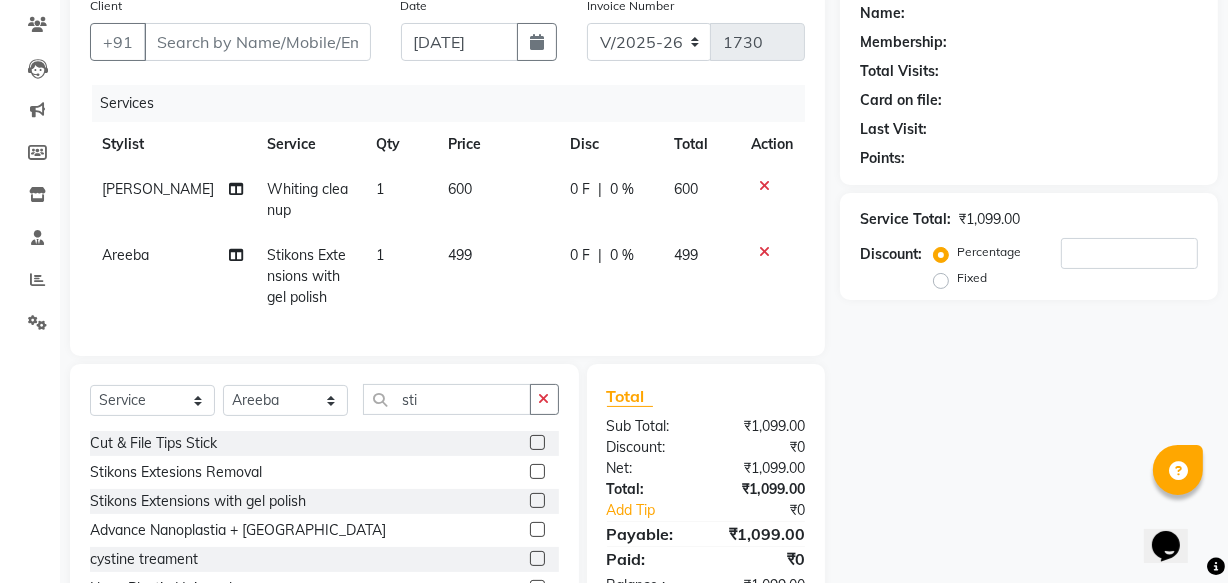 click on "499" 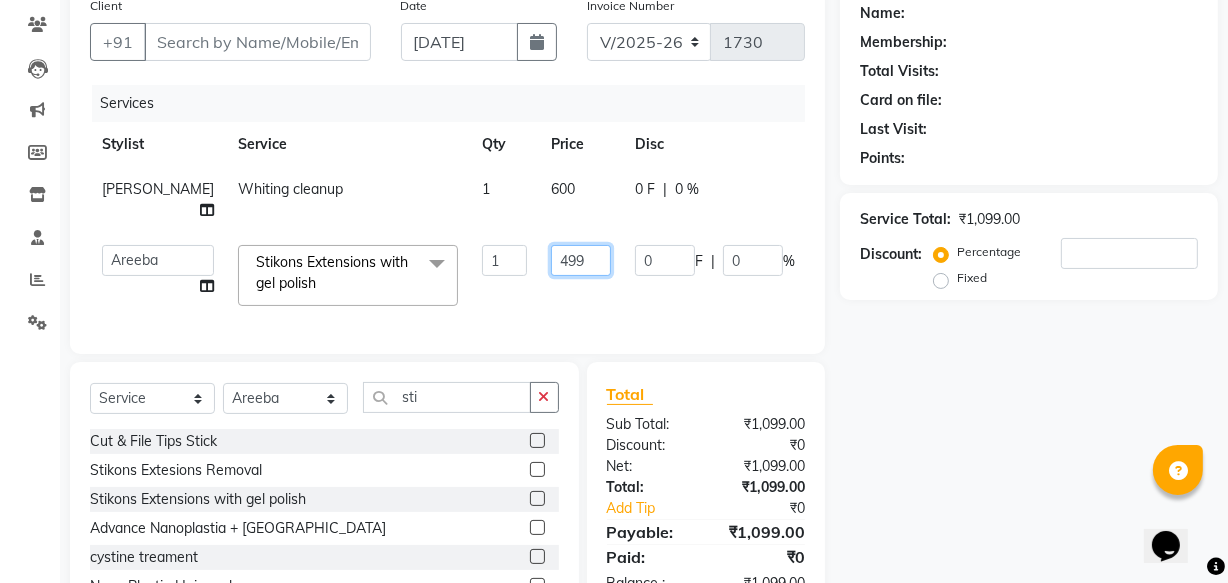 click on "499" 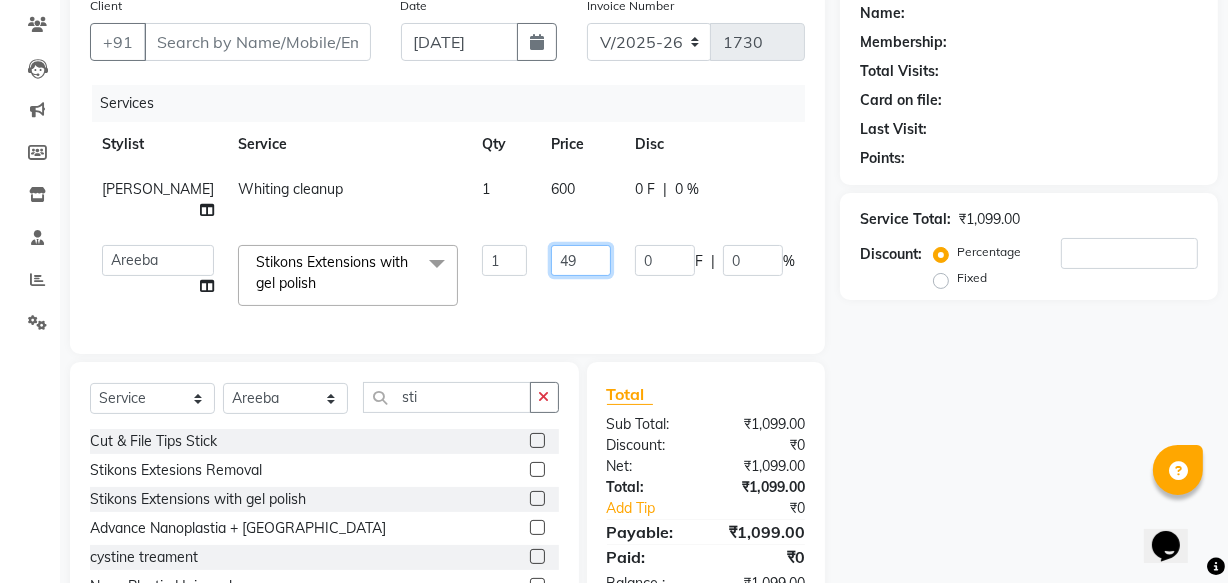 type on "4" 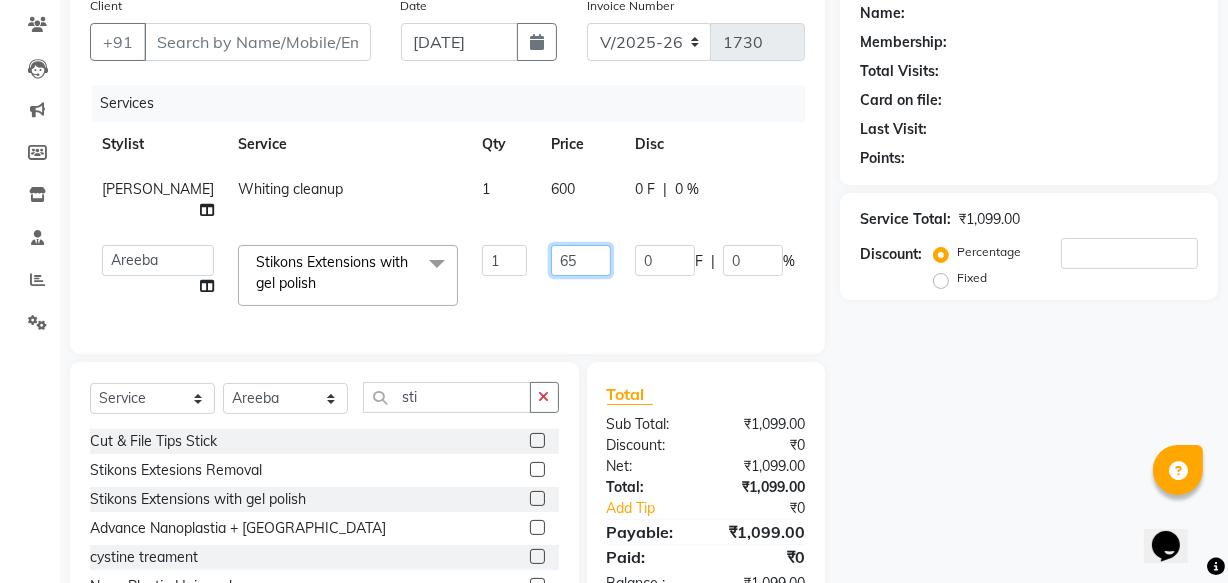 type on "650" 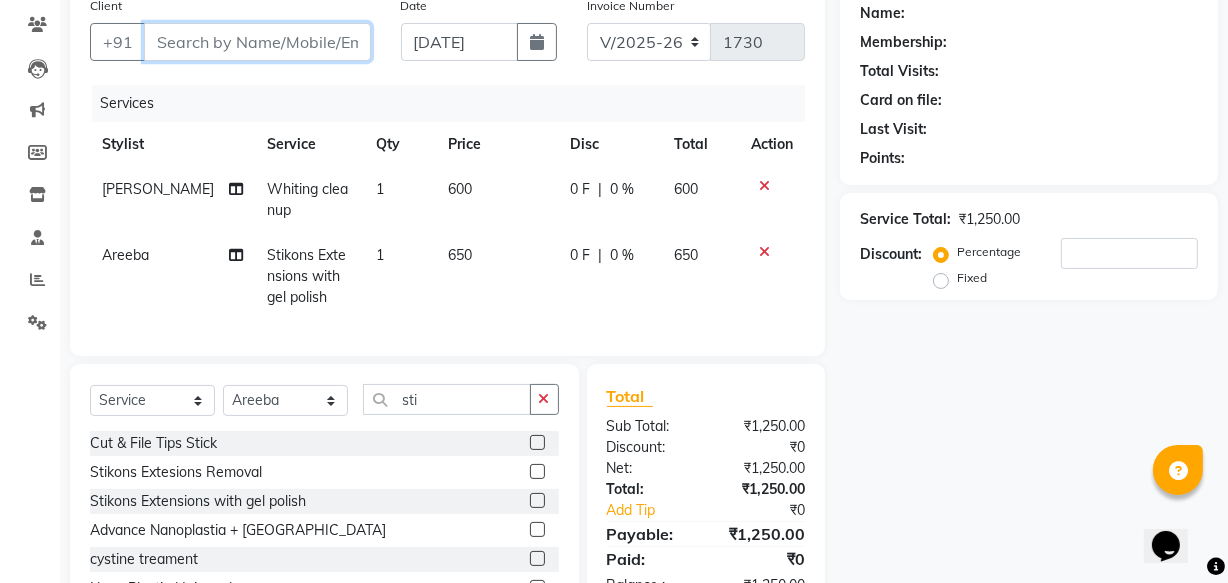 click on "Client" at bounding box center [257, 42] 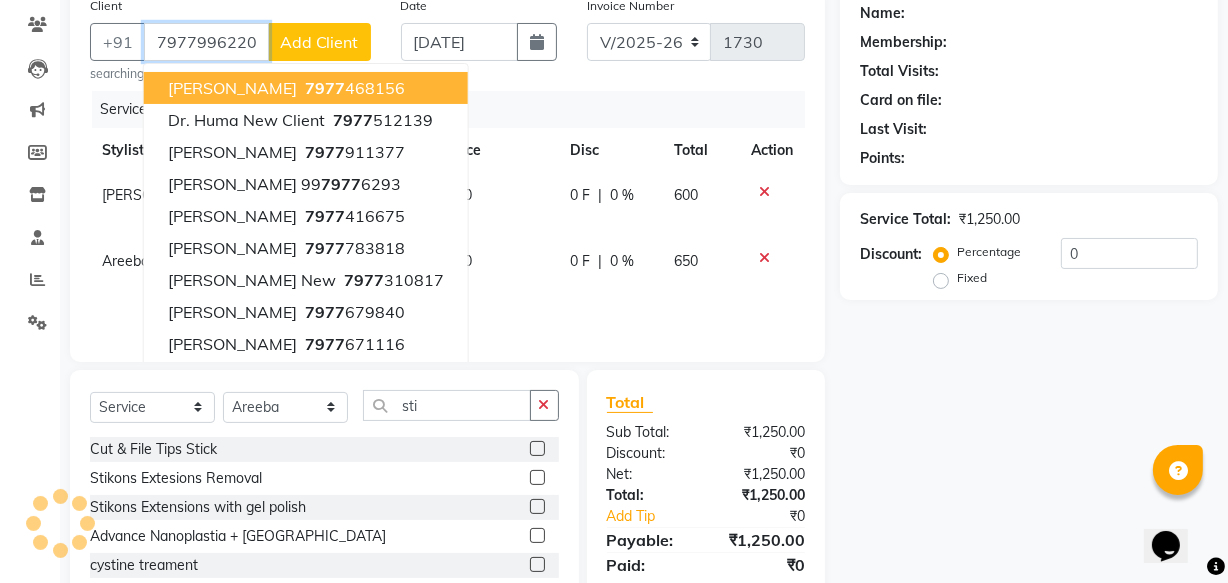 type on "7977996220" 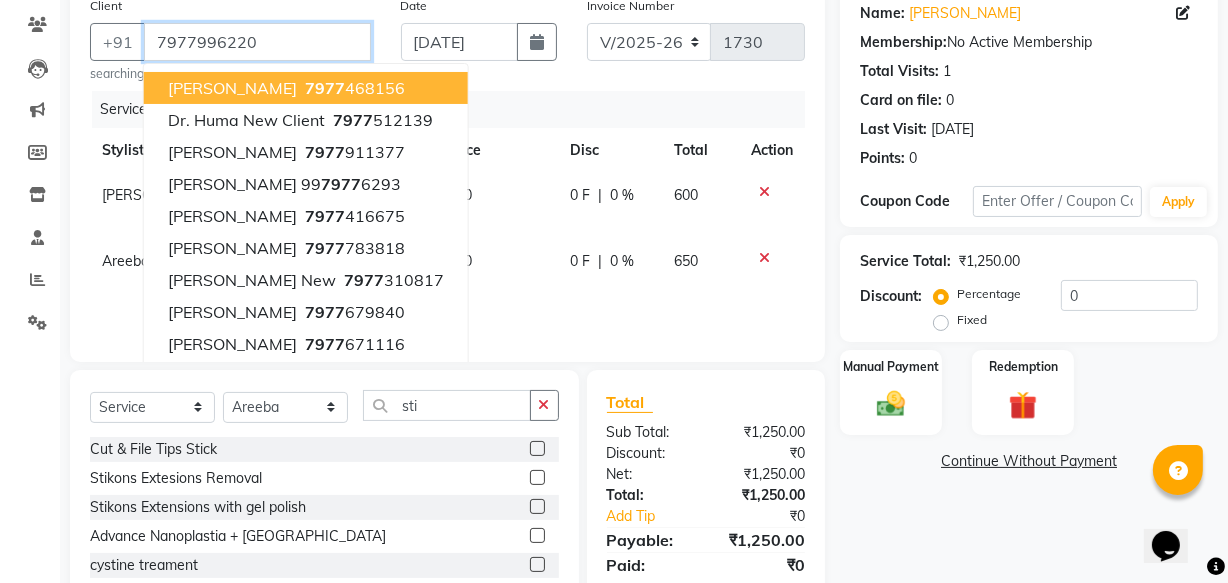 click on "7977996220" at bounding box center [257, 42] 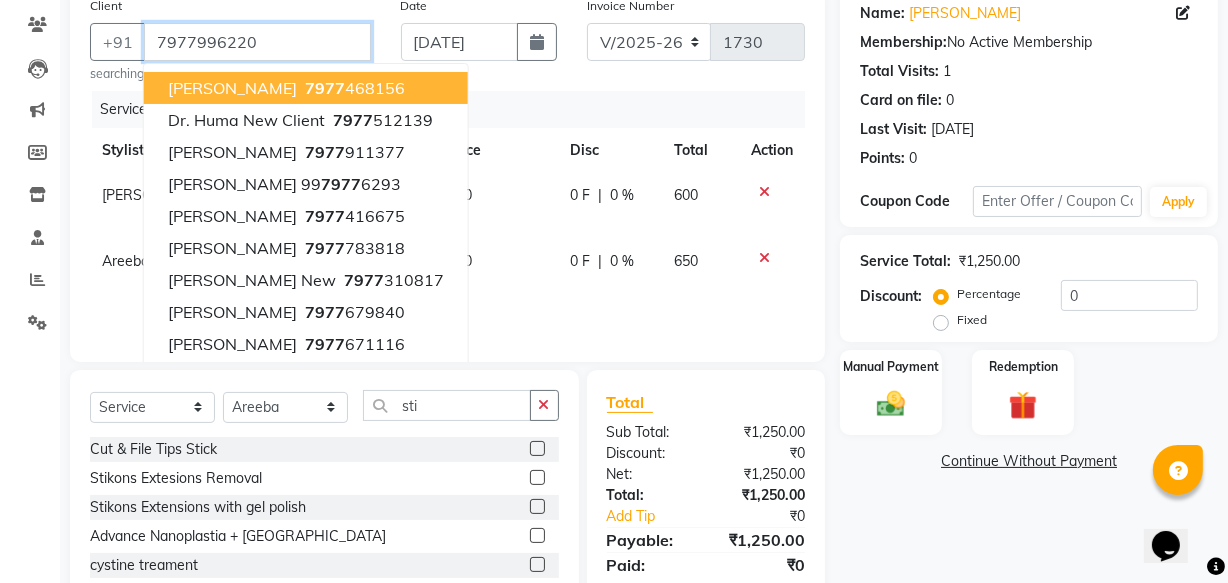 click on "7977996220" at bounding box center [257, 42] 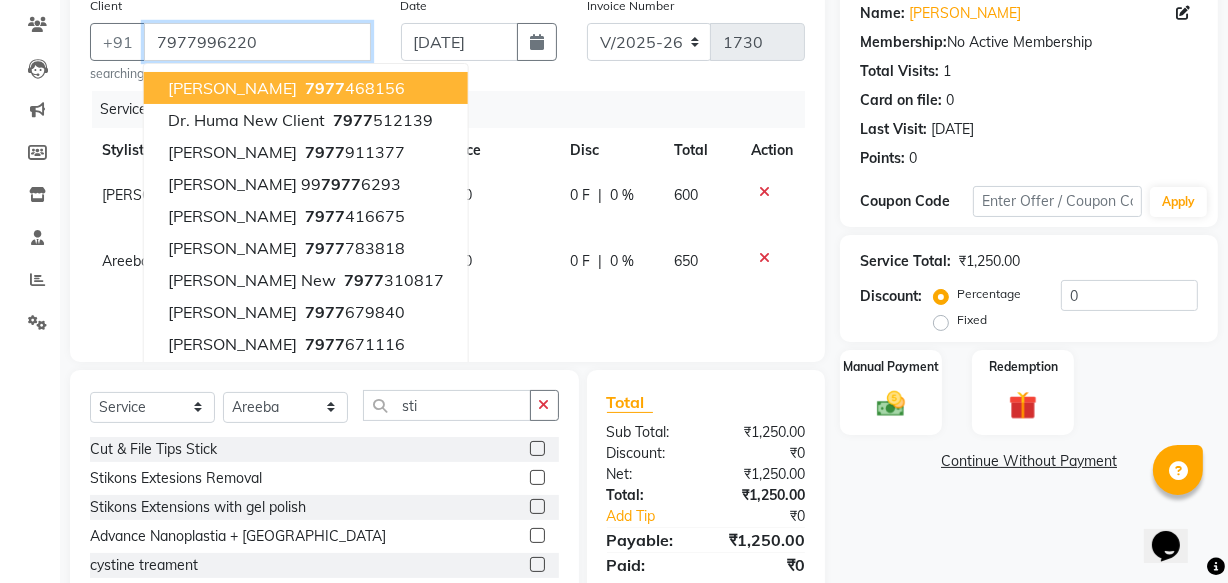 click on "7977996220" at bounding box center [257, 42] 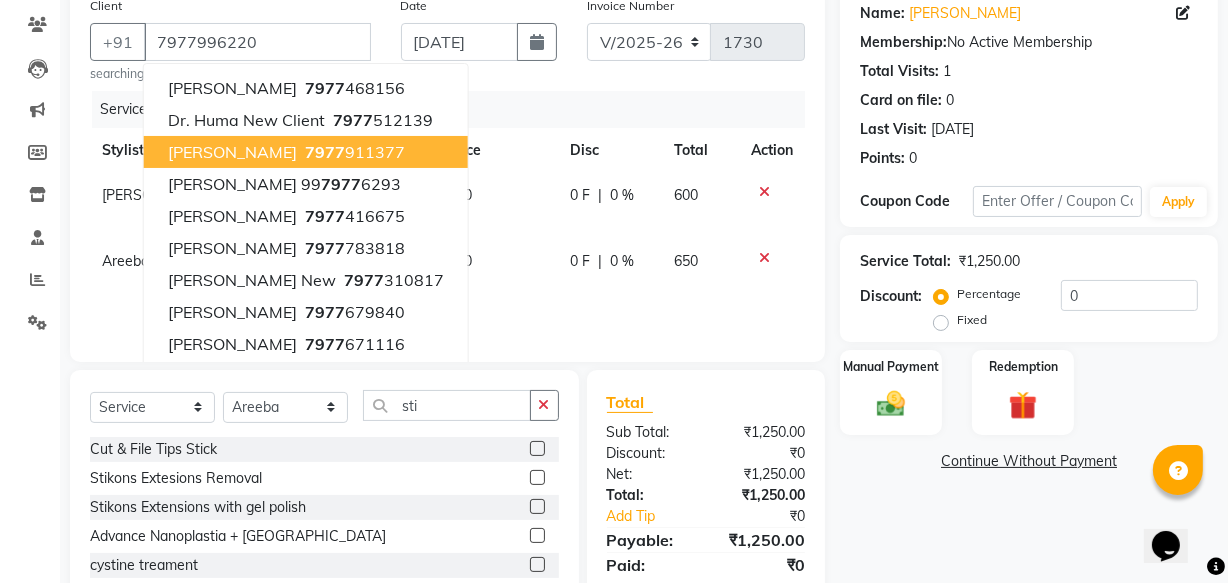 click on "Services" 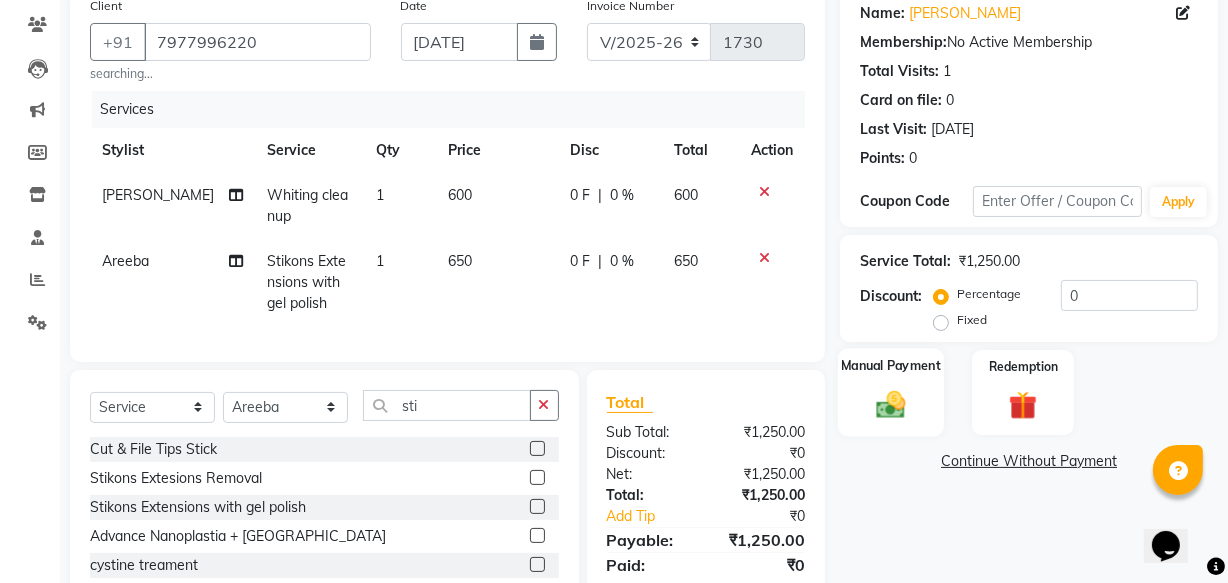 click on "Manual Payment" 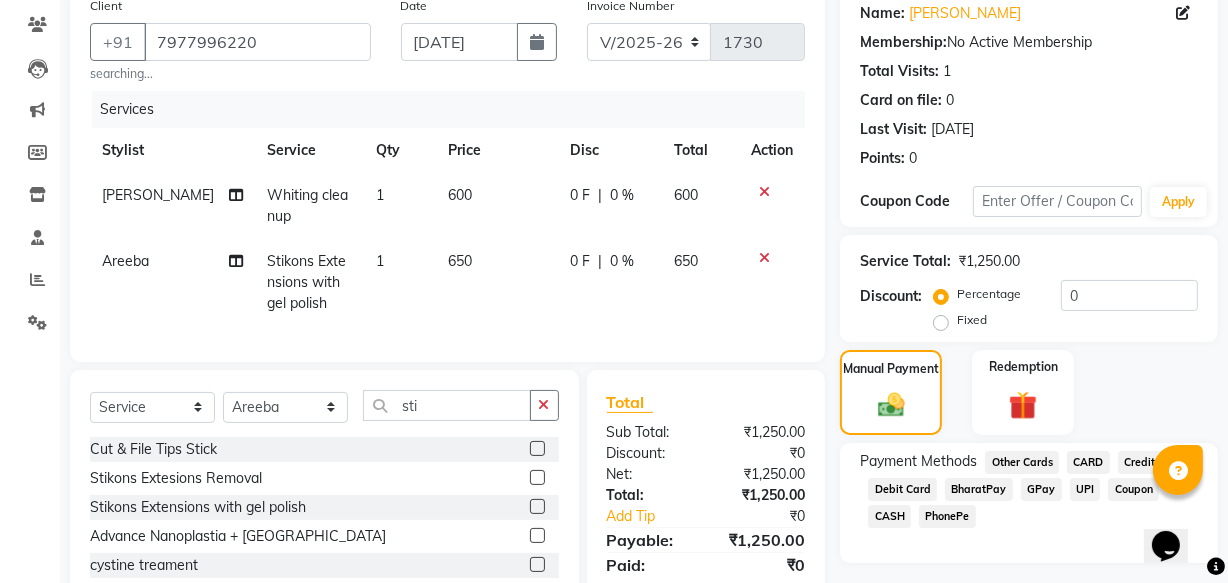 scroll, scrollTop: 290, scrollLeft: 0, axis: vertical 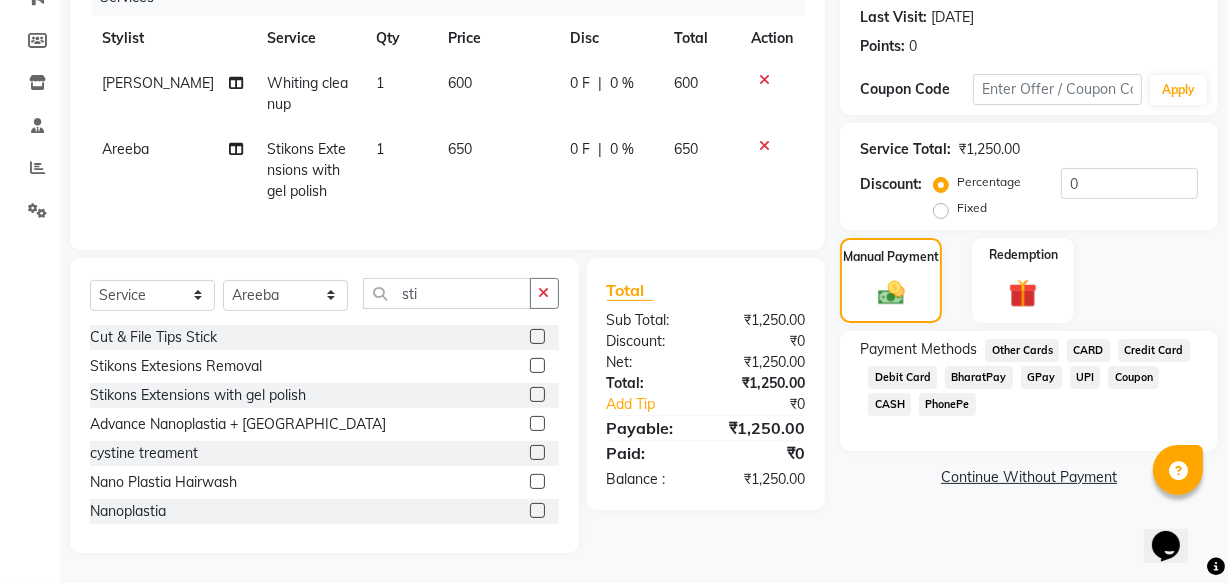 click on "GPay" 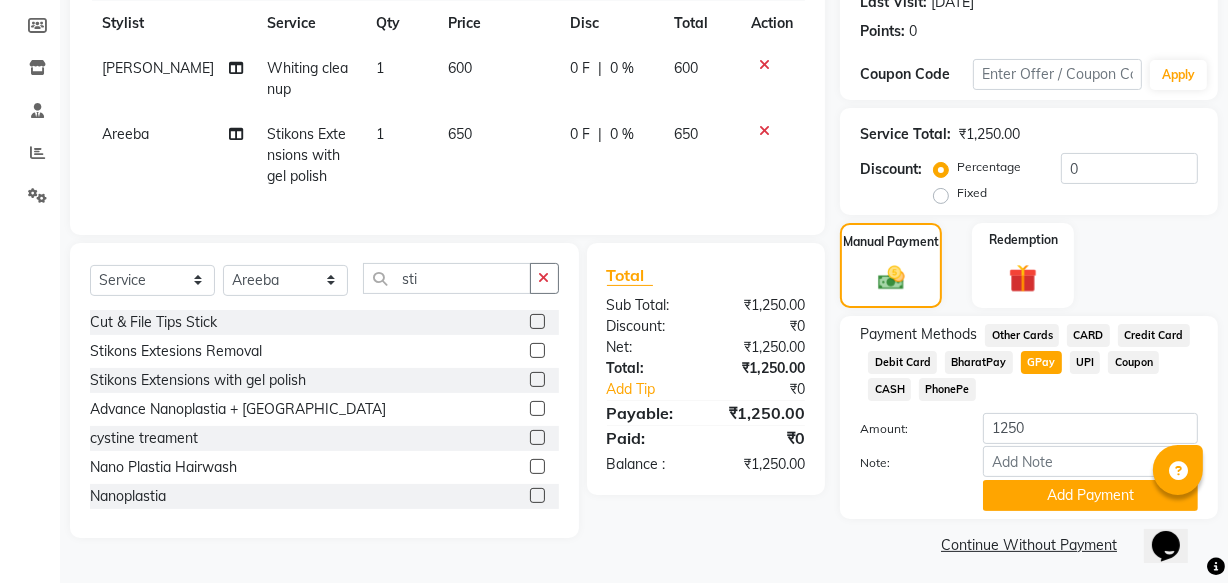scroll, scrollTop: 297, scrollLeft: 0, axis: vertical 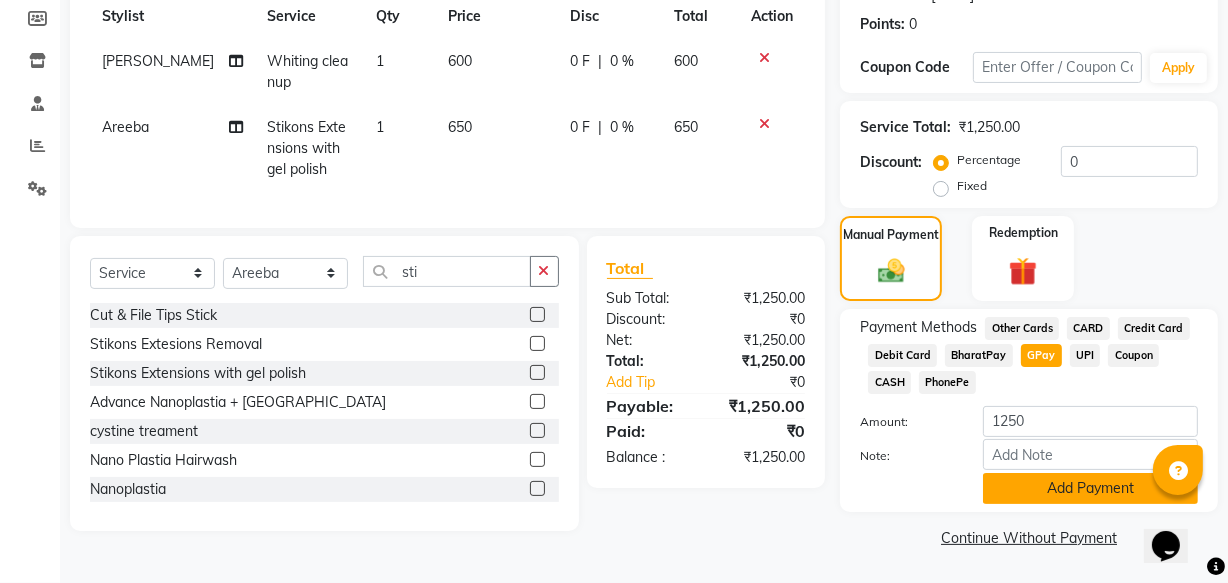 click on "Add Payment" 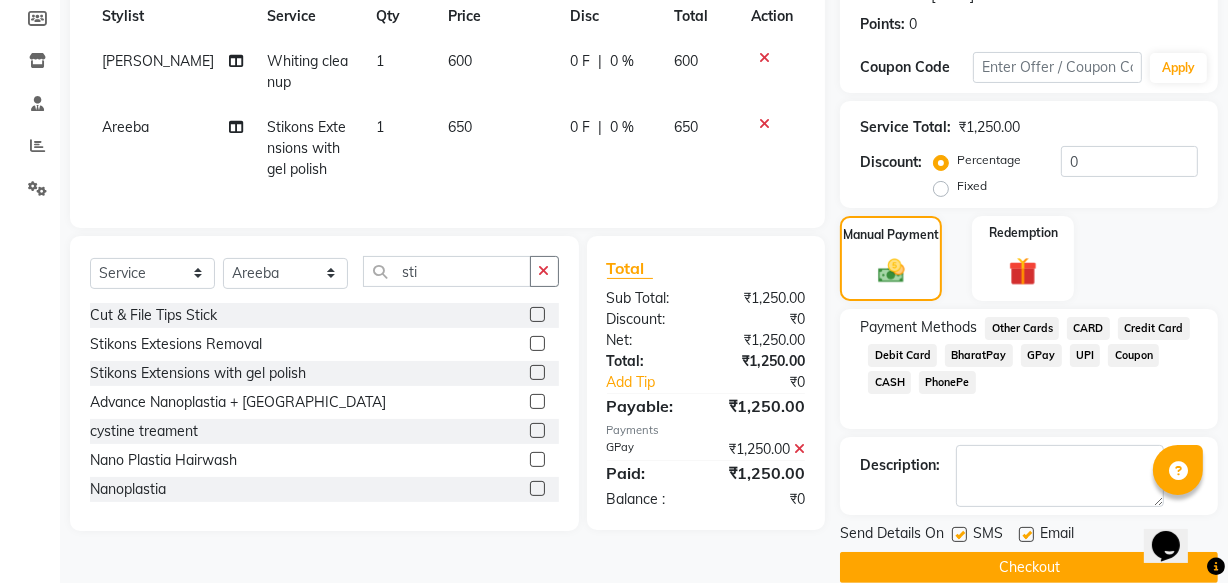 scroll, scrollTop: 326, scrollLeft: 0, axis: vertical 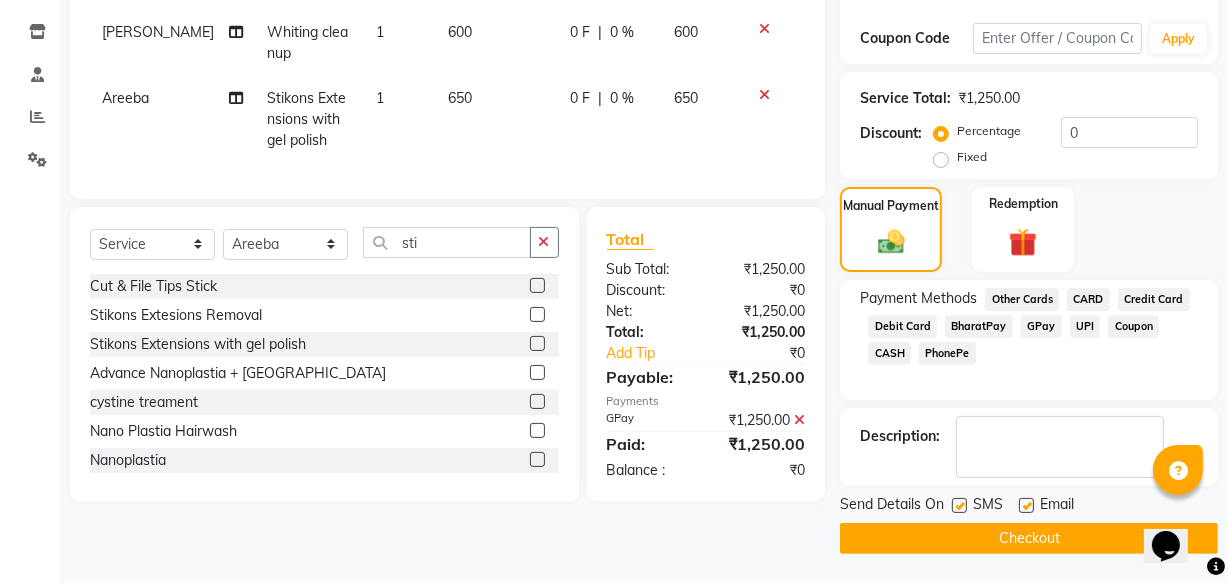 click on "Checkout" 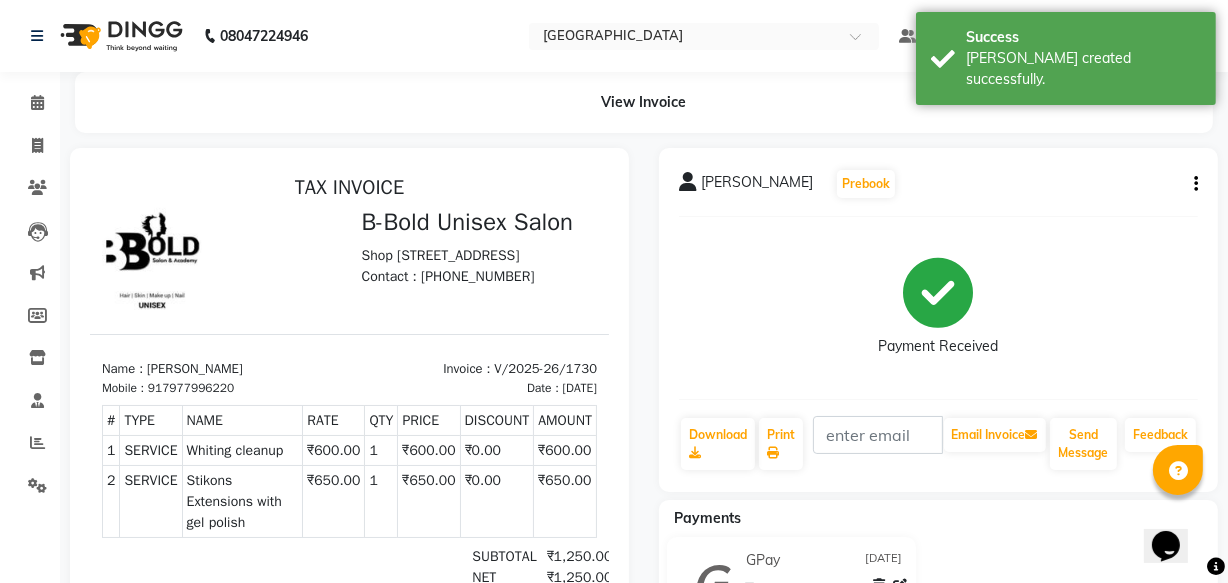 scroll, scrollTop: 0, scrollLeft: 0, axis: both 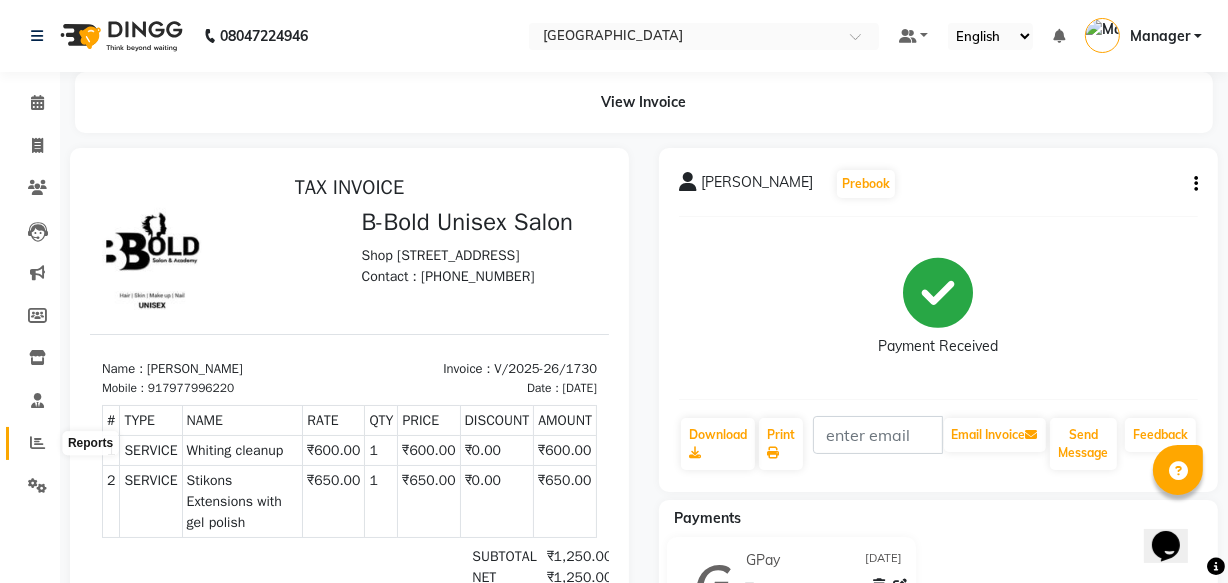 click 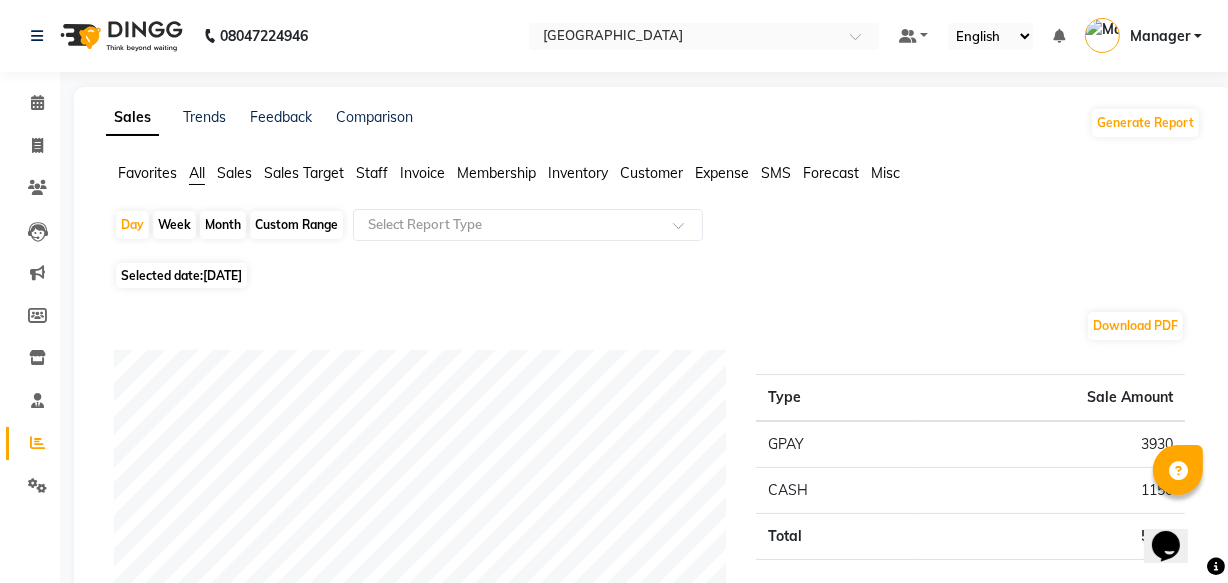 click on "Staff" 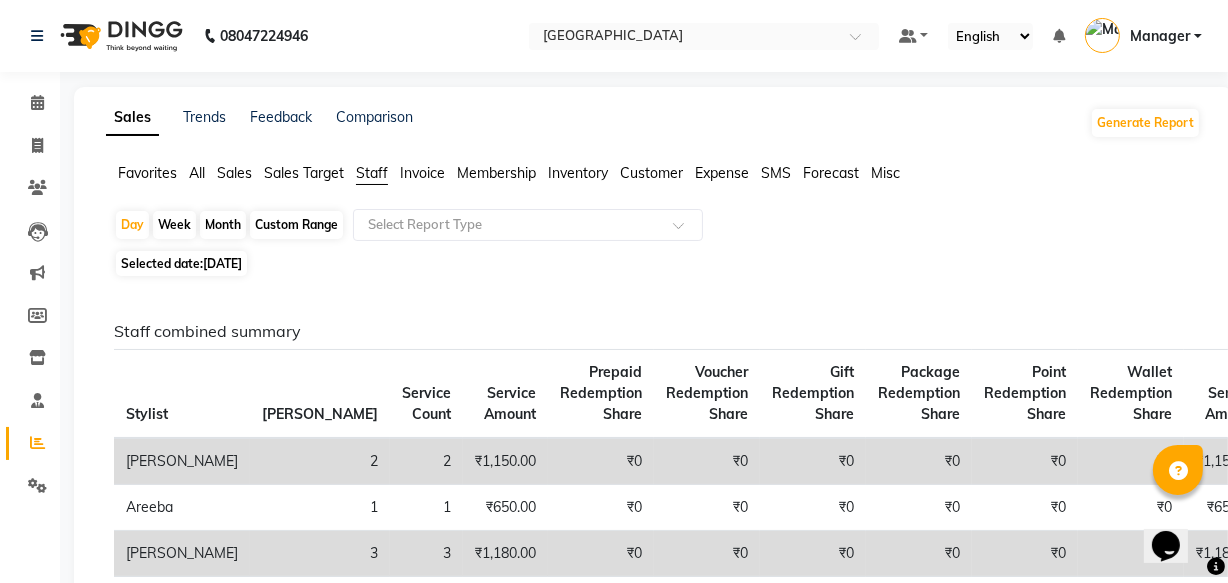click on "Month" 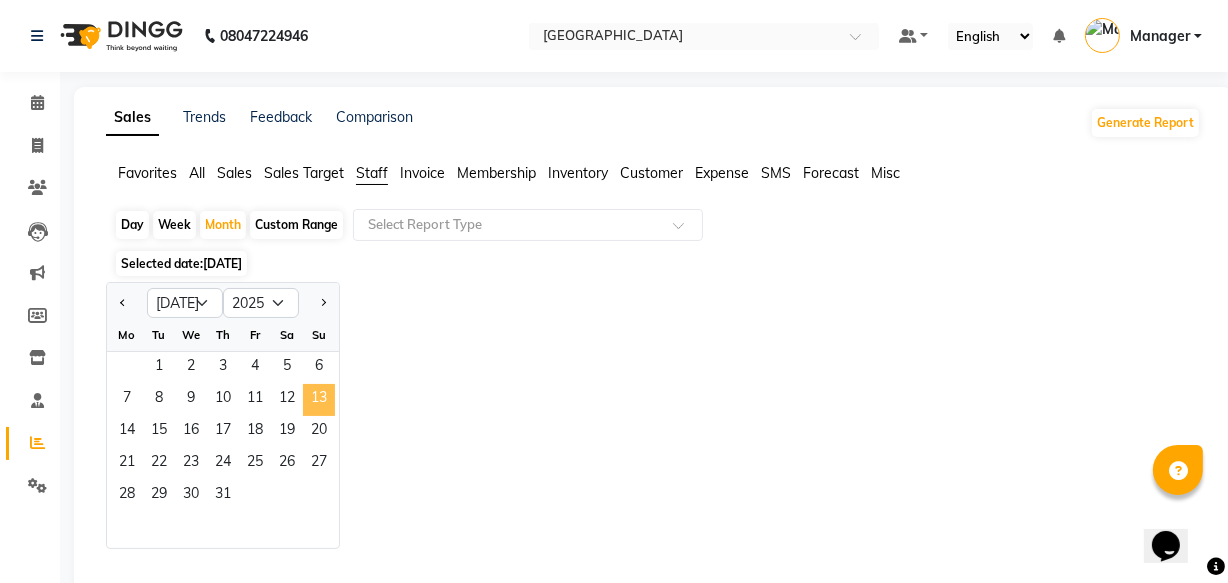 click on "13" 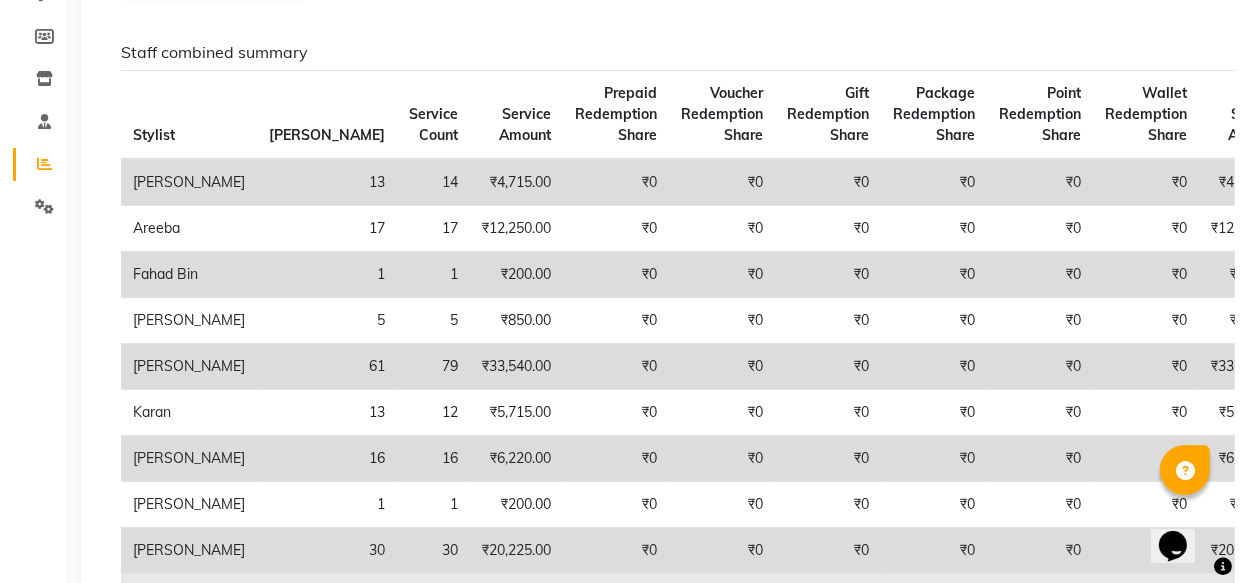 scroll, scrollTop: 0, scrollLeft: 0, axis: both 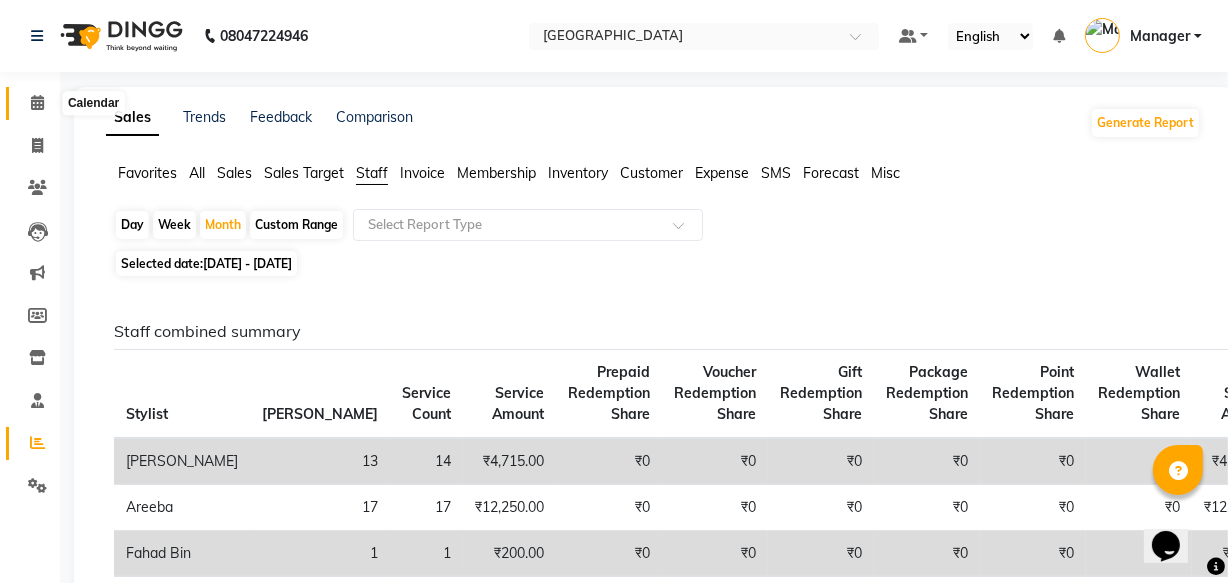 click 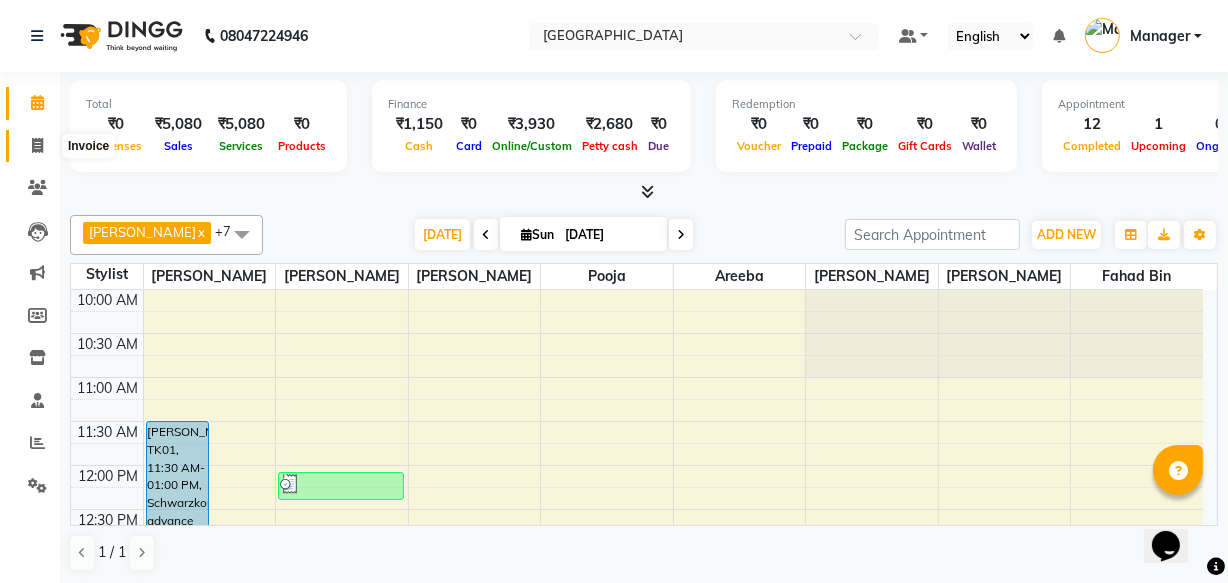 click 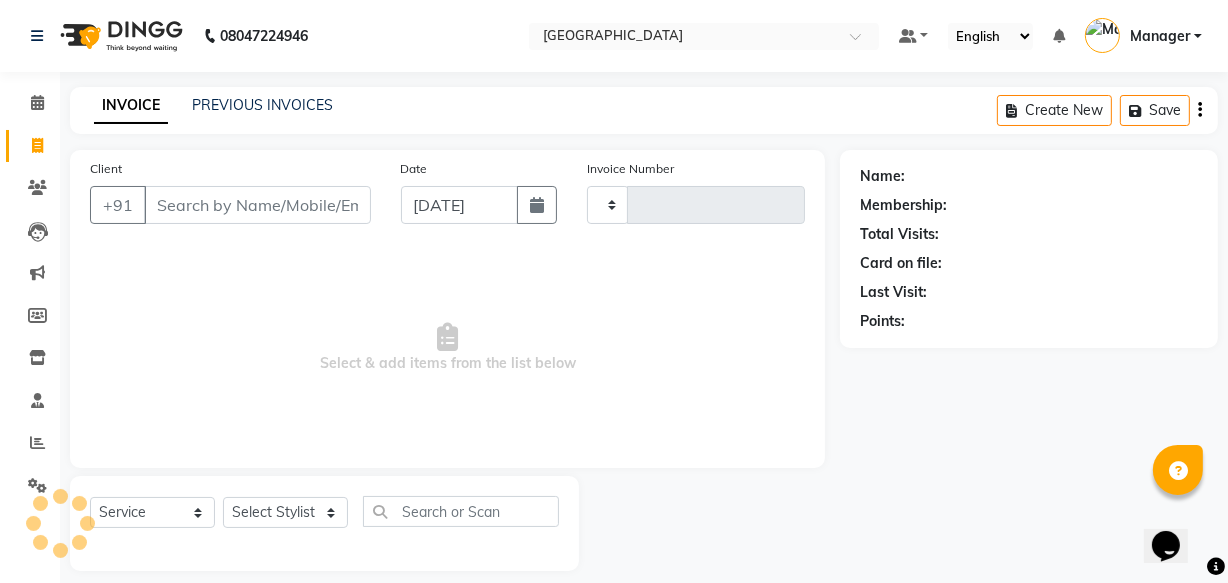 click on "Client" at bounding box center [257, 205] 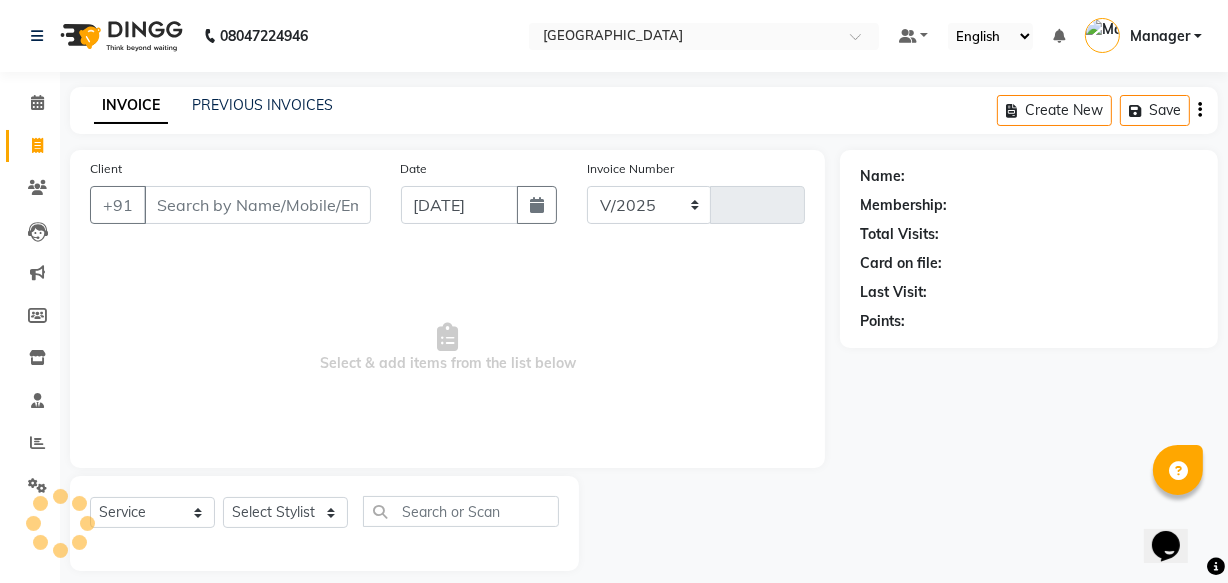 select on "7353" 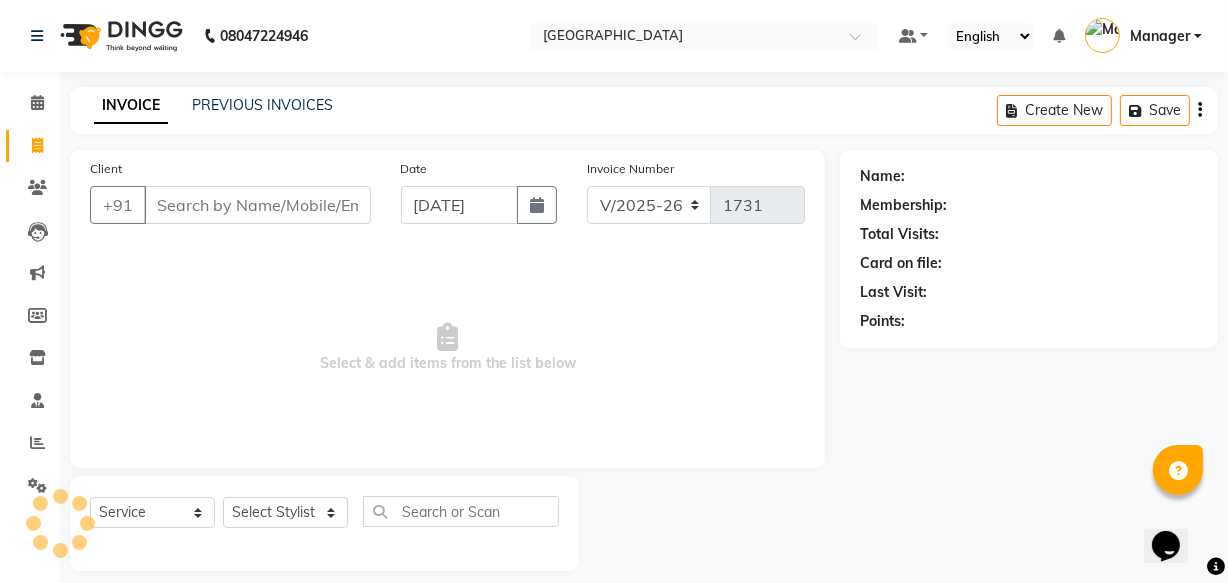 click on "Client" at bounding box center [257, 205] 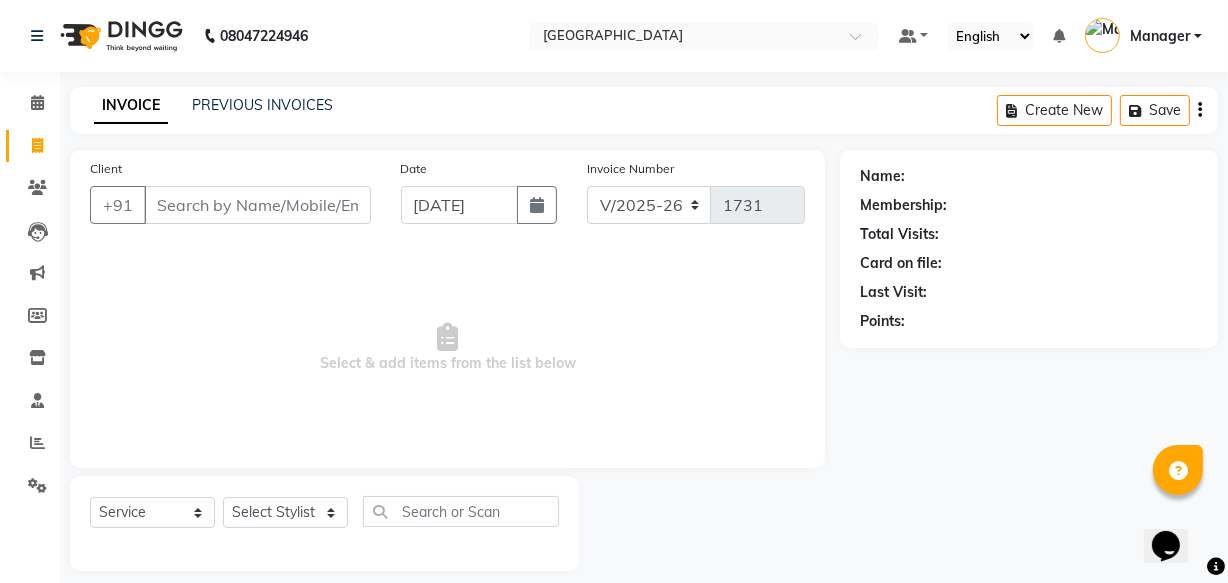 click on "Client" at bounding box center [257, 205] 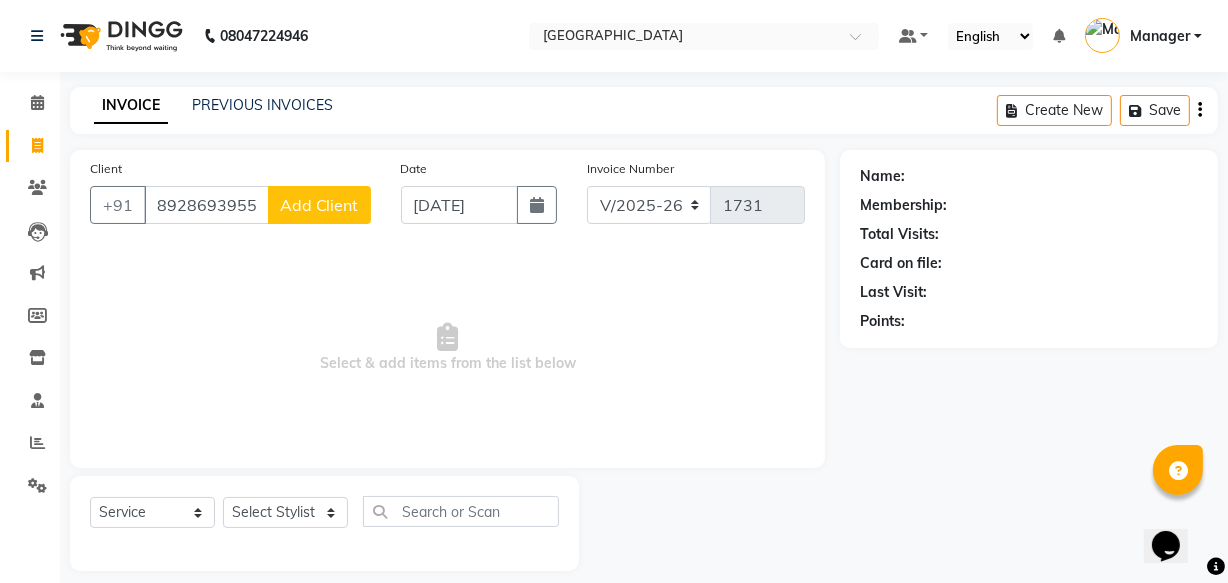 type on "8928693955" 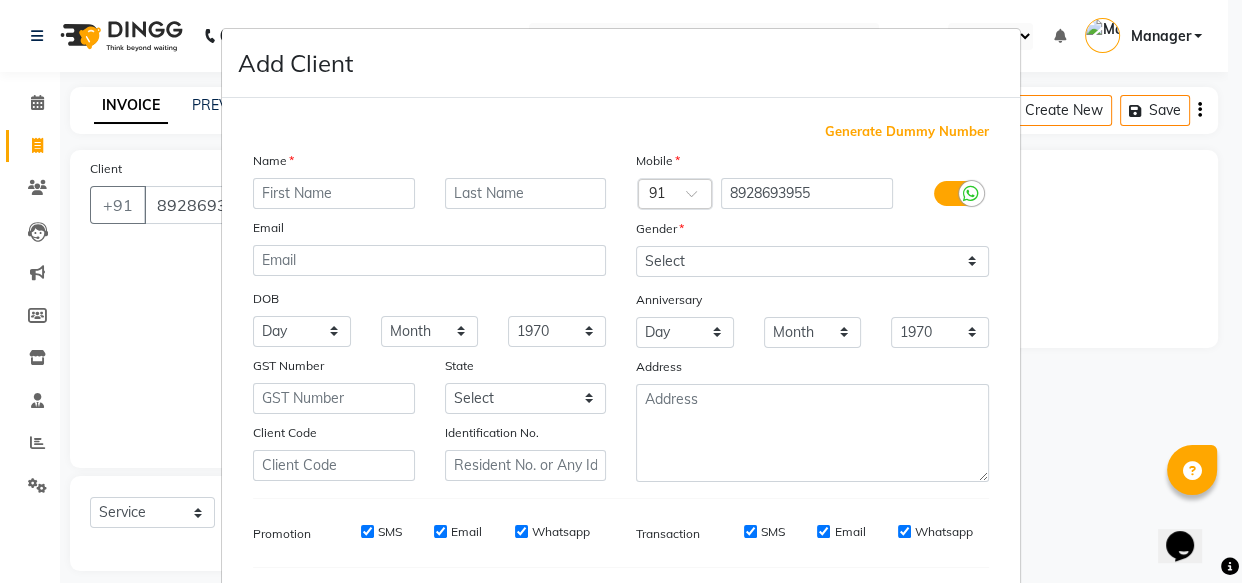 click at bounding box center [334, 193] 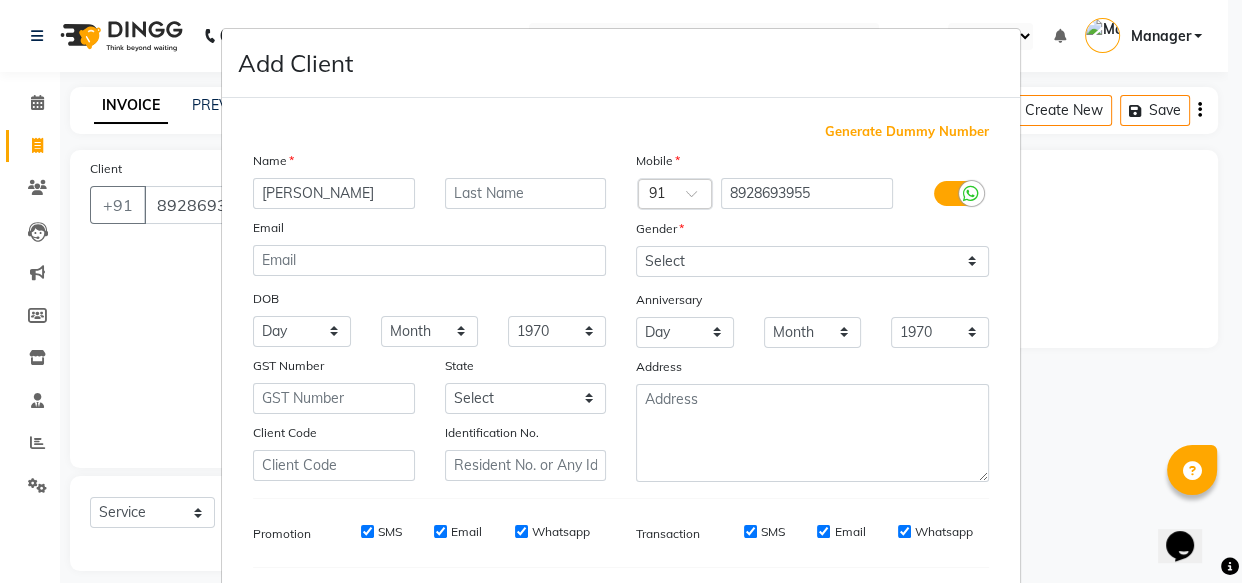 type on "[PERSON_NAME]" 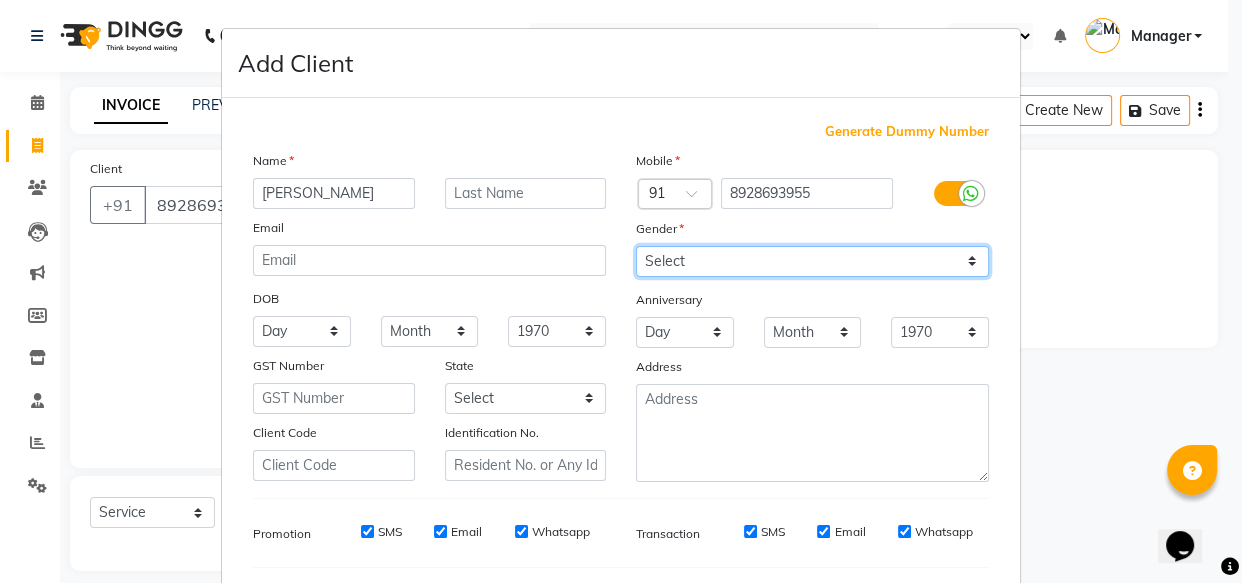click on "Select Male Female Other Prefer Not To Say" at bounding box center (812, 261) 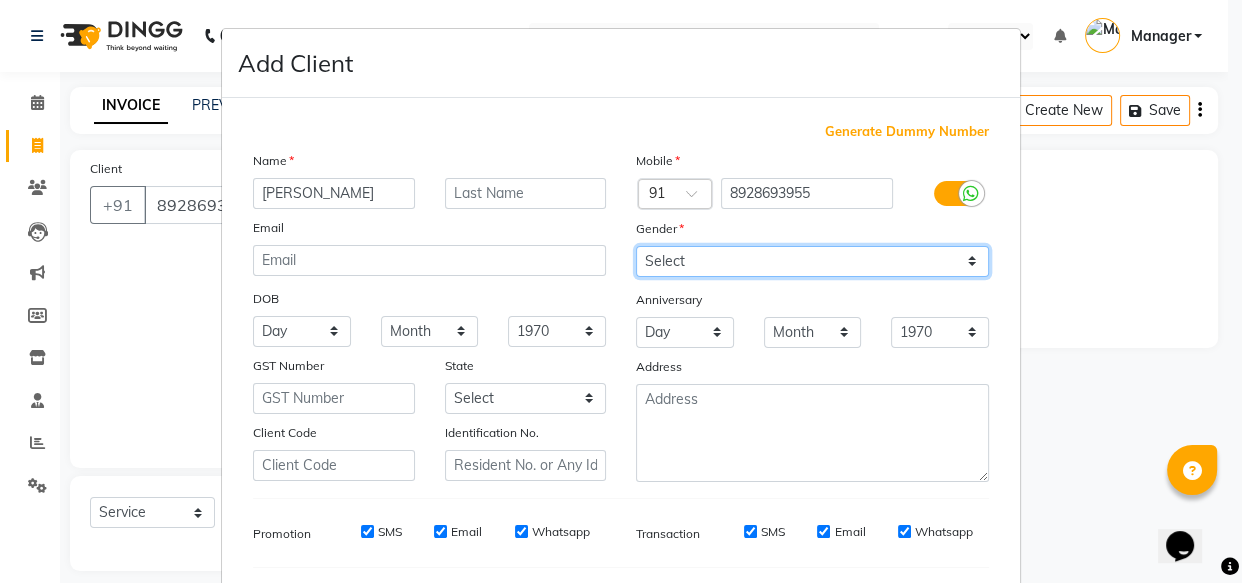 select on "female" 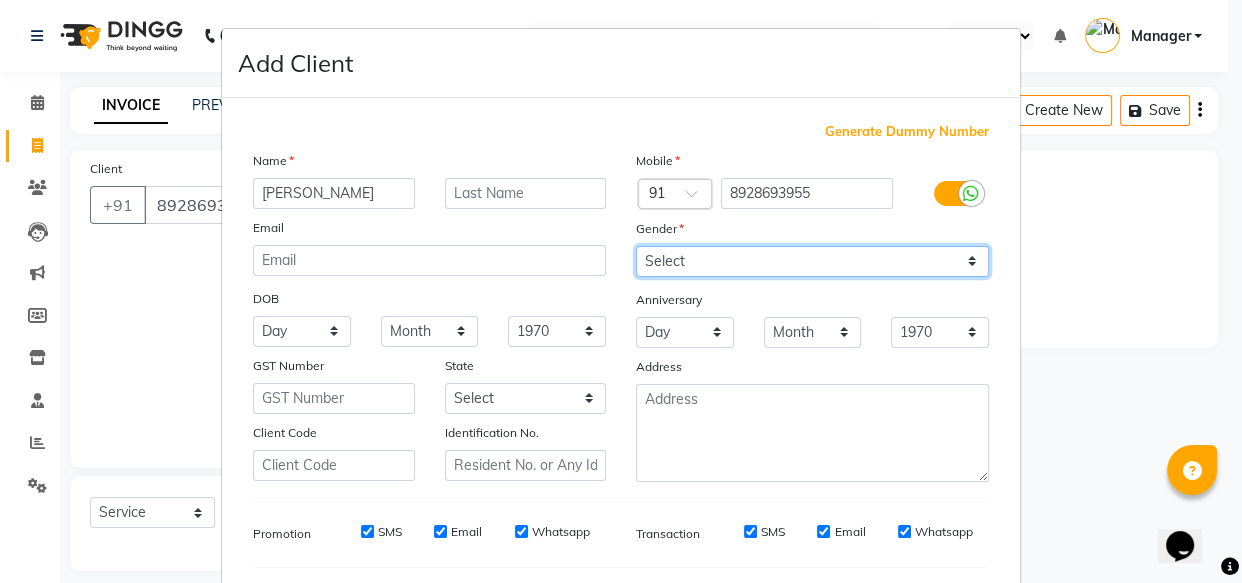 click on "Select Male Female Other Prefer Not To Say" at bounding box center [812, 261] 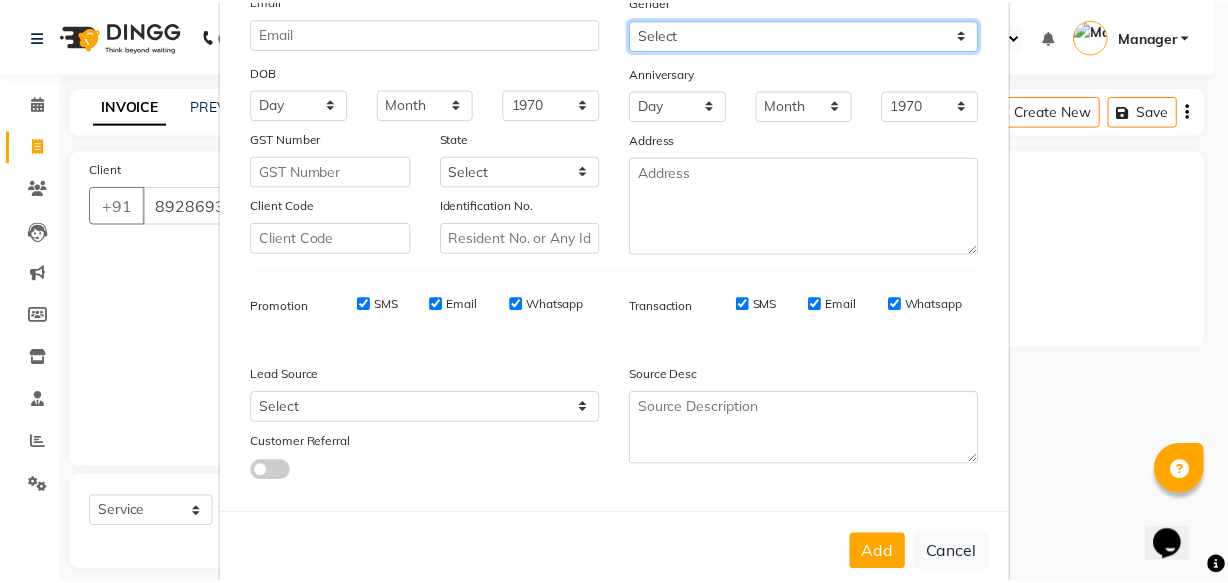 scroll, scrollTop: 270, scrollLeft: 0, axis: vertical 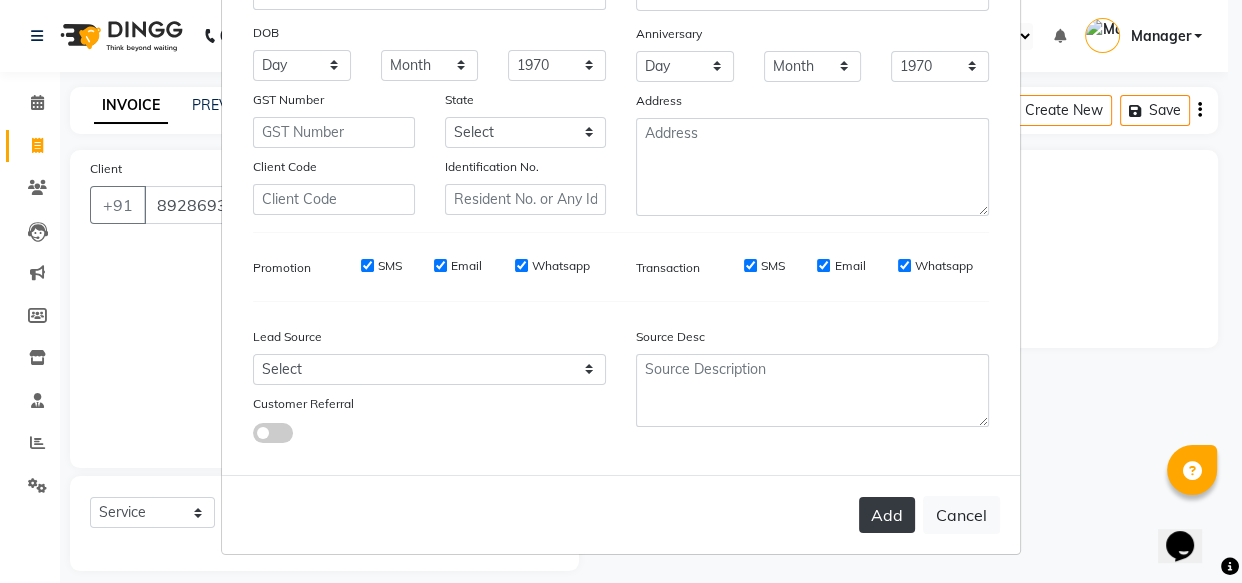 click on "Add" at bounding box center [887, 515] 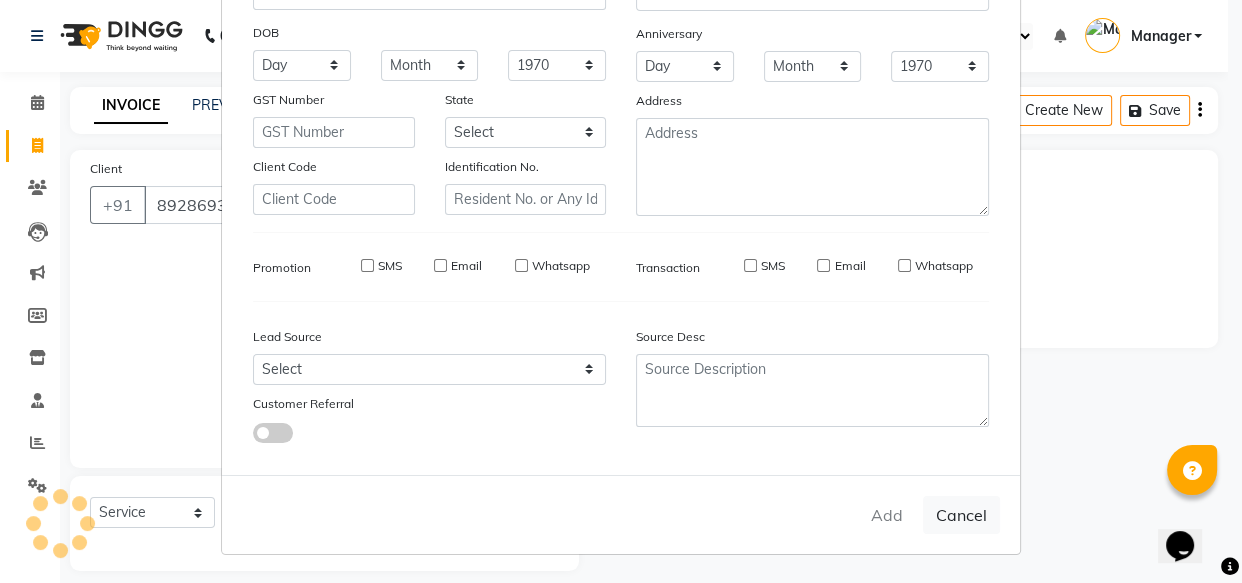 type 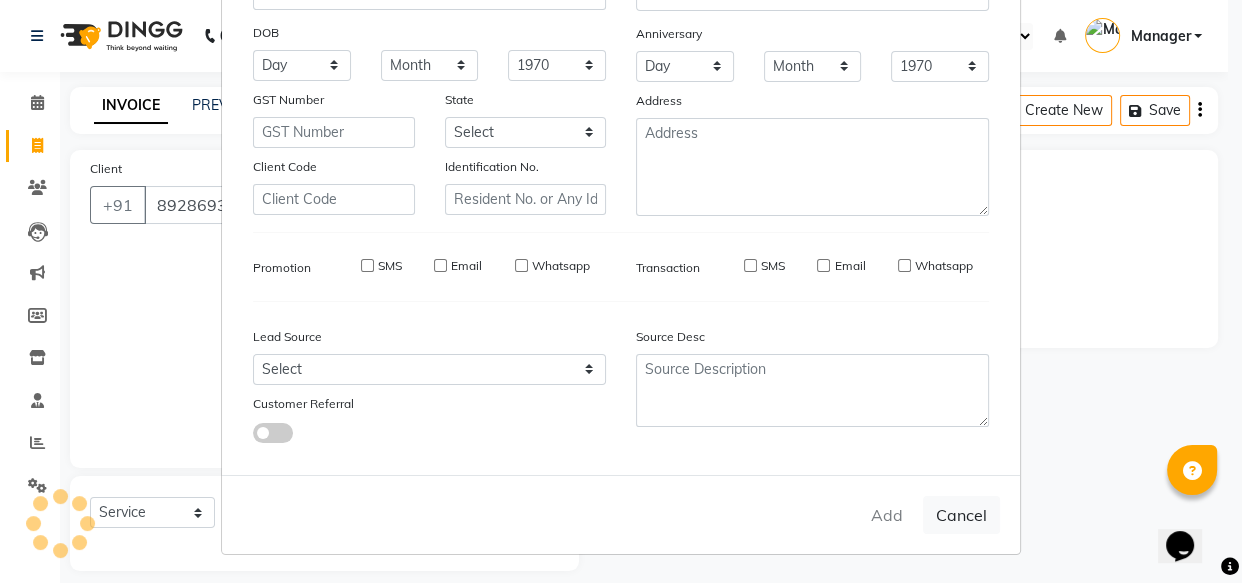 select 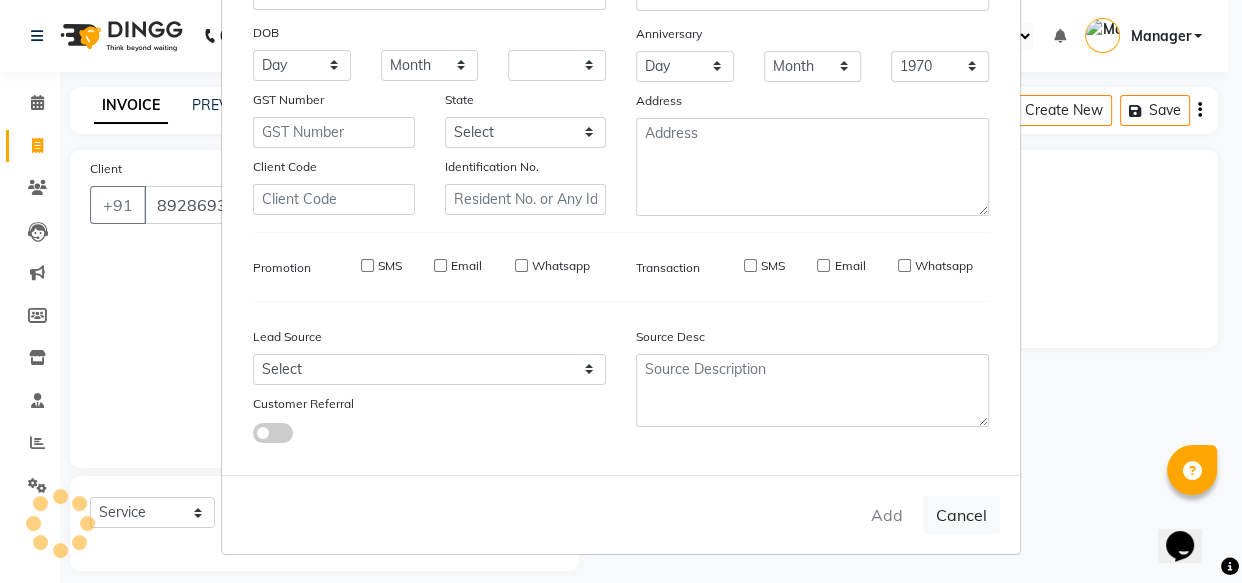 select 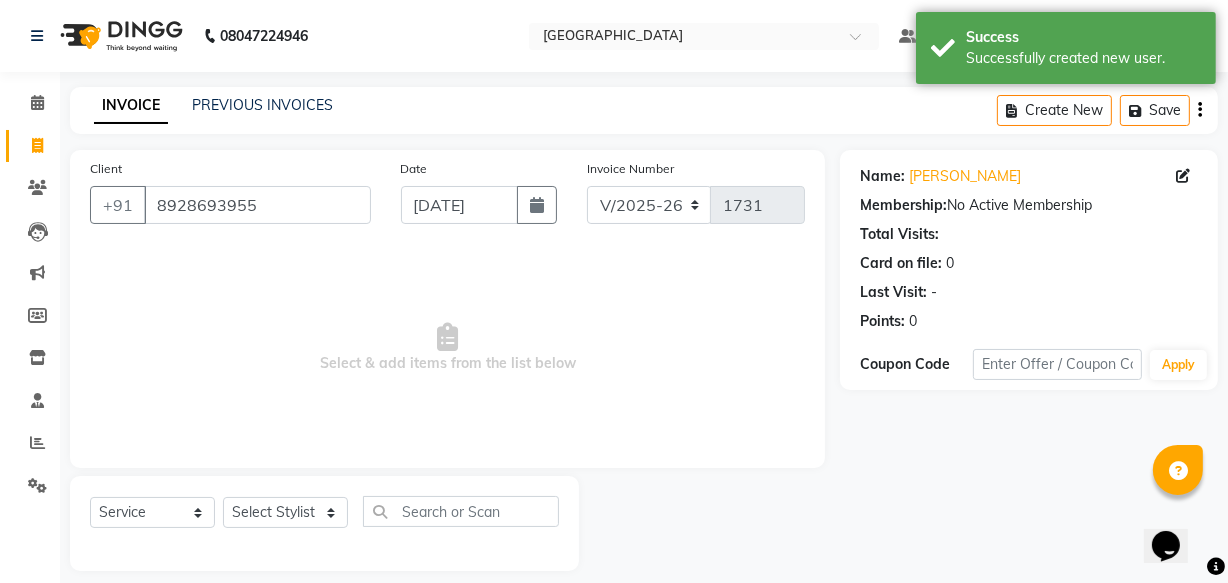 scroll, scrollTop: 19, scrollLeft: 0, axis: vertical 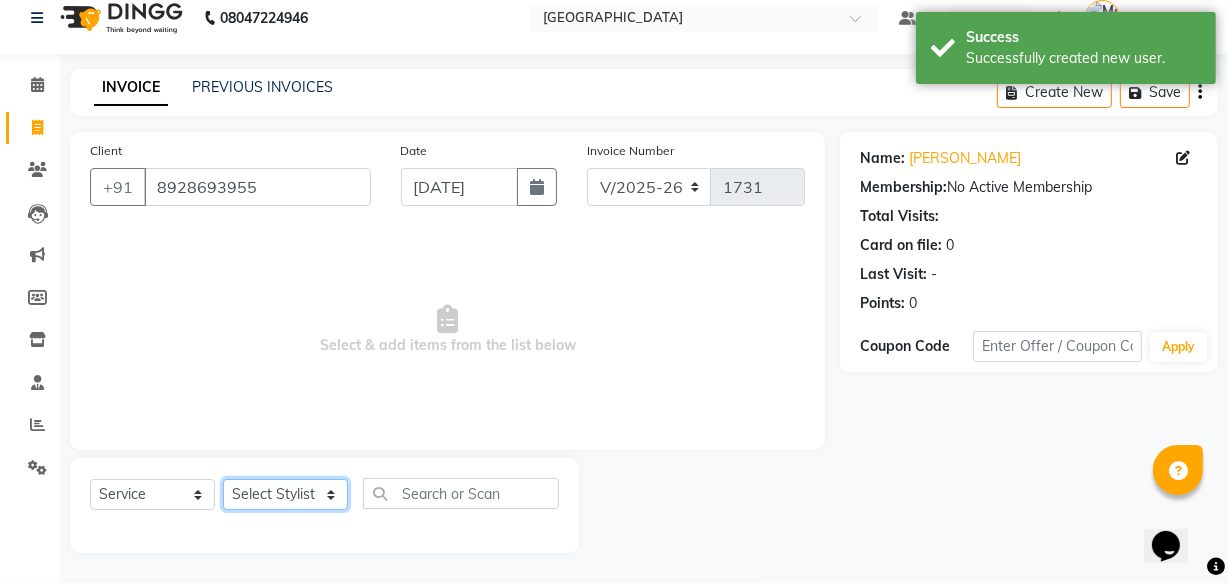 click on "Select Stylist Aarish Qureshi Areeba Hetal  karan Mahima Kelkar Manager Nadeem  Pooja  Samiya  Sonam Soni" 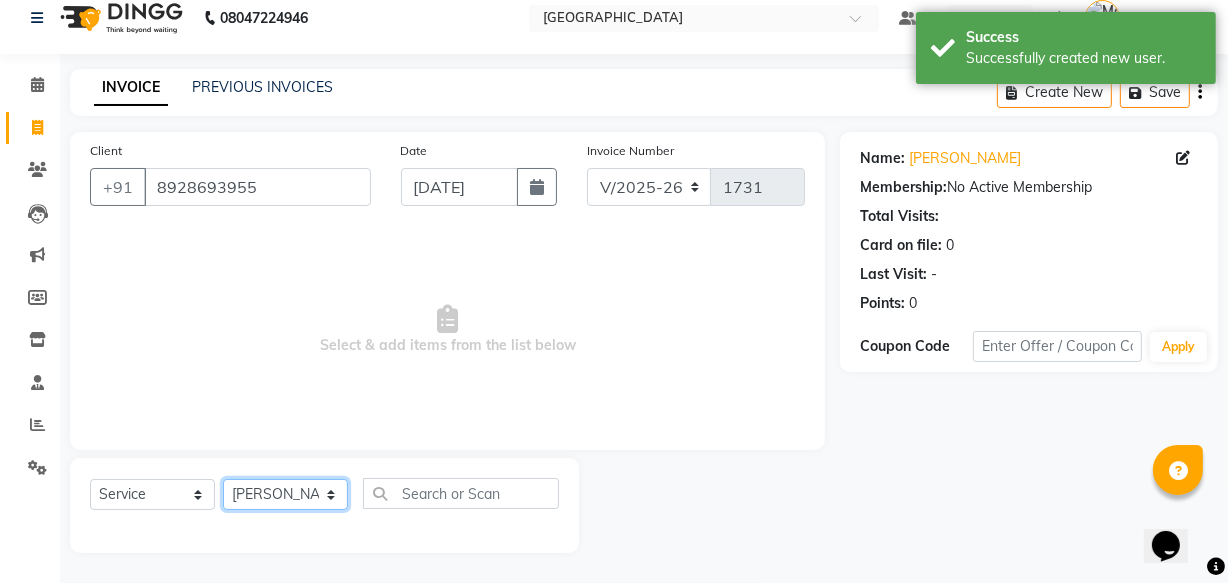 click on "Select Stylist Aarish Qureshi Areeba Hetal  karan Mahima Kelkar Manager Nadeem  Pooja  Samiya  Sonam Soni" 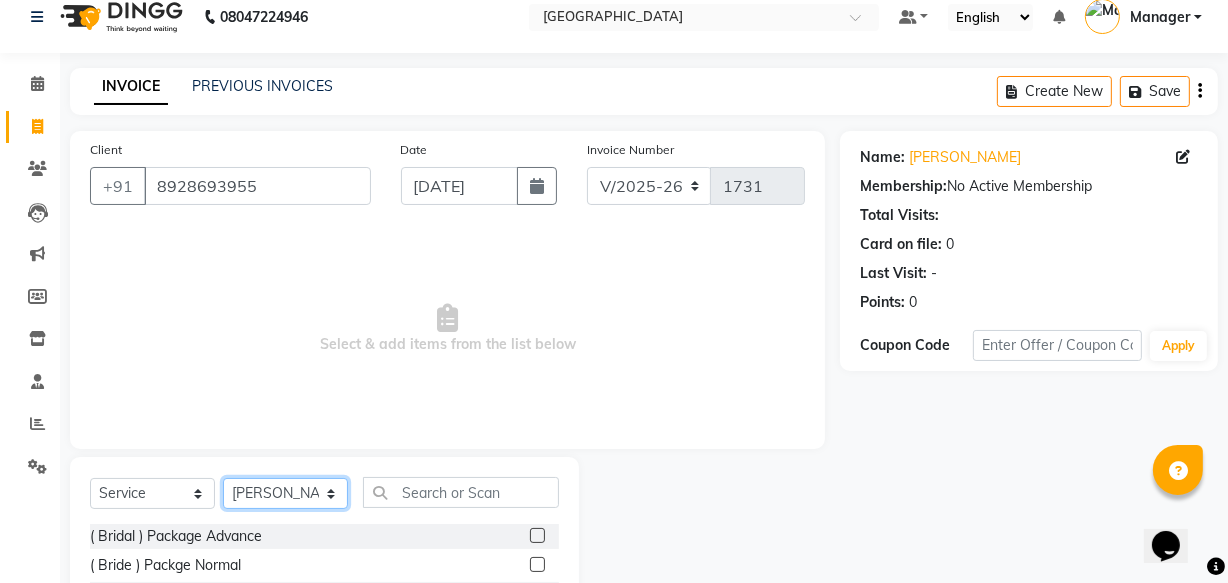 scroll, scrollTop: 219, scrollLeft: 0, axis: vertical 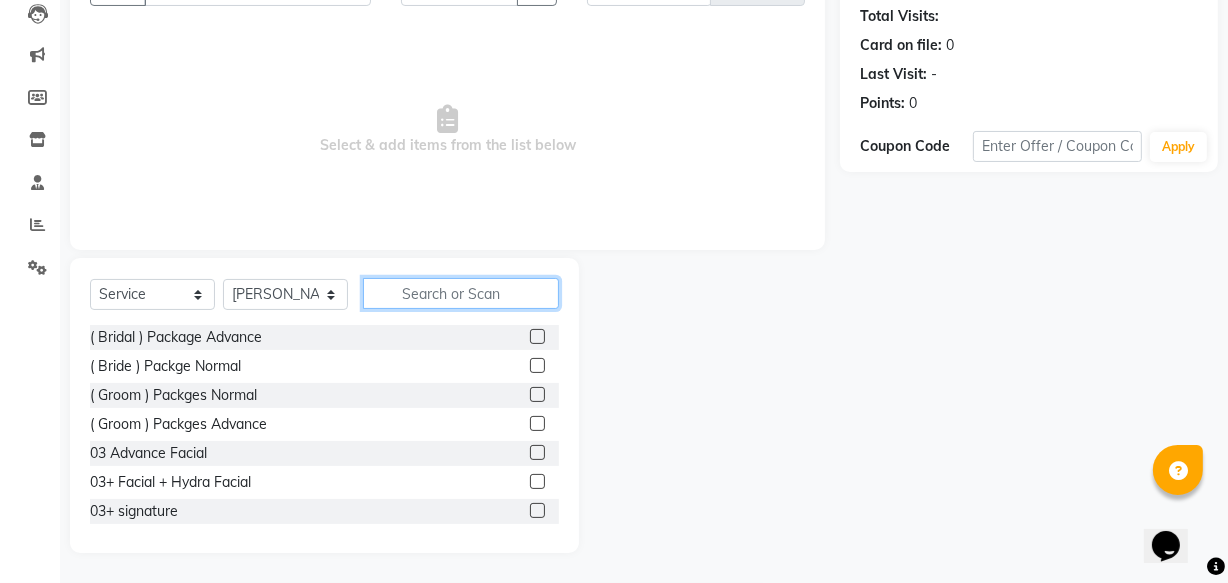click 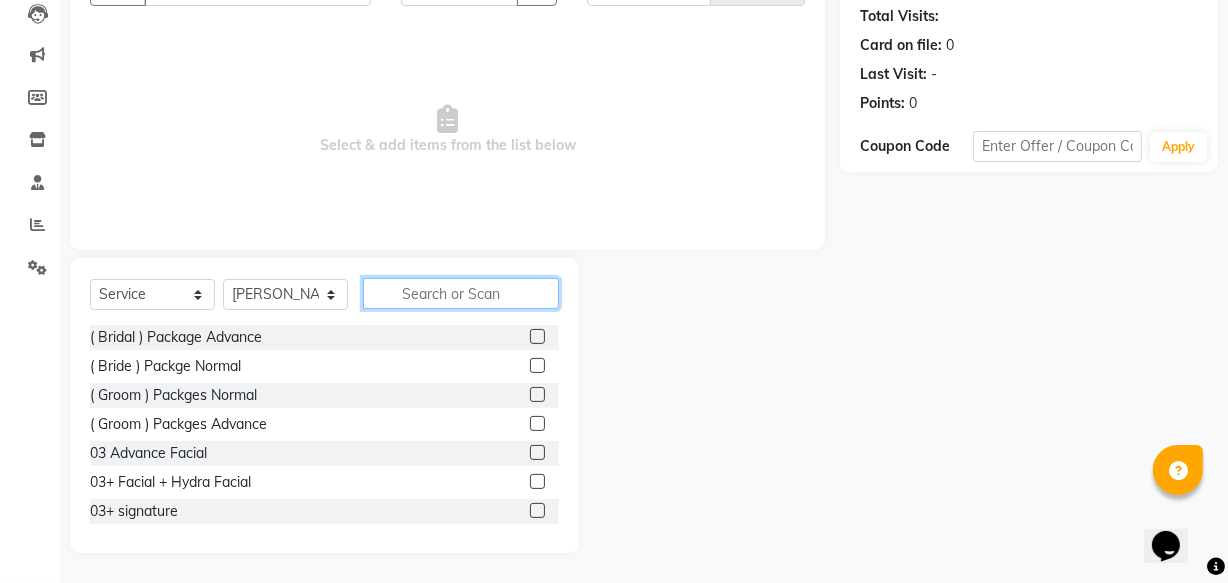 scroll, scrollTop: 0, scrollLeft: 0, axis: both 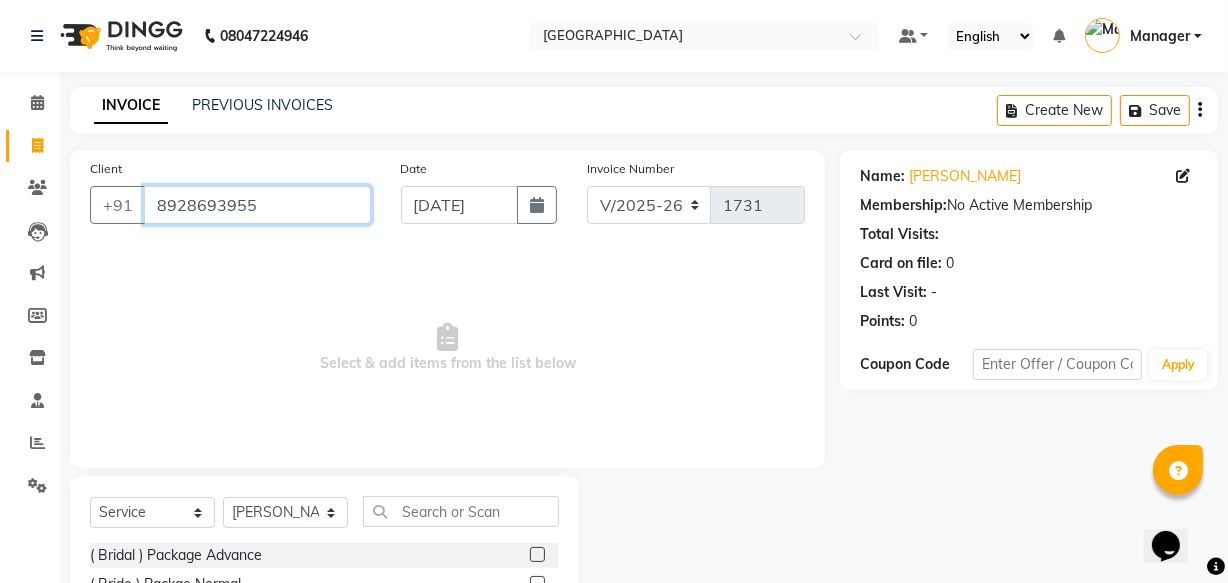 click on "8928693955" at bounding box center [257, 205] 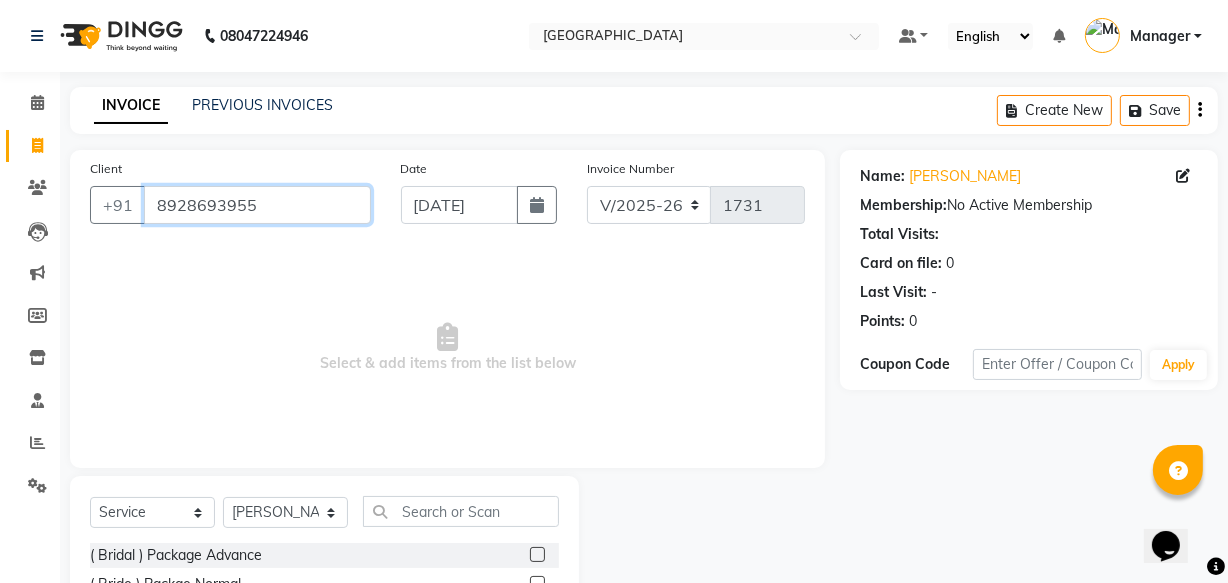 scroll, scrollTop: 219, scrollLeft: 0, axis: vertical 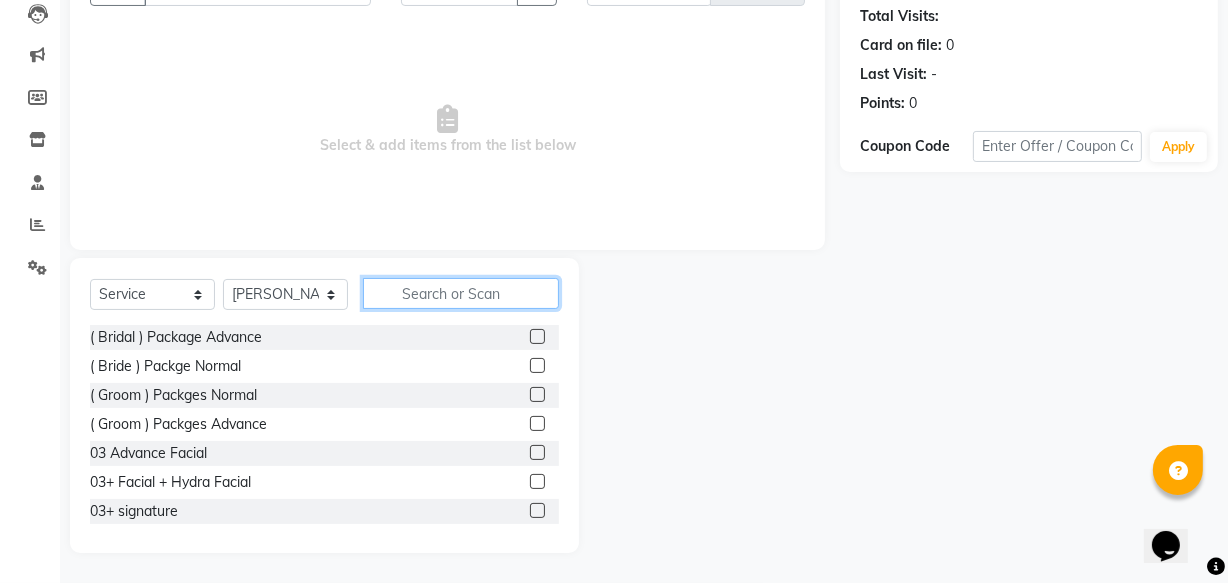 click 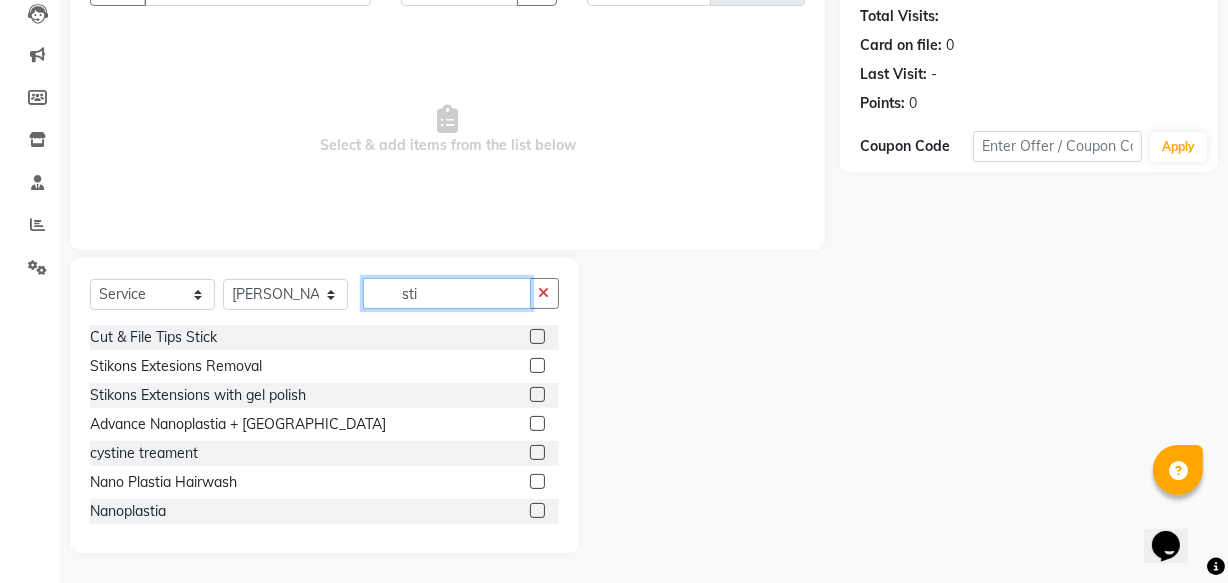 type on "sti" 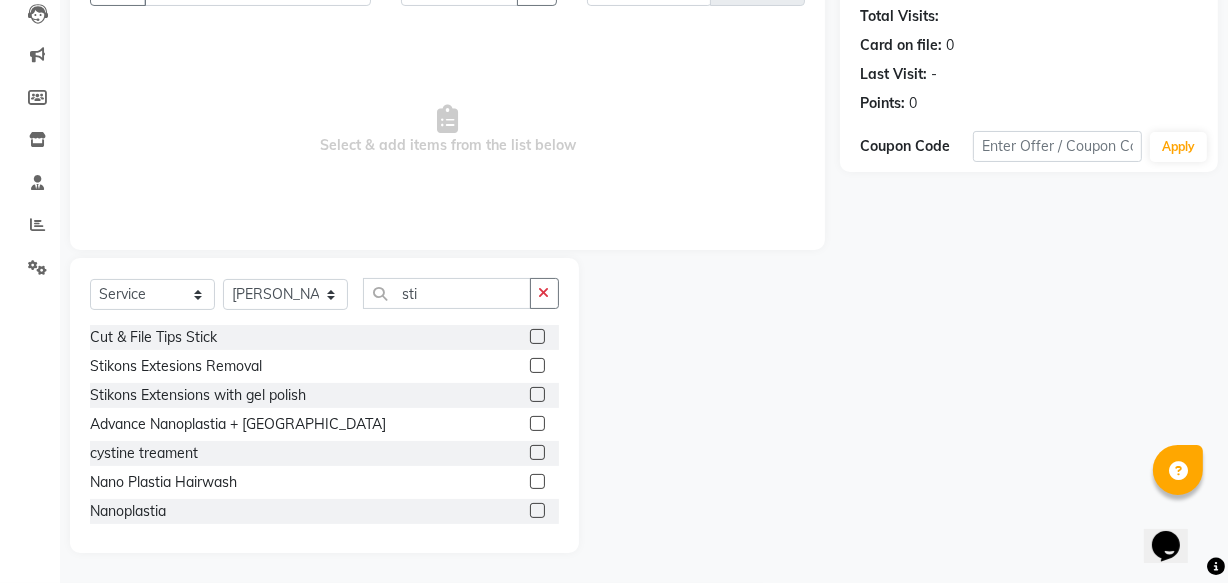 click 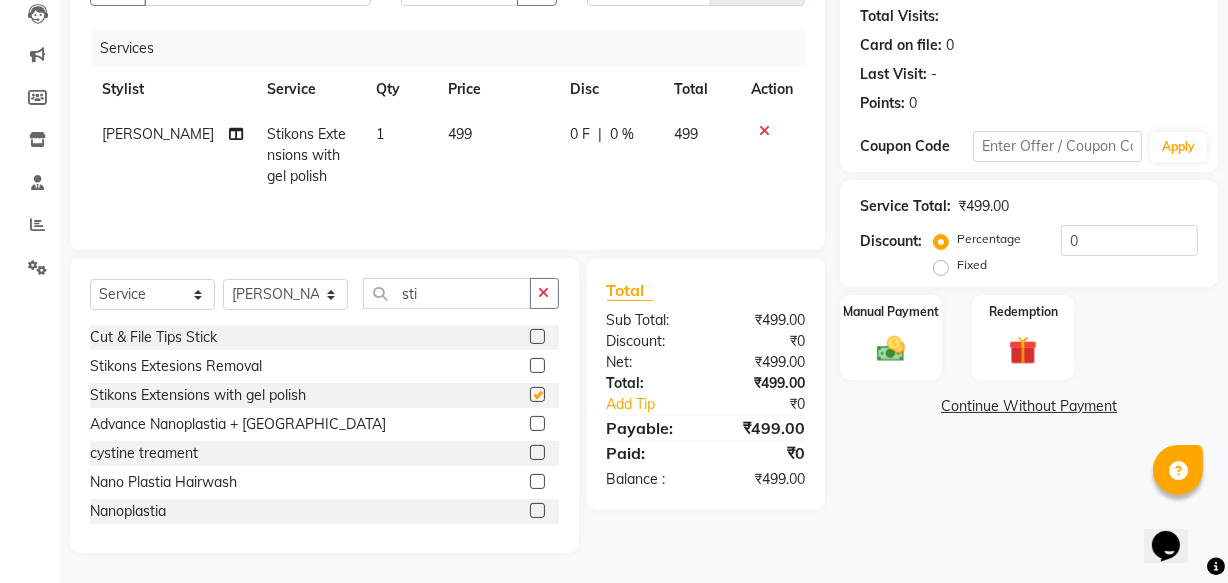 checkbox on "false" 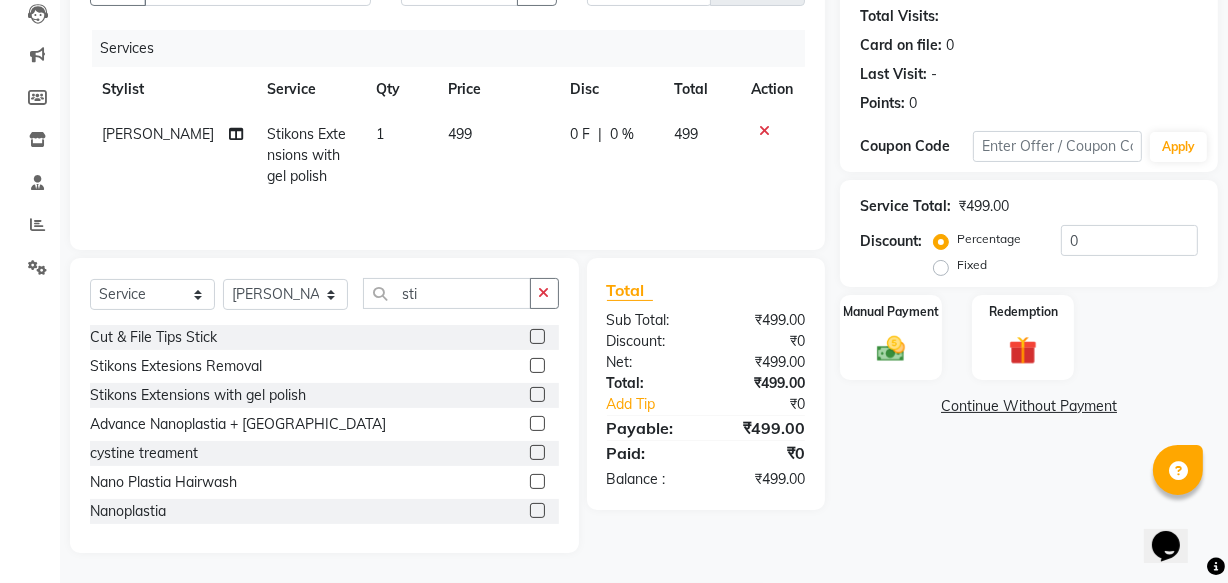 click on "499" 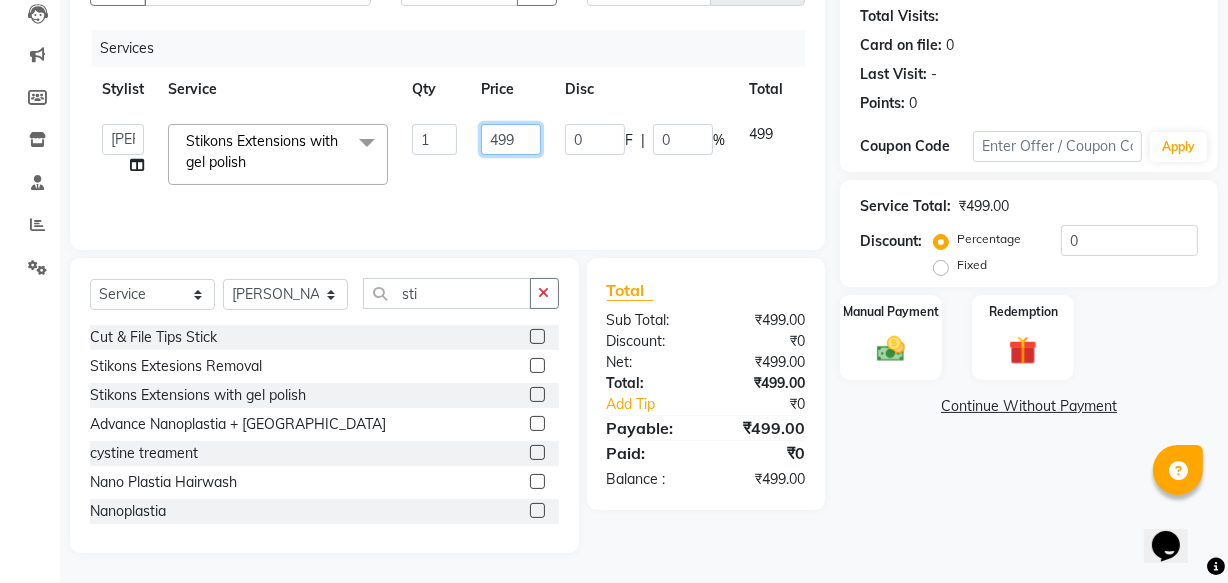 click on "499" 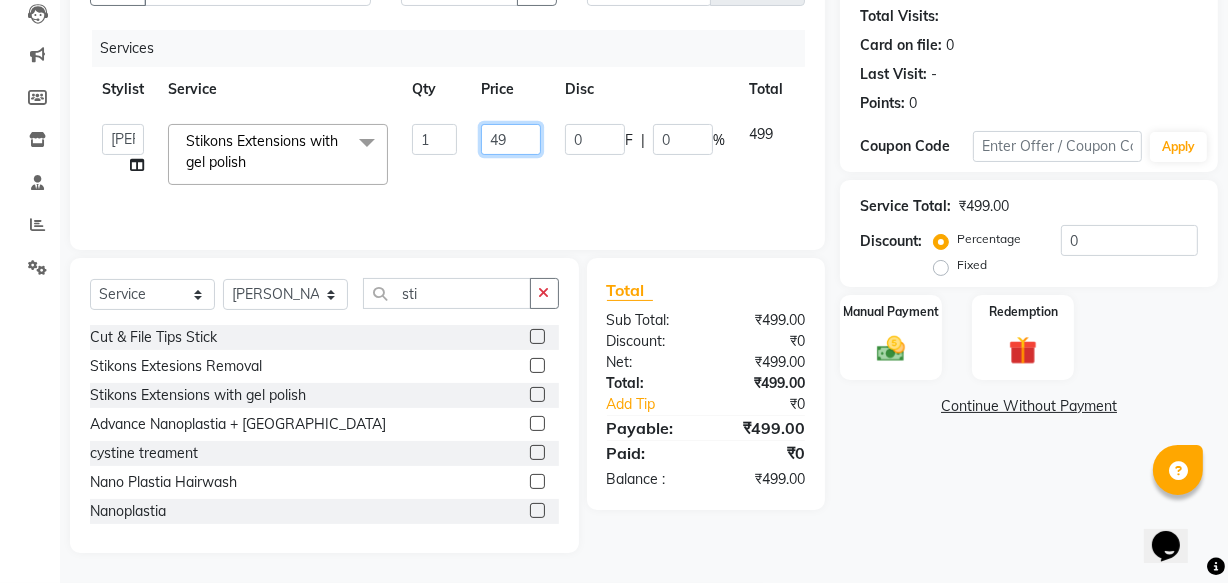 type on "4" 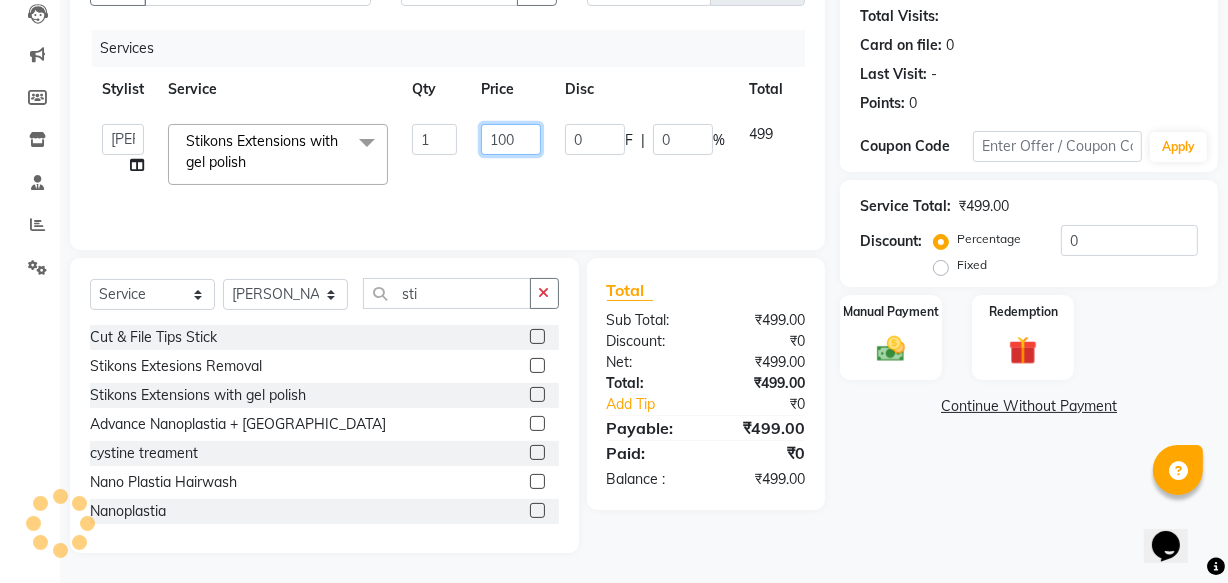 type on "1000" 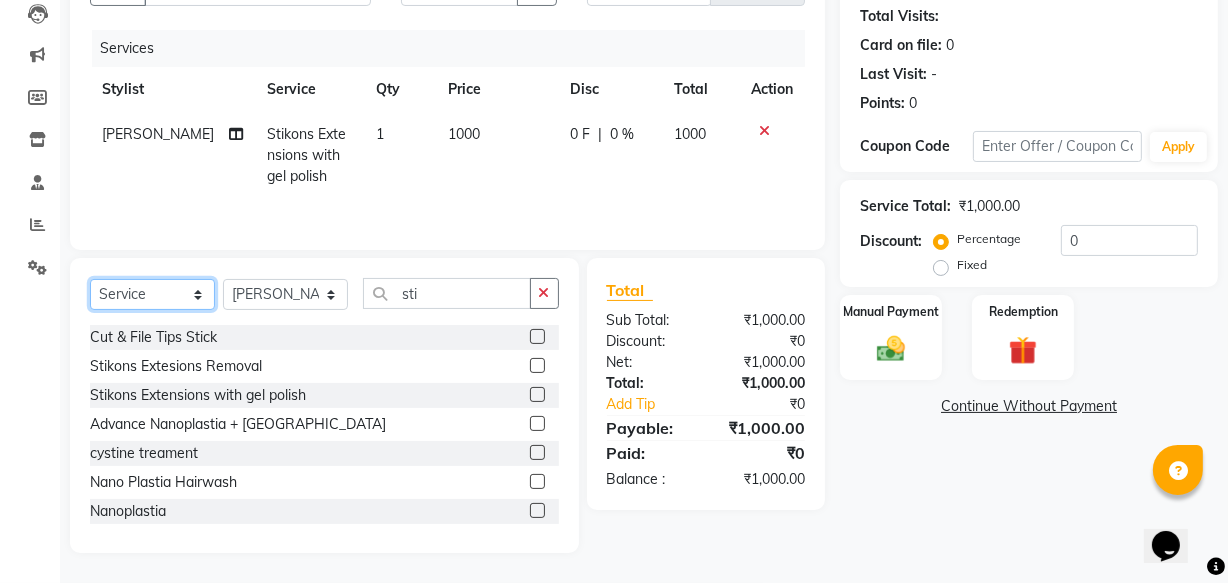 click on "Select  Service  Product  Membership  Package Voucher Prepaid Gift Card" 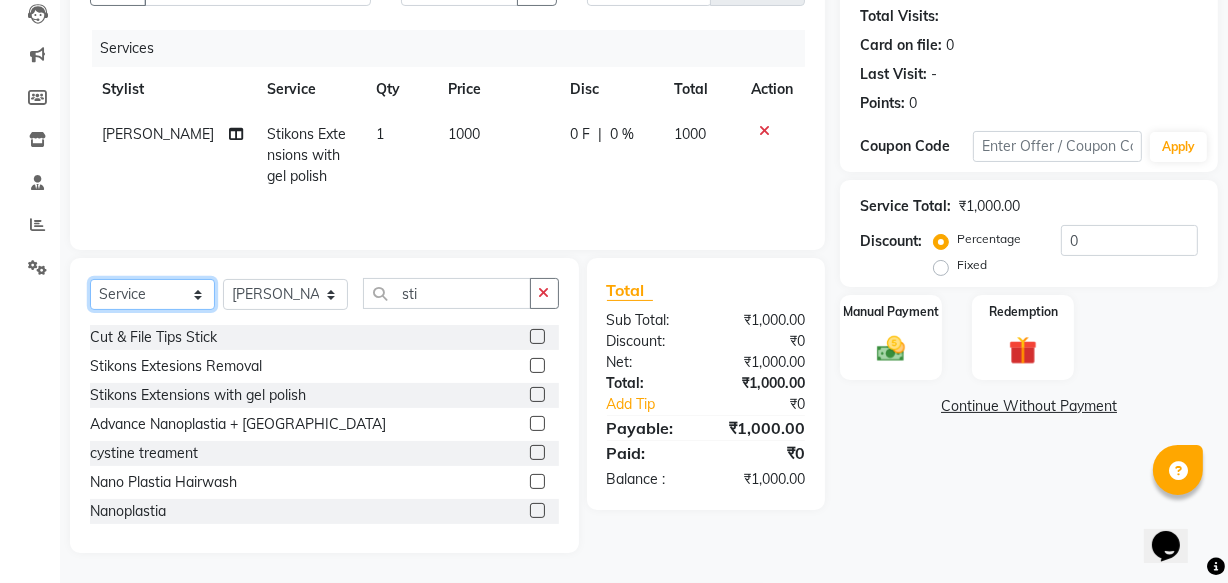 select on "membership" 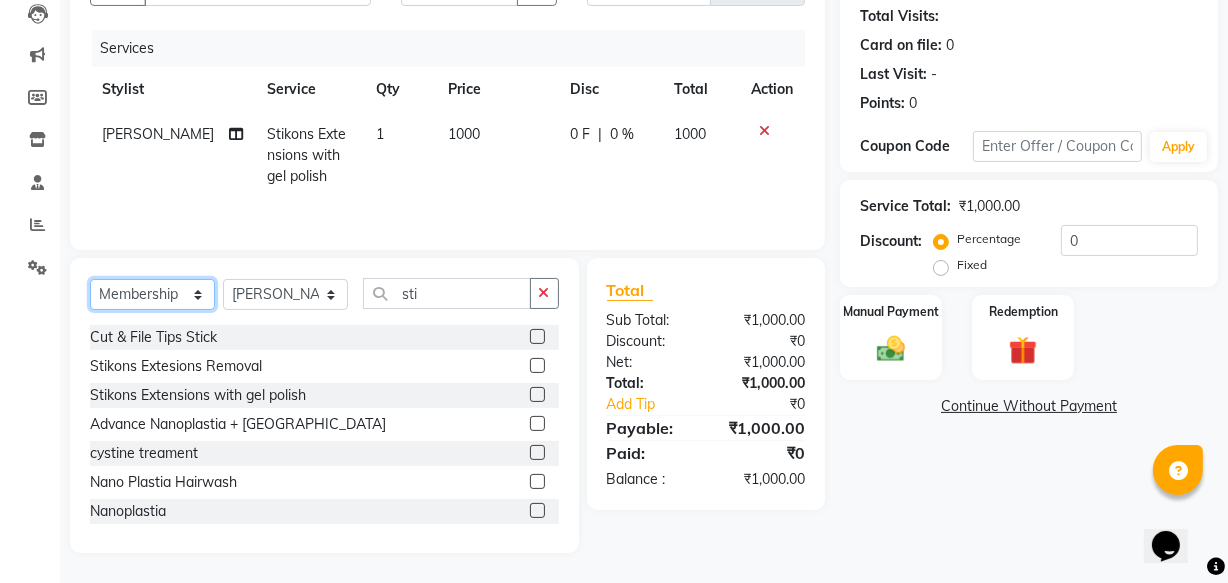 click on "Select  Service  Product  Membership  Package Voucher Prepaid Gift Card" 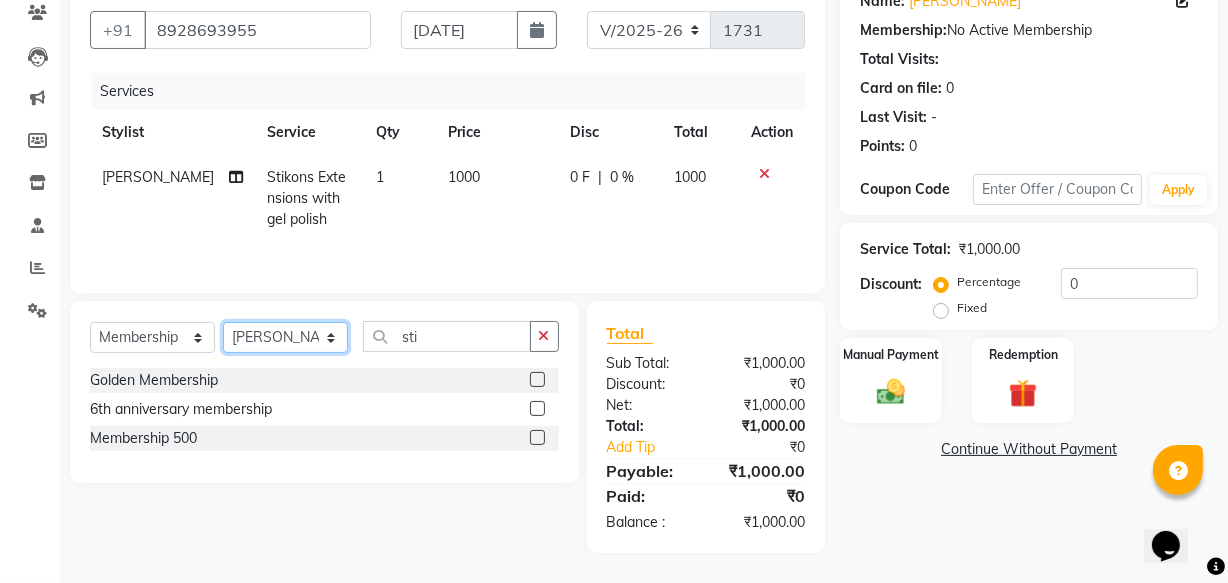 click on "Select Stylist Aarish Qureshi Areeba Hetal  karan Mahima Kelkar Manager Nadeem  Pooja  Samiya  Sonam Soni" 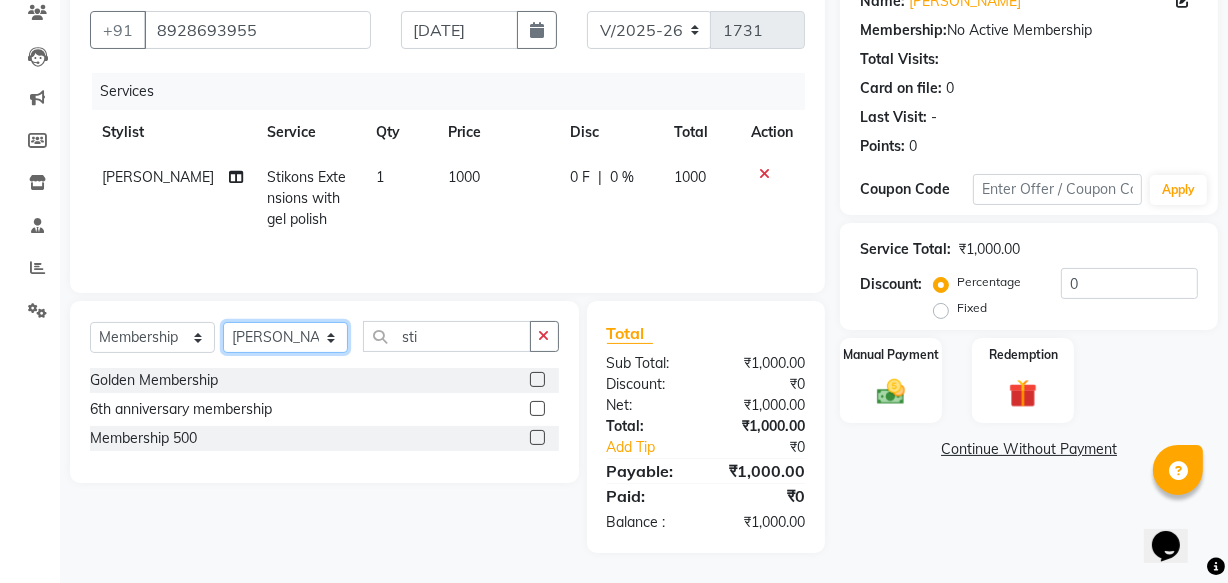 click on "Select Stylist Aarish Qureshi Areeba Hetal  karan Mahima Kelkar Manager Nadeem  Pooja  Samiya  Sonam Soni" 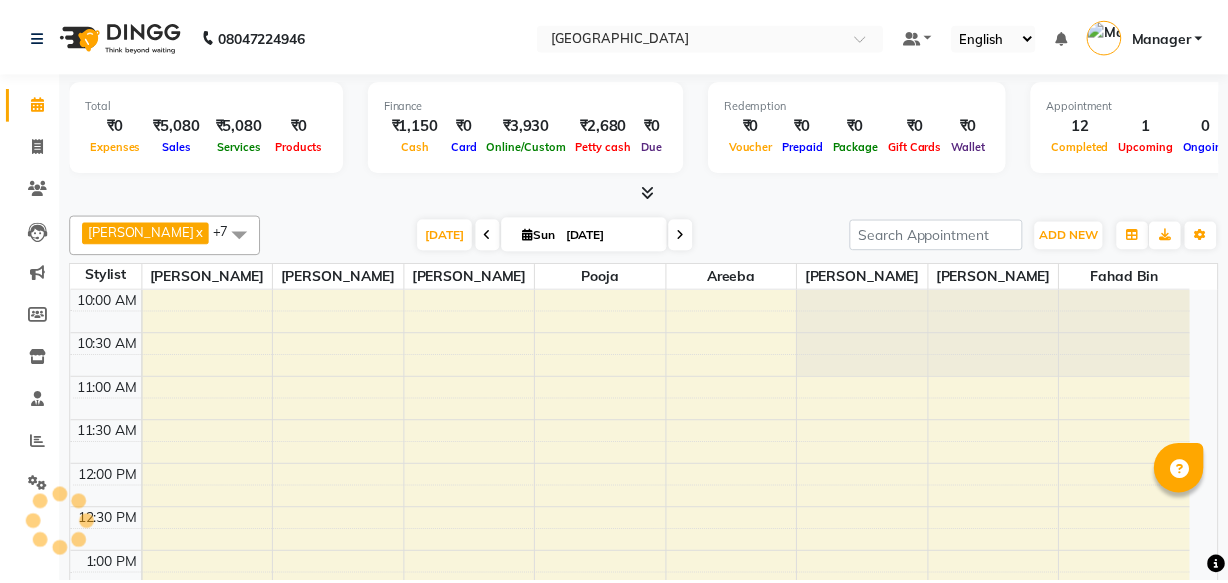 scroll, scrollTop: 0, scrollLeft: 0, axis: both 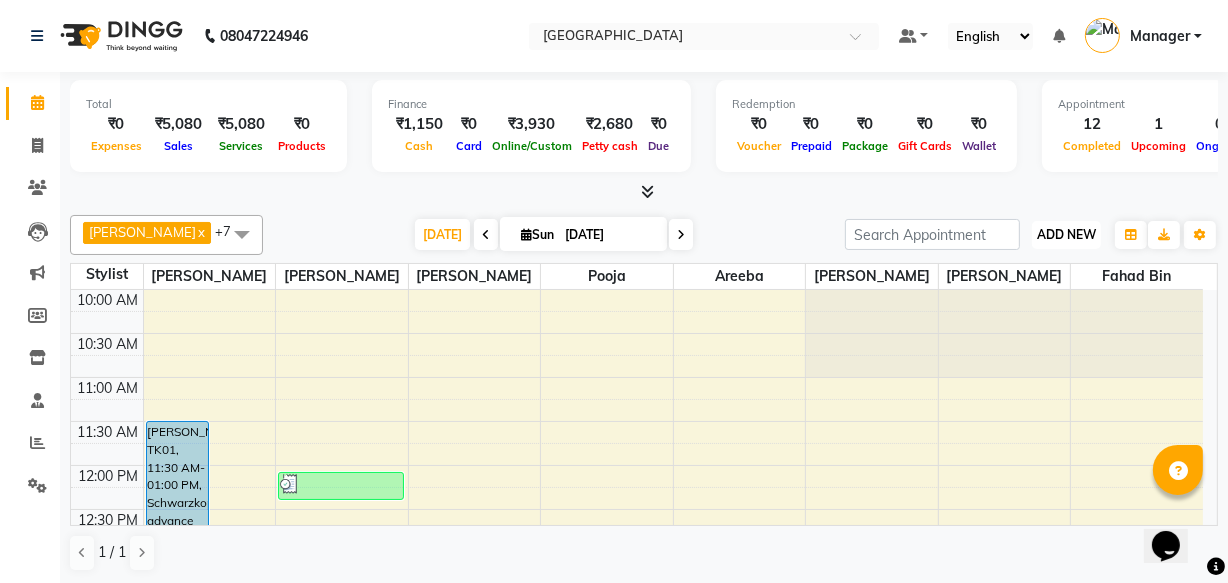 click on "ADD NEW" at bounding box center (1066, 234) 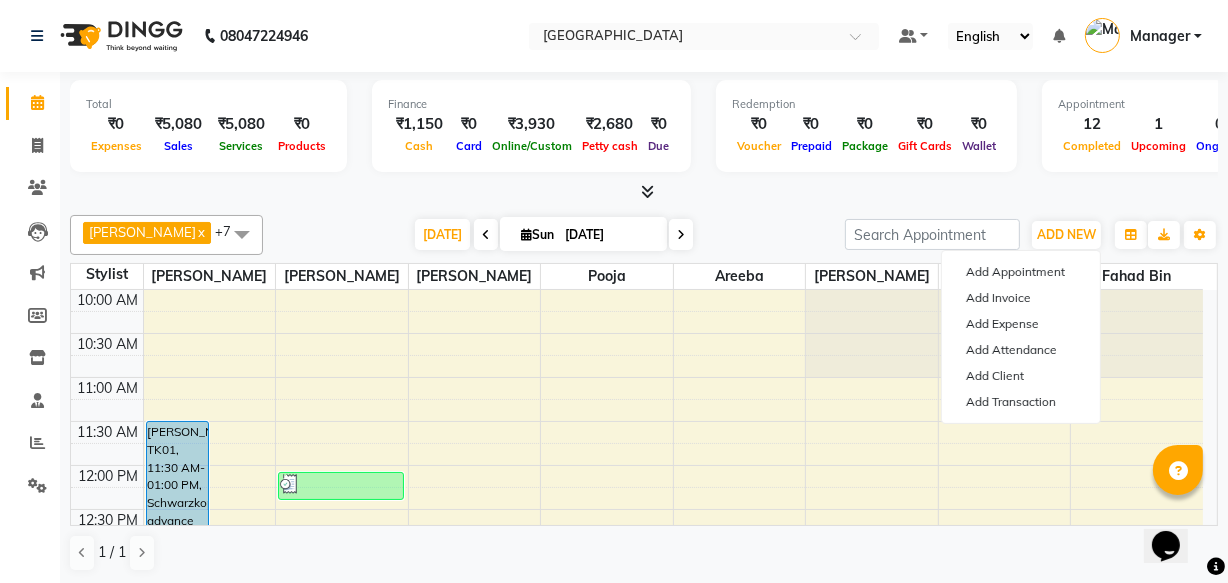 click at bounding box center (242, 234) 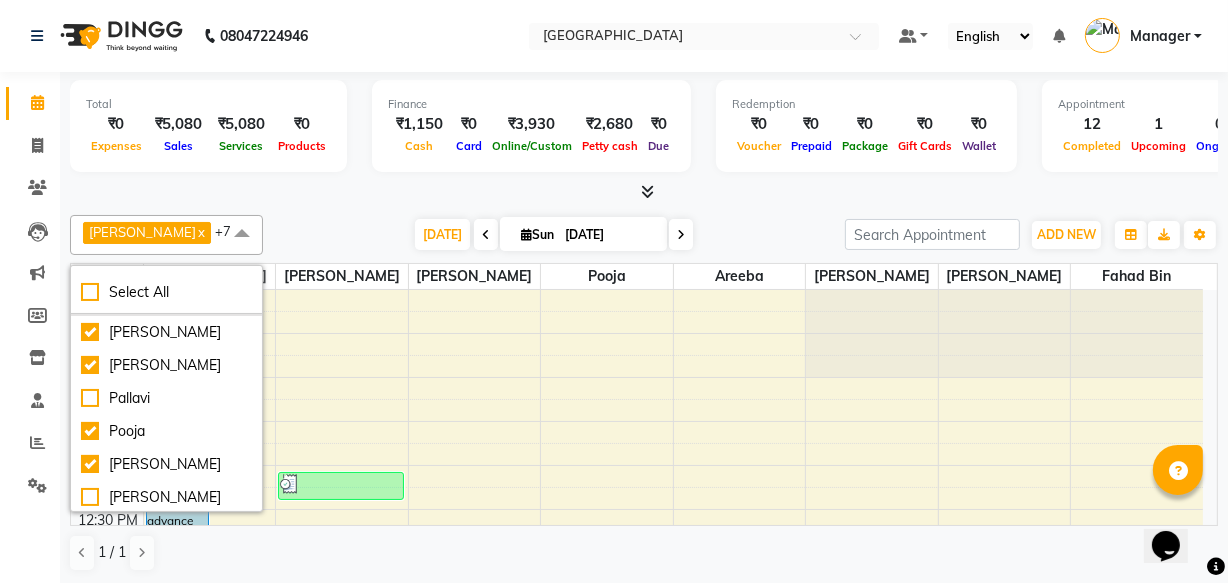 scroll, scrollTop: 165, scrollLeft: 0, axis: vertical 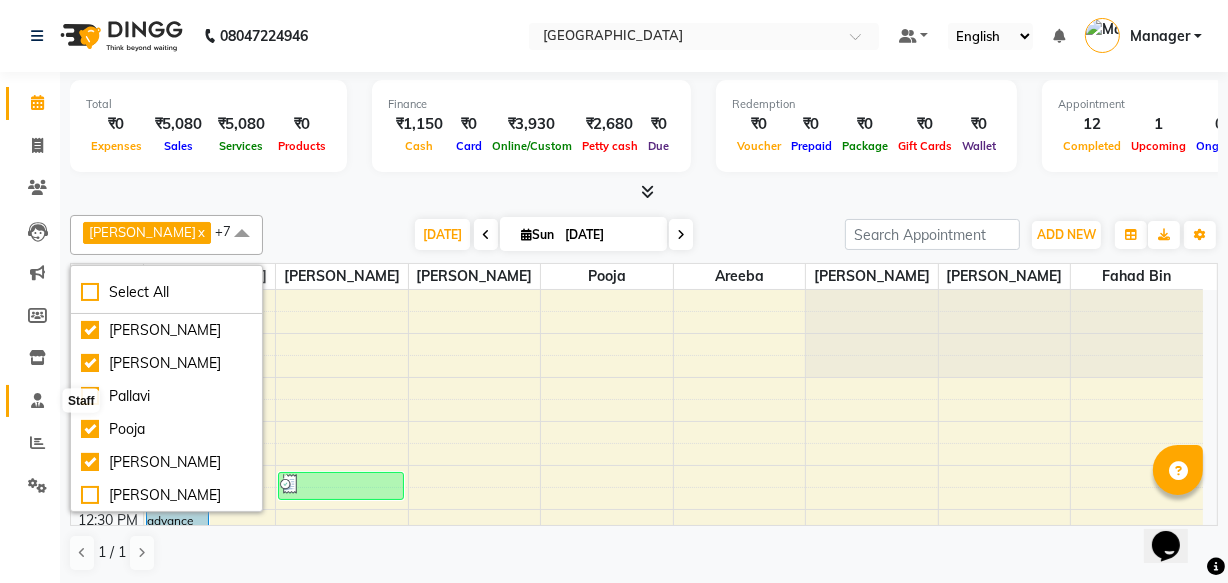 click 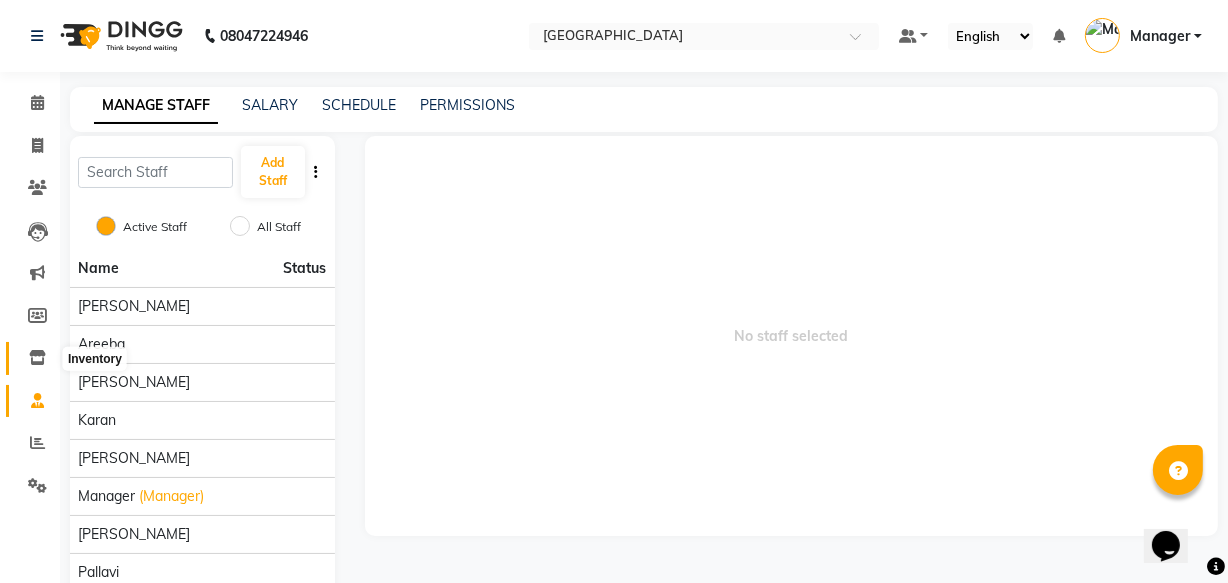 click 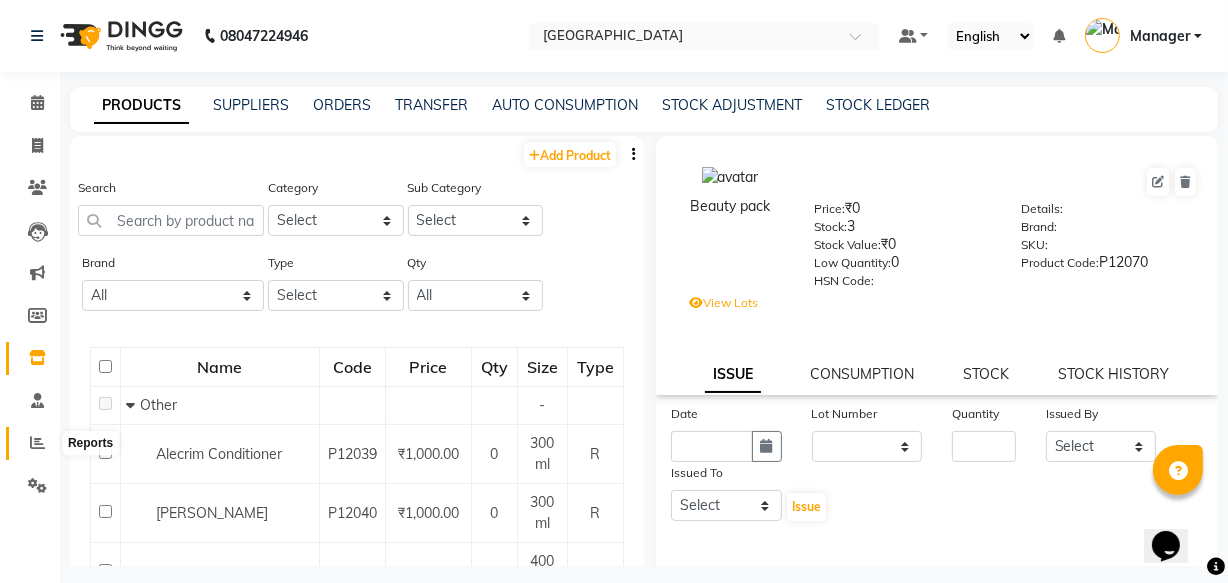 click 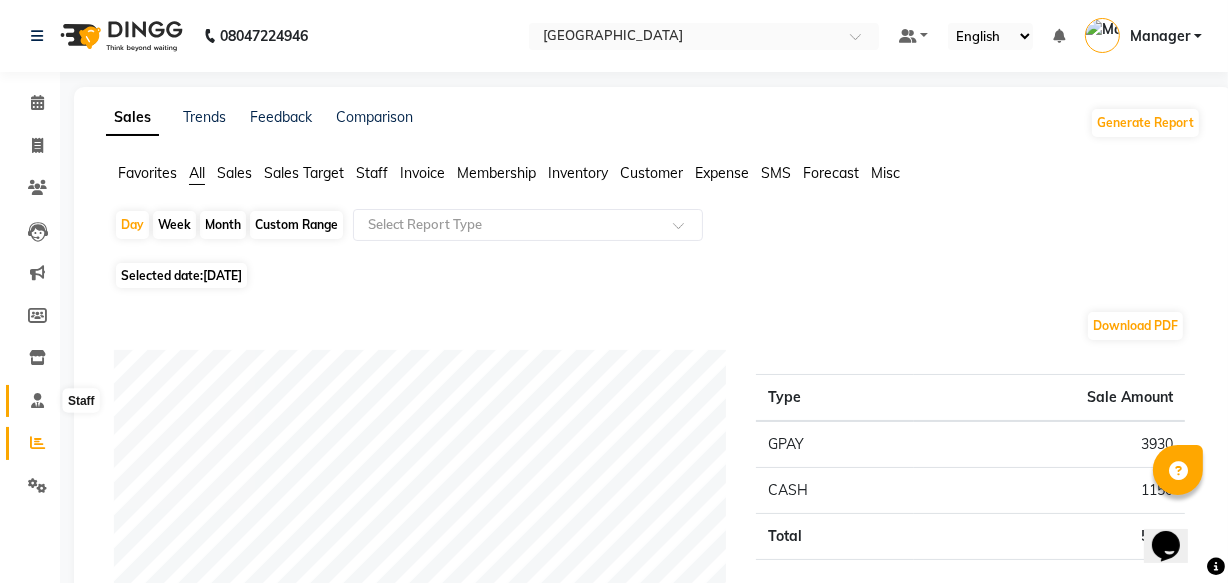 click 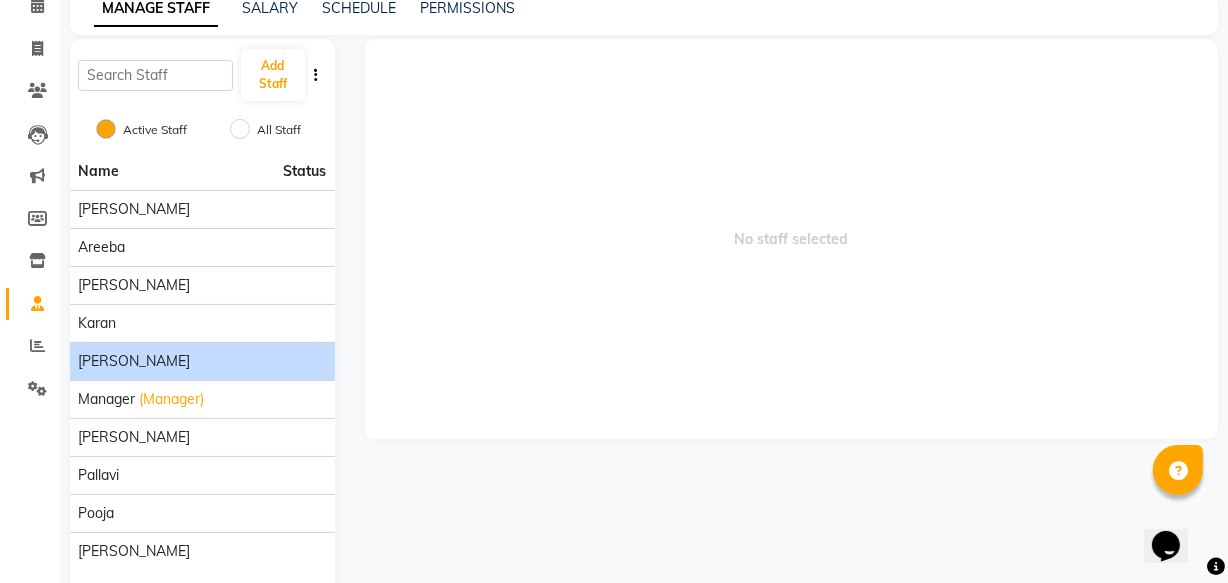 scroll, scrollTop: 172, scrollLeft: 0, axis: vertical 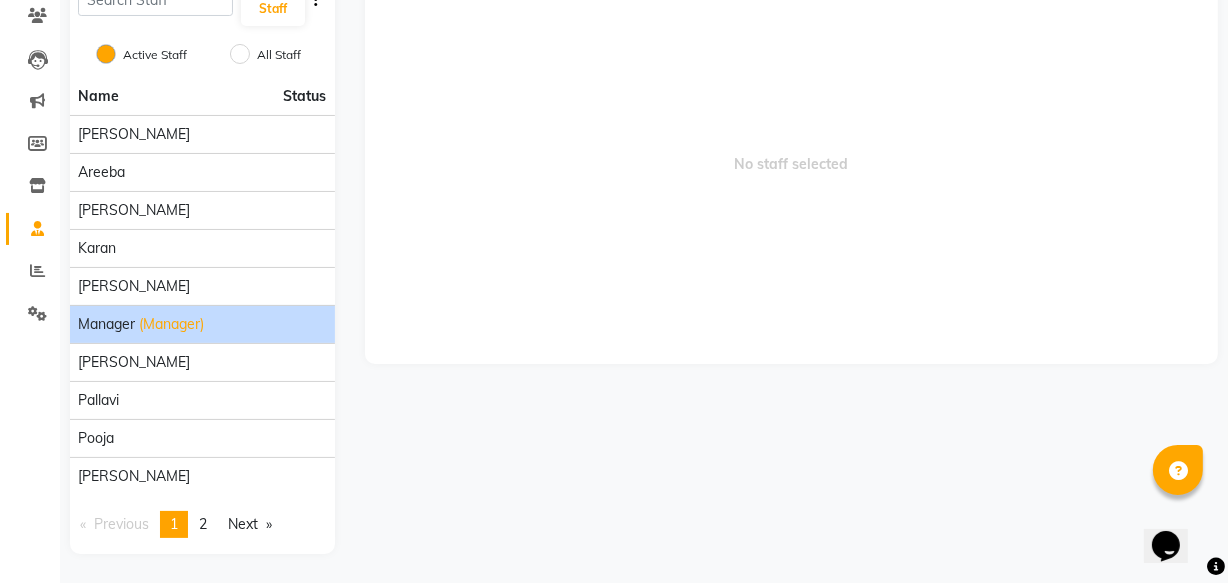 click on "Manager (Manager)" 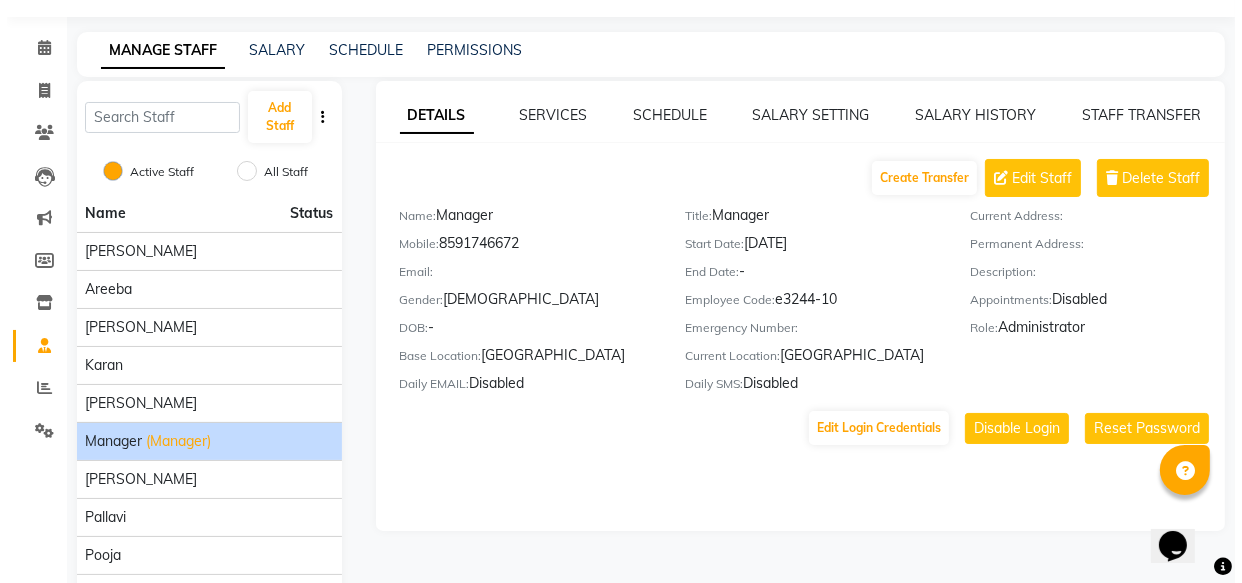 scroll, scrollTop: 0, scrollLeft: 0, axis: both 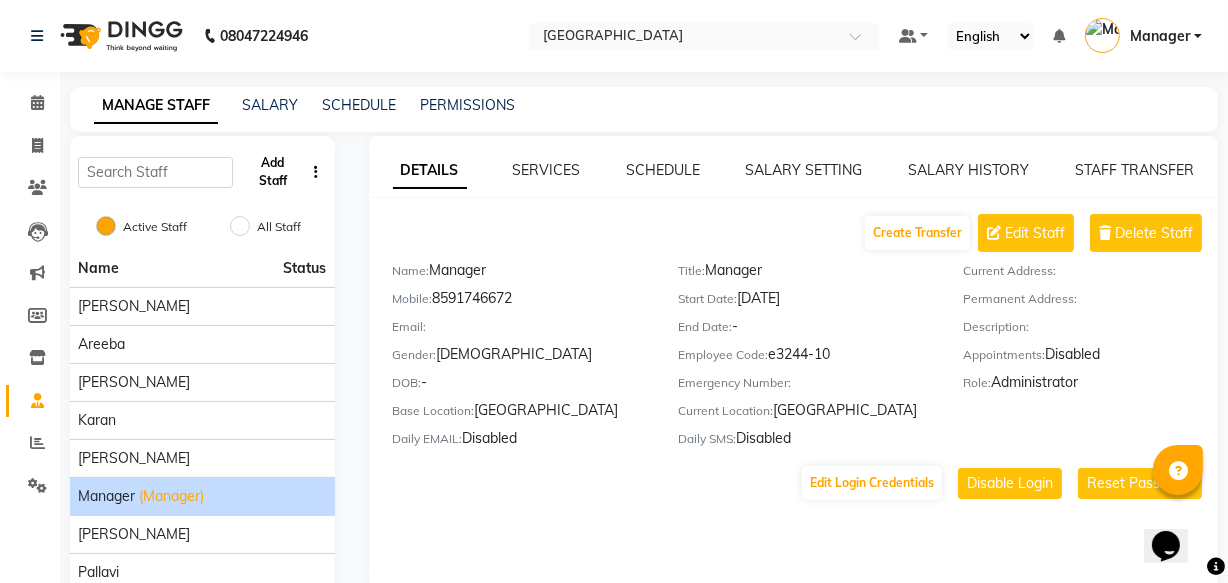 click on "Add Staff" 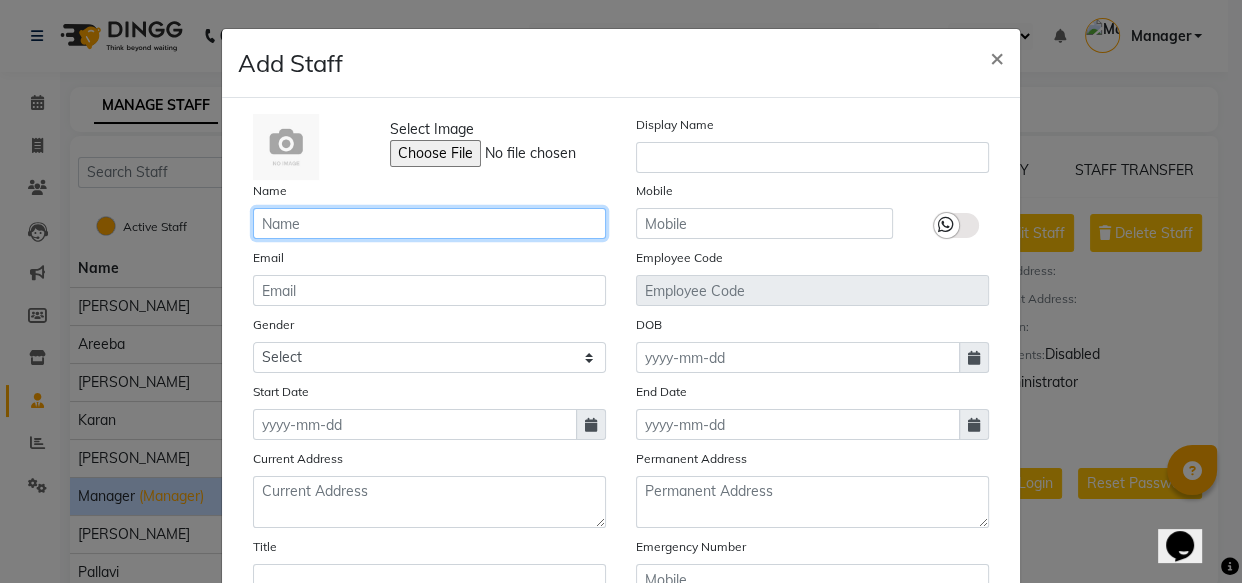 click 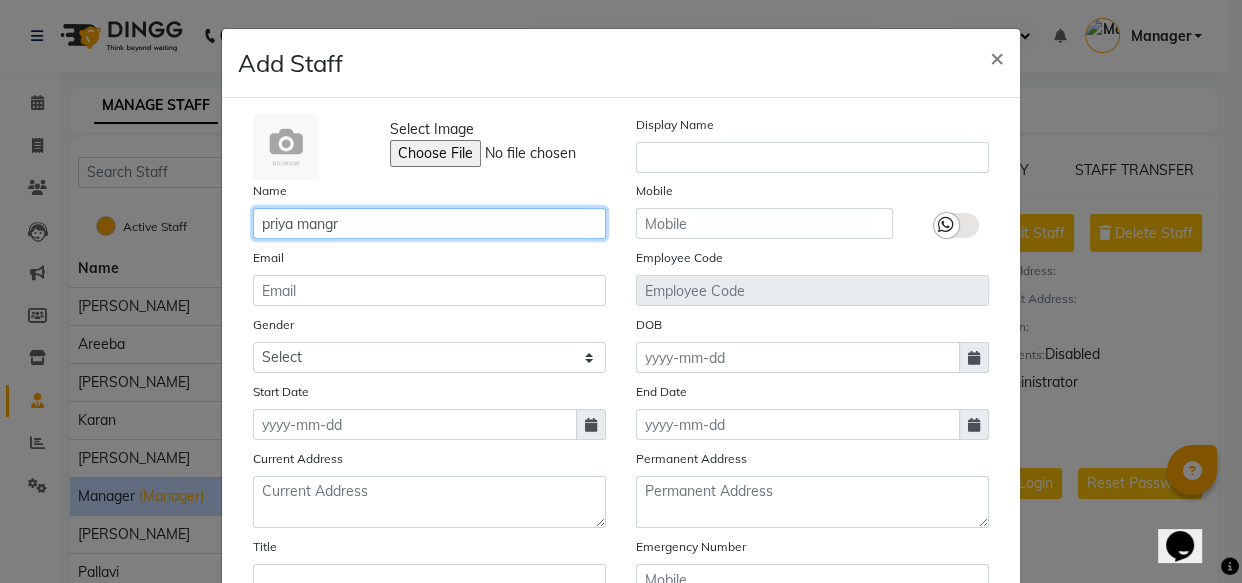 type on "priya mangr" 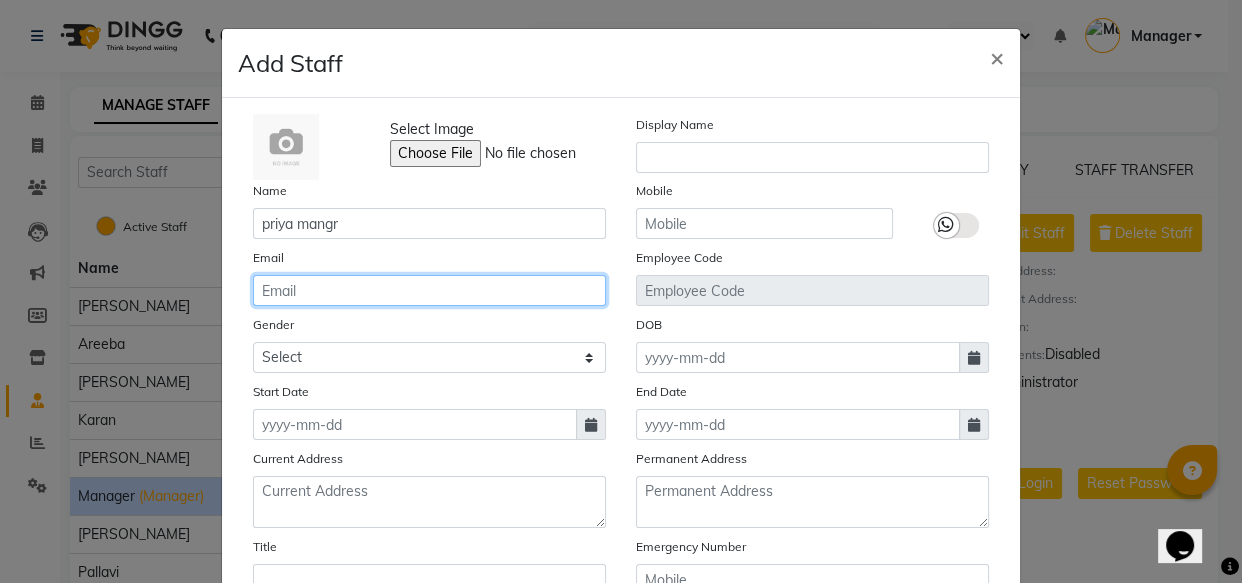 click 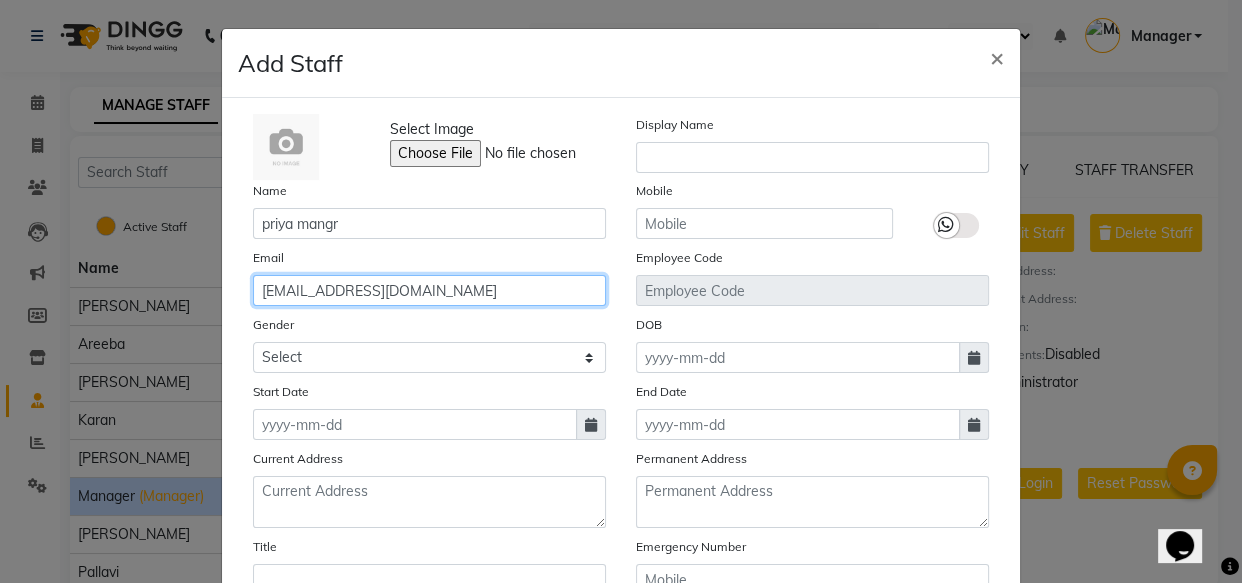 type on "priyagupta8850@gmail.com" 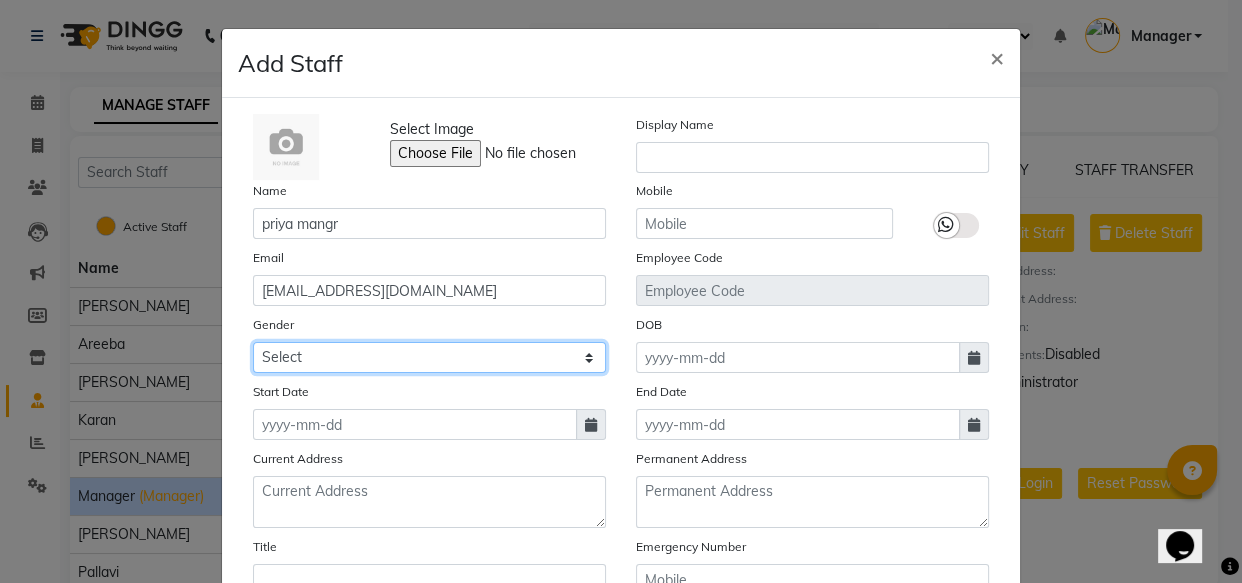 click on "Select Male Female Other Prefer Not To Say" 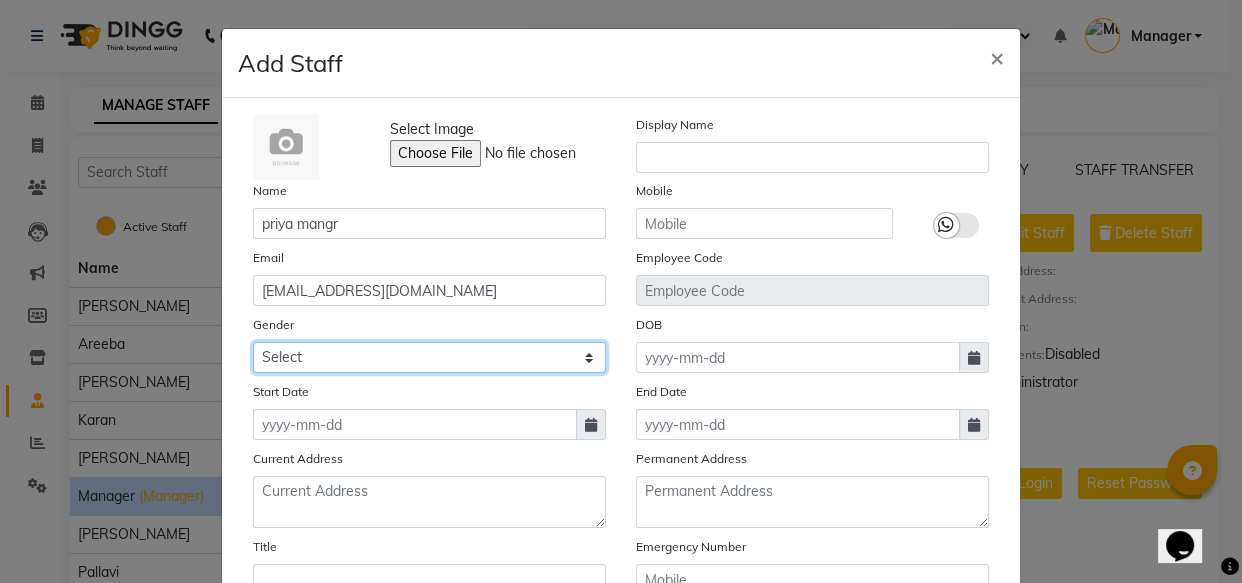 select on "female" 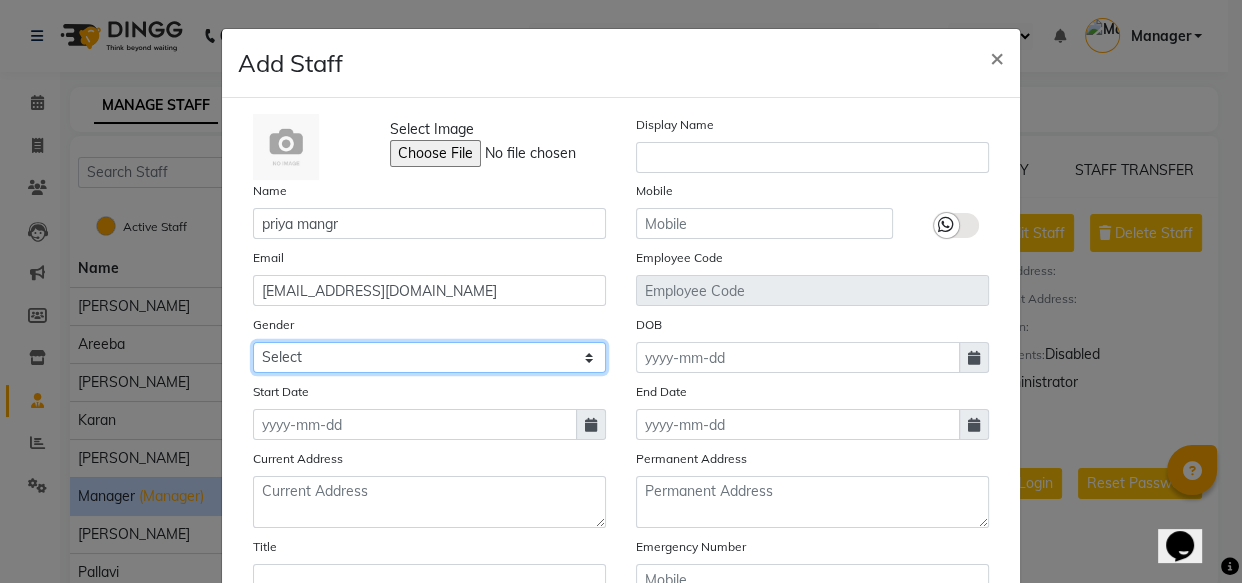 click on "Select Male Female Other Prefer Not To Say" 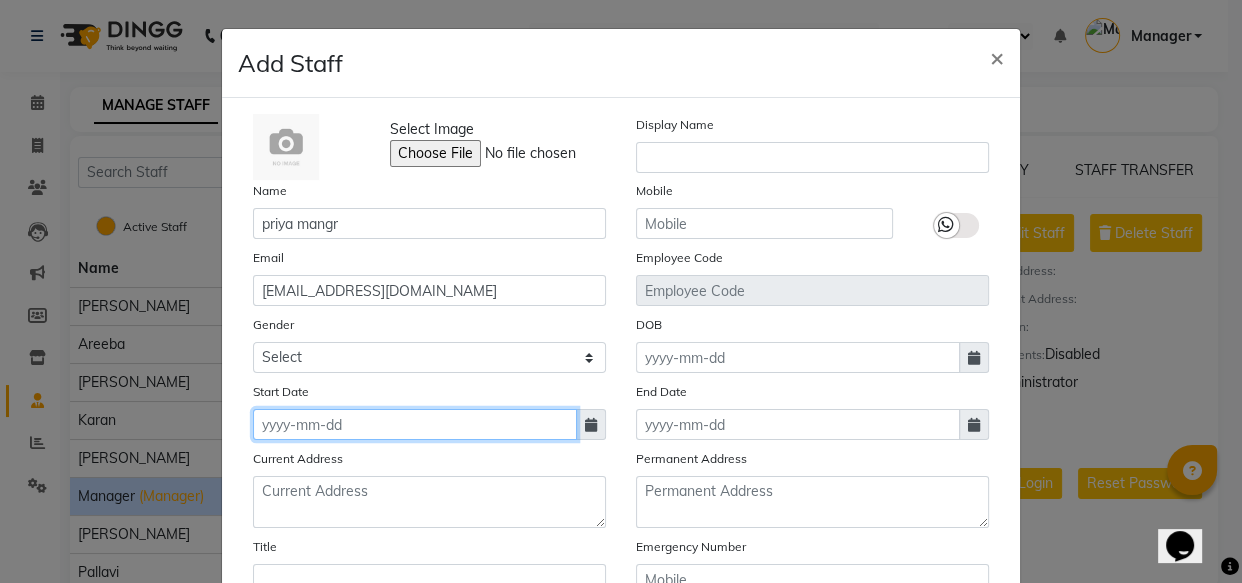 click 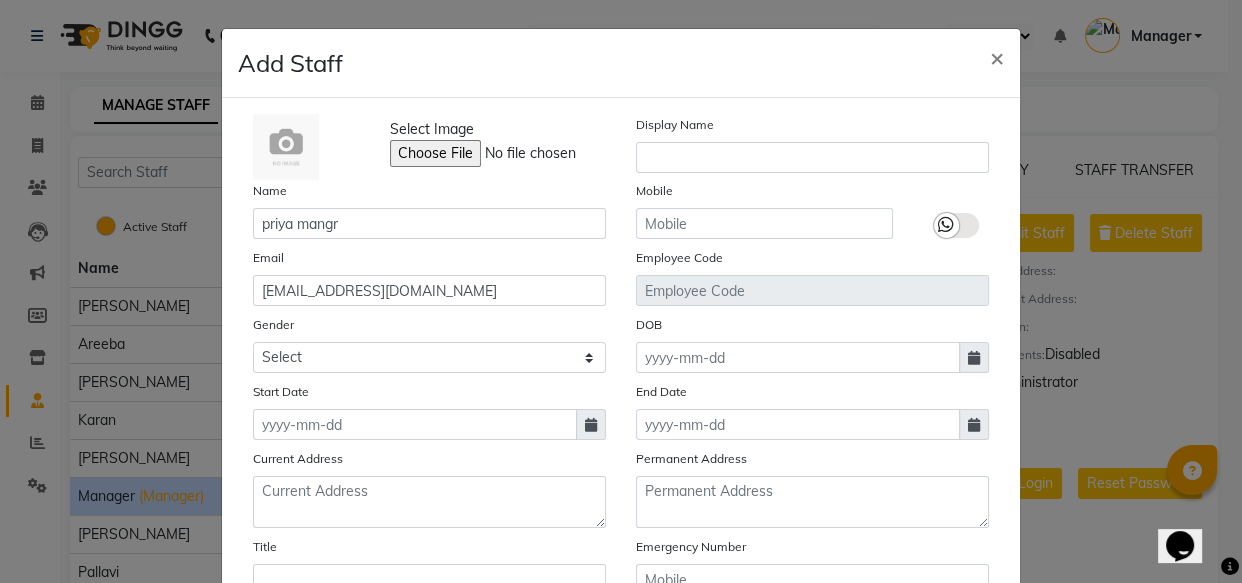 select on "7" 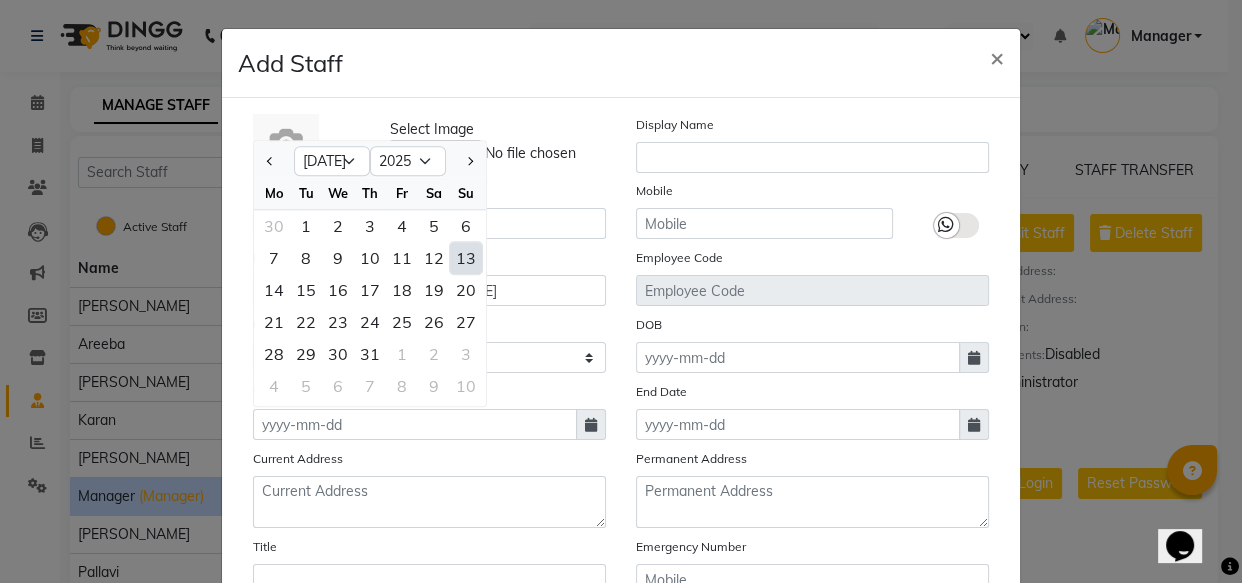 click on "13" 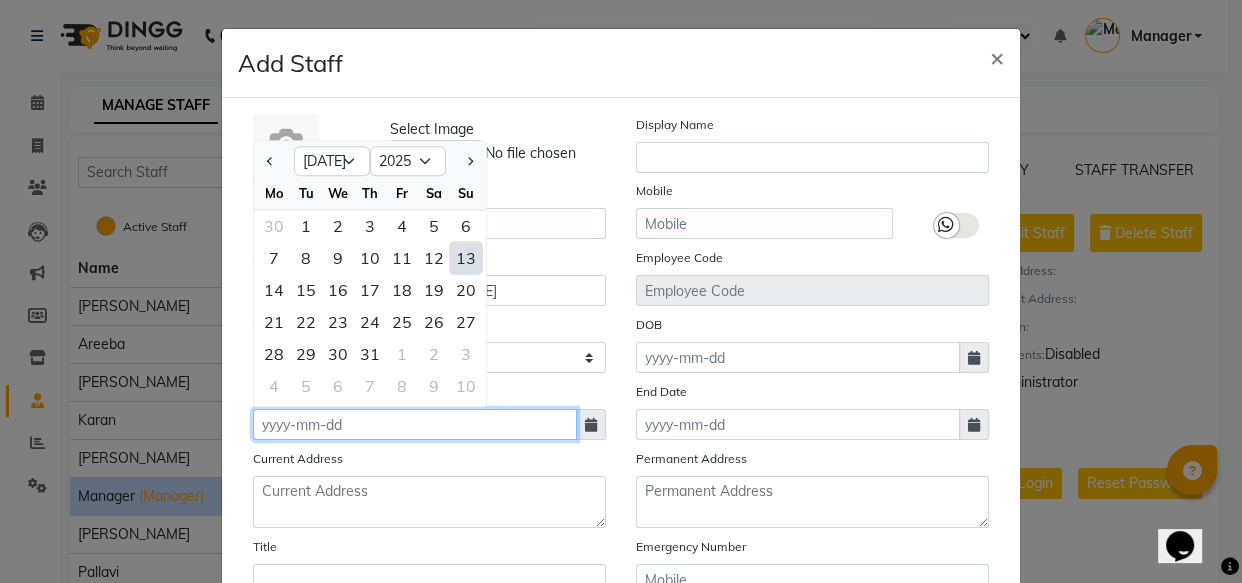 type on "[DATE]" 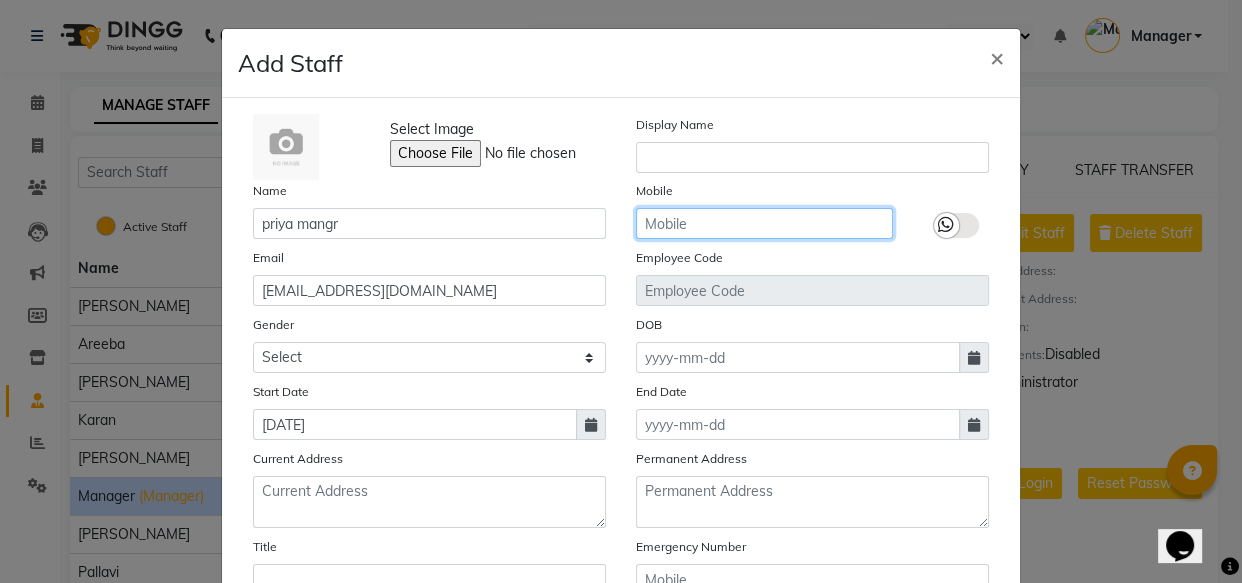 click 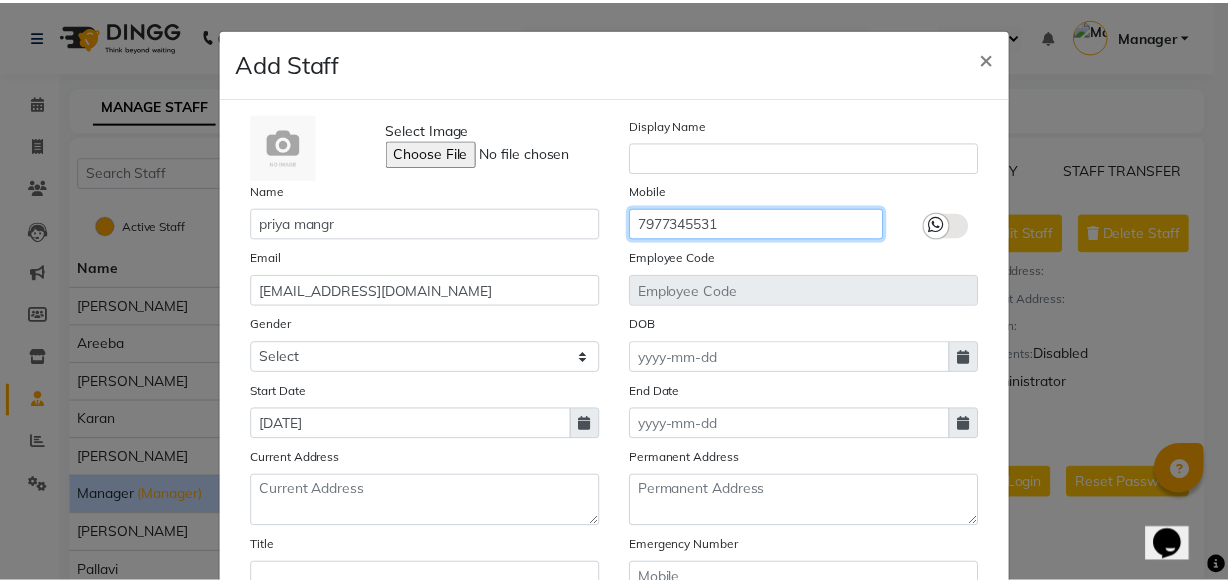 scroll, scrollTop: 303, scrollLeft: 0, axis: vertical 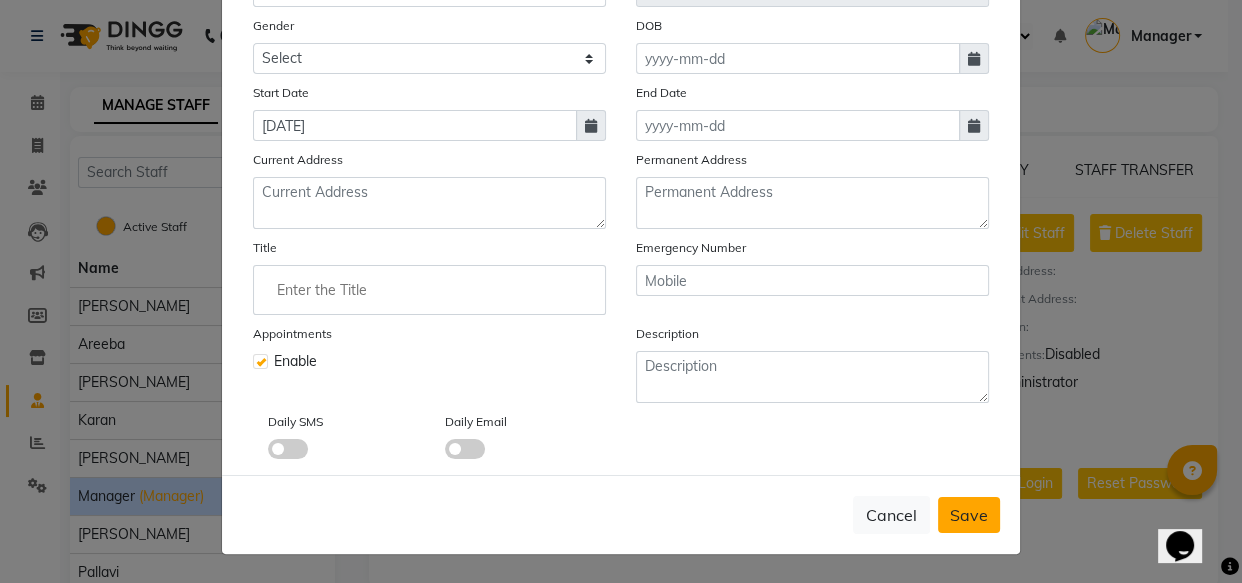 type on "7977345531" 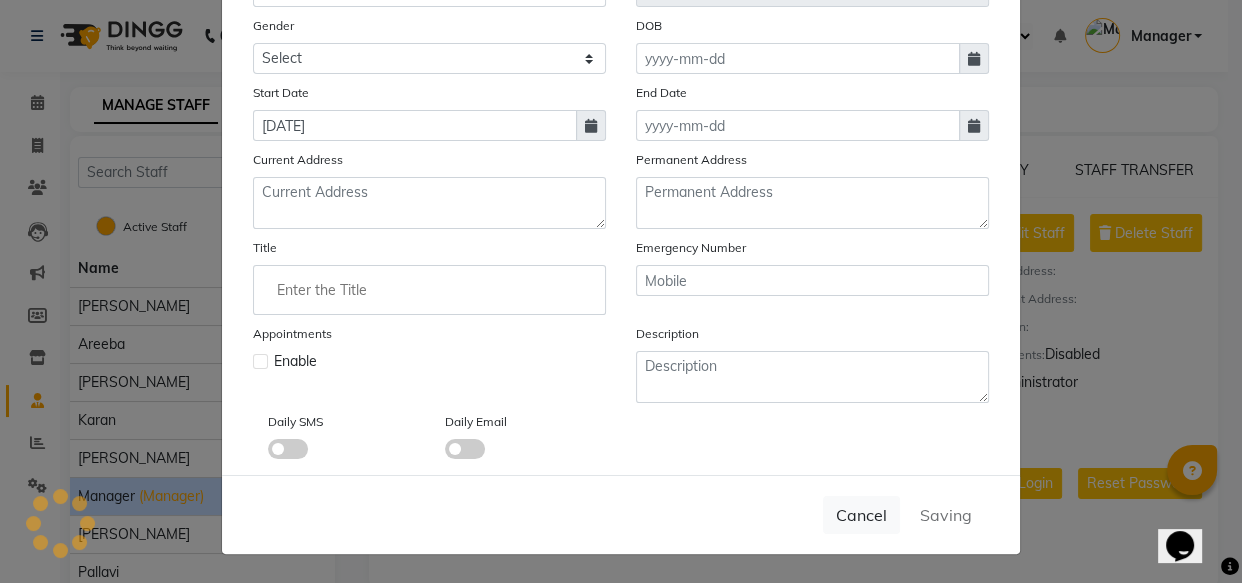 type 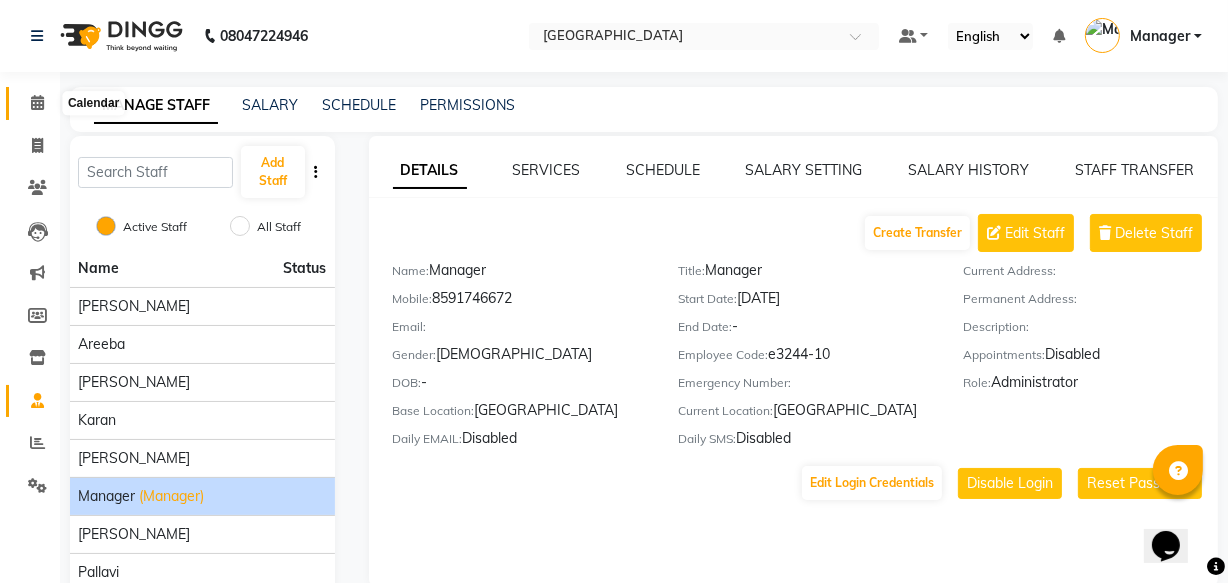 click 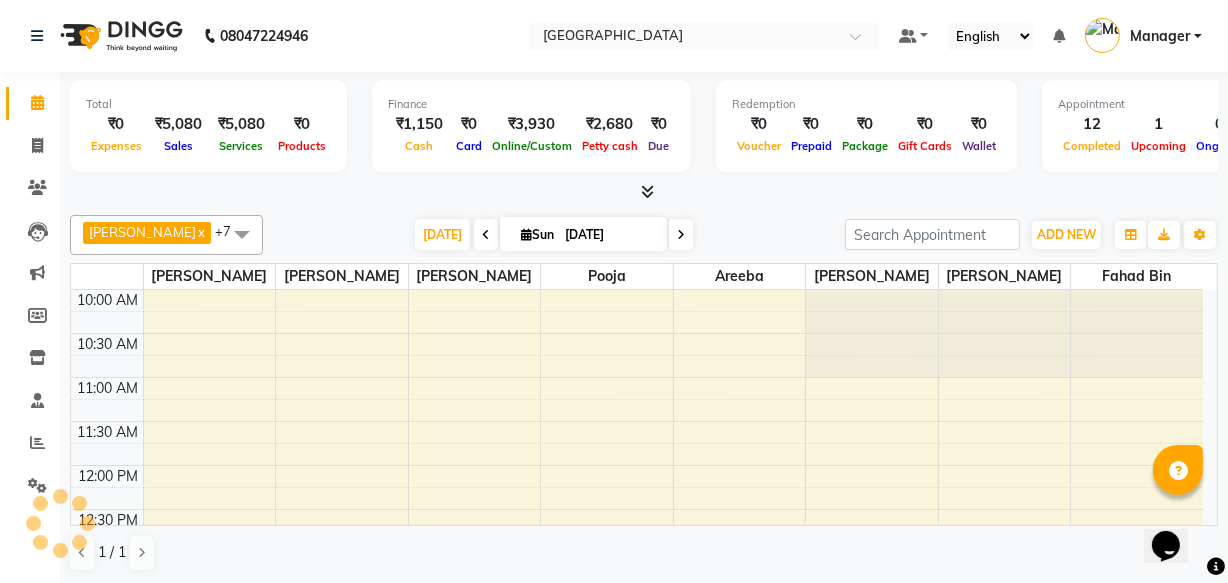 scroll, scrollTop: 0, scrollLeft: 0, axis: both 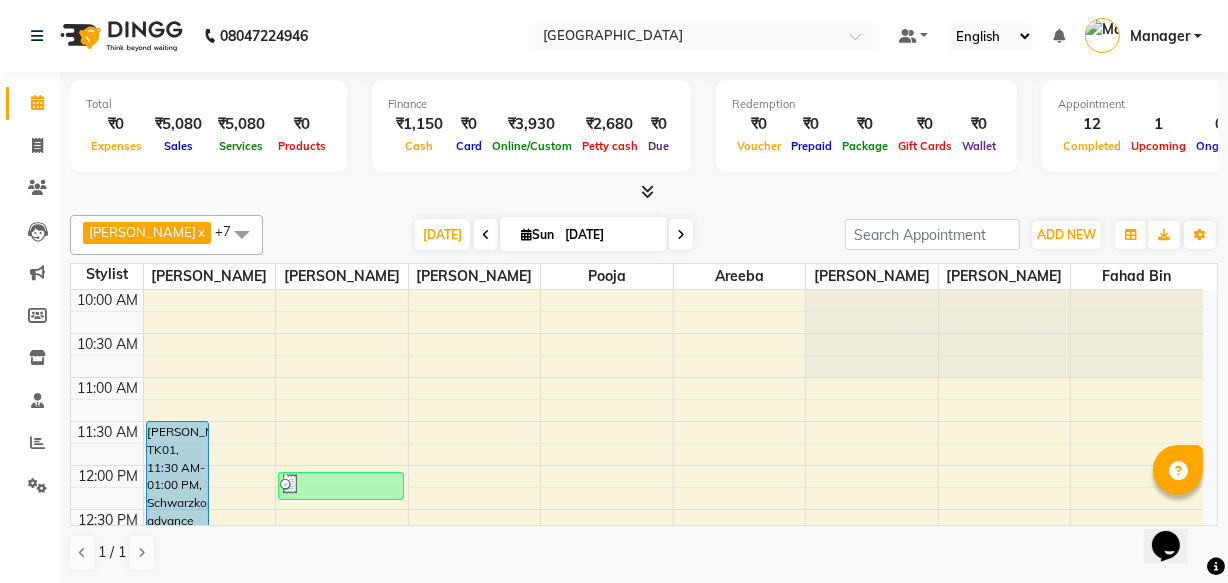 click at bounding box center [242, 234] 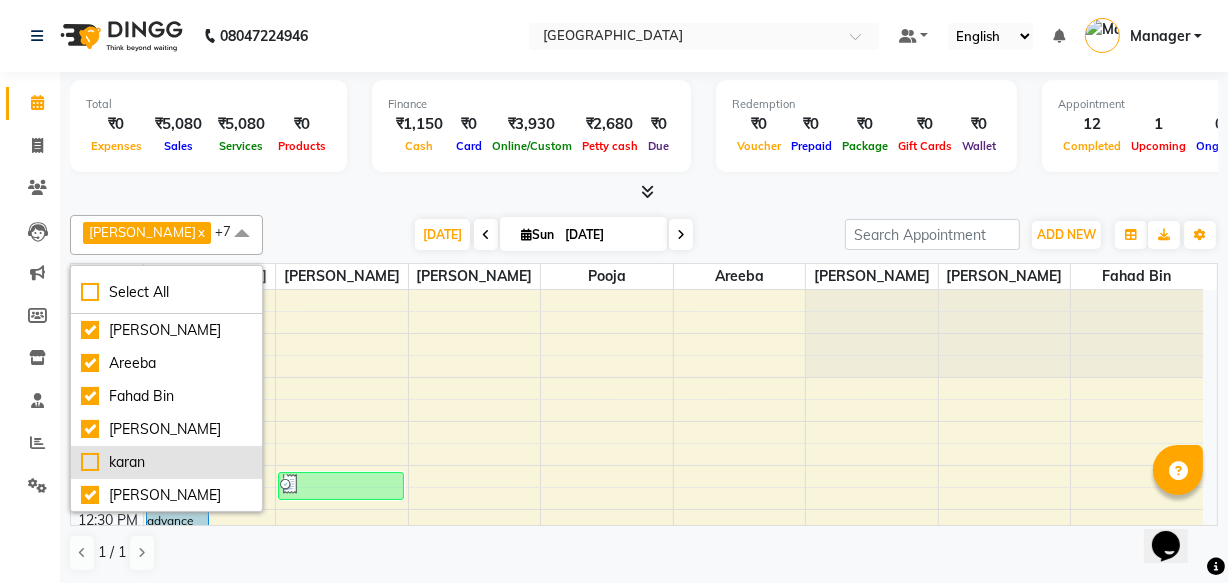 scroll, scrollTop: 199, scrollLeft: 0, axis: vertical 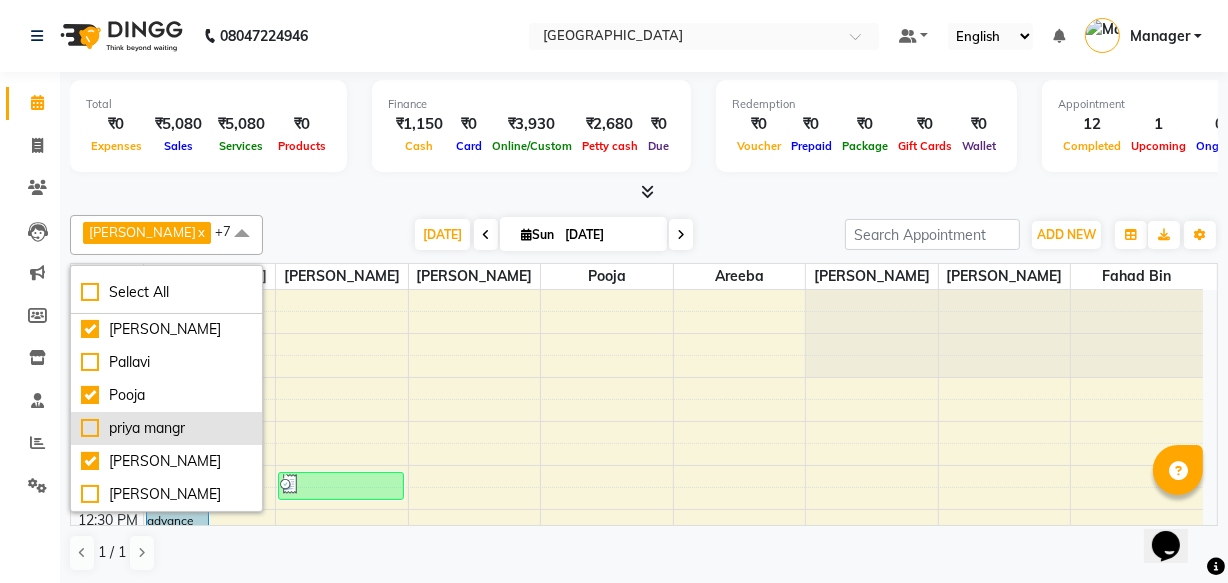 click on "priya mangr" at bounding box center (166, 428) 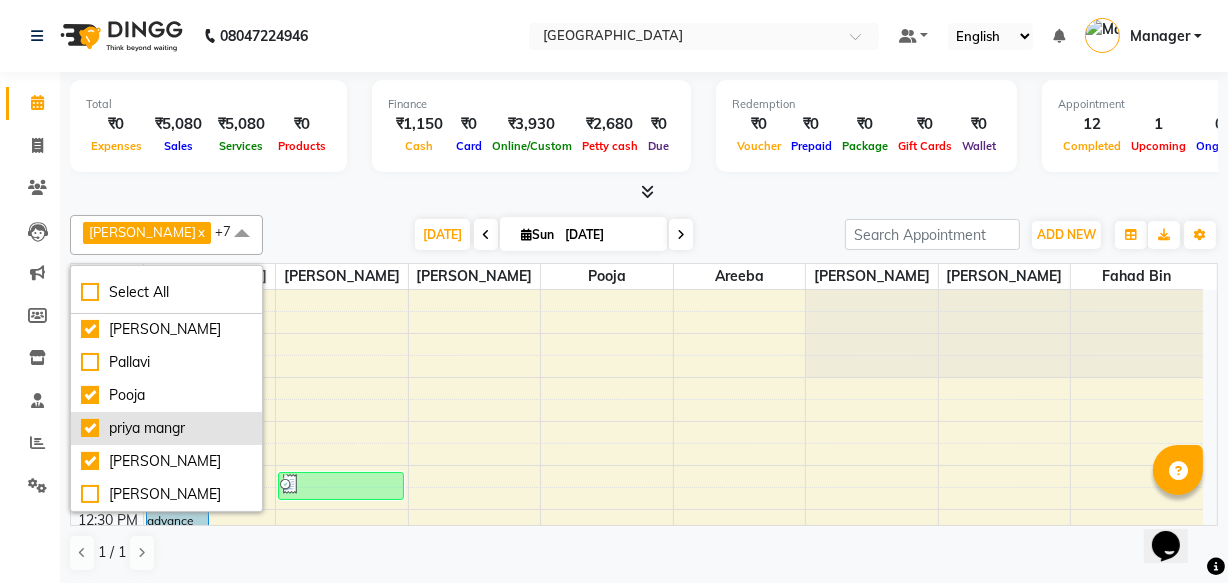 checkbox on "true" 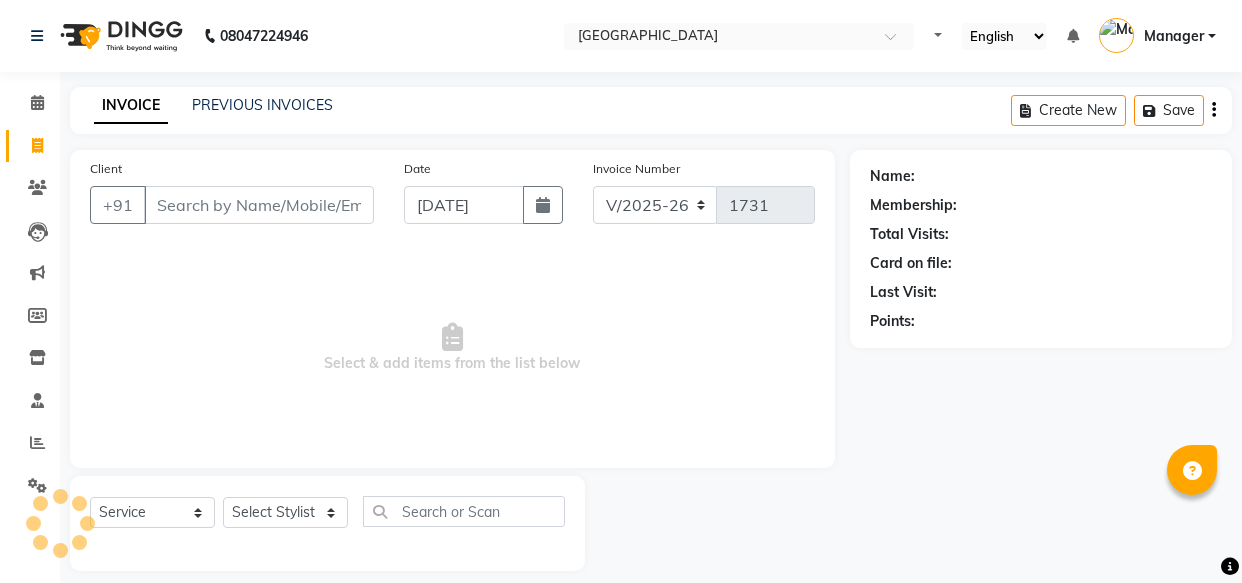 select on "7353" 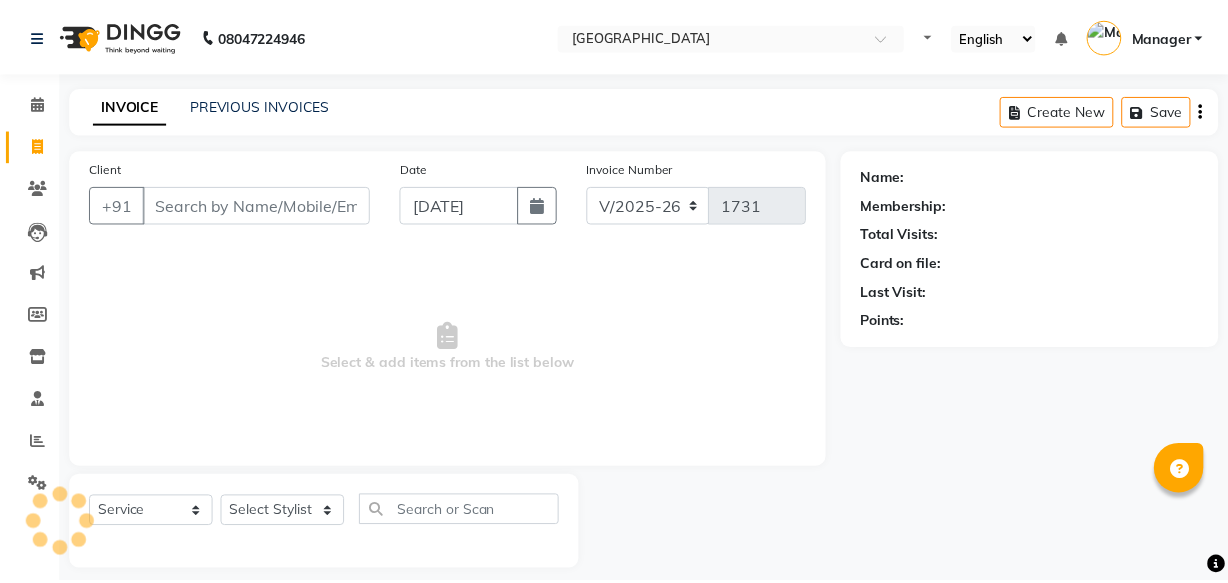 scroll, scrollTop: 0, scrollLeft: 0, axis: both 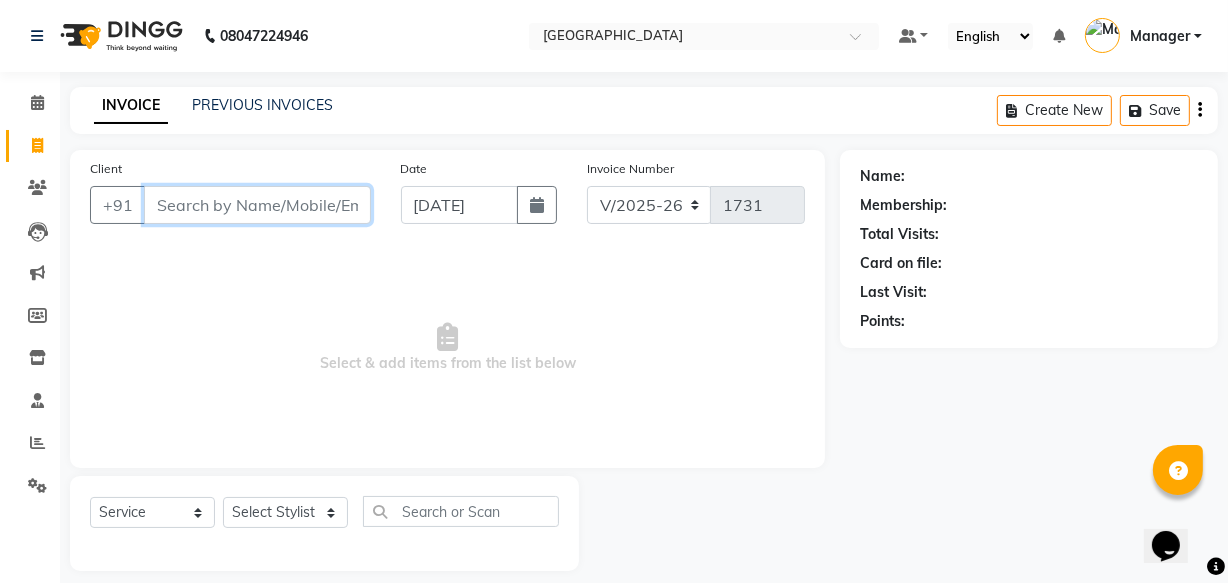 click on "Client" at bounding box center [257, 205] 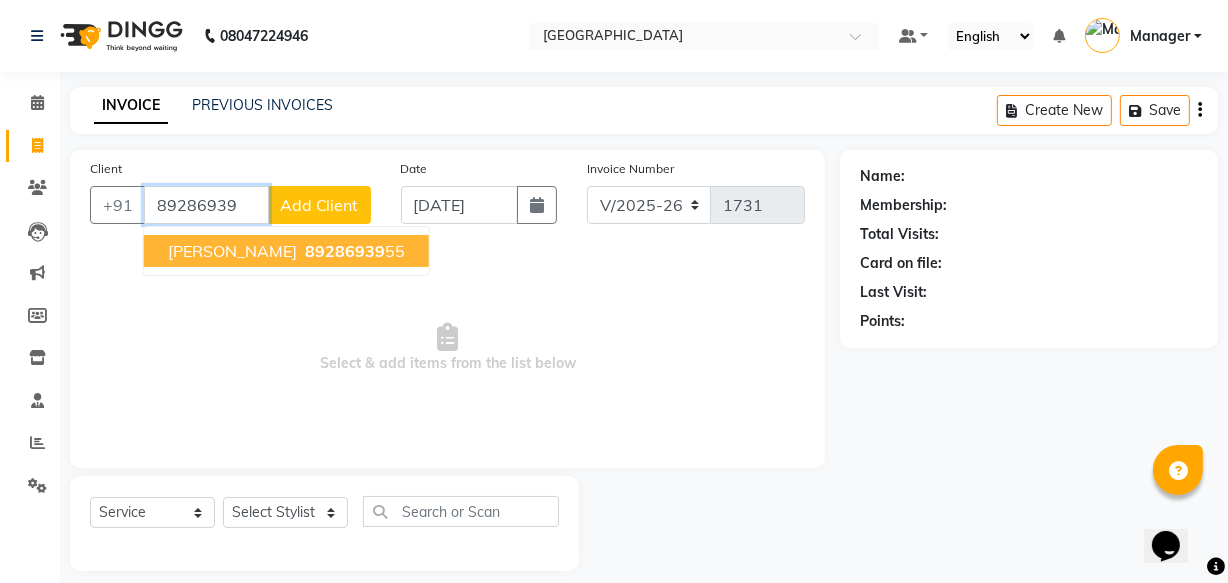 click on "[PERSON_NAME]   89286939 55" at bounding box center [286, 251] 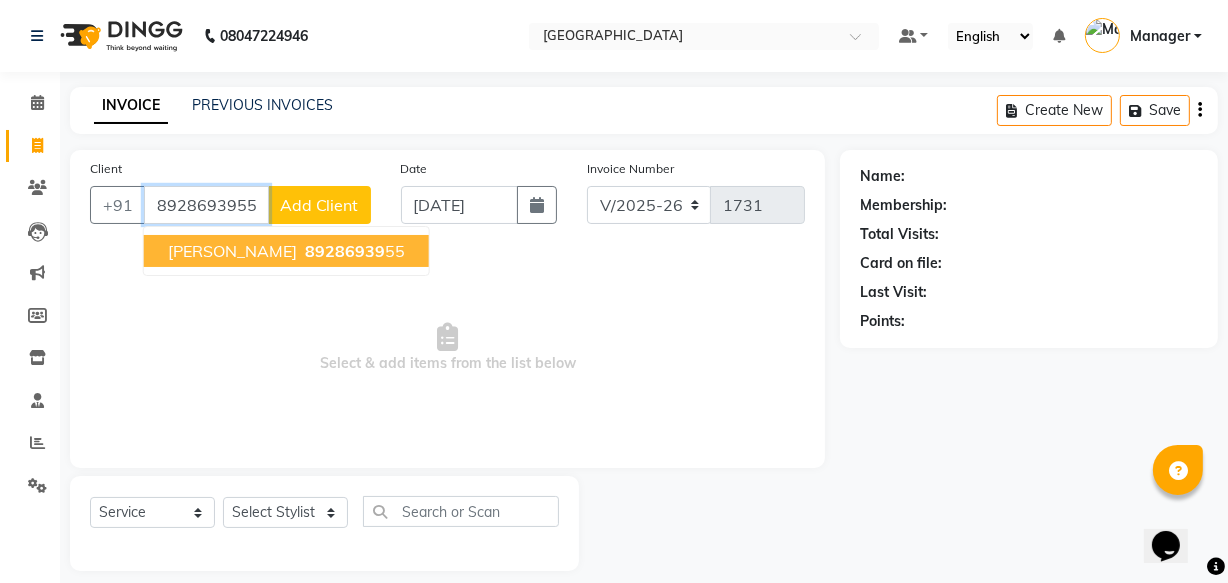 type on "8928693955" 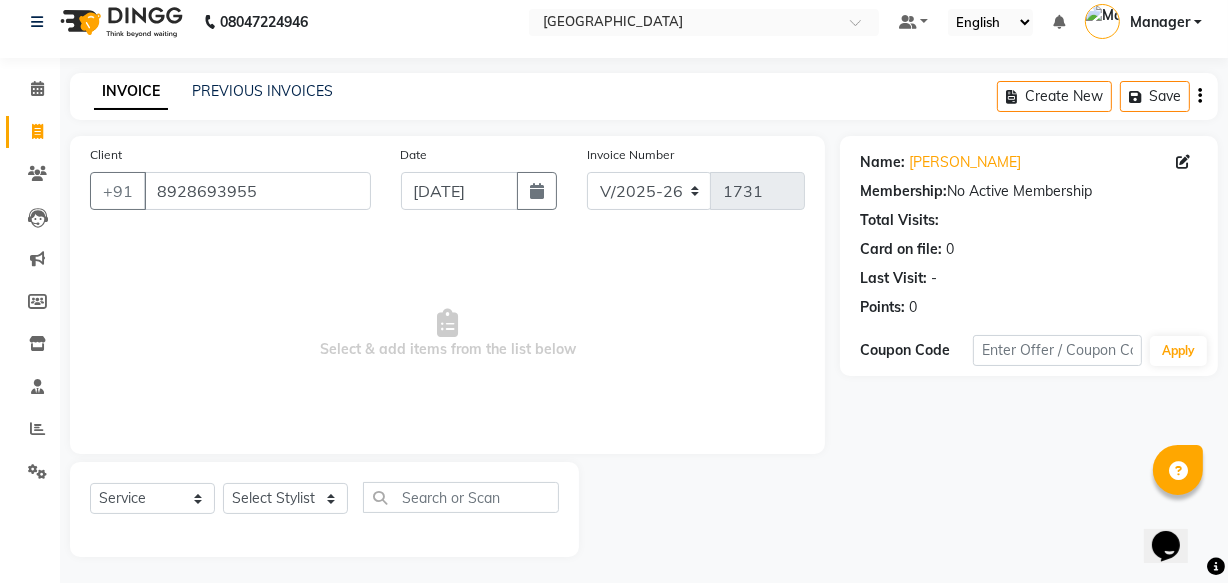 scroll, scrollTop: 19, scrollLeft: 0, axis: vertical 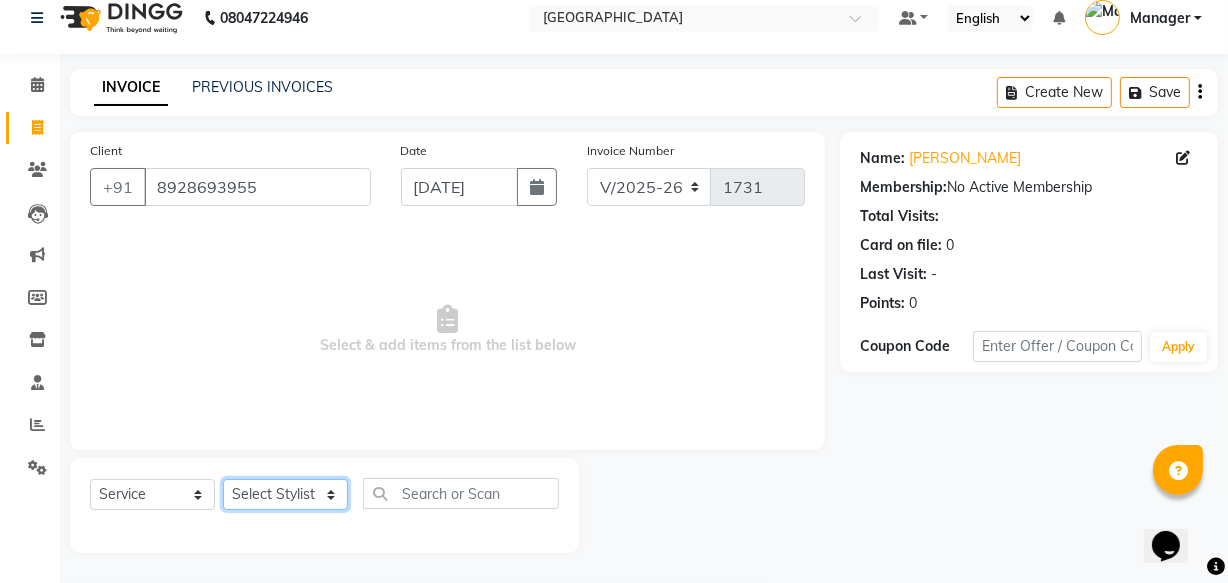 click on "Select Stylist [PERSON_NAME] [PERSON_NAME] [PERSON_NAME] Manager [PERSON_NAME]  priya mangr [PERSON_NAME]  [PERSON_NAME]" 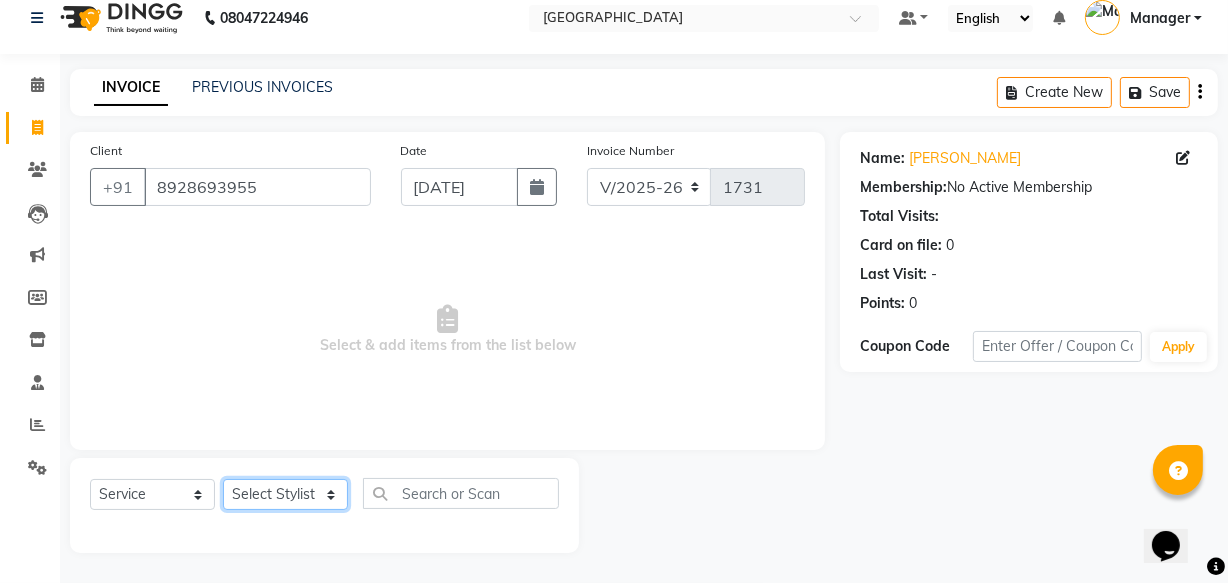 select on "68994" 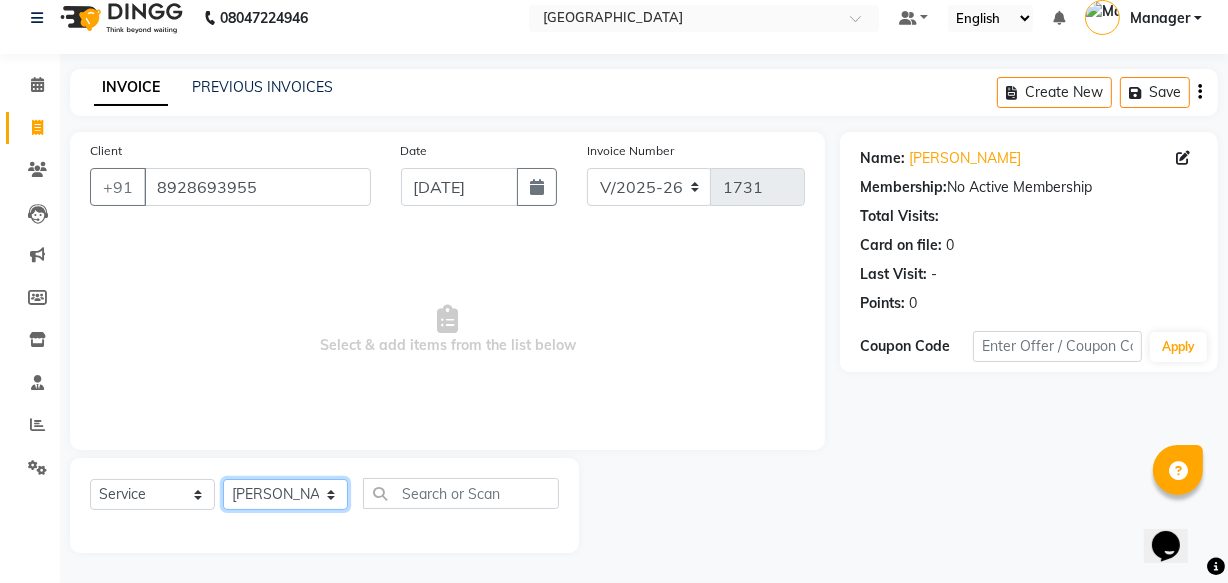 click on "Select Stylist [PERSON_NAME] [PERSON_NAME] [PERSON_NAME] Manager [PERSON_NAME]  priya mangr [PERSON_NAME]  [PERSON_NAME]" 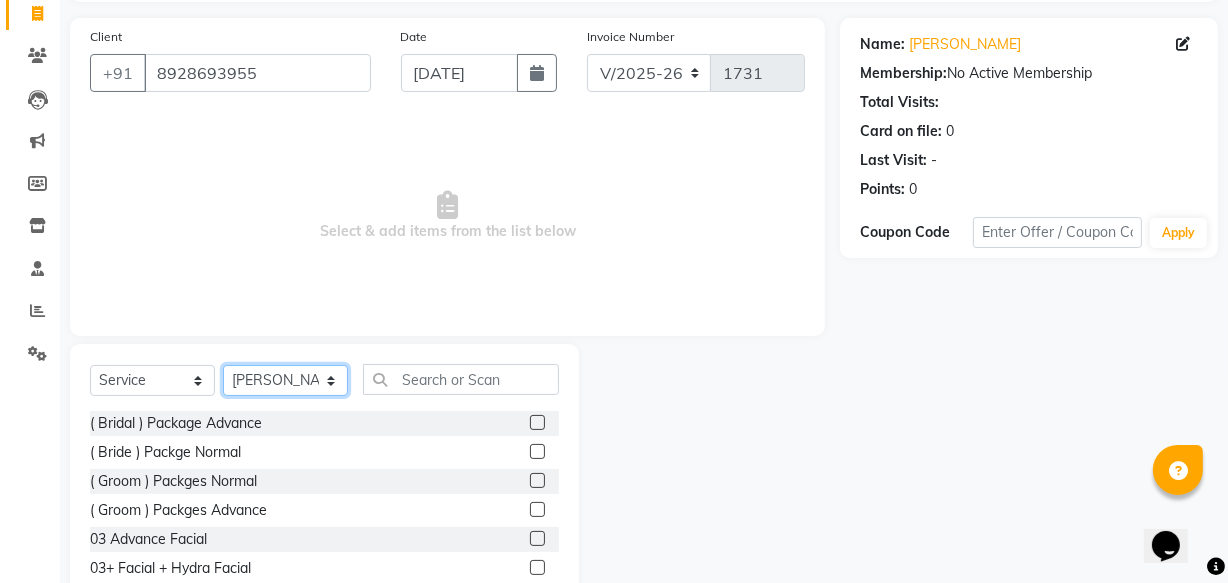 scroll, scrollTop: 219, scrollLeft: 0, axis: vertical 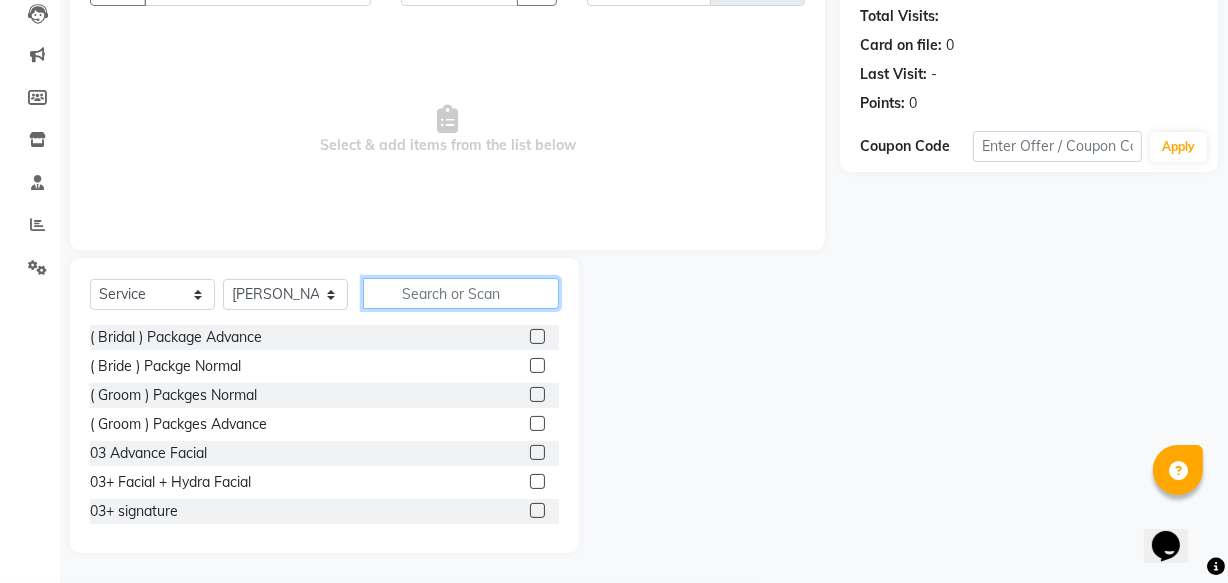 click 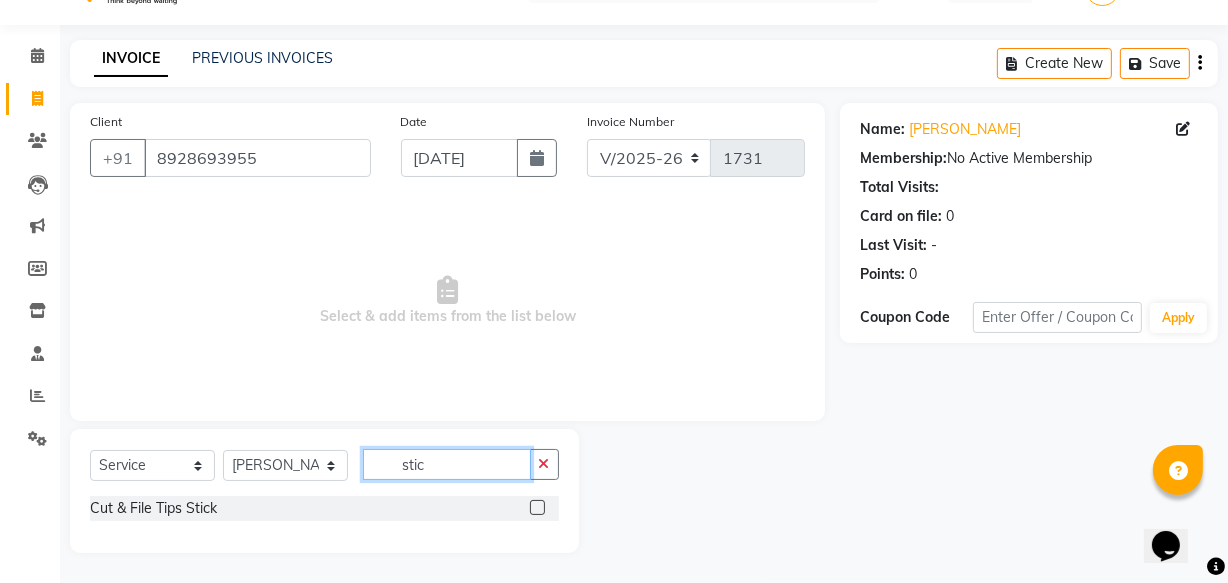 scroll, scrollTop: 48, scrollLeft: 0, axis: vertical 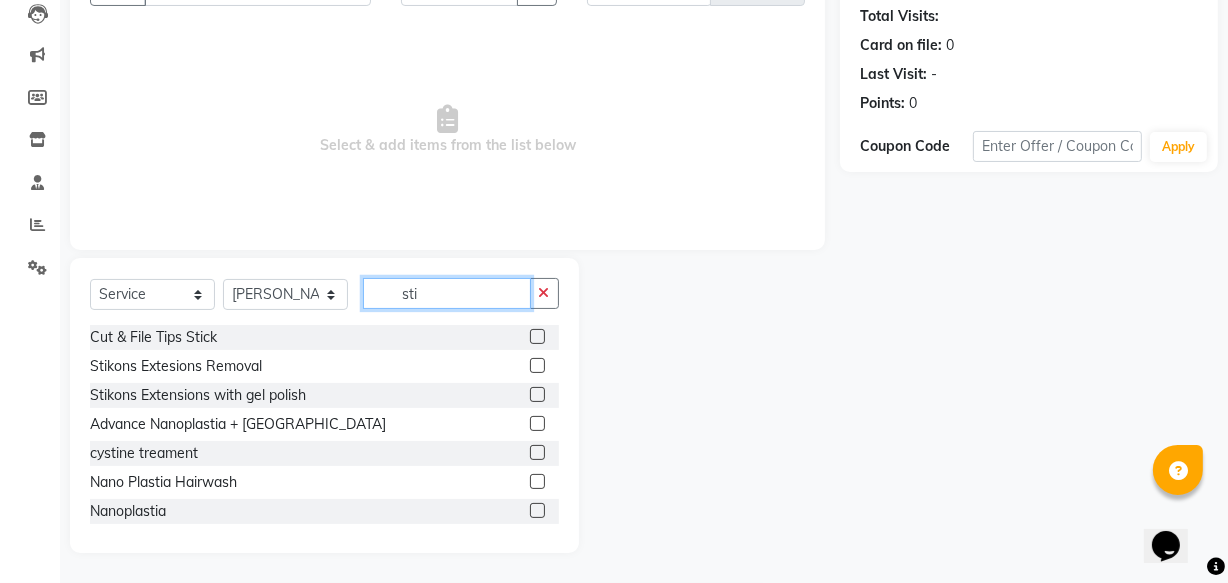 type on "sti" 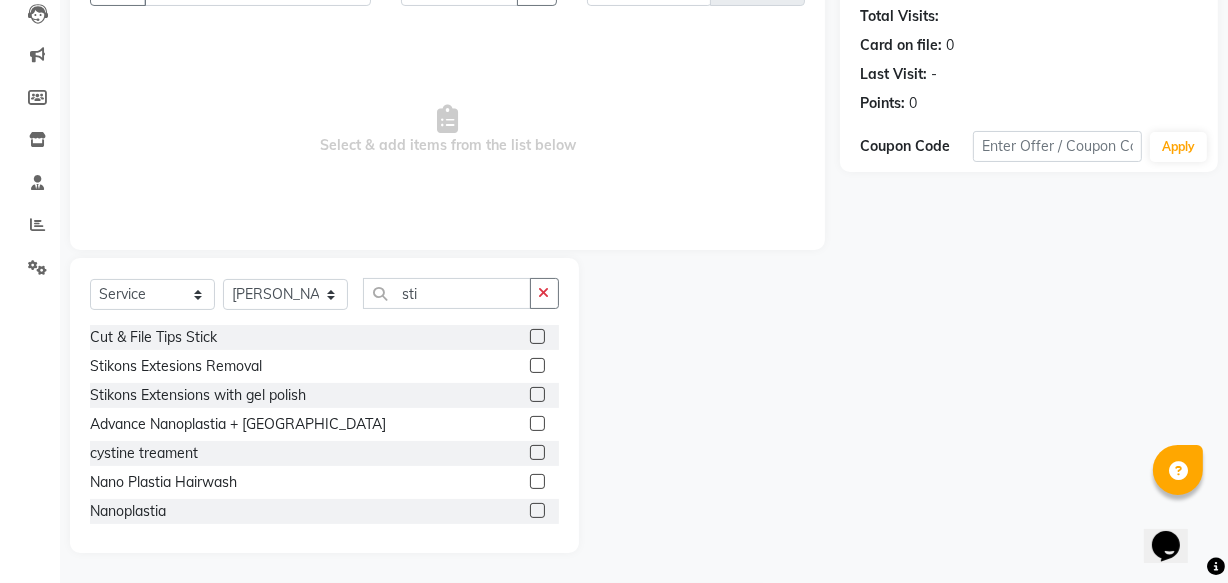 click 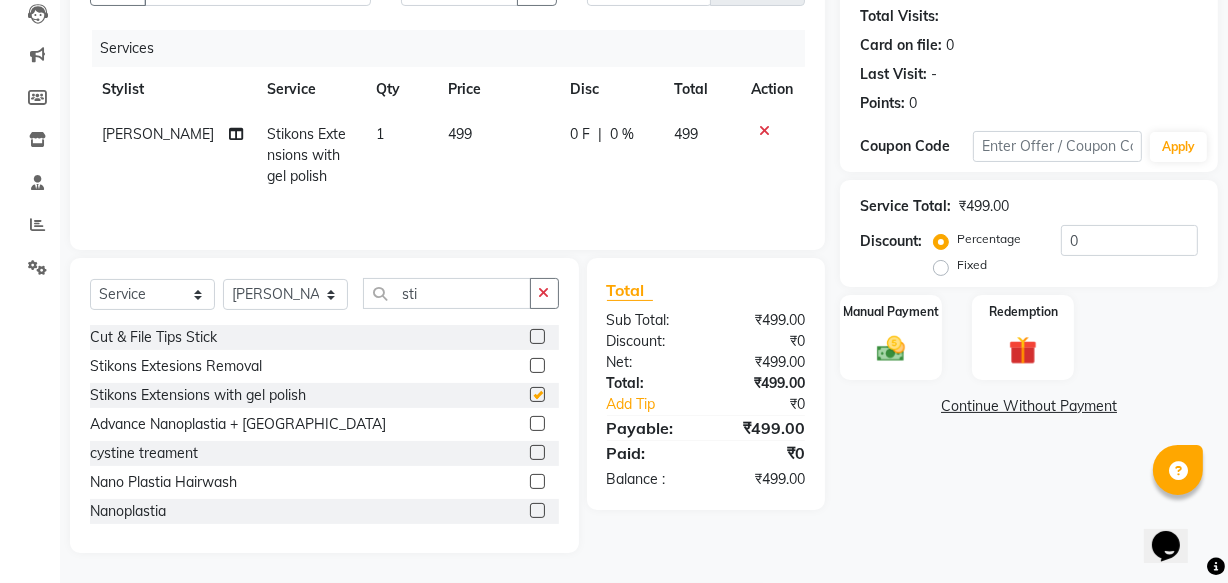 checkbox on "false" 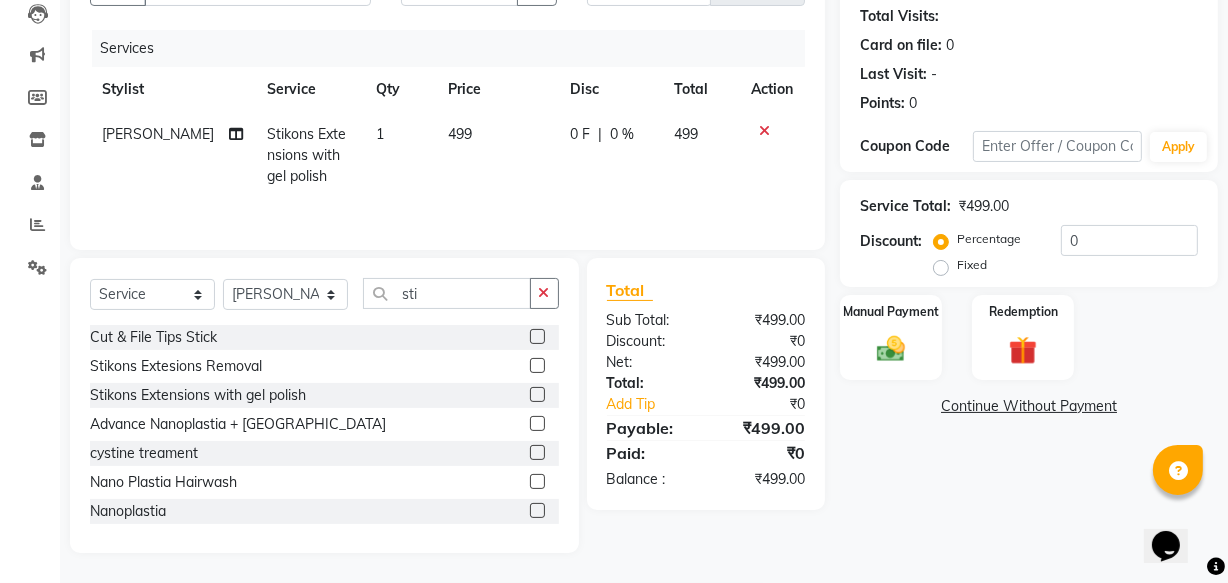 click on "499" 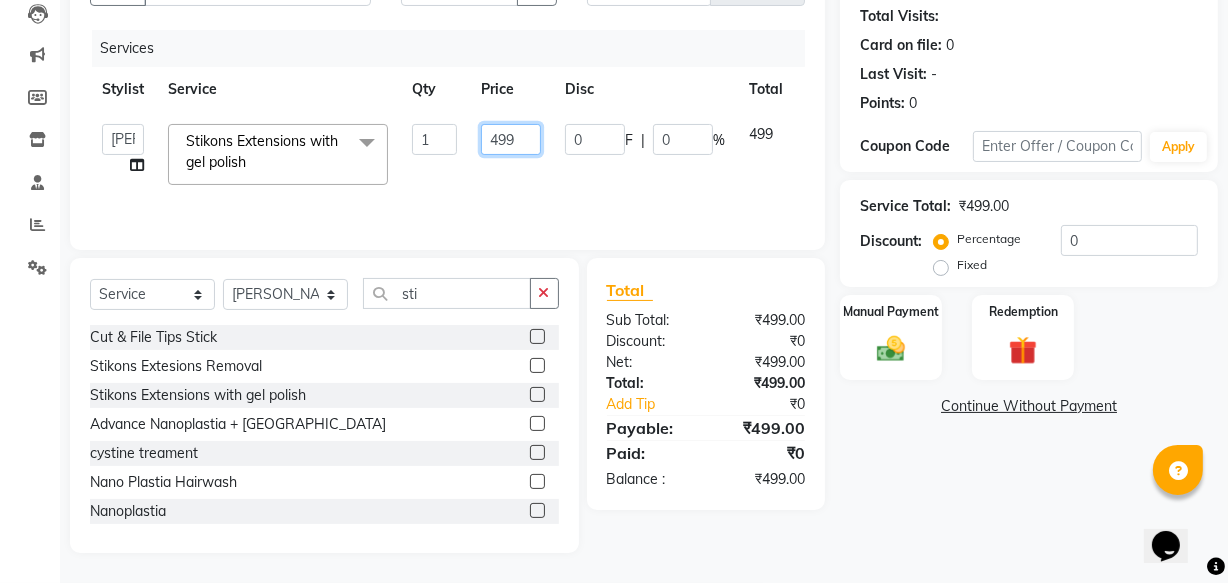 click on "499" 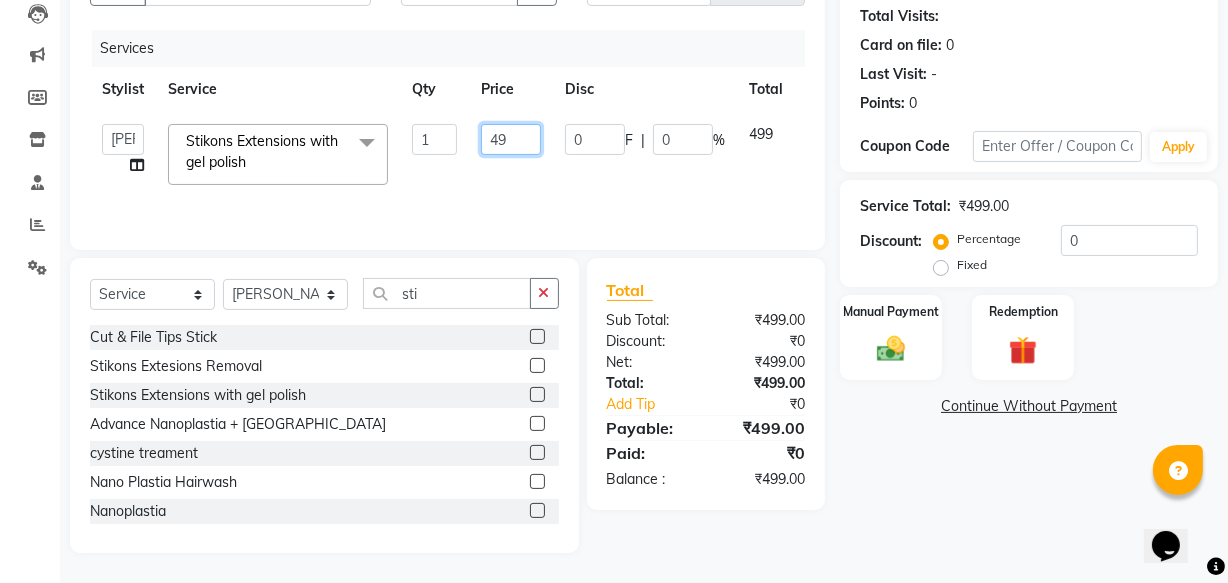 type on "4" 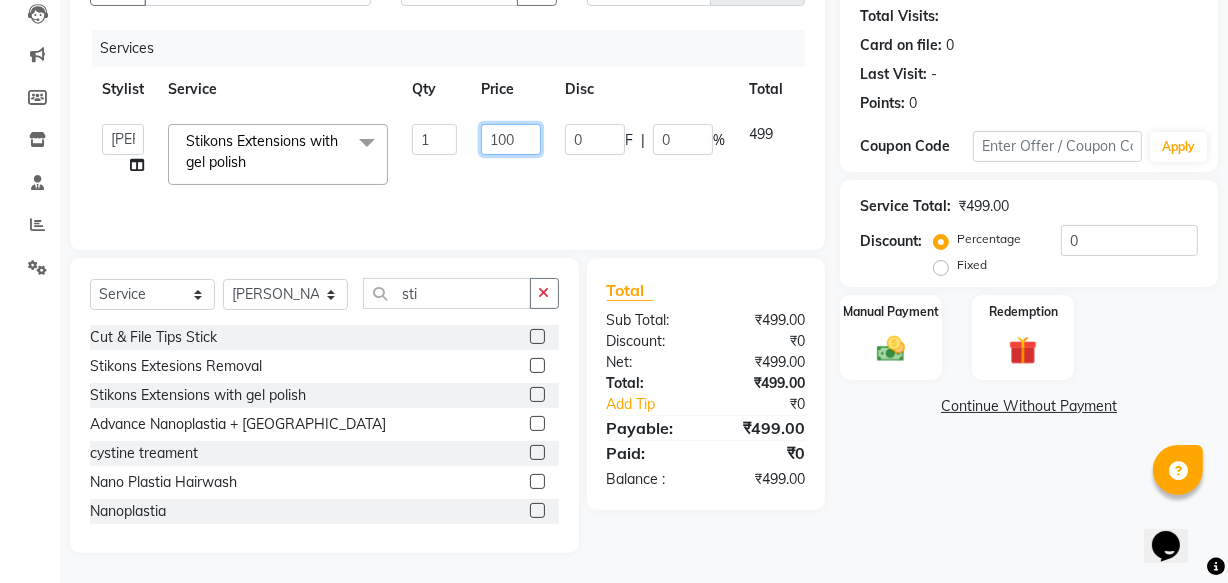 type on "1000" 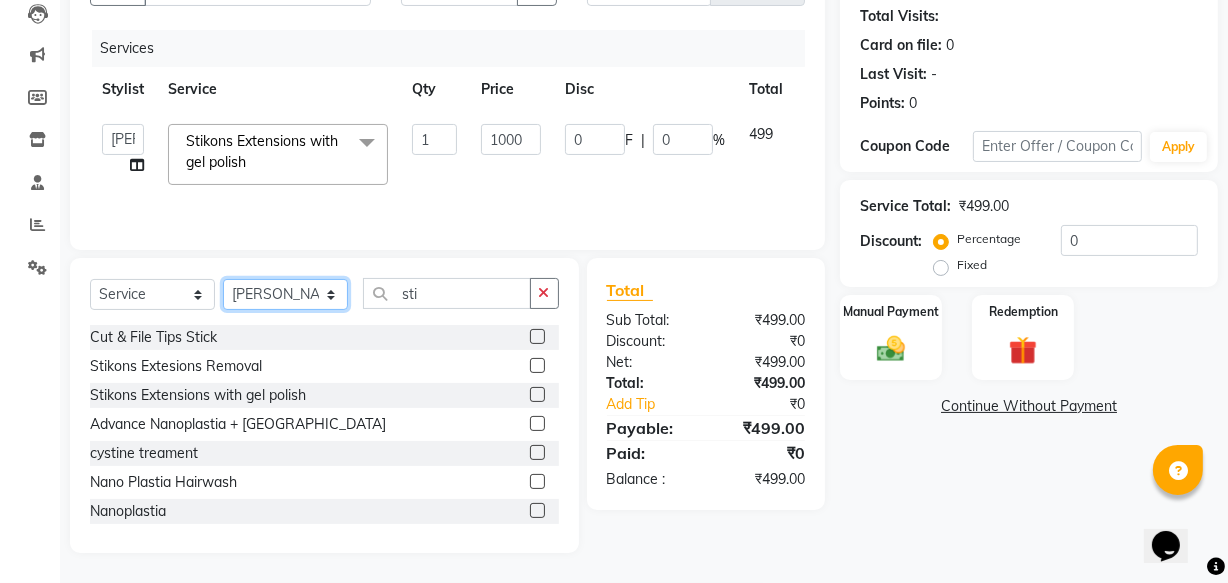 click on "Select Stylist [PERSON_NAME] [PERSON_NAME] [PERSON_NAME] Manager [PERSON_NAME]  priya mangr [PERSON_NAME]  [PERSON_NAME]" 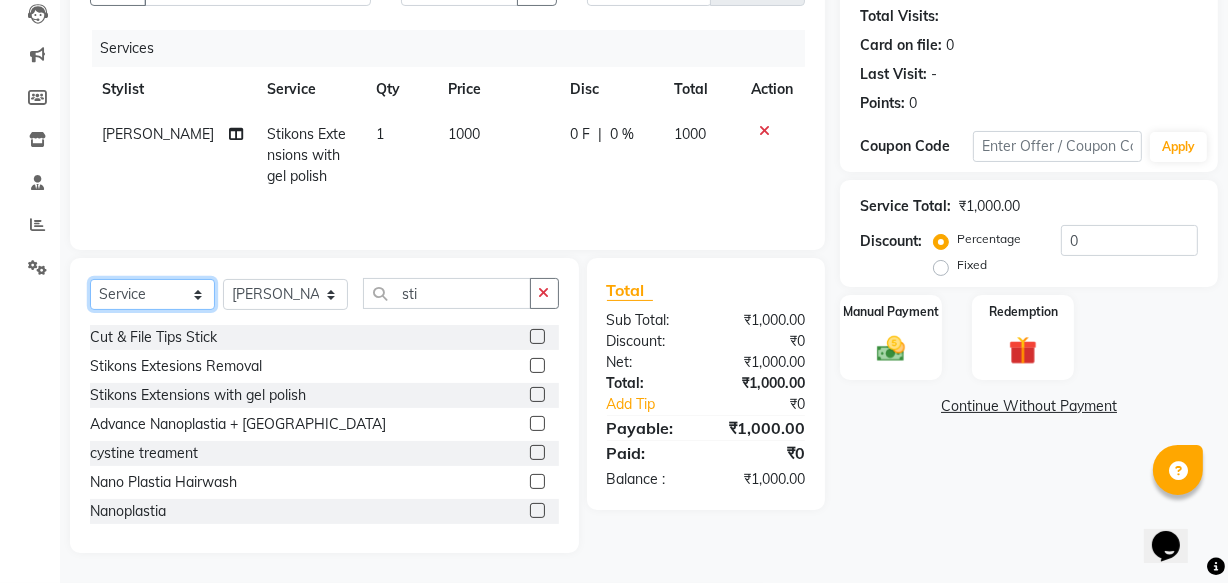 click on "Select  Service  Product  Membership  Package Voucher Prepaid Gift Card" 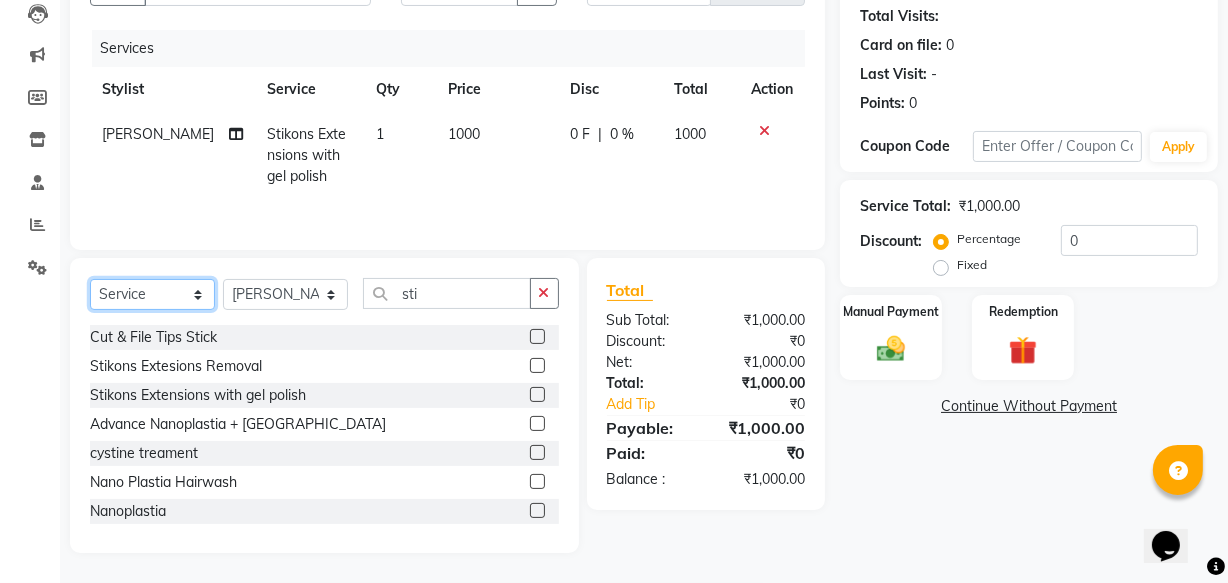 select on "membership" 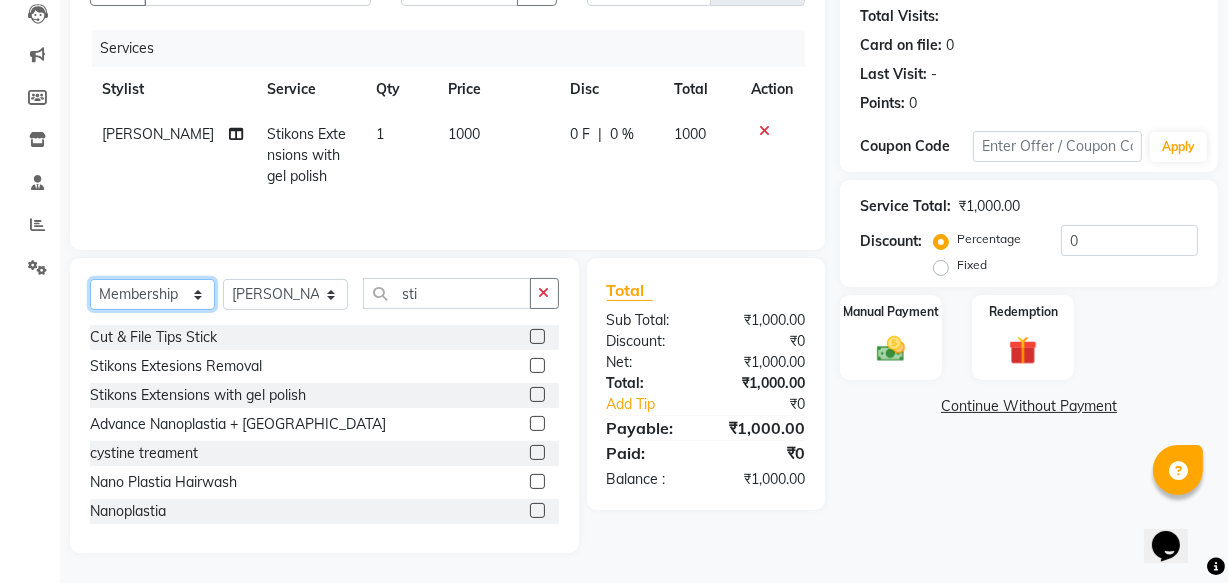 click on "Select  Service  Product  Membership  Package Voucher Prepaid Gift Card" 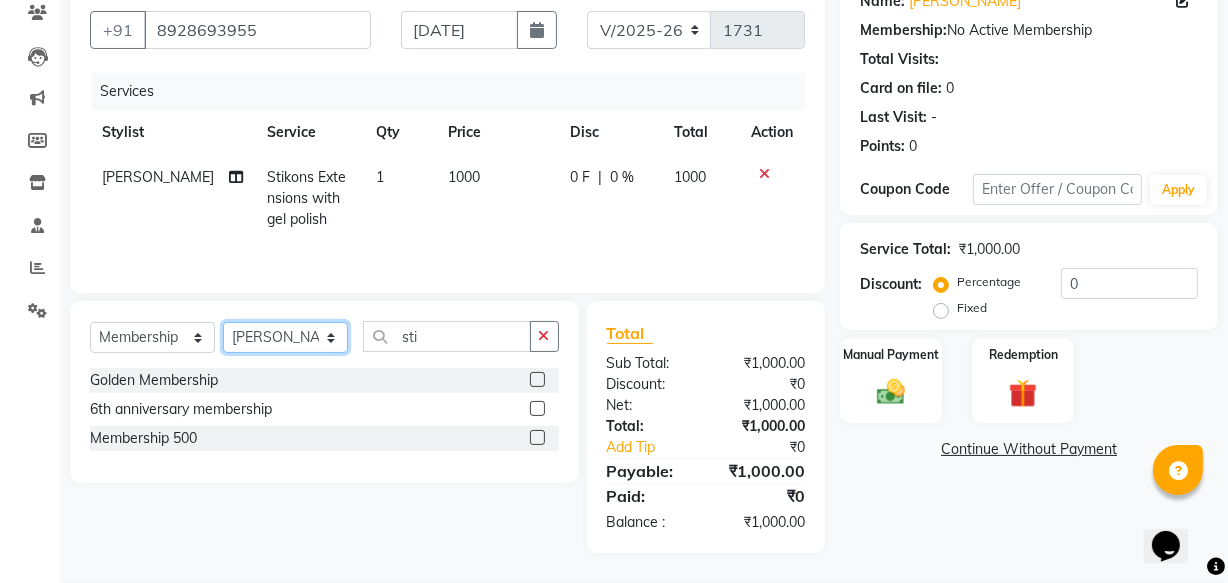 click on "Select Stylist [PERSON_NAME] [PERSON_NAME] [PERSON_NAME] Manager [PERSON_NAME]  priya mangr [PERSON_NAME]  [PERSON_NAME]" 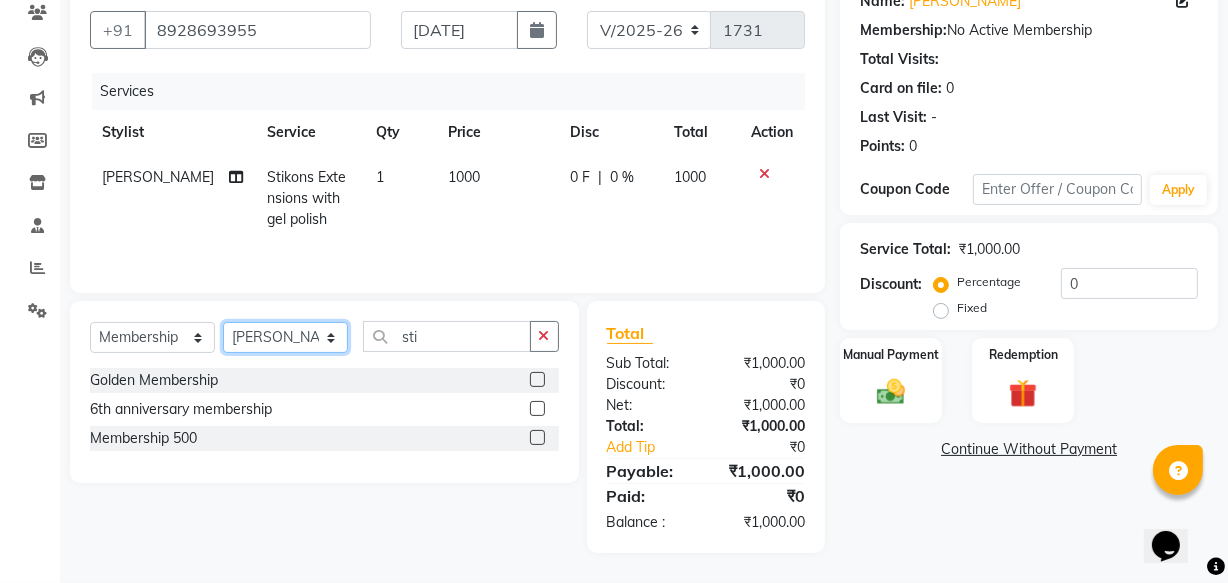 select on "86138" 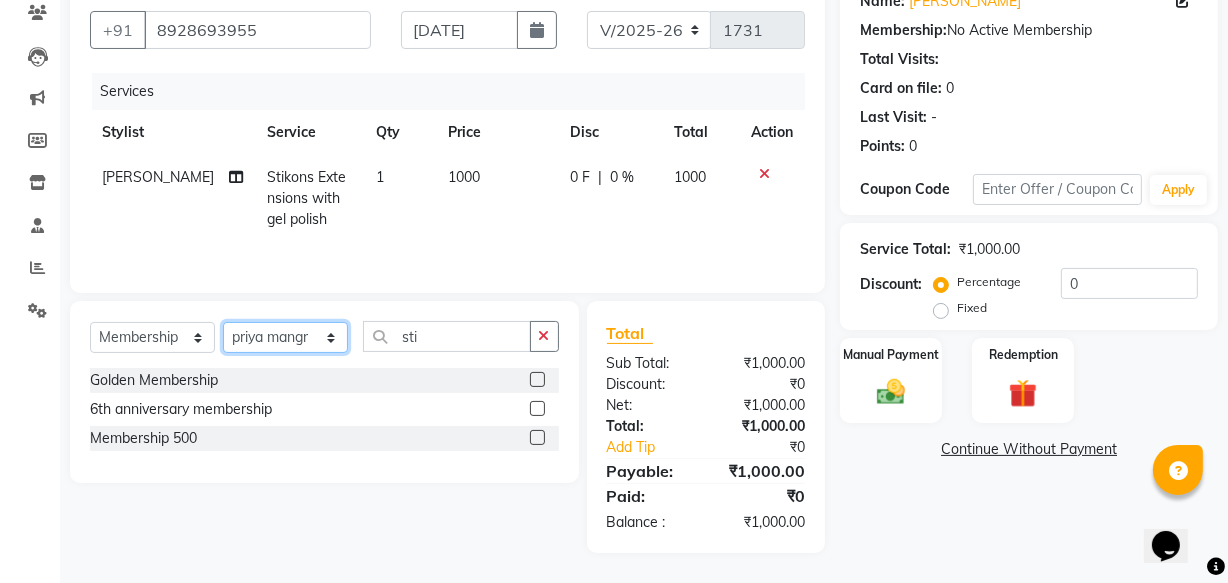 click on "Select Stylist [PERSON_NAME] [PERSON_NAME] [PERSON_NAME] Manager [PERSON_NAME]  priya mangr [PERSON_NAME]  [PERSON_NAME]" 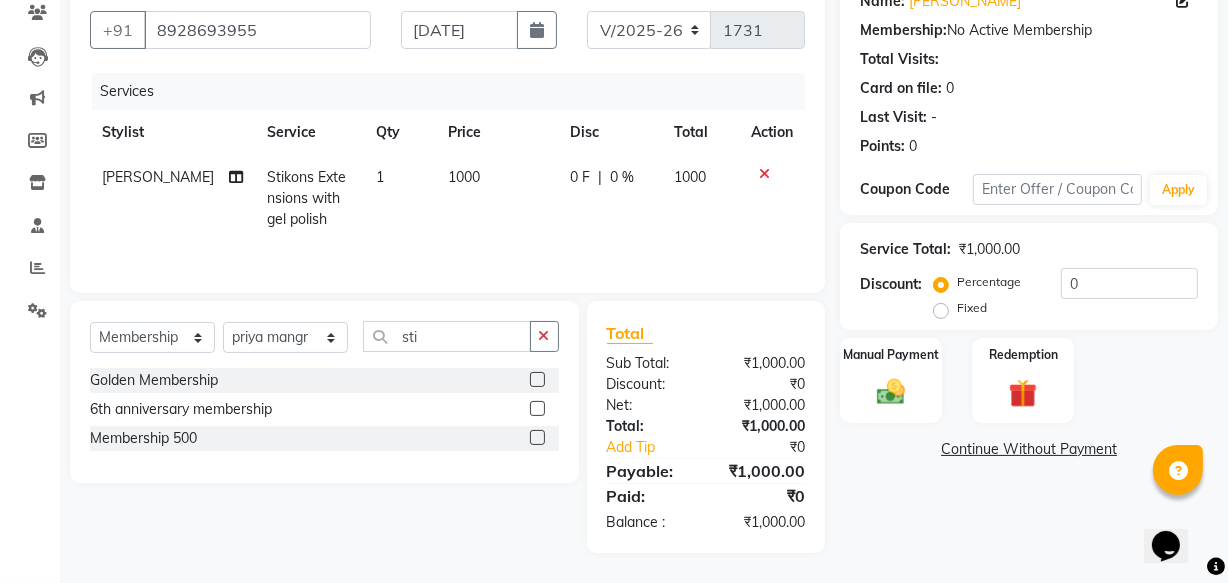 click 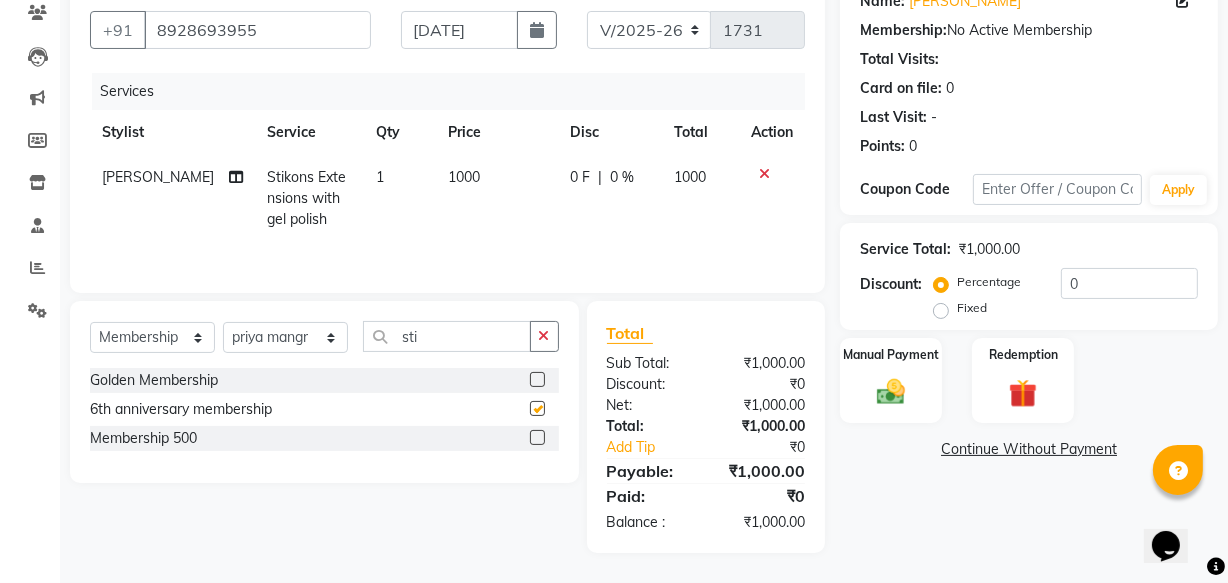 select on "select" 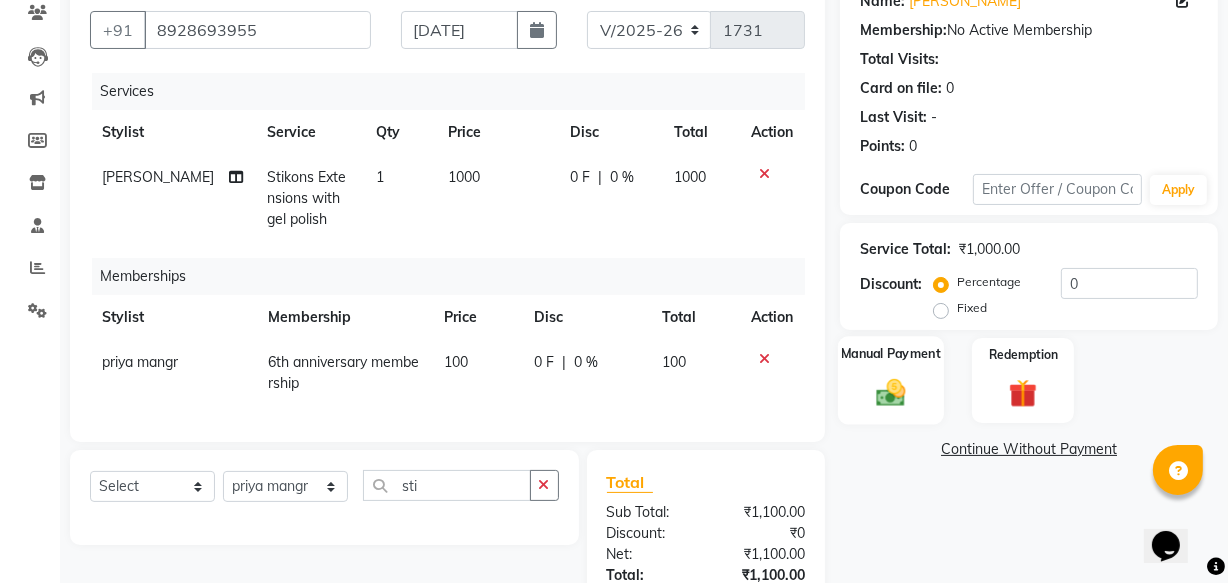 click on "Manual Payment" 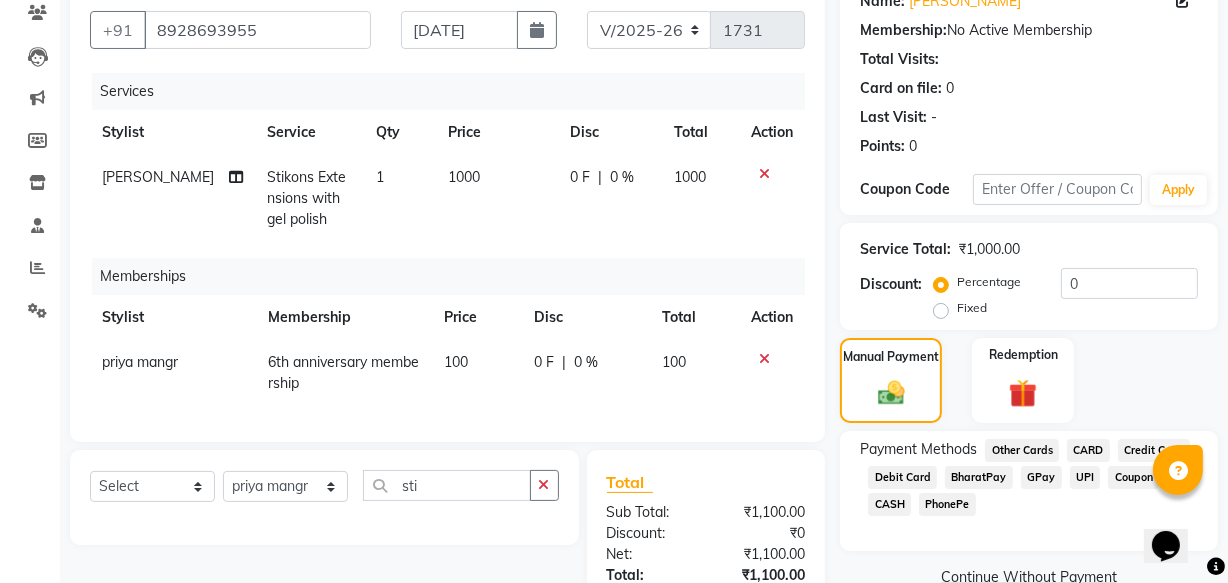 click on "GPay" 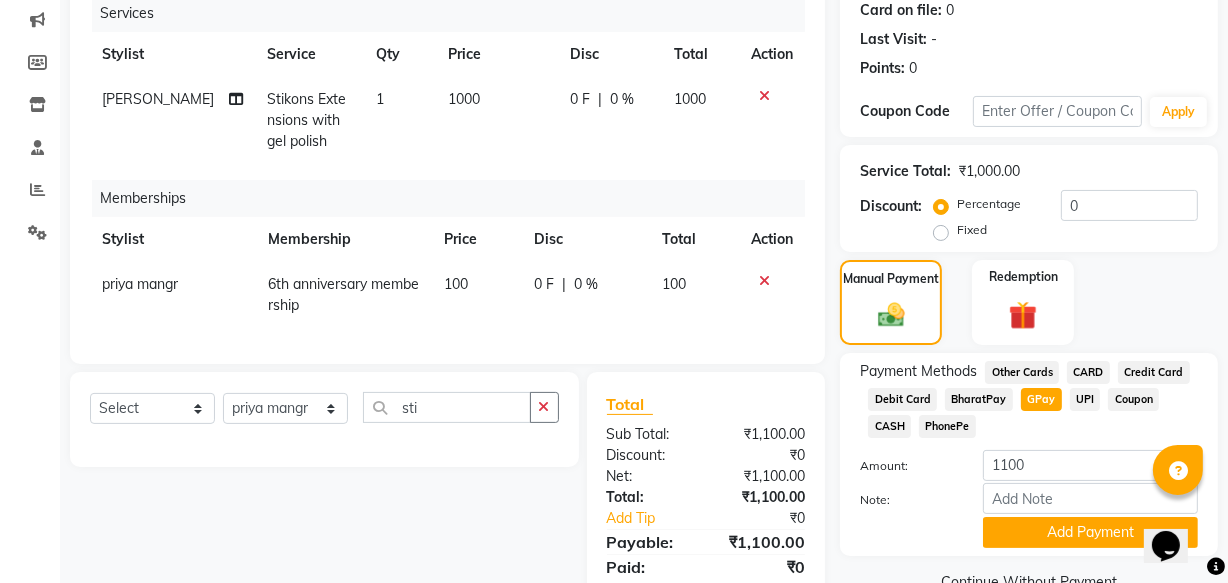 scroll, scrollTop: 338, scrollLeft: 0, axis: vertical 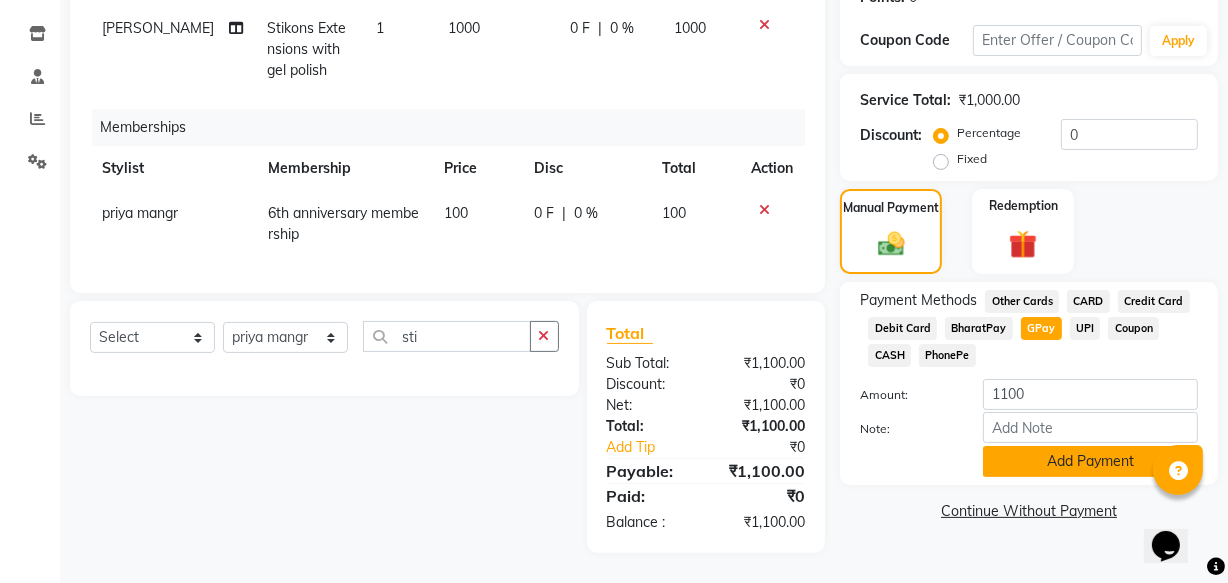 click on "Add Payment" 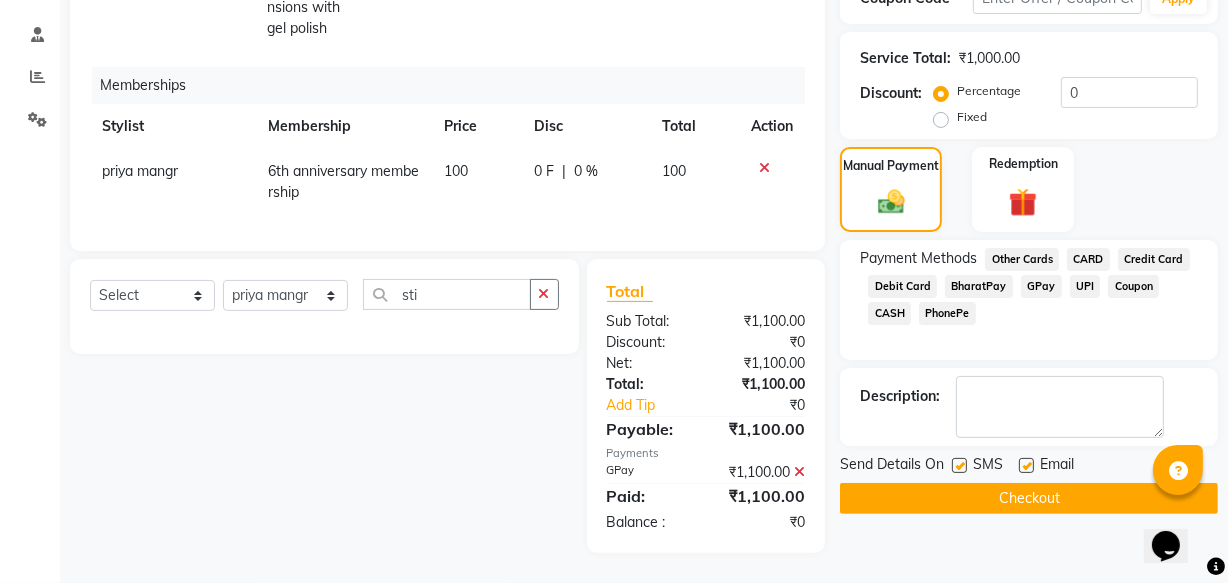 scroll, scrollTop: 380, scrollLeft: 0, axis: vertical 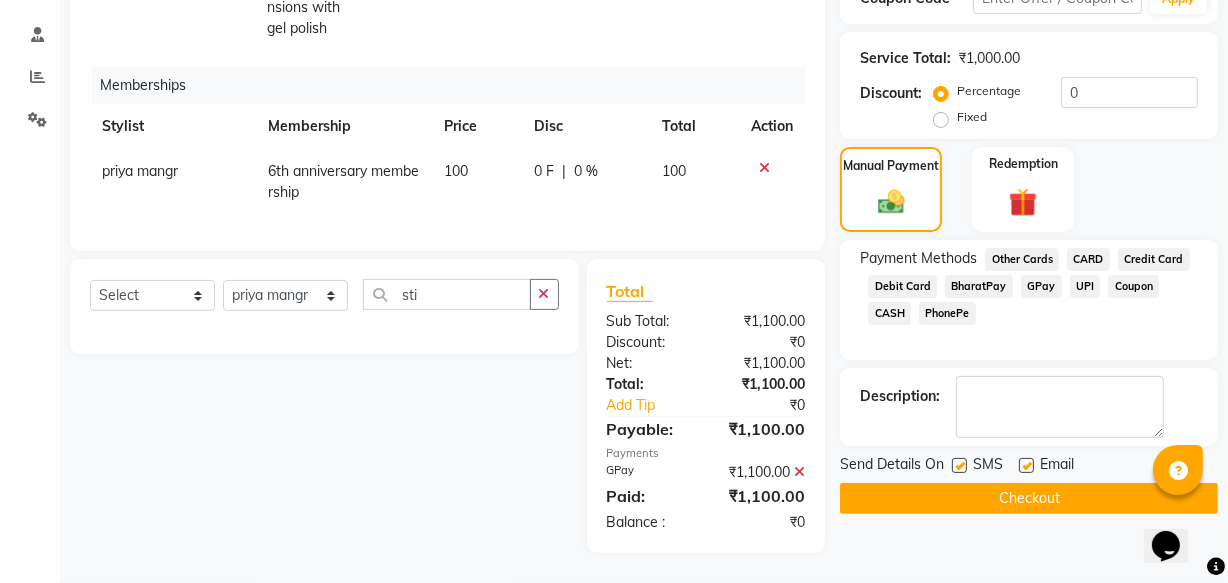 click on "Checkout" 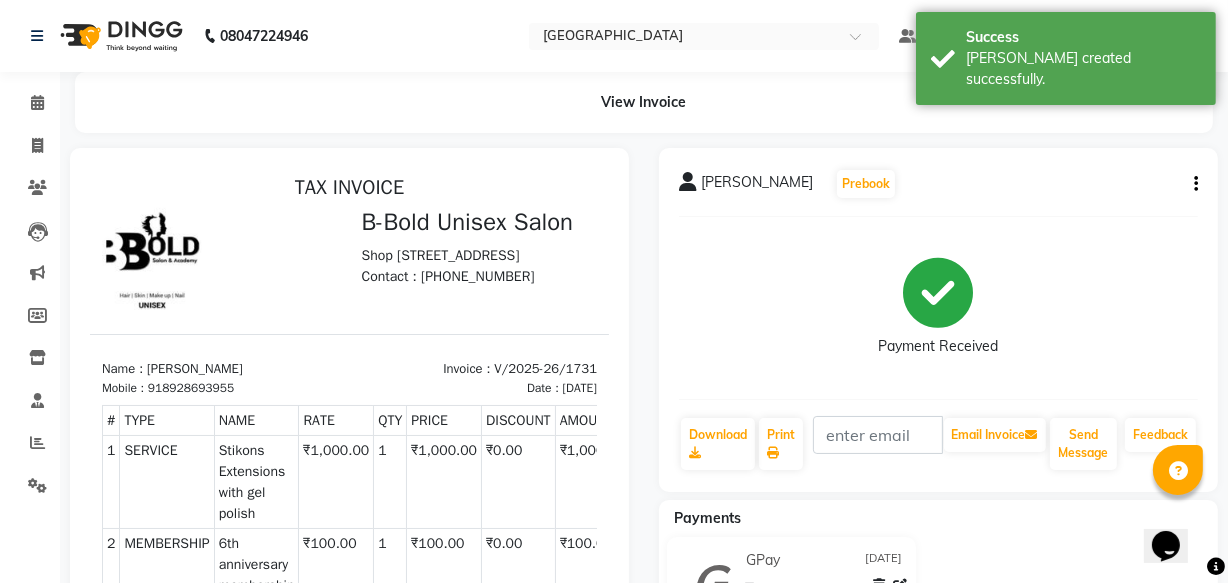scroll, scrollTop: 0, scrollLeft: 0, axis: both 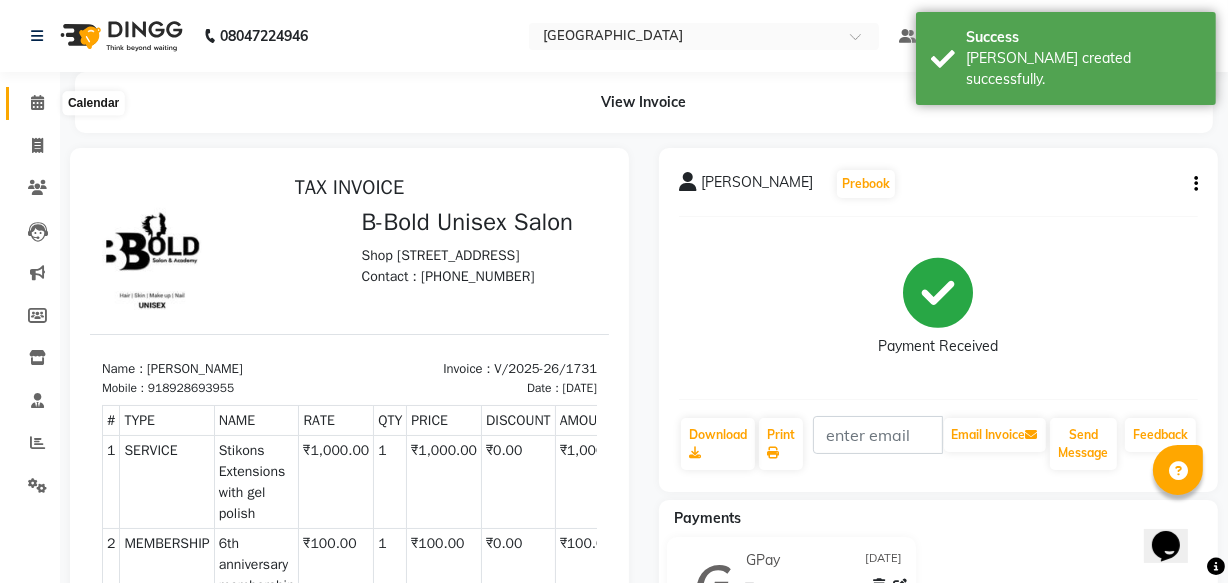 click 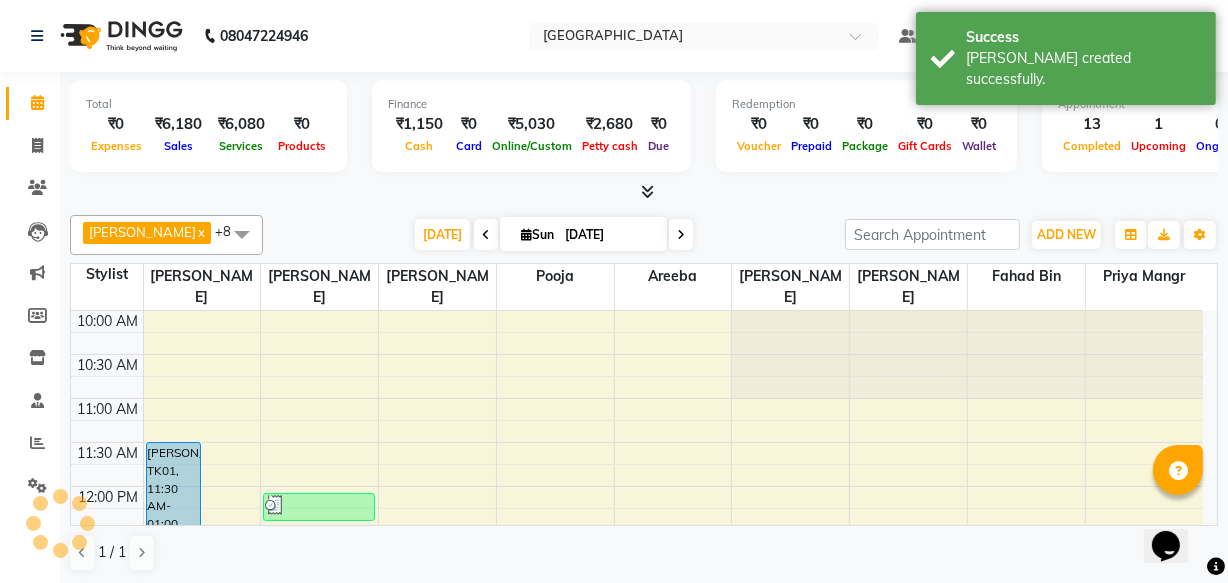 scroll, scrollTop: 0, scrollLeft: 0, axis: both 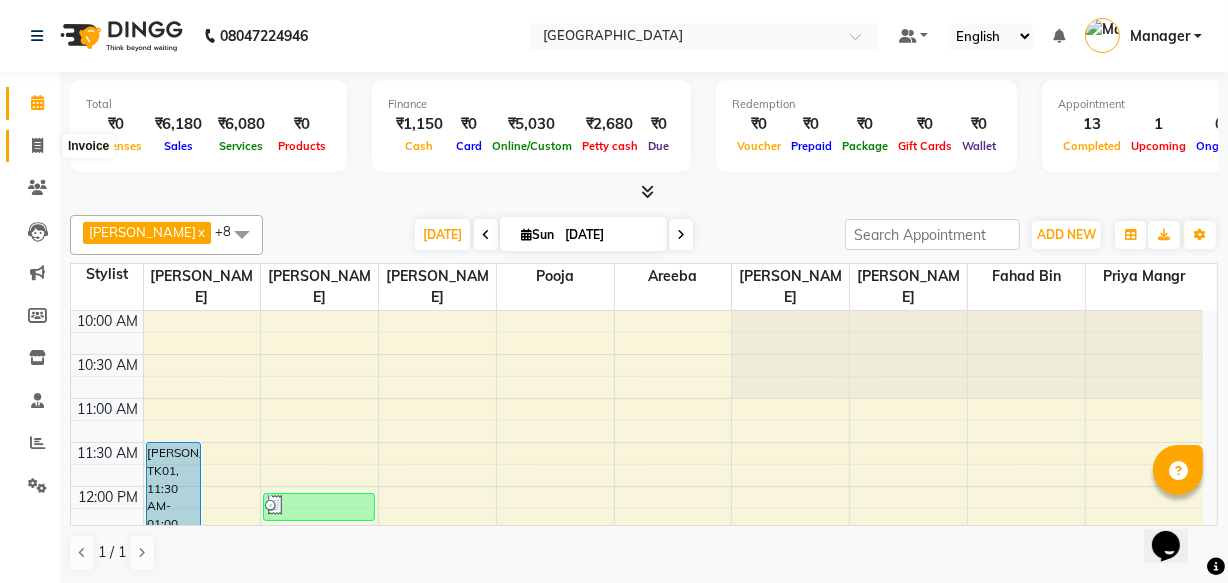 click 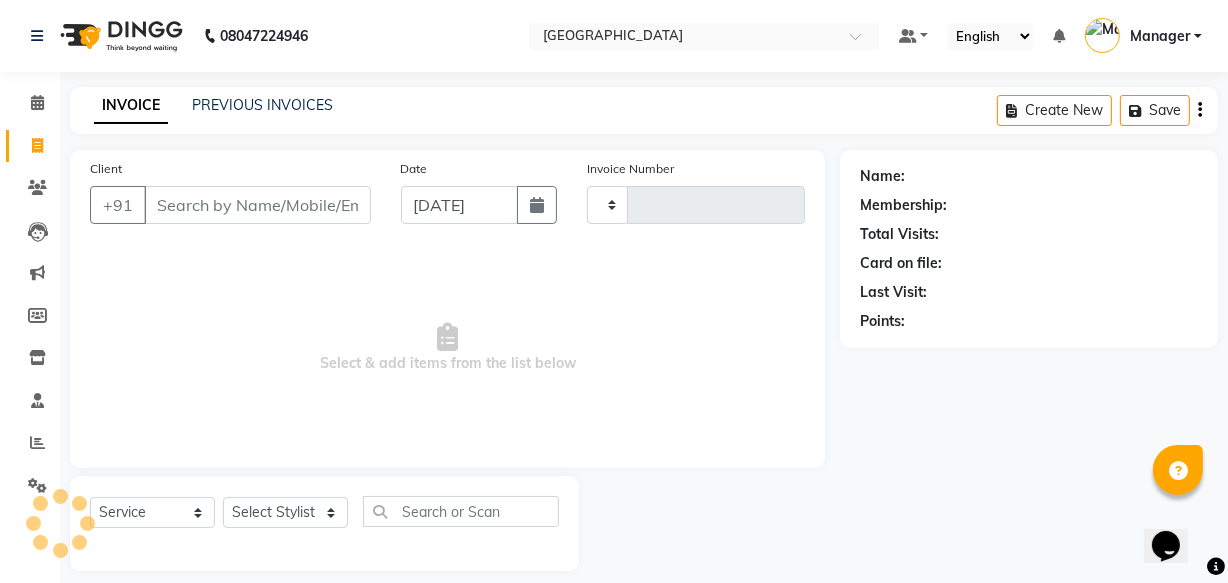 type on "1732" 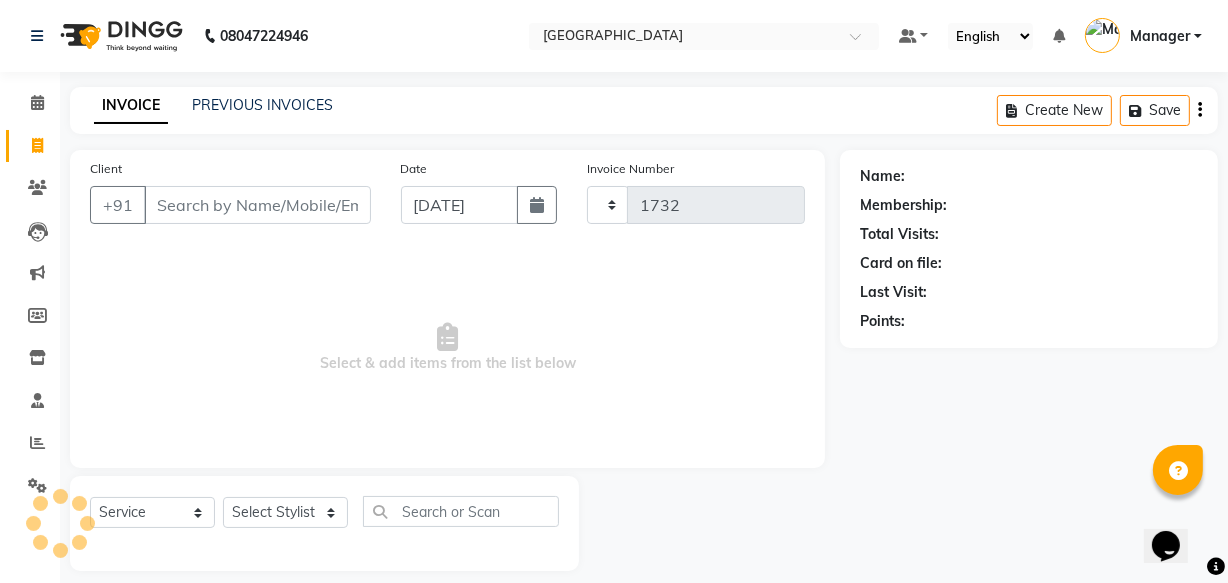 select on "7353" 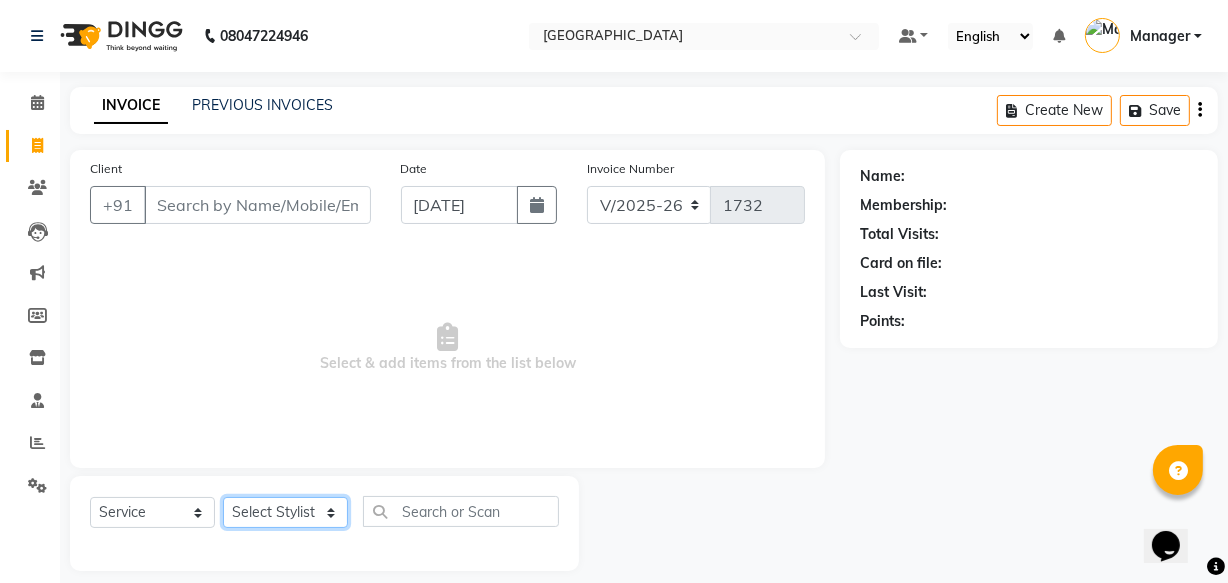 click on "Select Stylist [PERSON_NAME] [PERSON_NAME] [PERSON_NAME] Manager [PERSON_NAME]  priya mangr [PERSON_NAME]  [PERSON_NAME]" 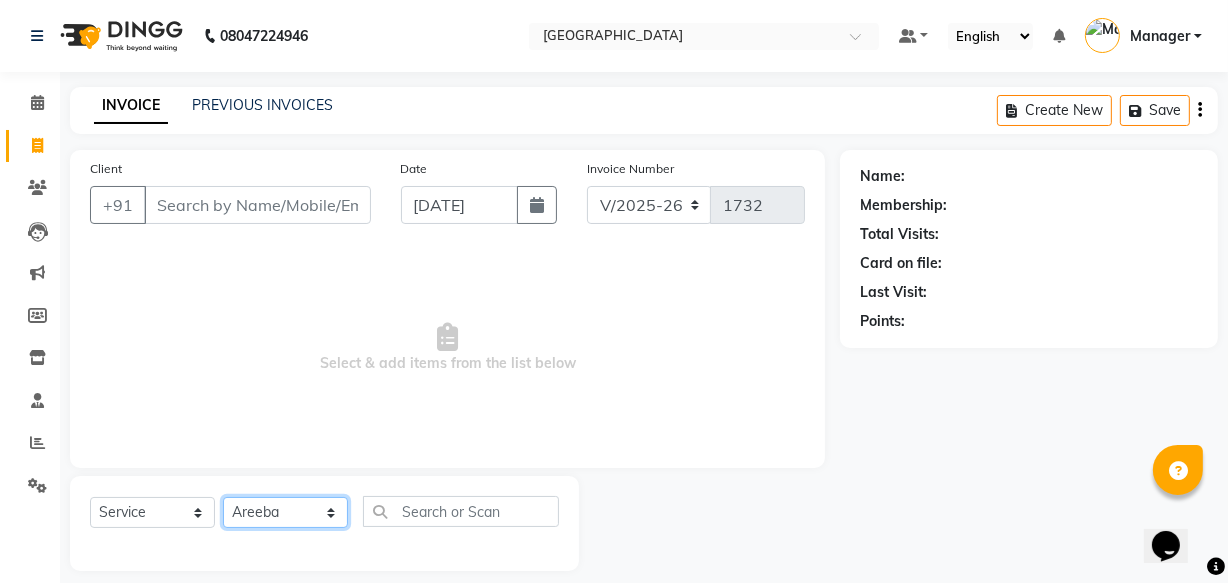 click on "Select Stylist [PERSON_NAME] [PERSON_NAME] [PERSON_NAME] Manager [PERSON_NAME]  priya mangr [PERSON_NAME]  [PERSON_NAME]" 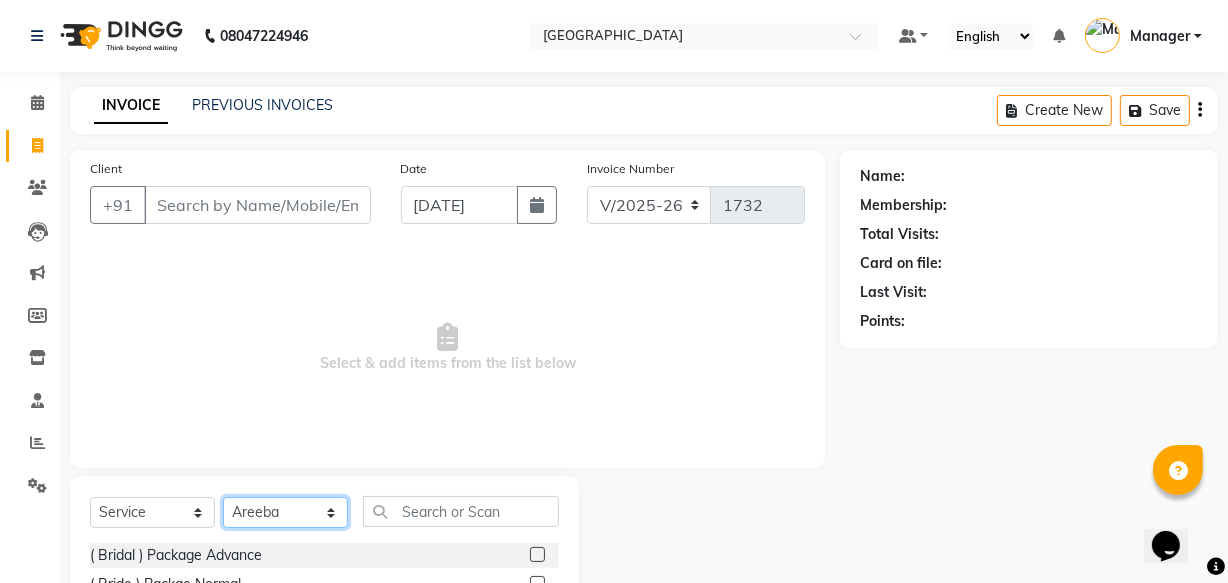 click on "Select Stylist [PERSON_NAME] [PERSON_NAME] [PERSON_NAME] Manager [PERSON_NAME]  priya mangr [PERSON_NAME]  [PERSON_NAME]" 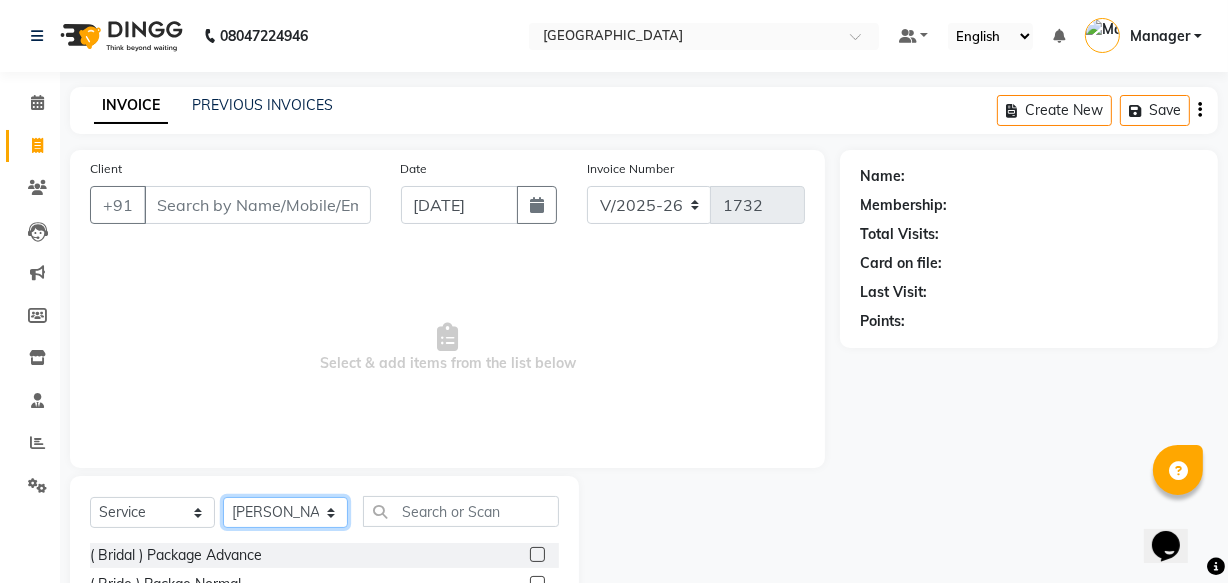 click on "Select Stylist [PERSON_NAME] [PERSON_NAME] [PERSON_NAME] Manager [PERSON_NAME]  priya mangr [PERSON_NAME]  [PERSON_NAME]" 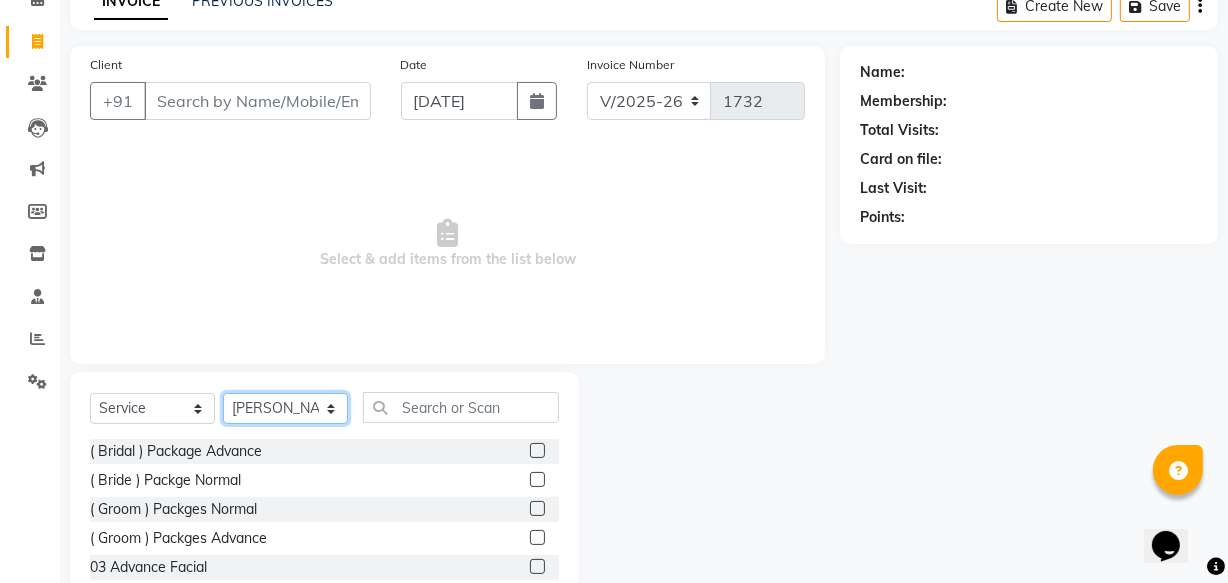 scroll, scrollTop: 219, scrollLeft: 0, axis: vertical 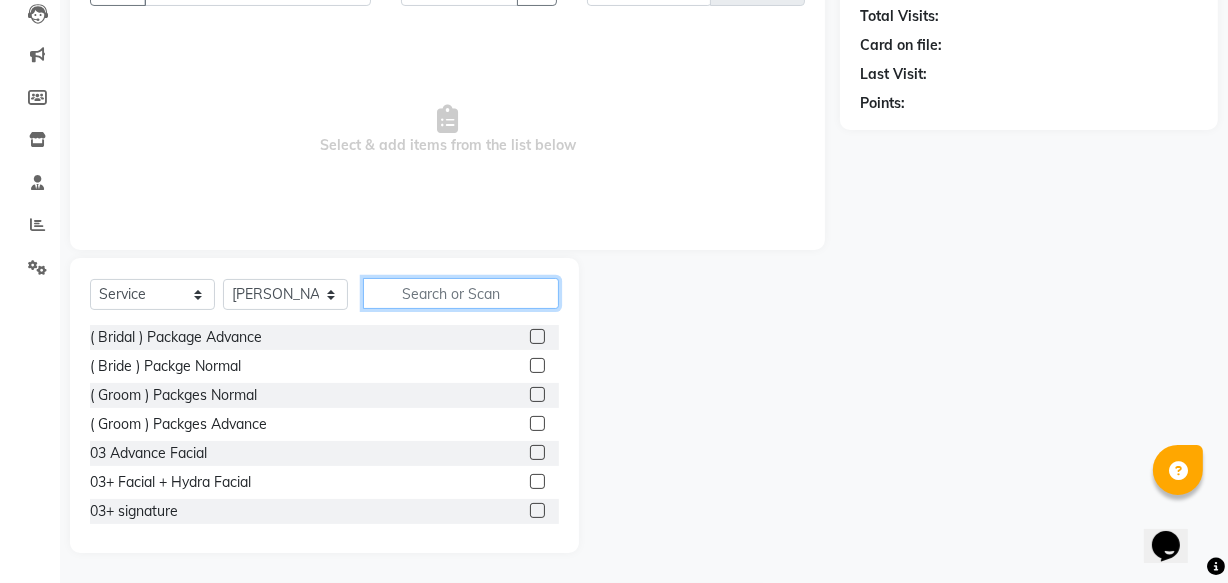 click 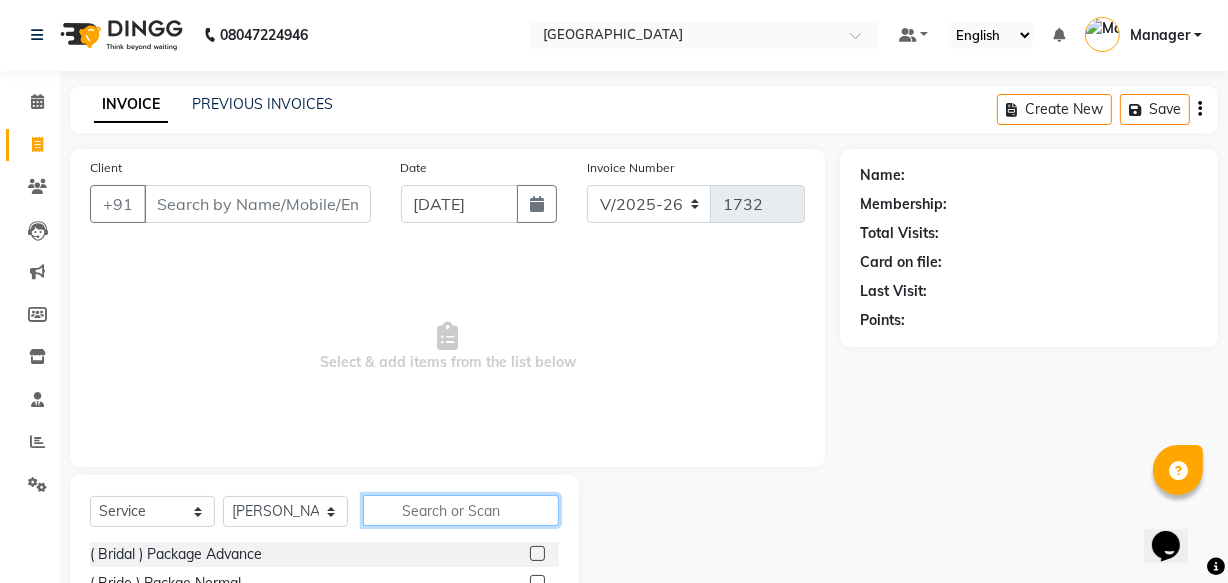 scroll, scrollTop: 0, scrollLeft: 0, axis: both 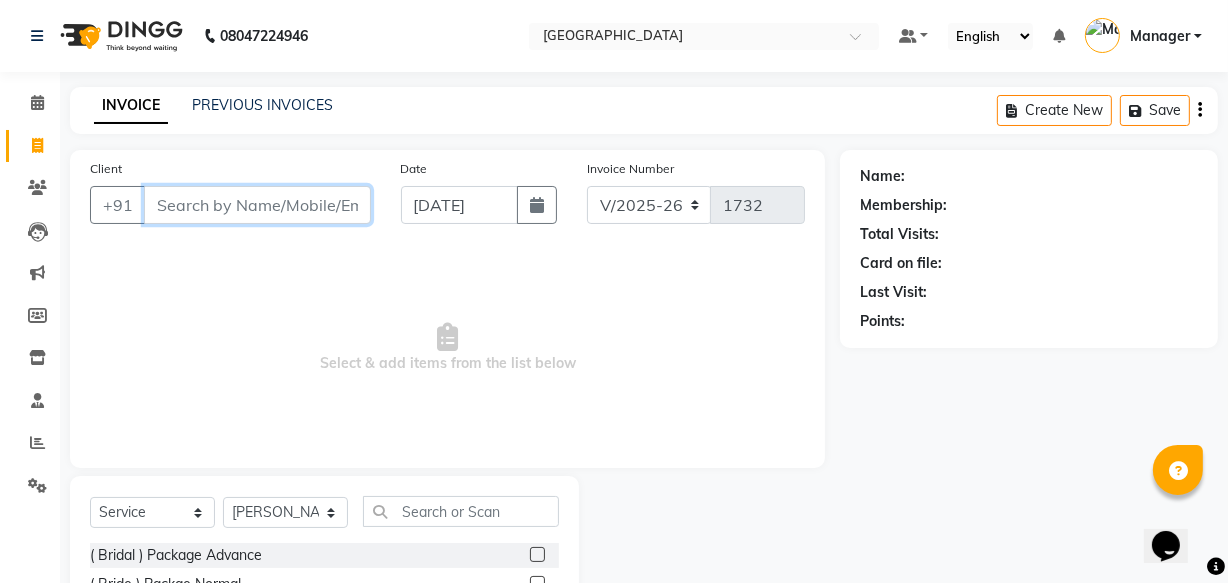 click on "Client" at bounding box center [257, 205] 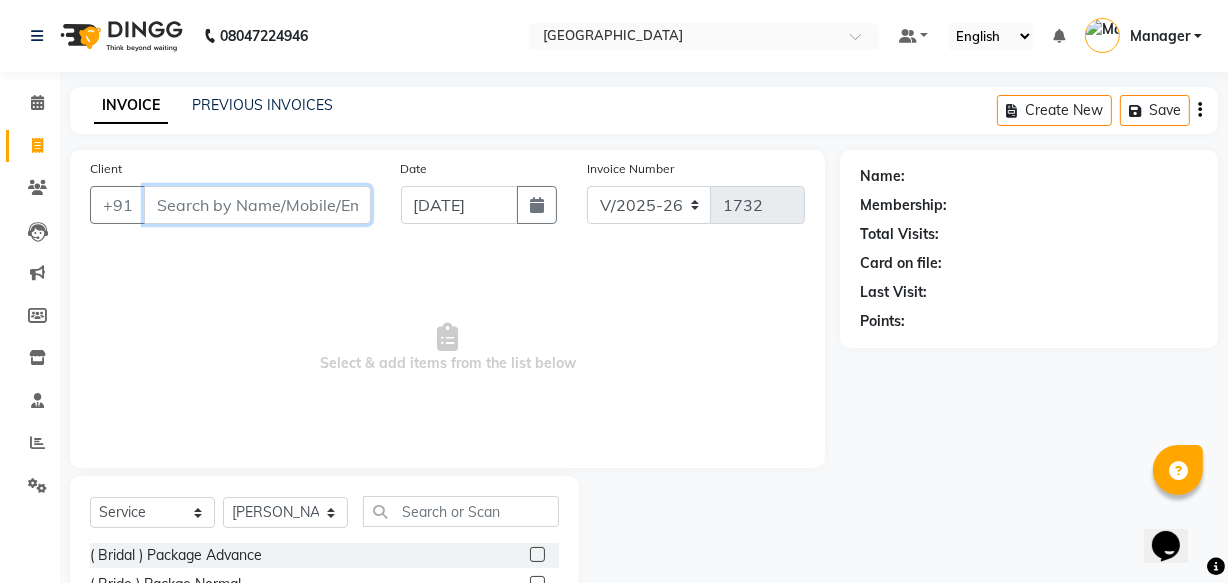 click on "Client" at bounding box center (257, 205) 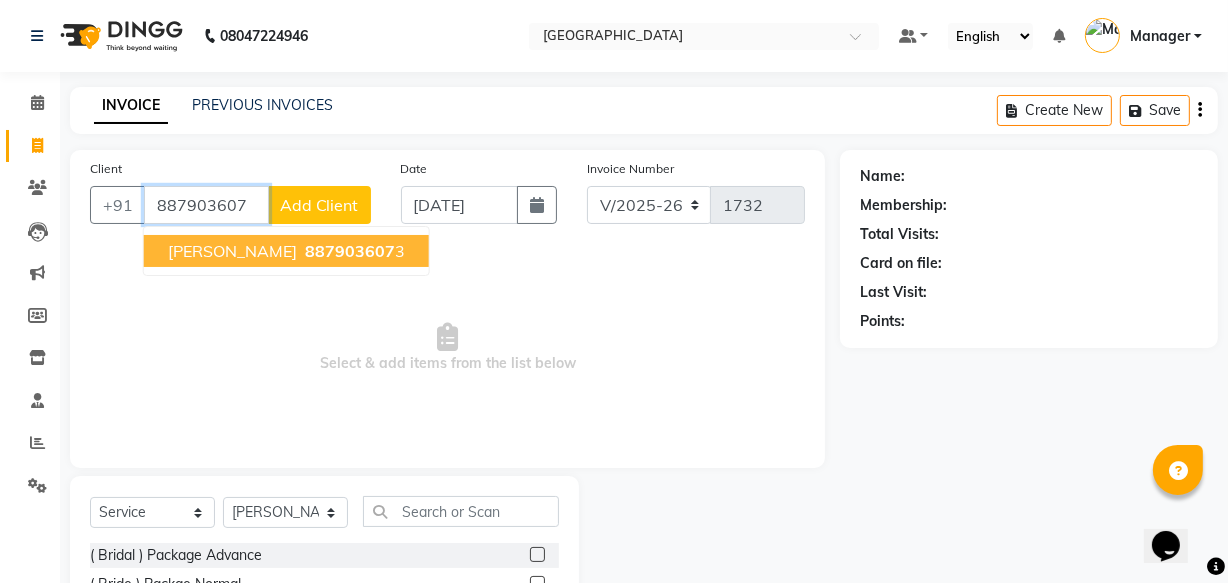 click on "887903607" at bounding box center (350, 251) 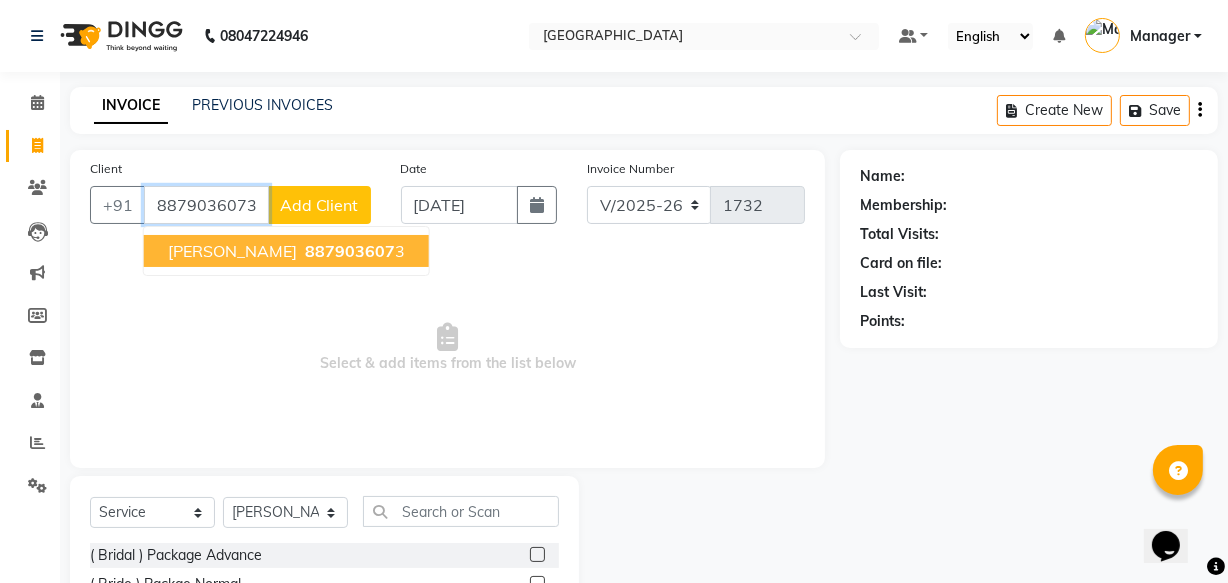 type on "8879036073" 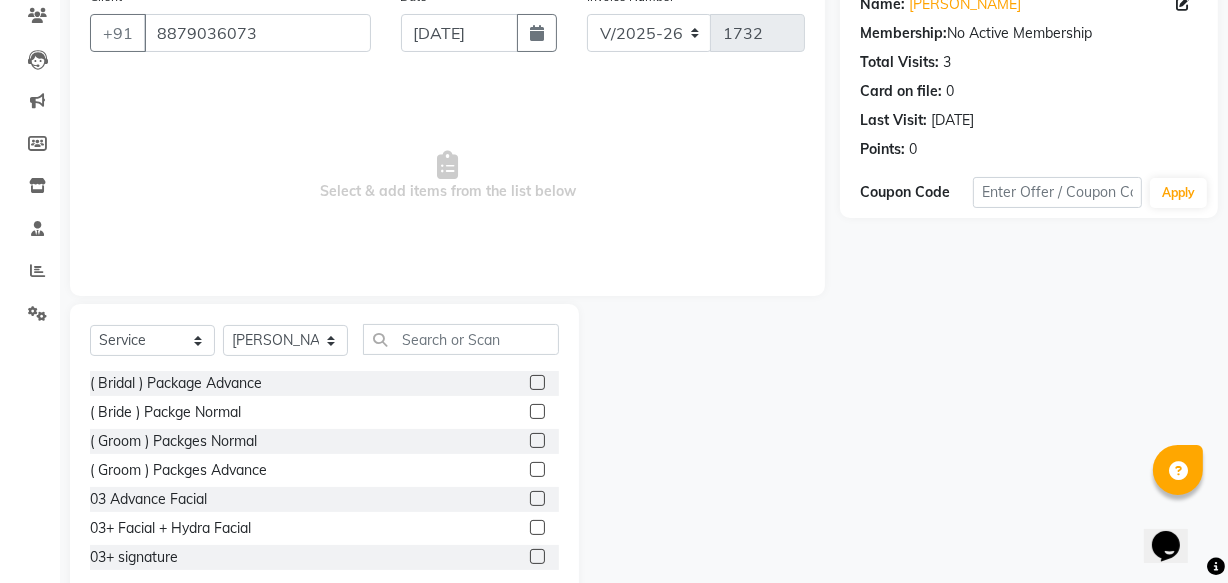 scroll, scrollTop: 186, scrollLeft: 0, axis: vertical 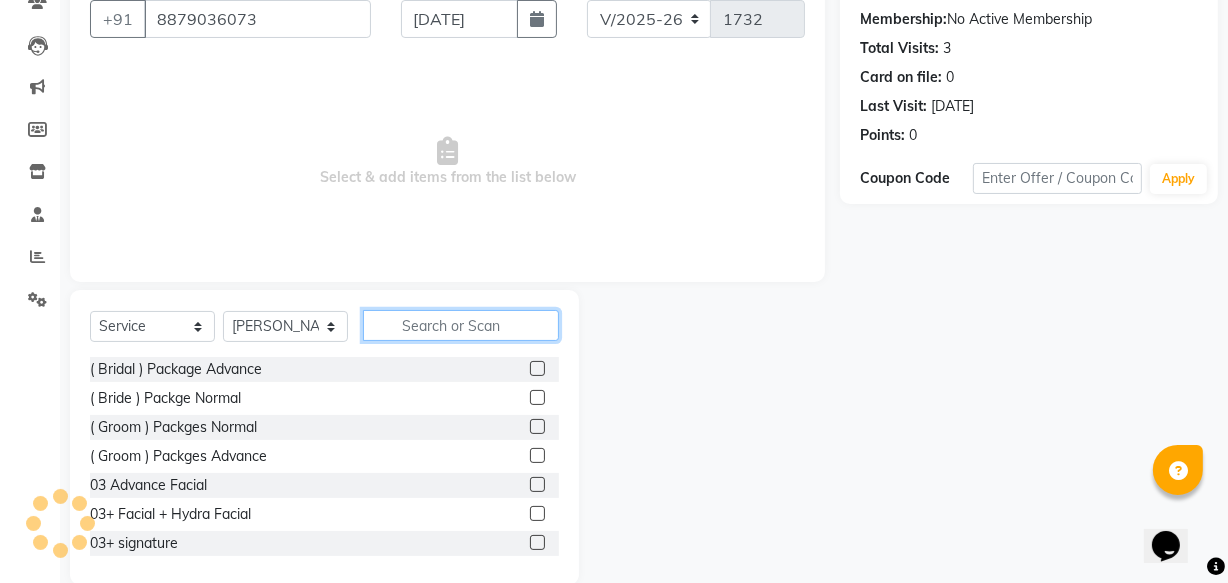 click 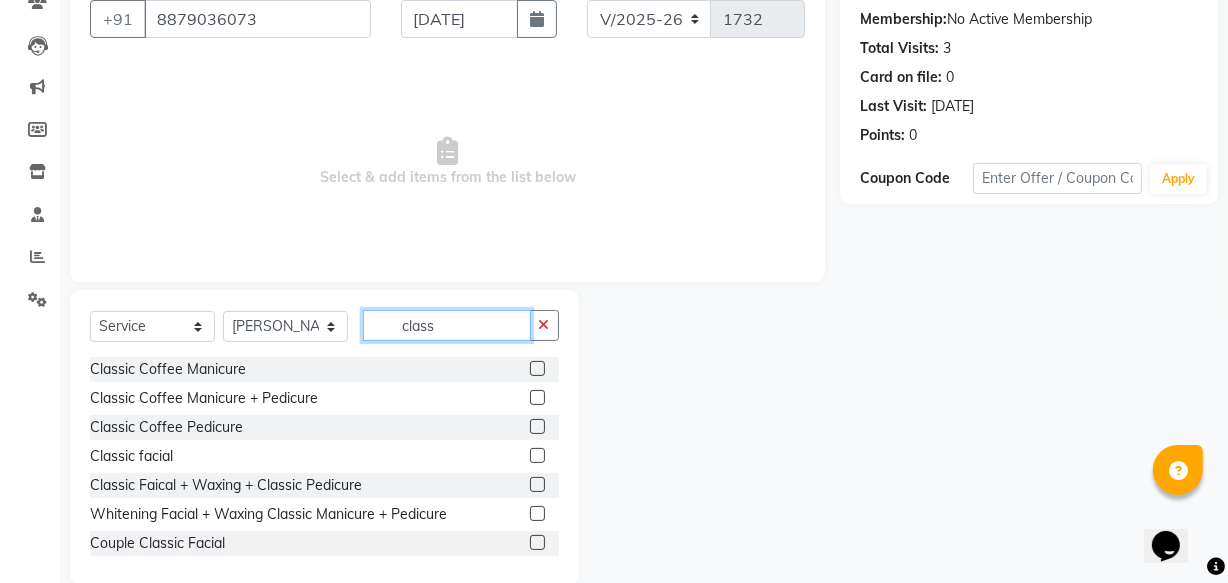 type on "class" 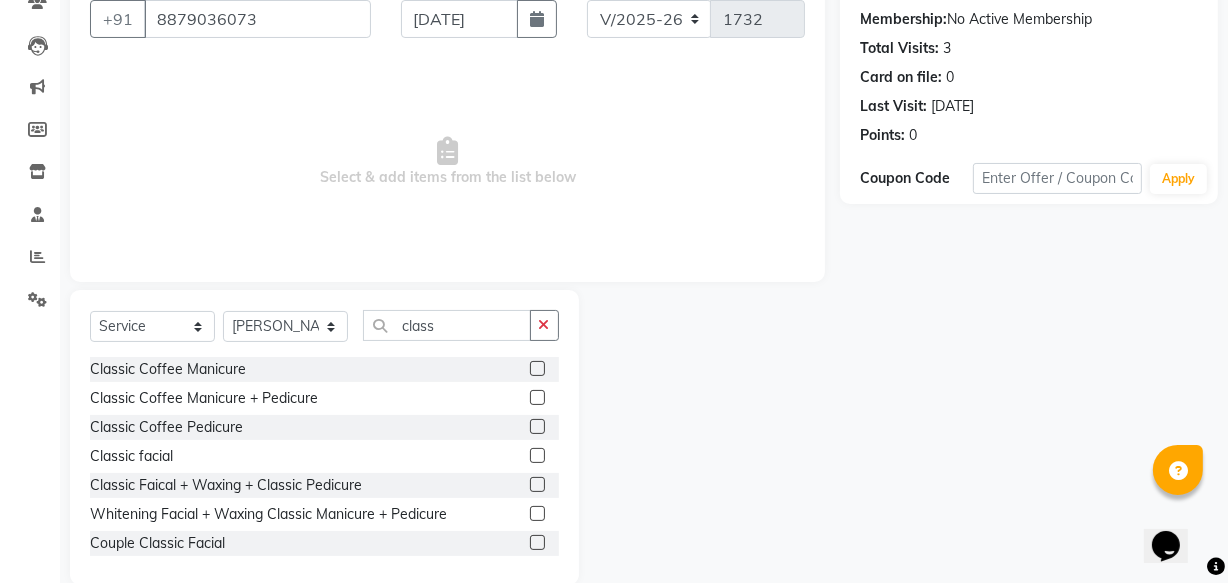 click 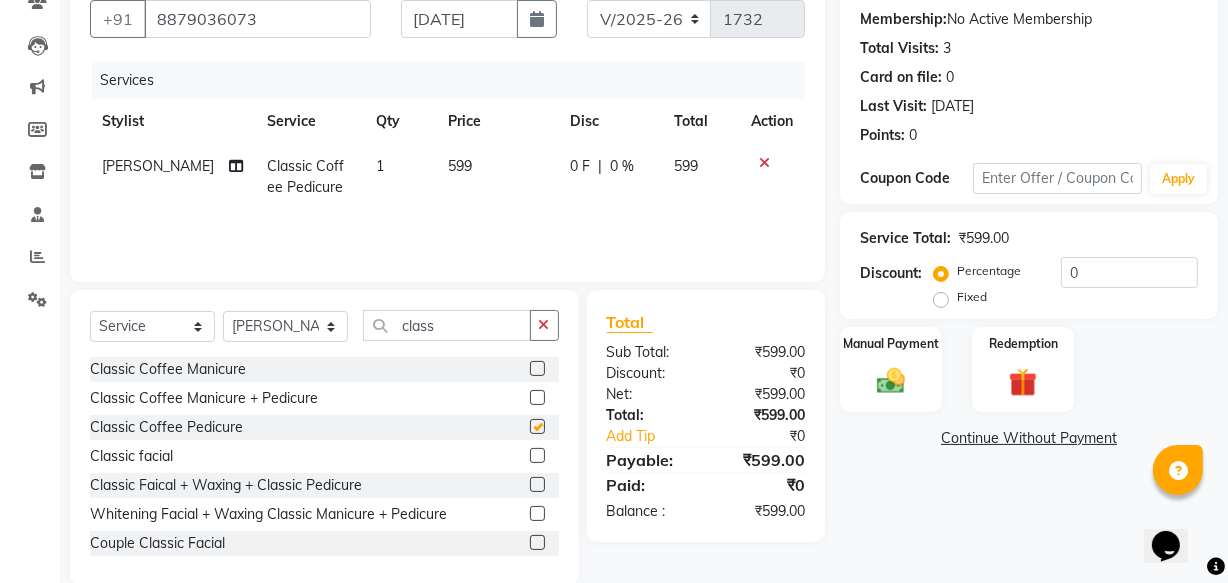 checkbox on "false" 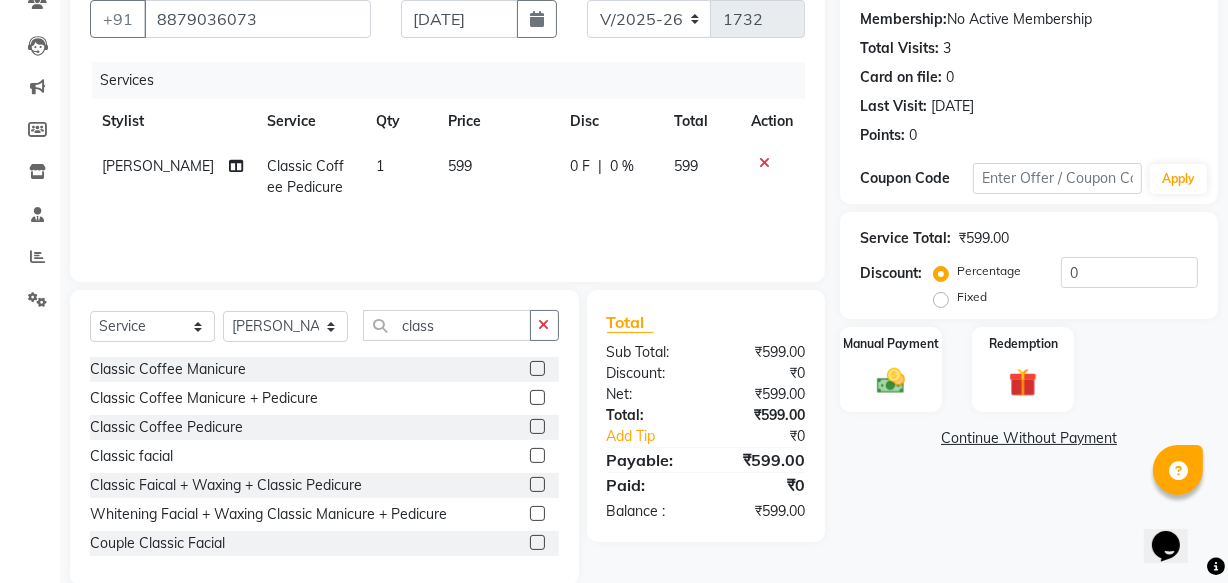 click on "599" 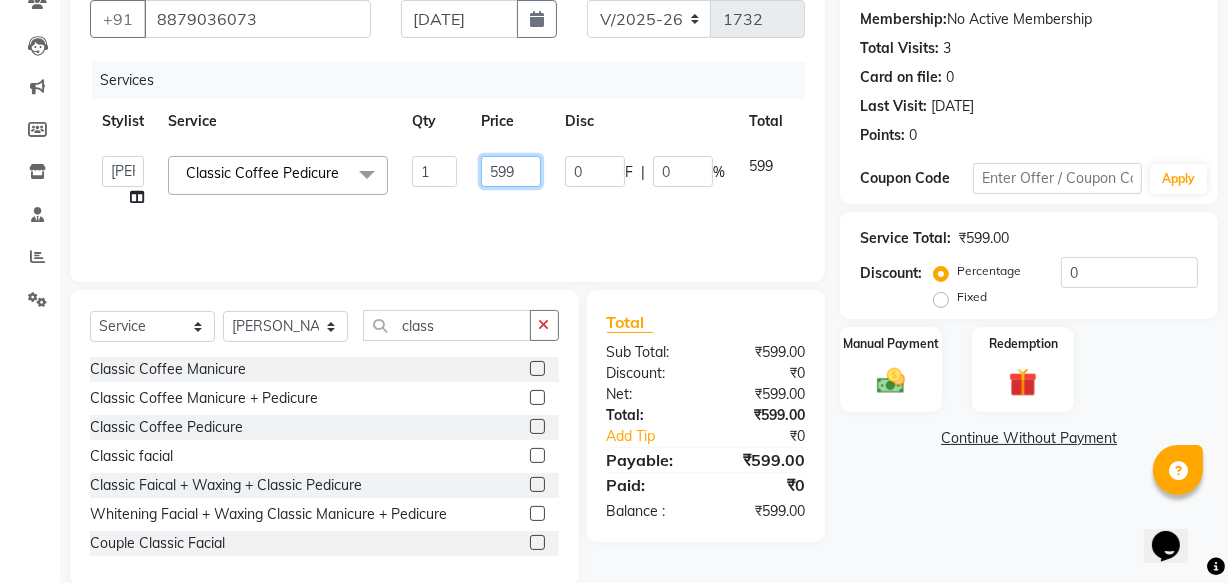 click on "599" 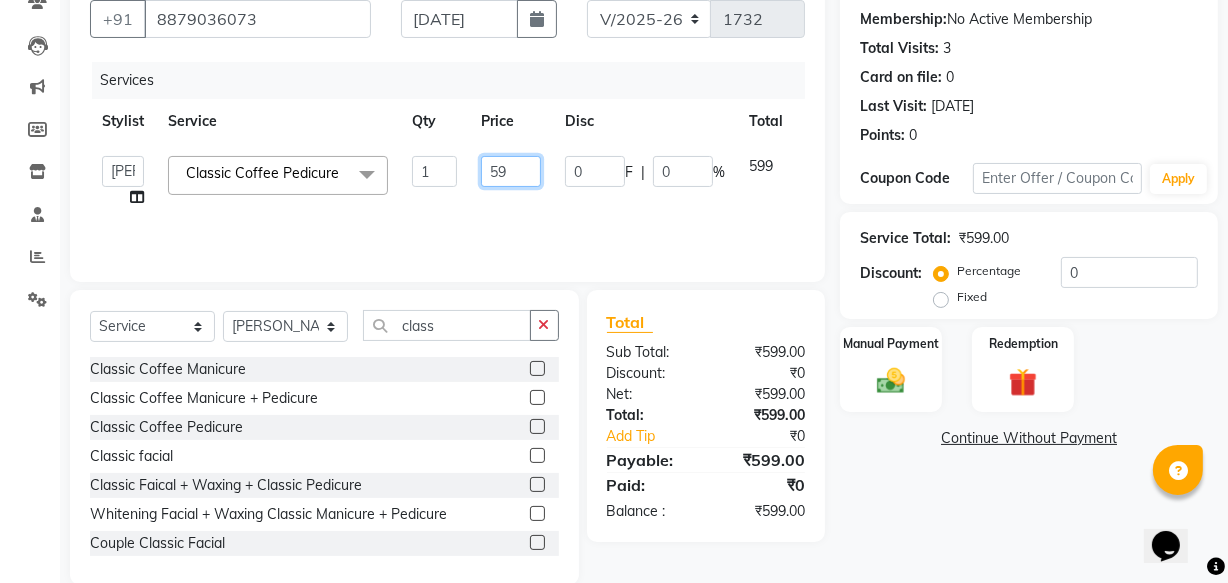 type on "5" 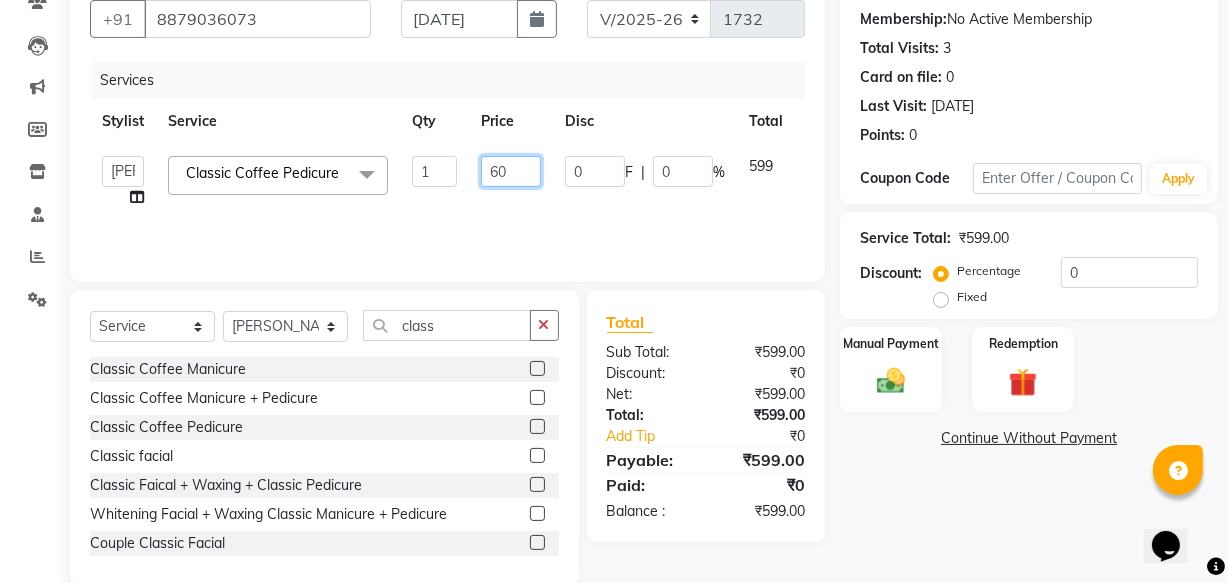 type on "600" 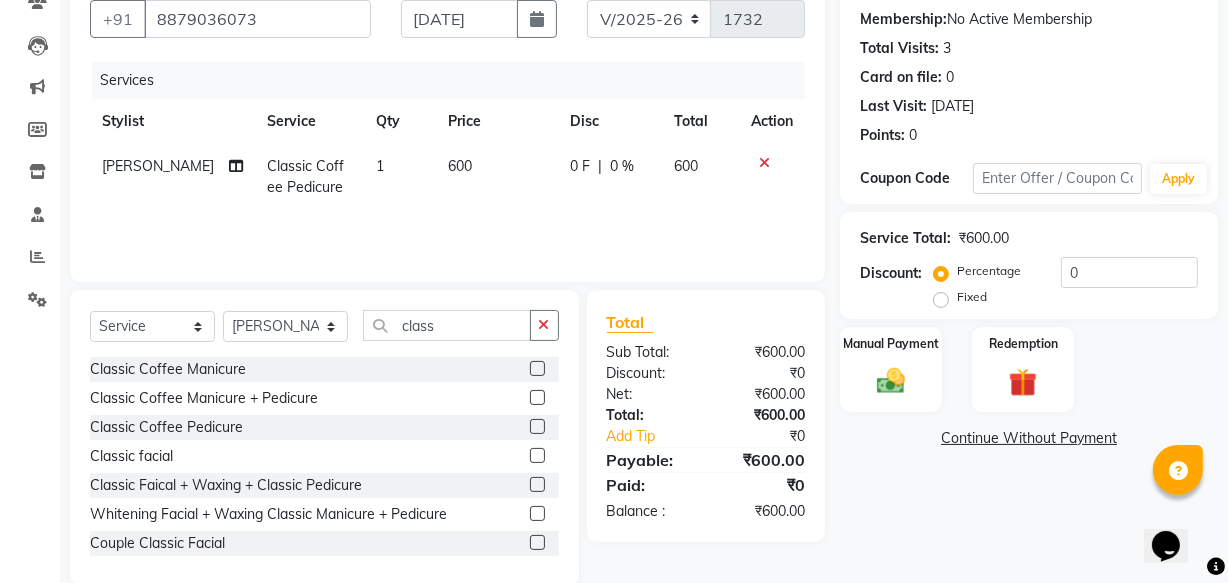 click on "600" 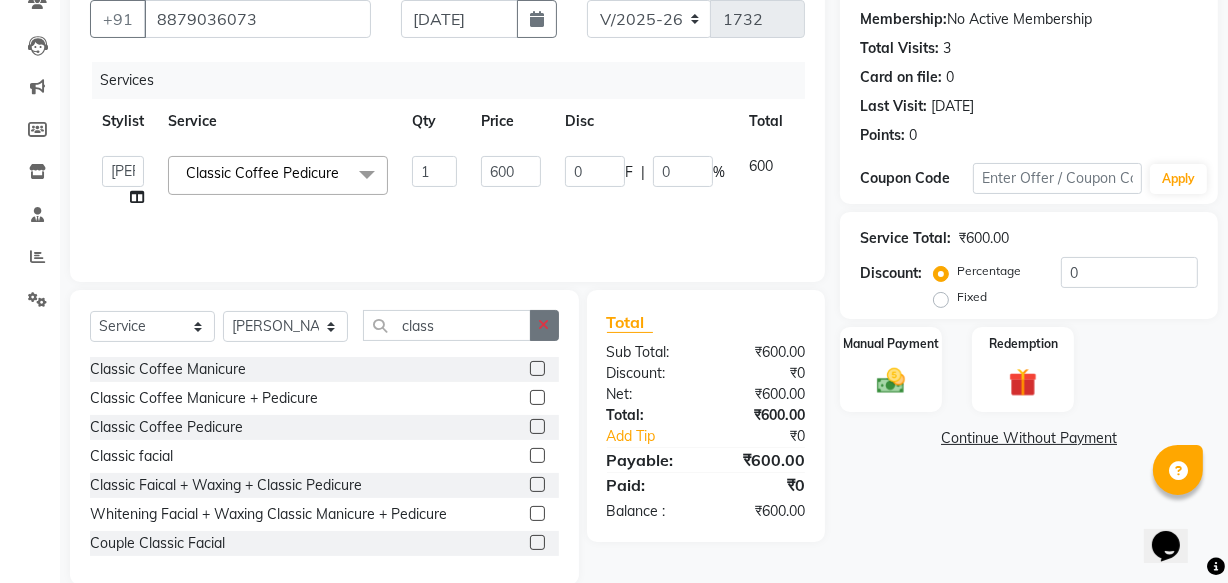click 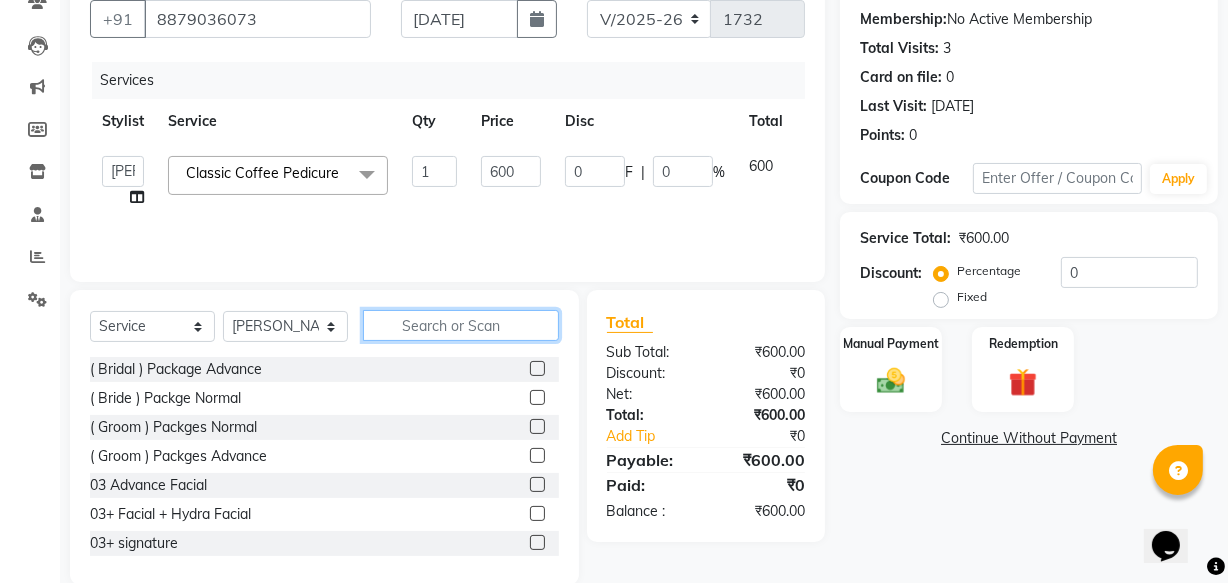 click 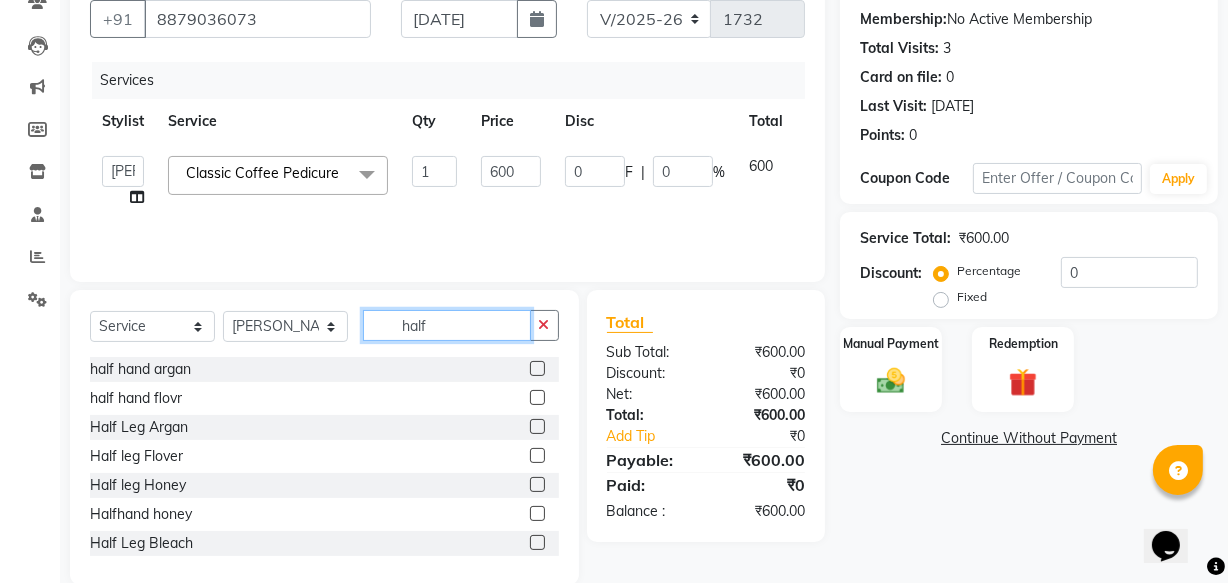 type on "half" 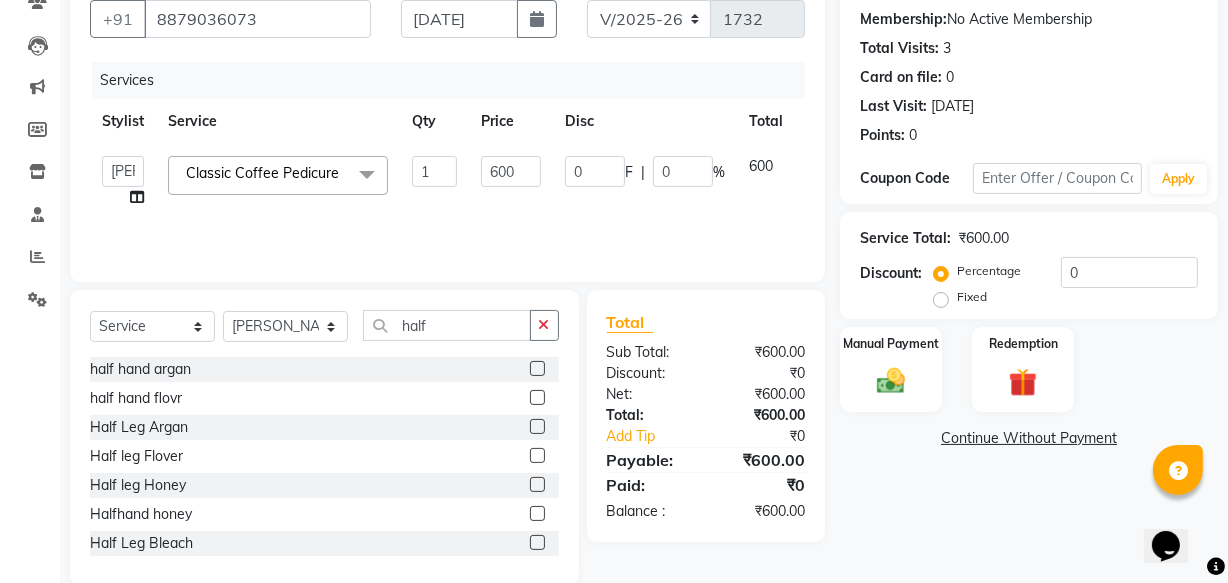 click 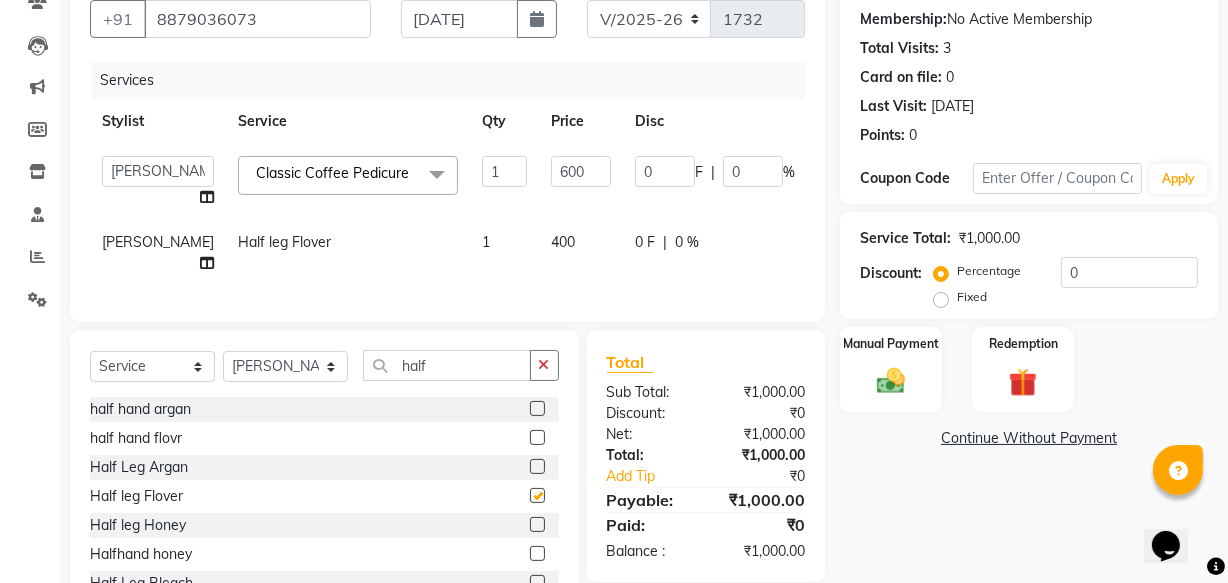 checkbox on "false" 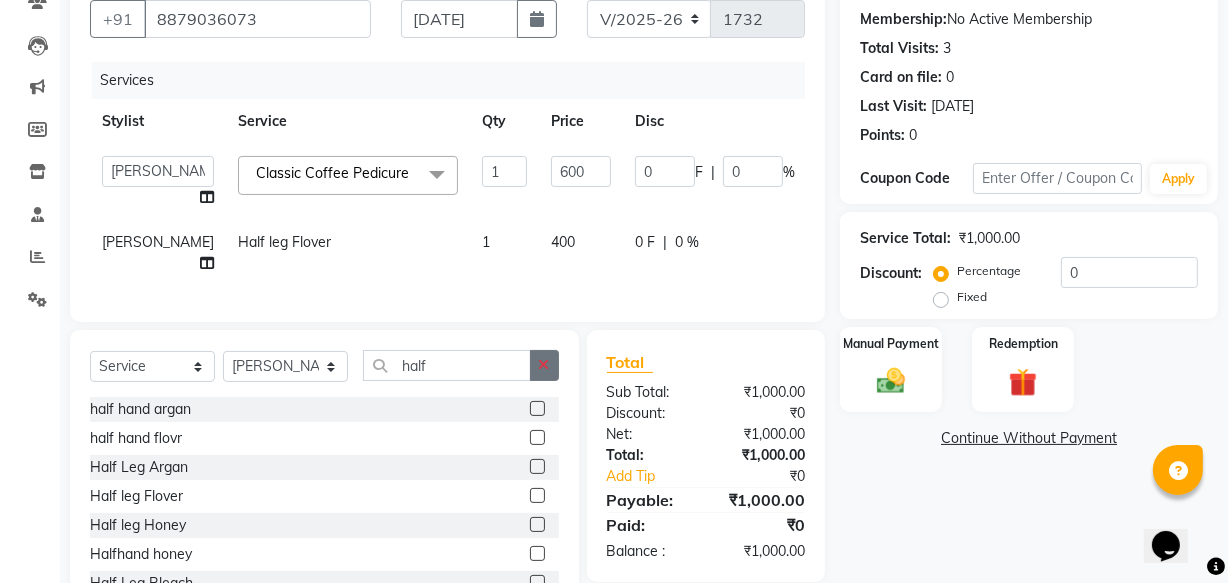 click 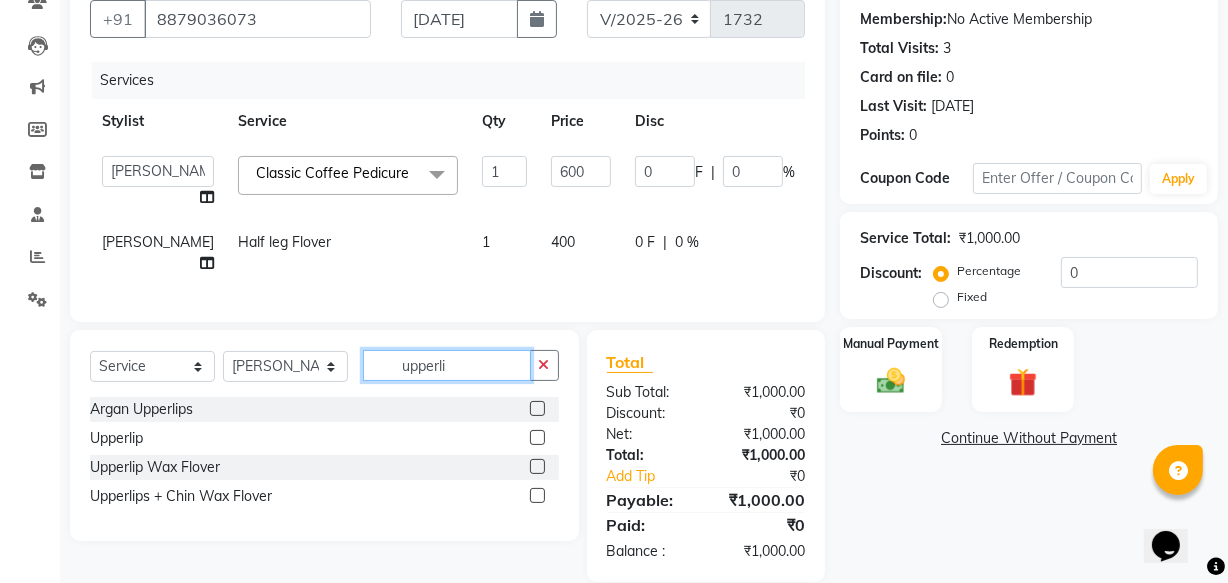 type on "upperli" 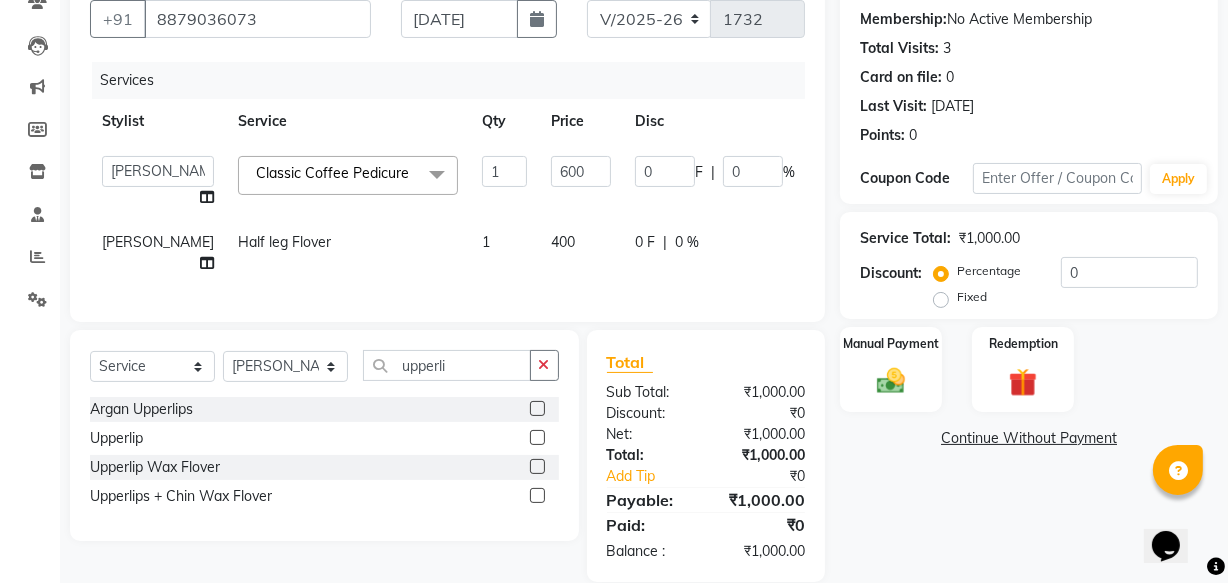 click 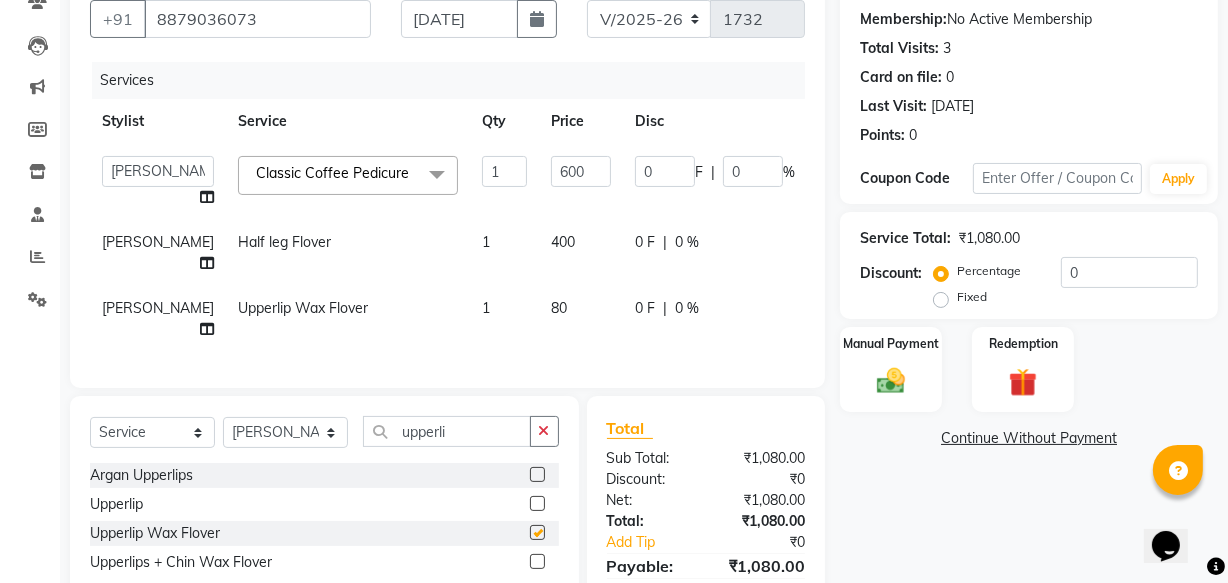 checkbox on "false" 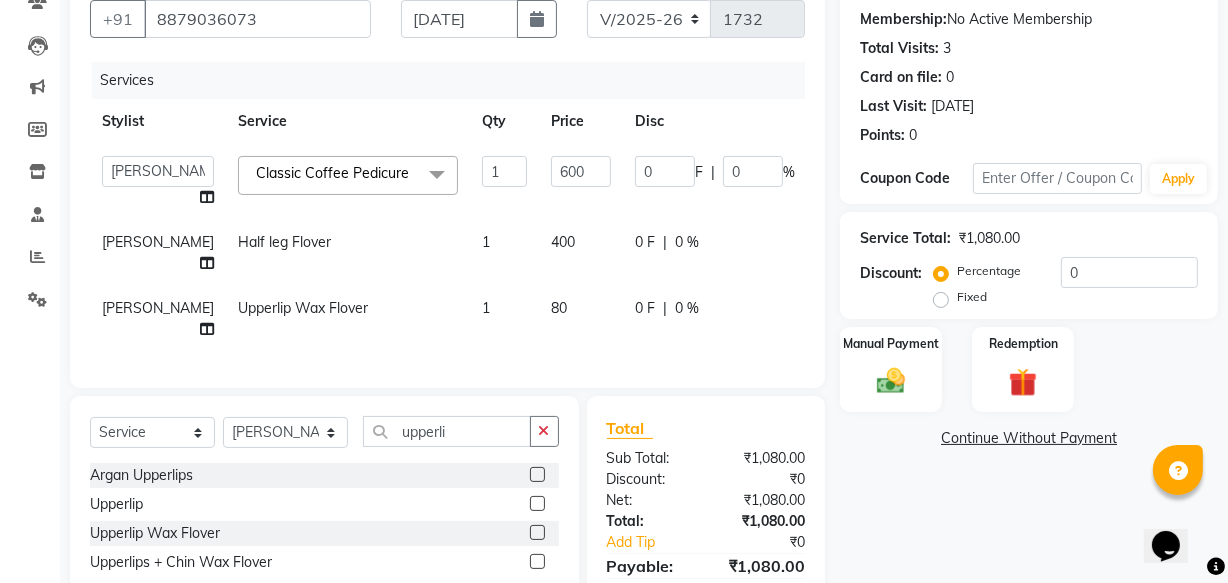 click on "80" 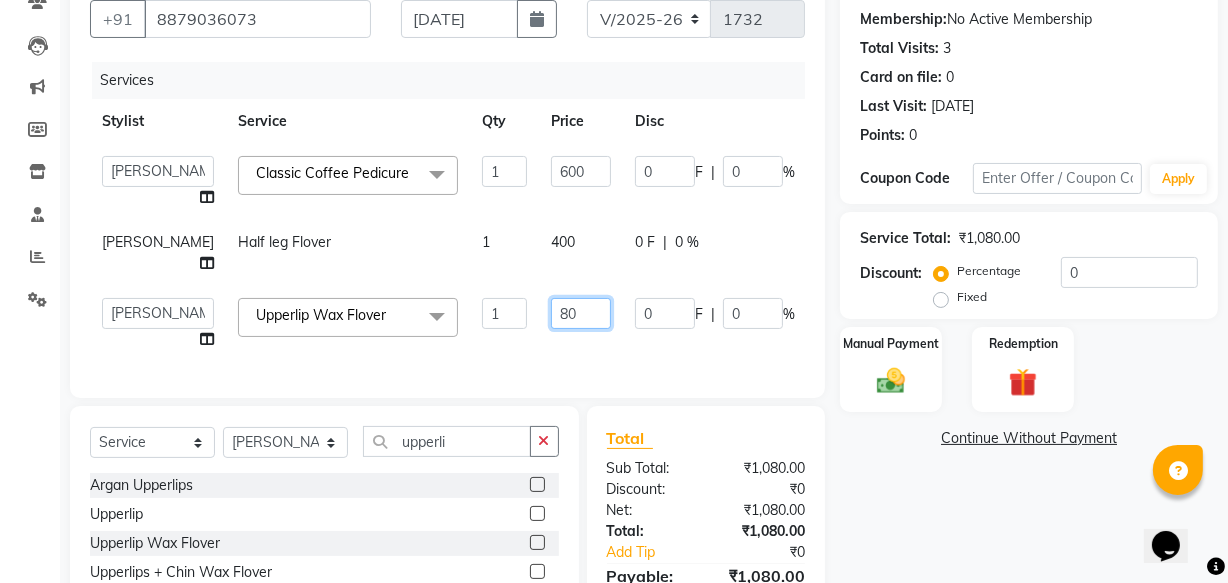 click on "80" 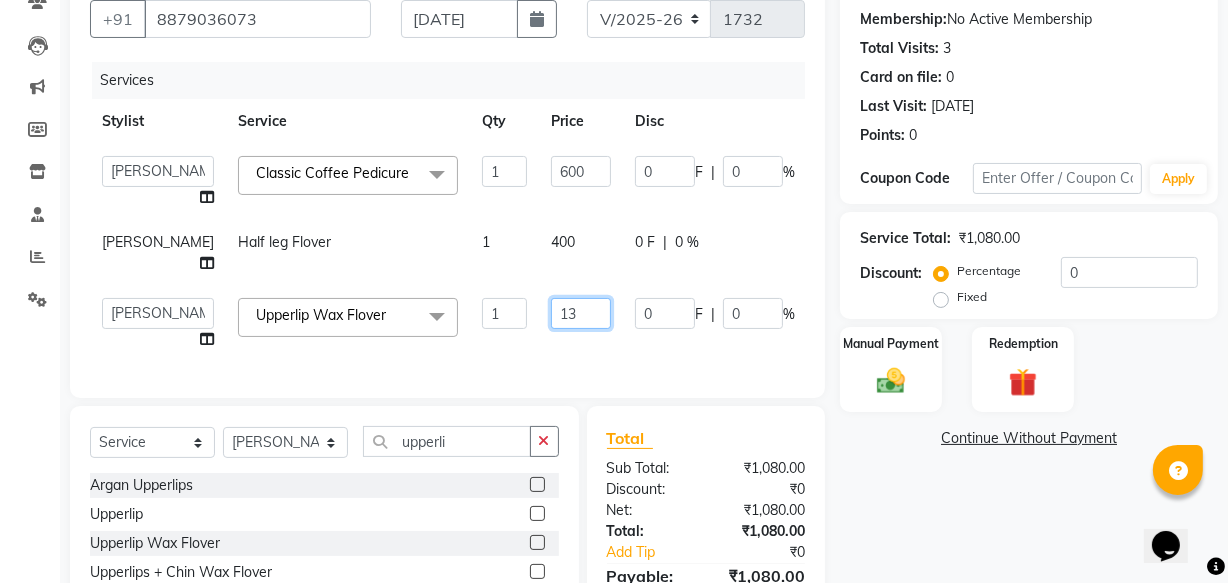 type on "130" 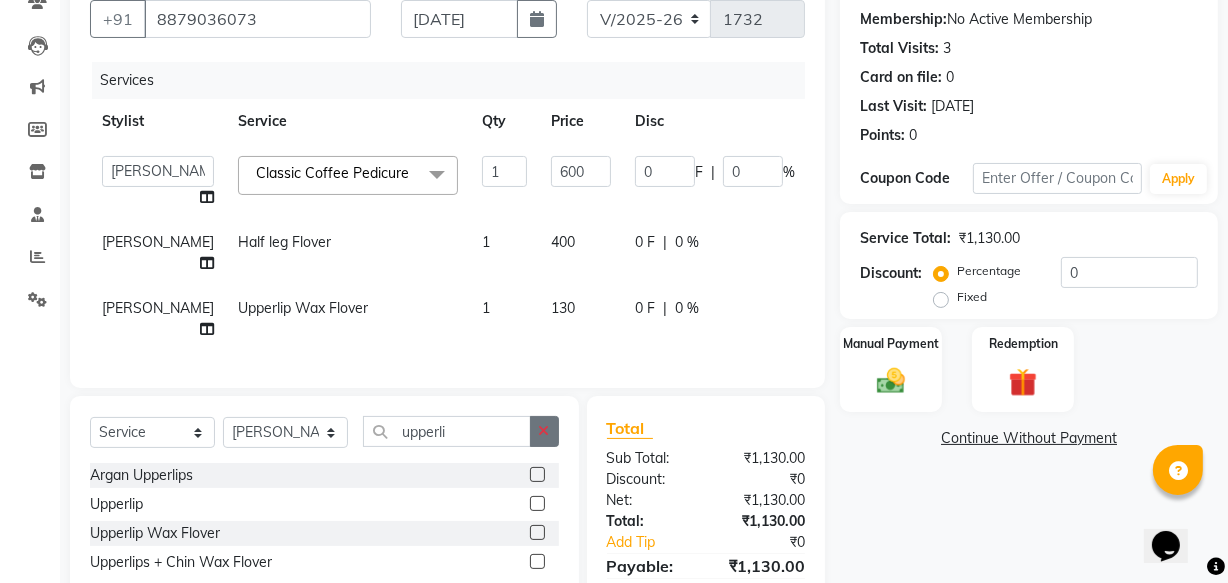 click 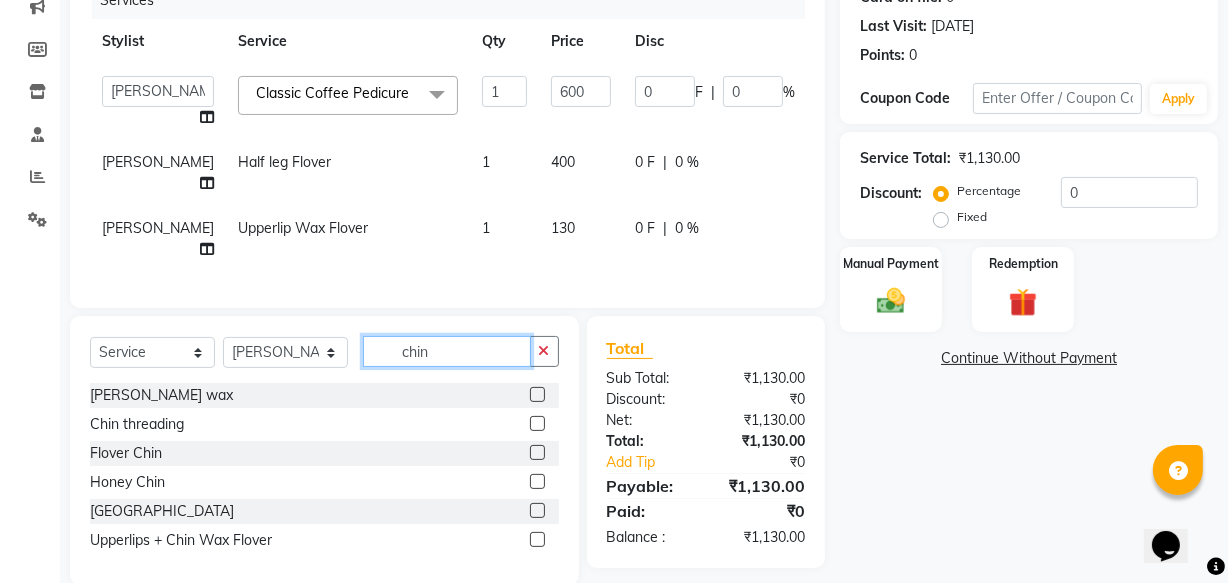 scroll, scrollTop: 265, scrollLeft: 0, axis: vertical 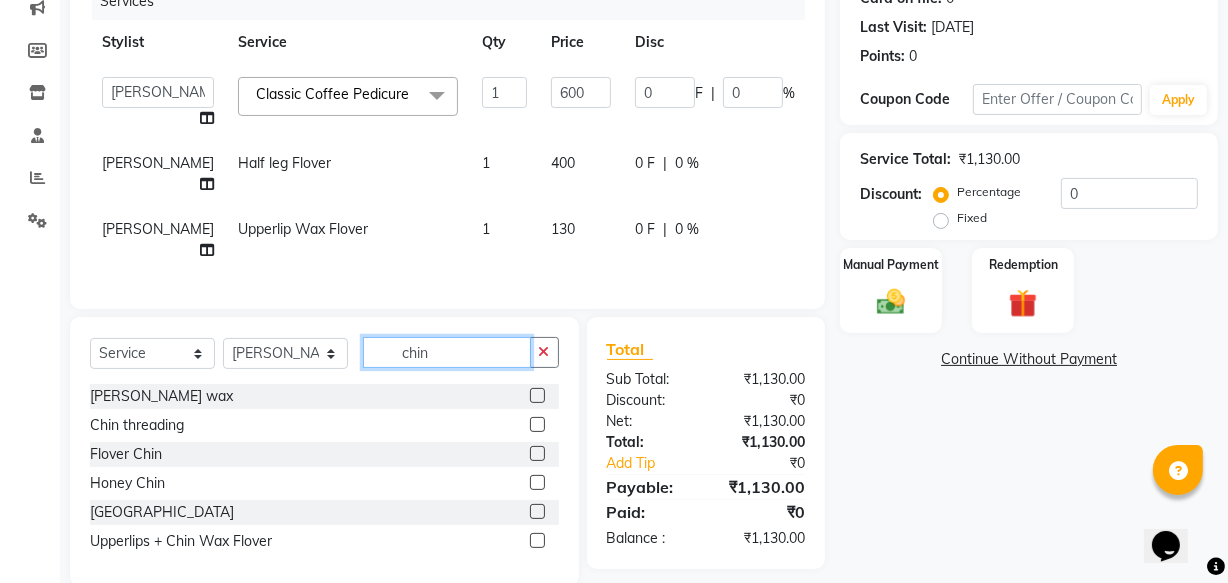 type on "chin" 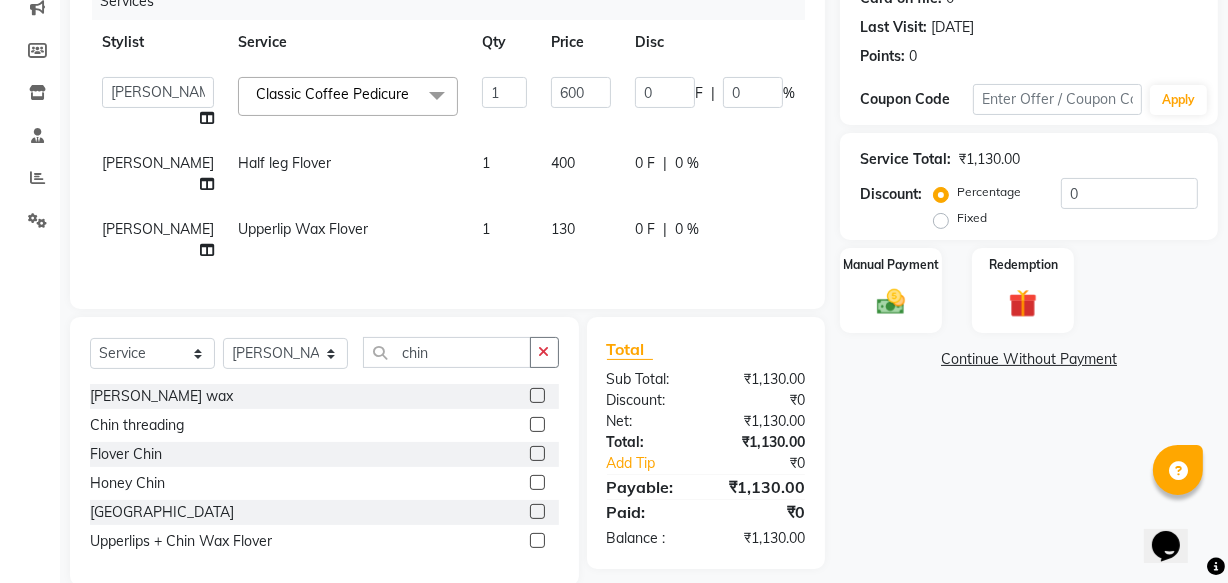 click 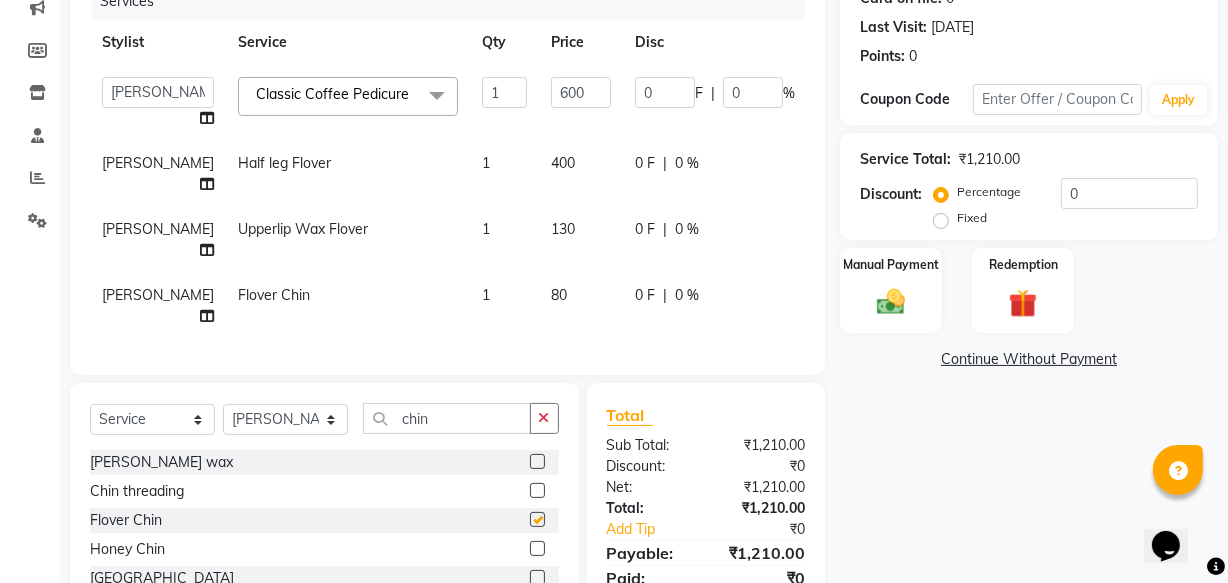 checkbox on "false" 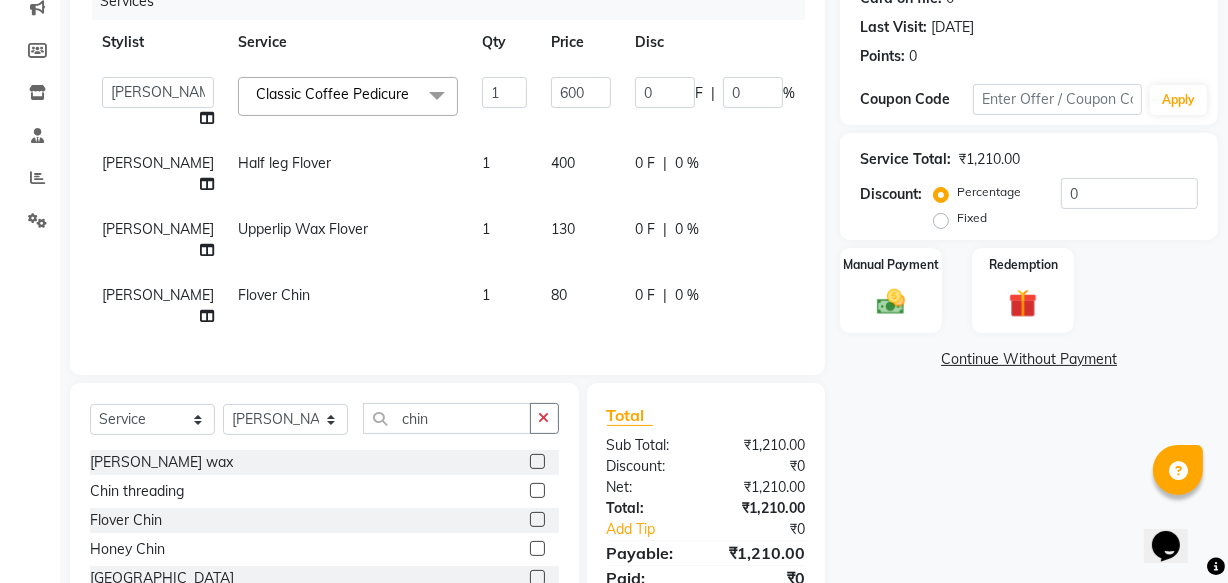 click on "80" 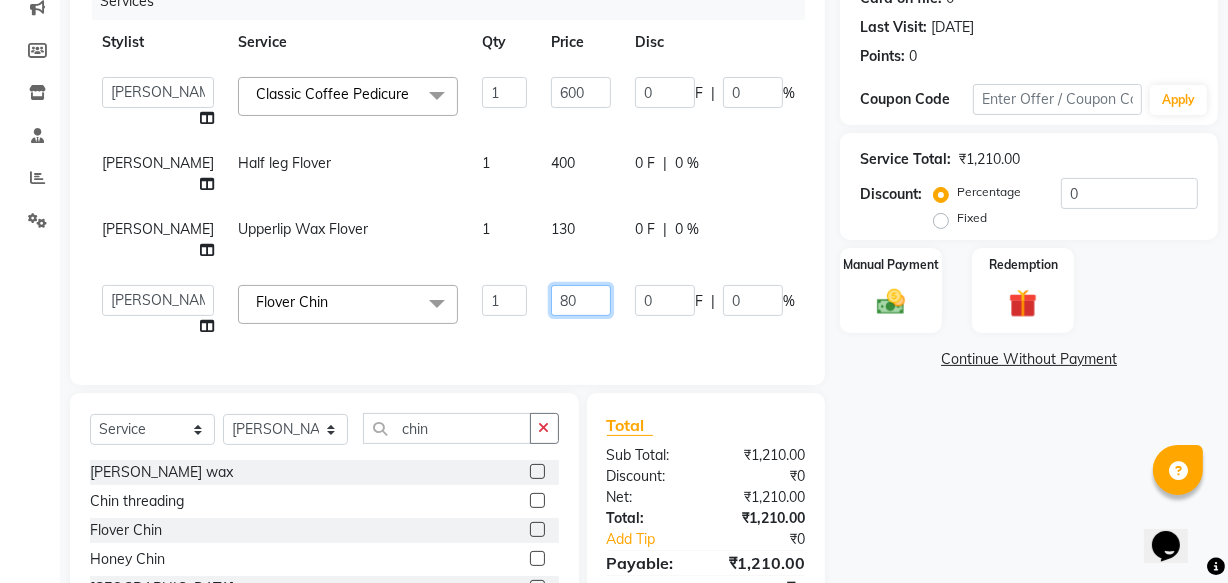 click on "80" 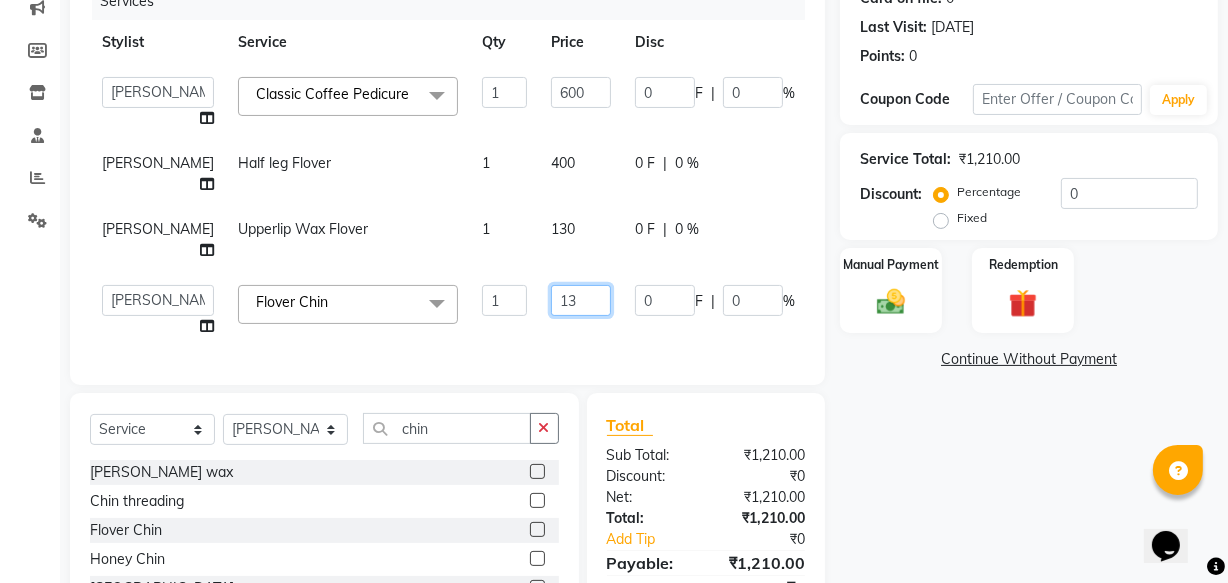 type on "130" 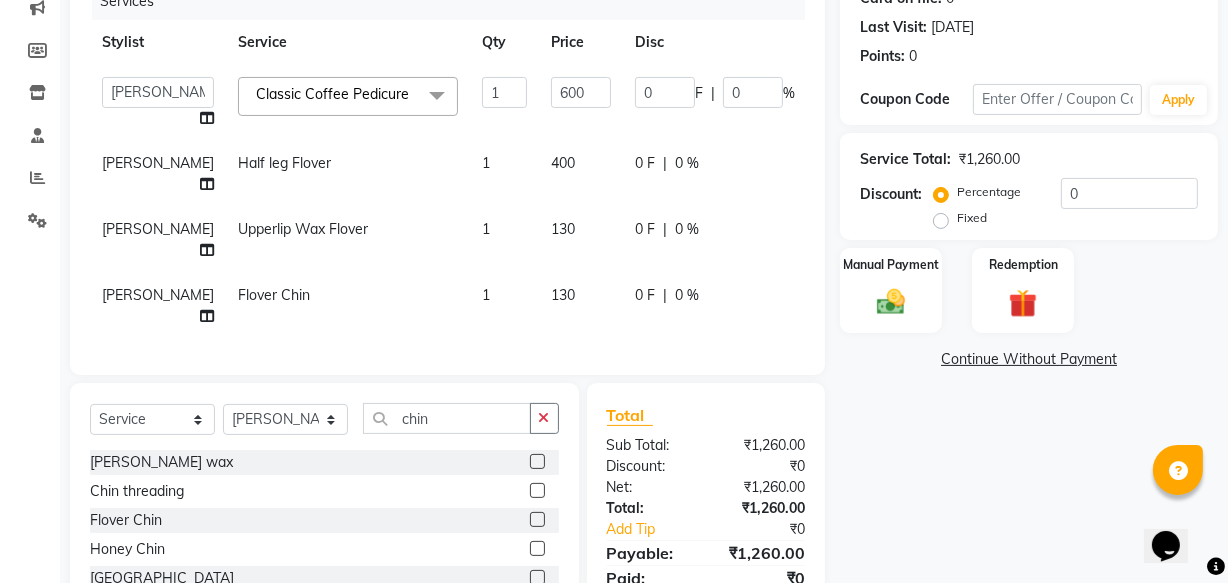 click on "Services Stylist Service Qty Price Disc Total Action  [PERSON_NAME]   Areeba   [PERSON_NAME]   [PERSON_NAME]   Manager   [PERSON_NAME]    priya mangr   Samiya    [PERSON_NAME]  Classic Coffee Pedicure  x ( Bridal ) Package Advance ( Bride ) Packge Normal ( Groom )  Packges Normal ( Groom ) Packges Advance 03 Advance Facial 03+ Facial  + Hydra Facial 03+ signature 03+ signature hydra Advance Dtan Argan  Underamrs Argan  Upperlips Aroma Essential Pedicure Back  Bleach Back & Chest Back Flover ( [DEMOGRAPHIC_DATA] ) Back massage Back Polish Back wax Basic Makeup Bikini  Wax Argan Bikini Wax Floverd Bikini Wax honey Body Bleach Body massage Body polishing +body bleach Body Polishning Chest Flover ( [DEMOGRAPHIC_DATA] ) Chest Lips Wax Chest wax Chin Argan  wax Chin threading Classic Coffee Manicure Classic Coffee Manicure + Pedicure Classic Coffee Pedicure Classic facial Classic Faical + Waxing + Classic Pedicure Crystal Glow facial + Gel Polish Dtan waxing full hand + full legs + Underamrs + Gel Polish Fa  Argan FA +HL+UA (Argan) Lowerlip" 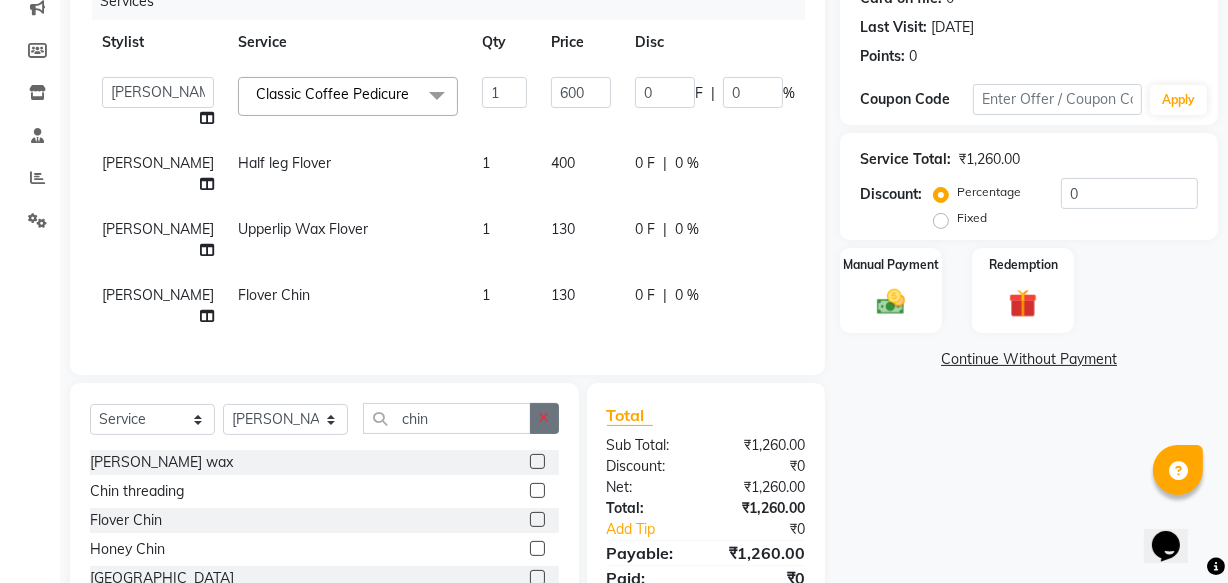 click 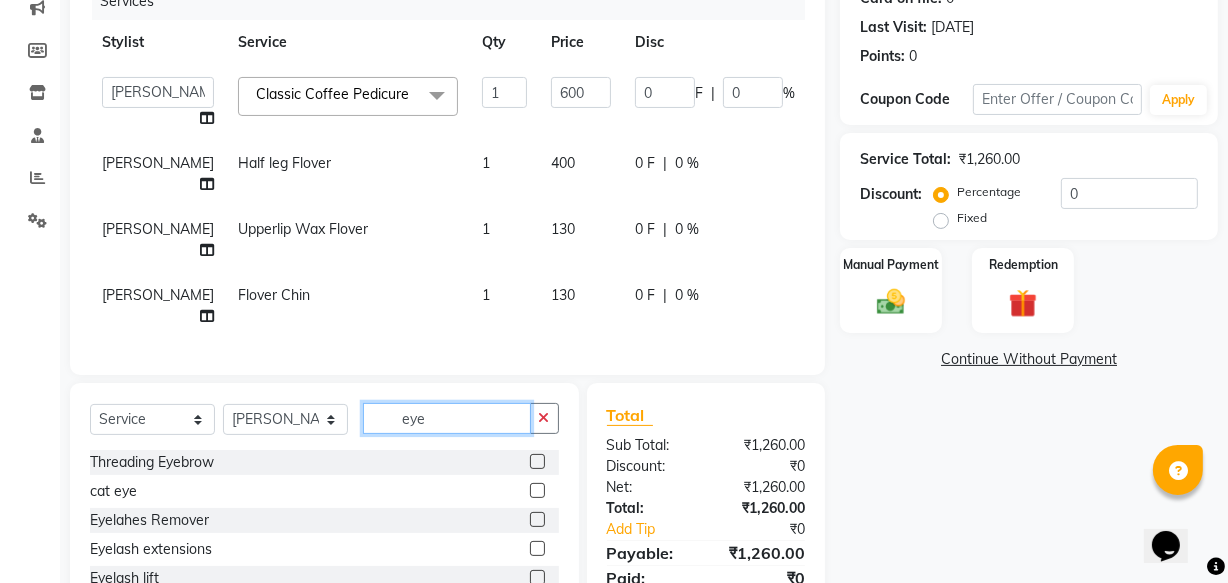 type on "eye" 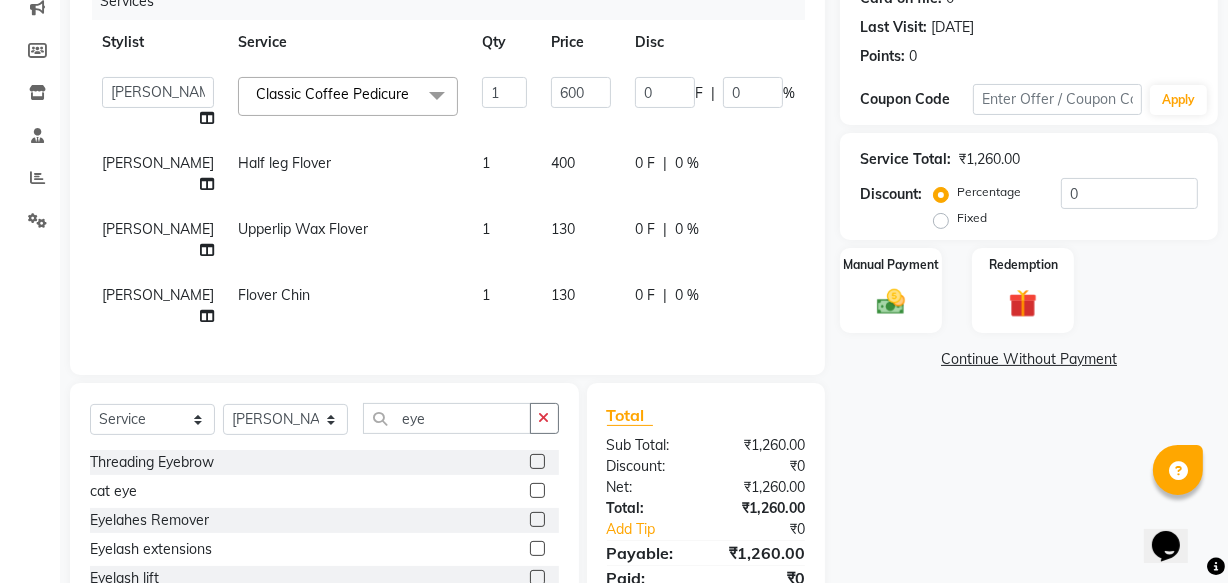 click 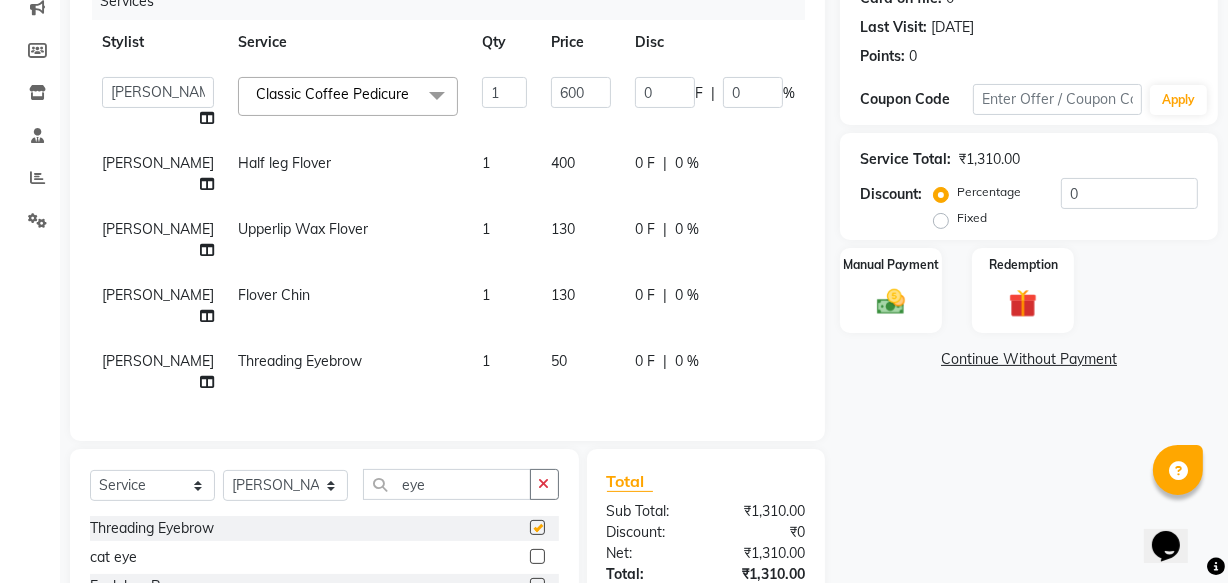 checkbox on "false" 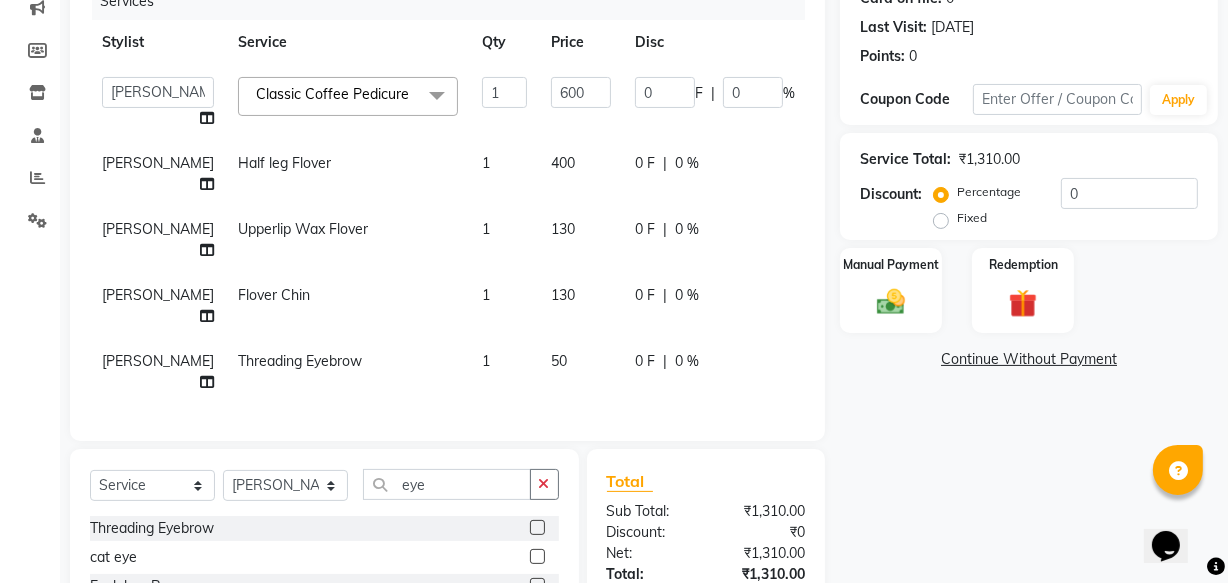 click on "50" 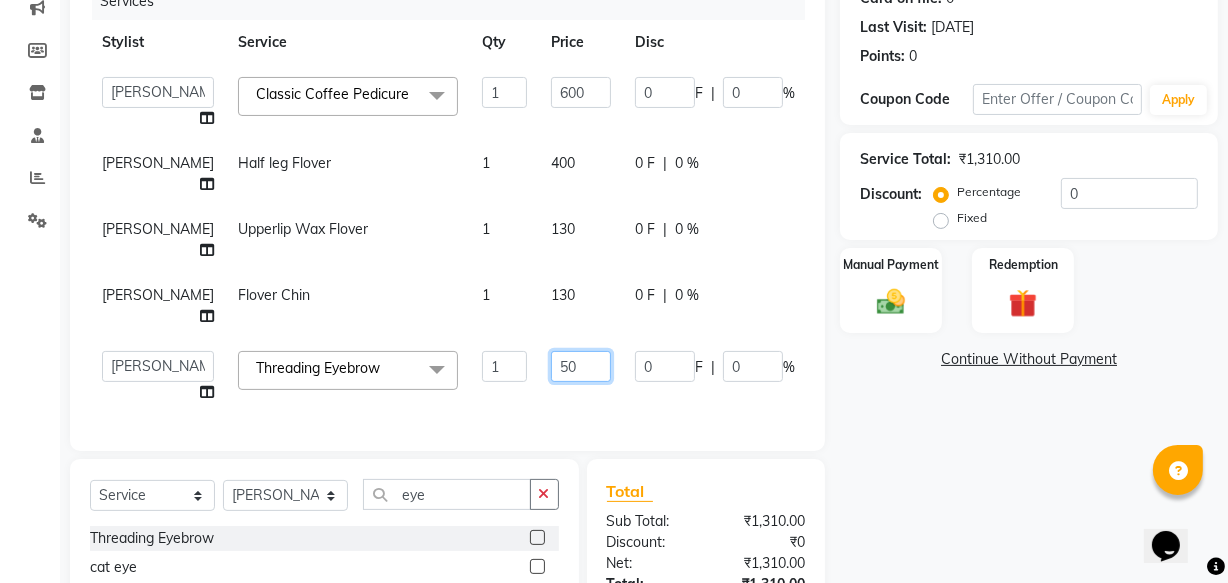click on "50" 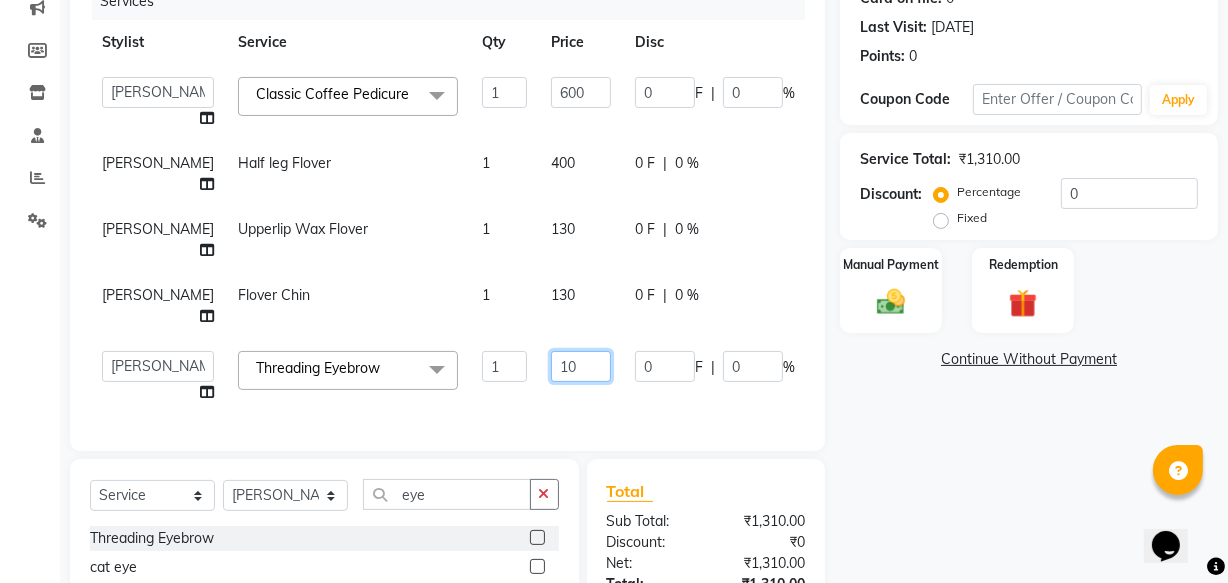 type on "100" 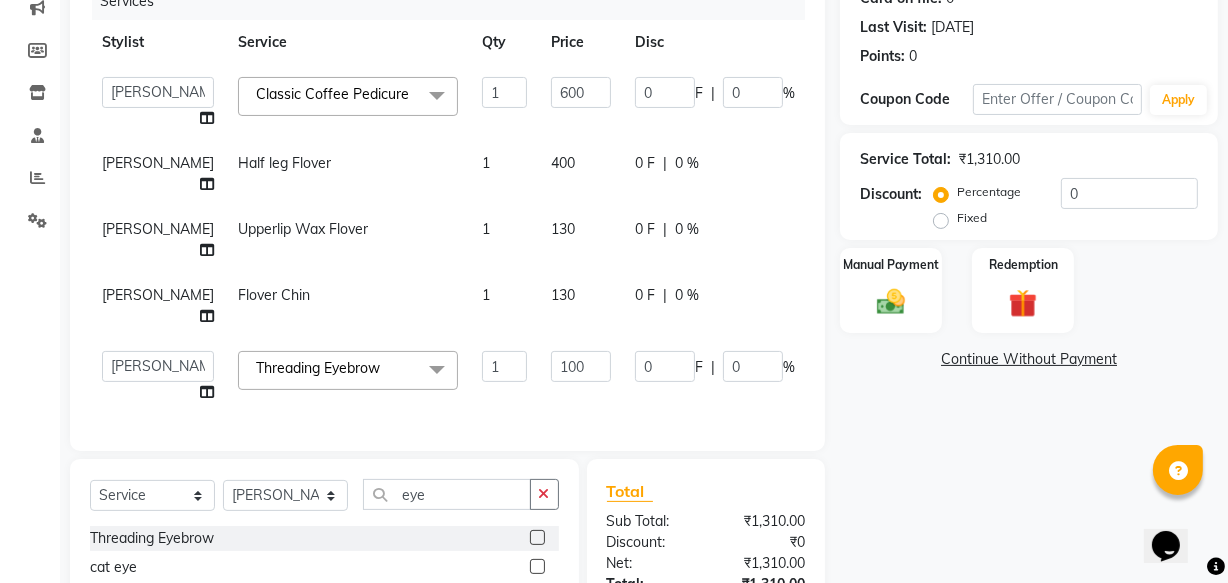 click on "100" 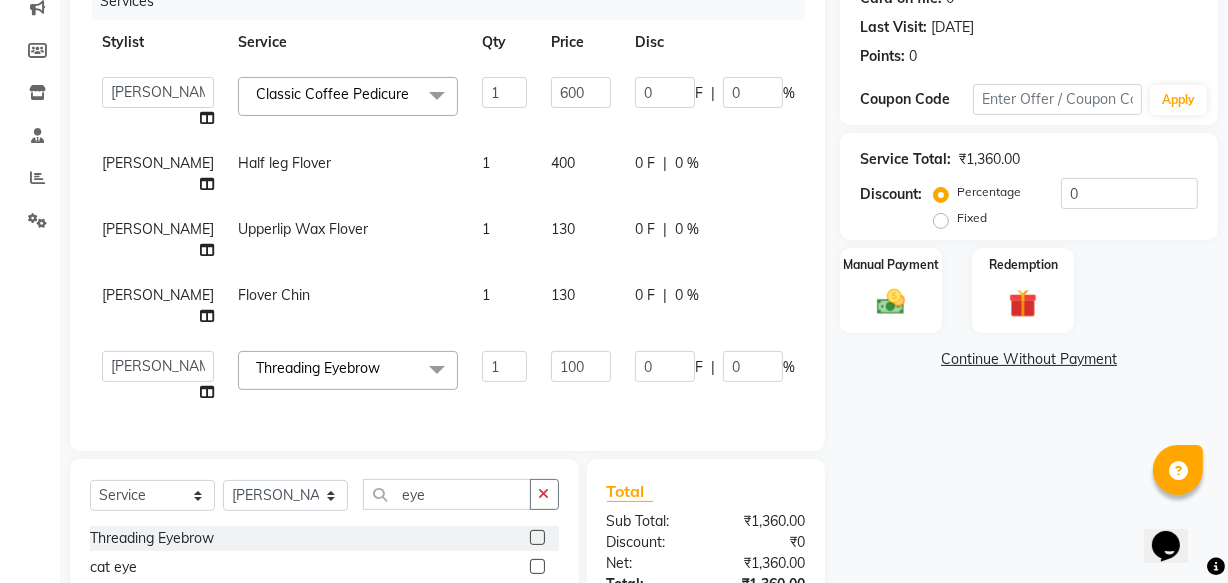 click on "130" 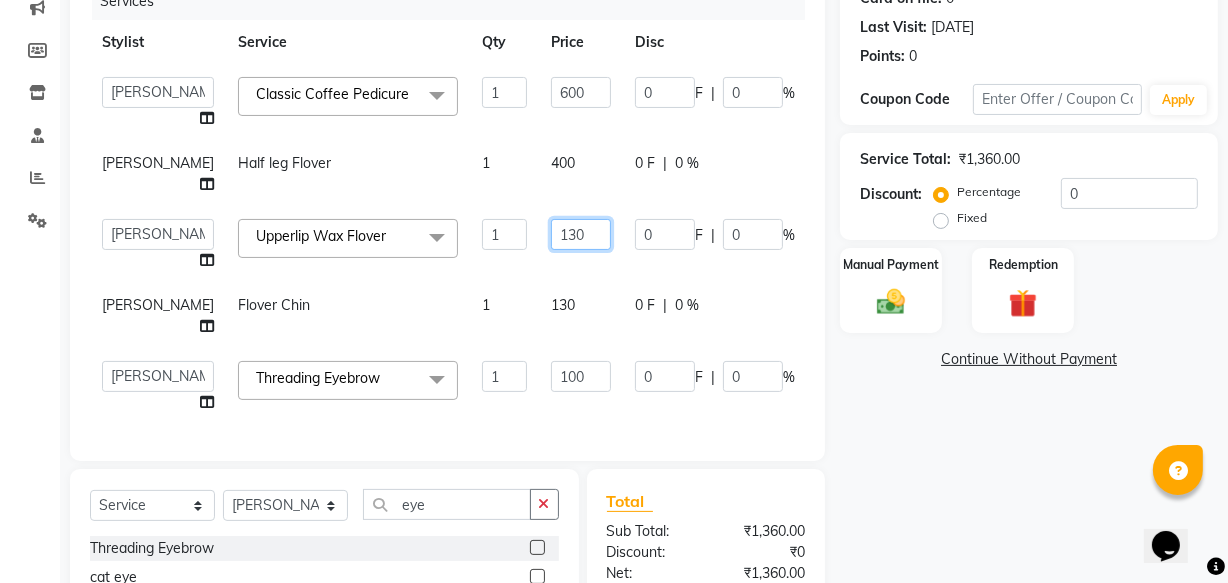 click on "130" 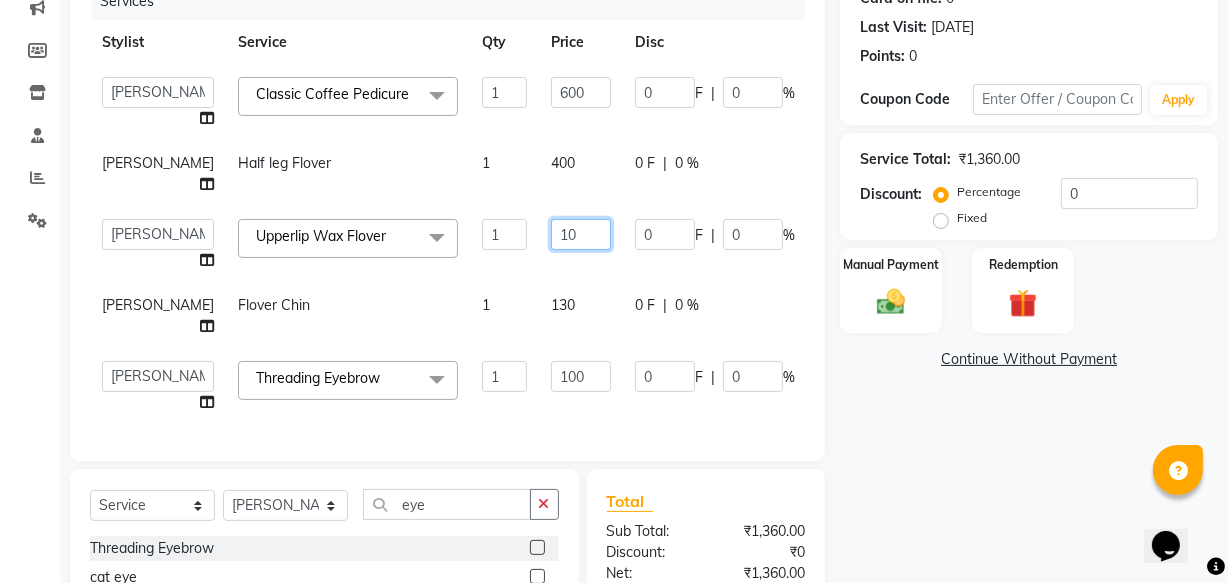 type on "150" 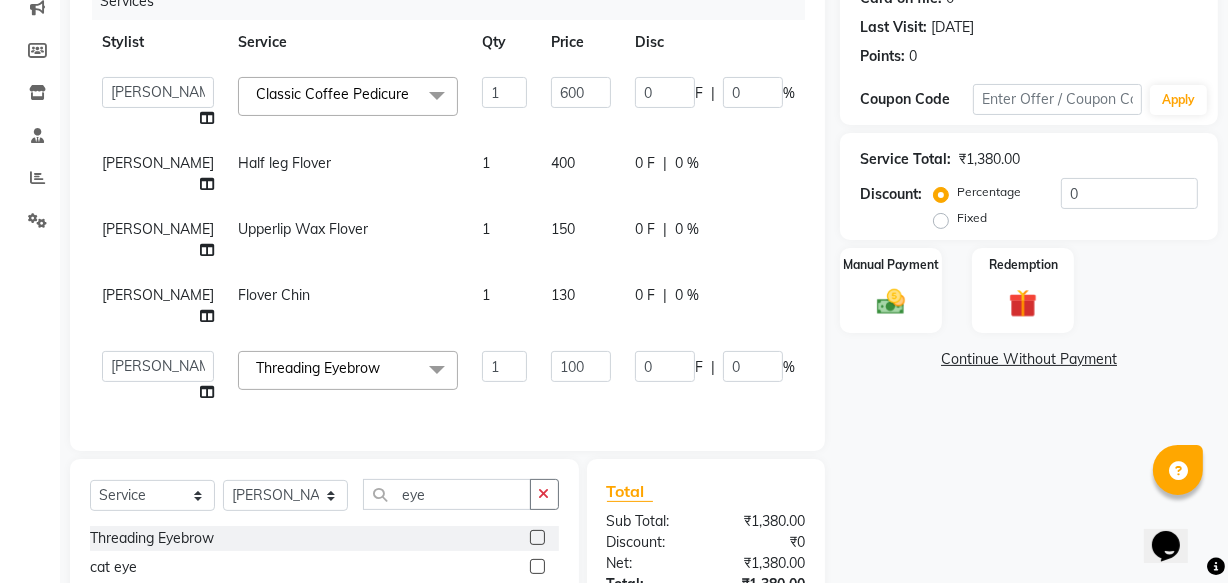 click on "130" 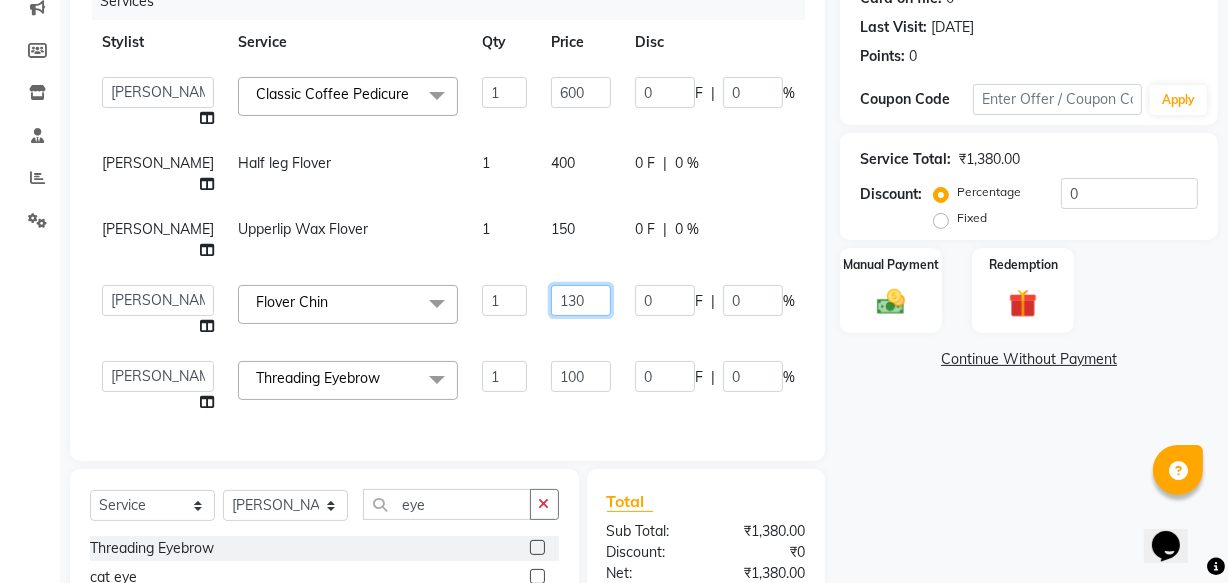 click on "130" 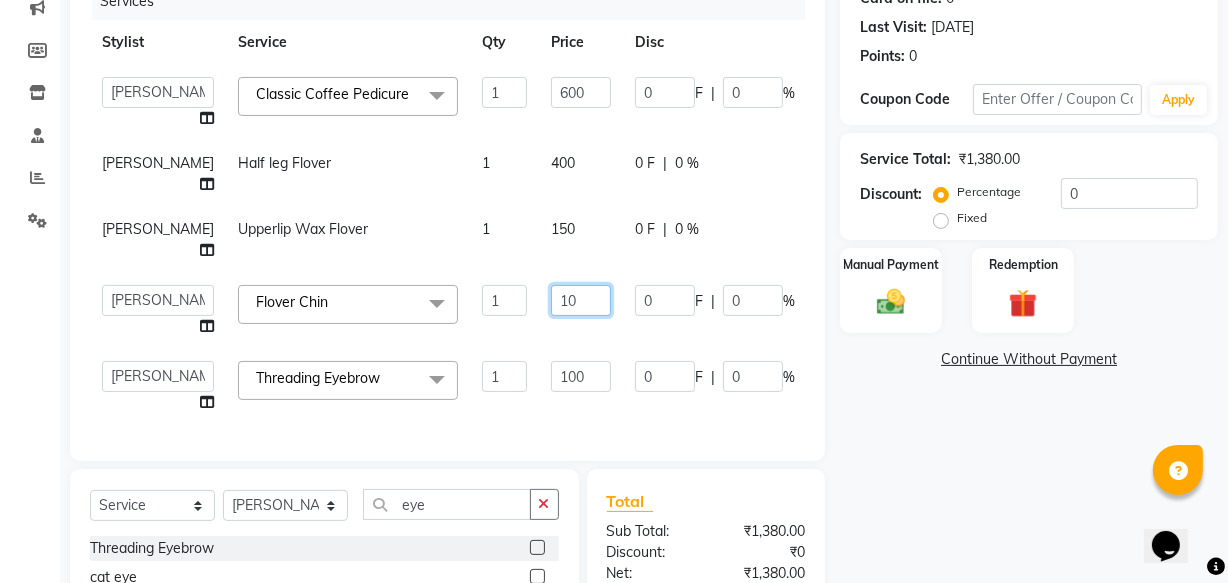 type on "150" 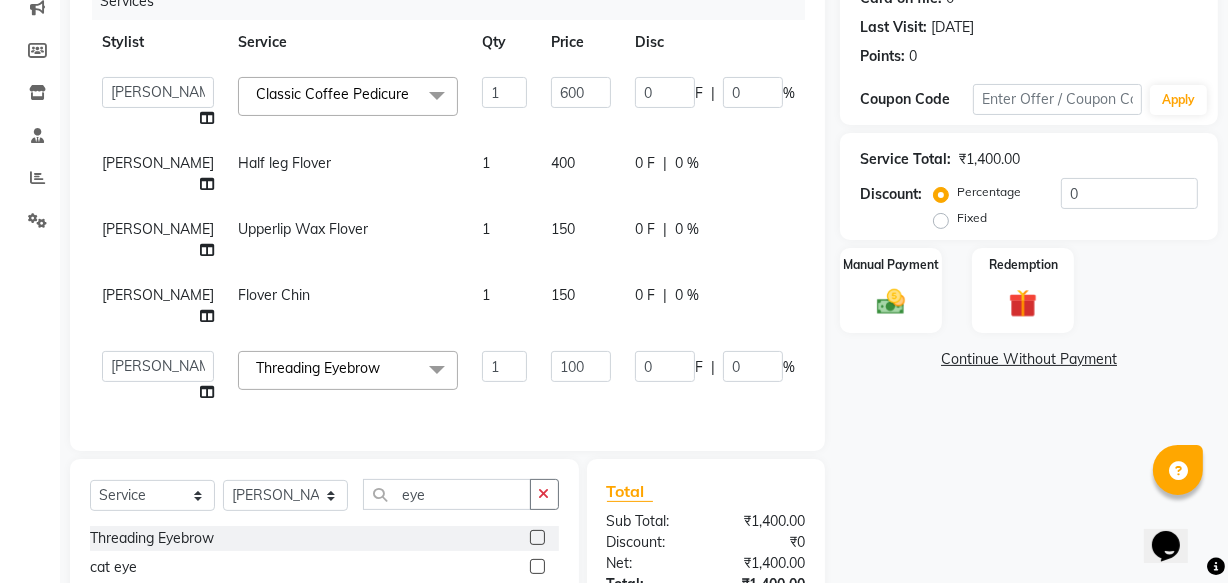 click on "150" 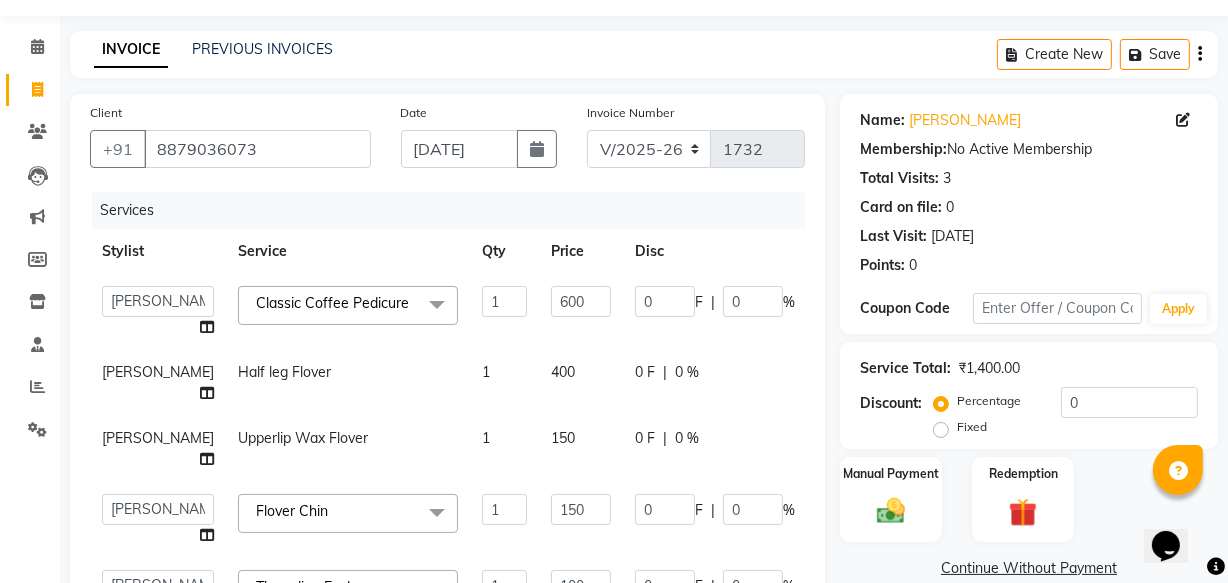 scroll, scrollTop: 19, scrollLeft: 0, axis: vertical 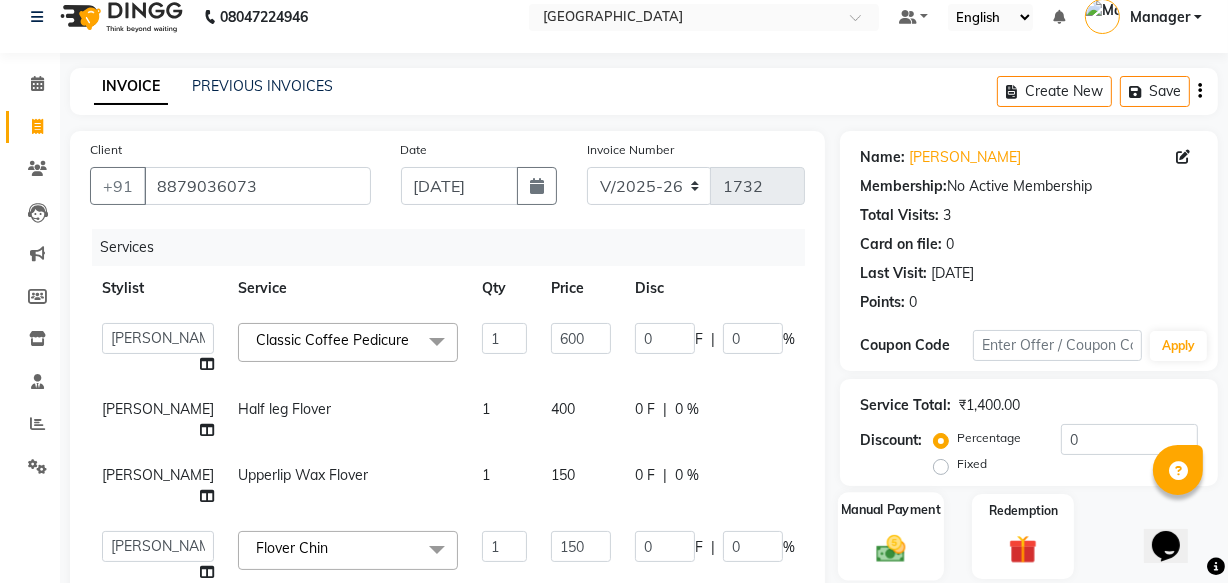 click 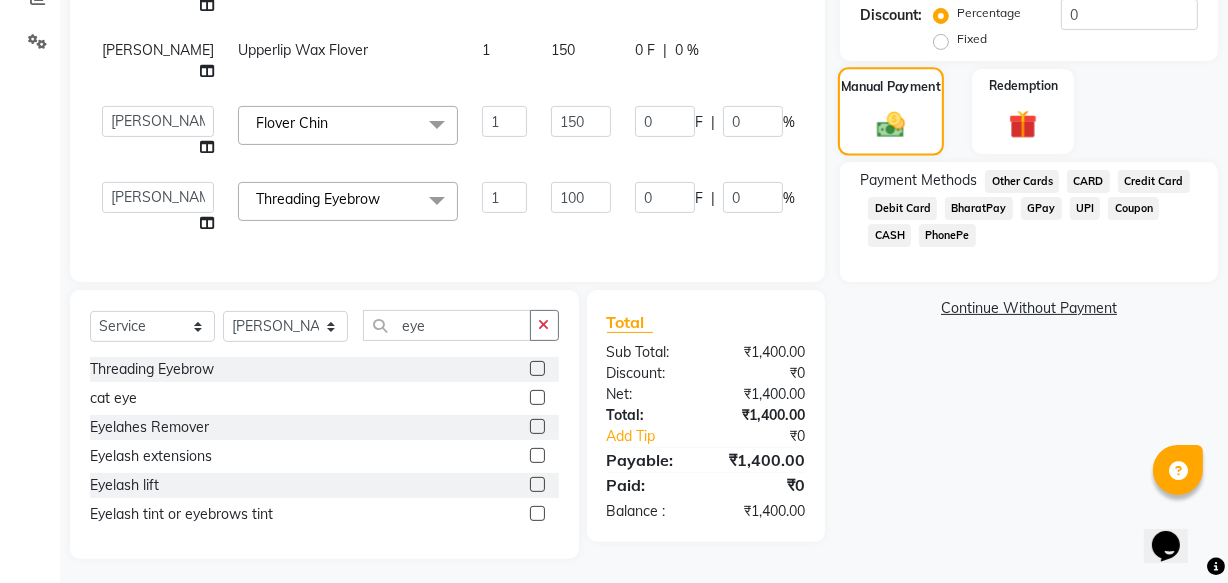 scroll, scrollTop: 464, scrollLeft: 0, axis: vertical 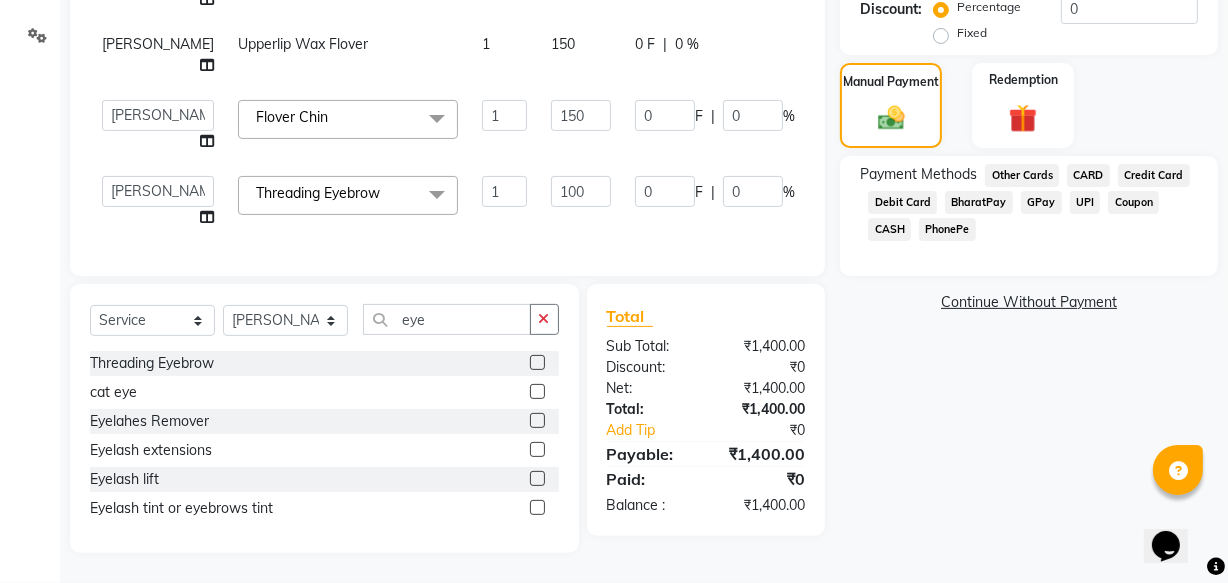 click on "GPay" 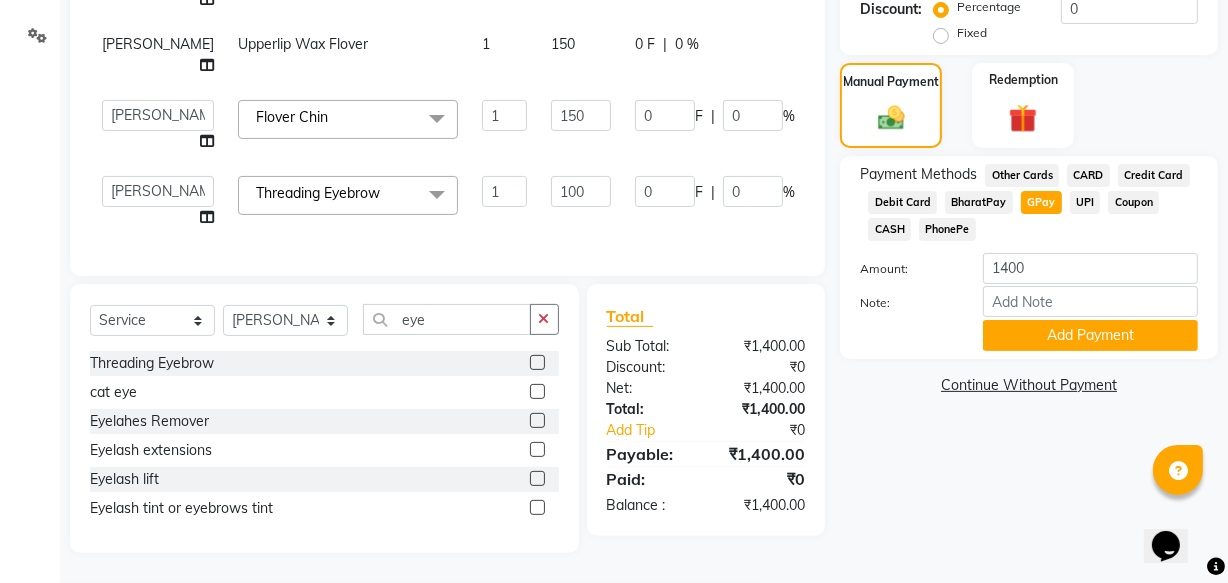 scroll, scrollTop: 460, scrollLeft: 0, axis: vertical 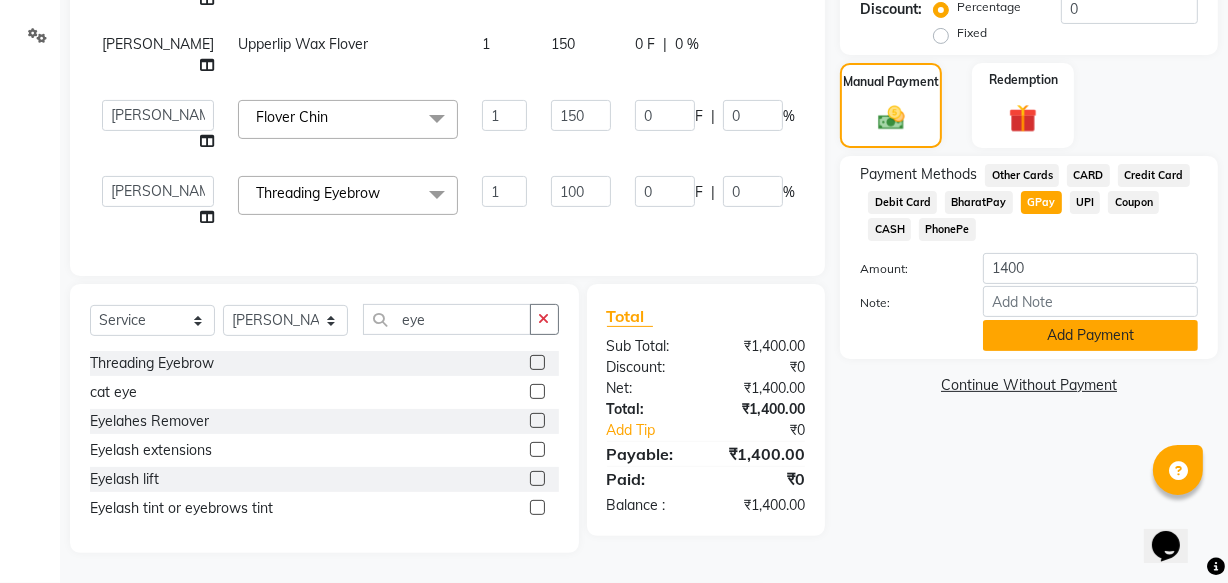 click on "Add Payment" 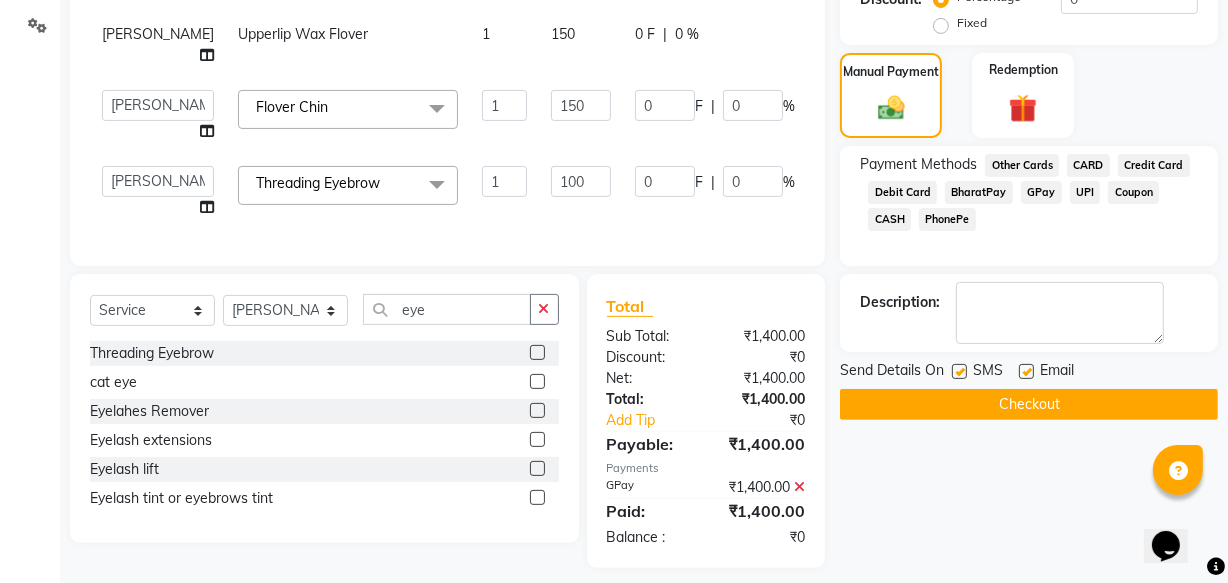 click on "Checkout" 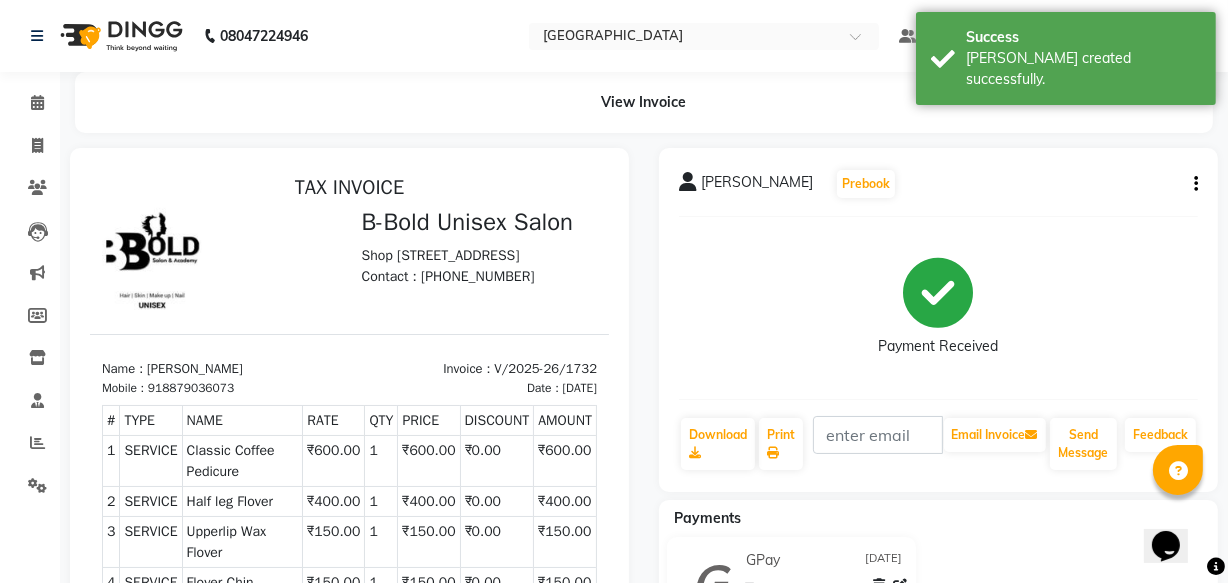 scroll, scrollTop: 0, scrollLeft: 0, axis: both 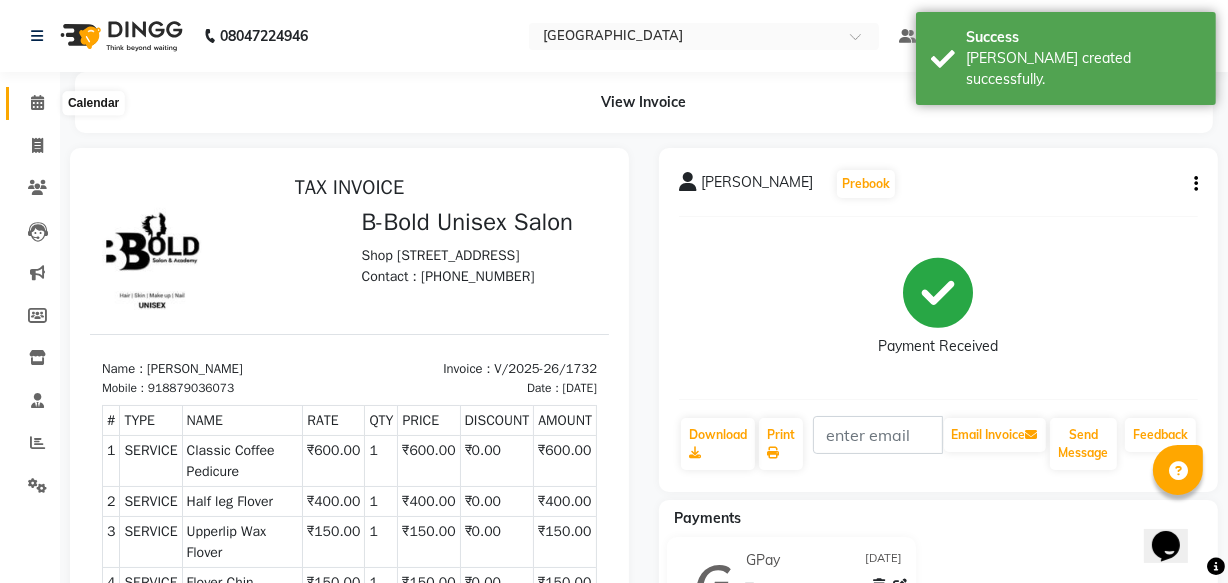 click 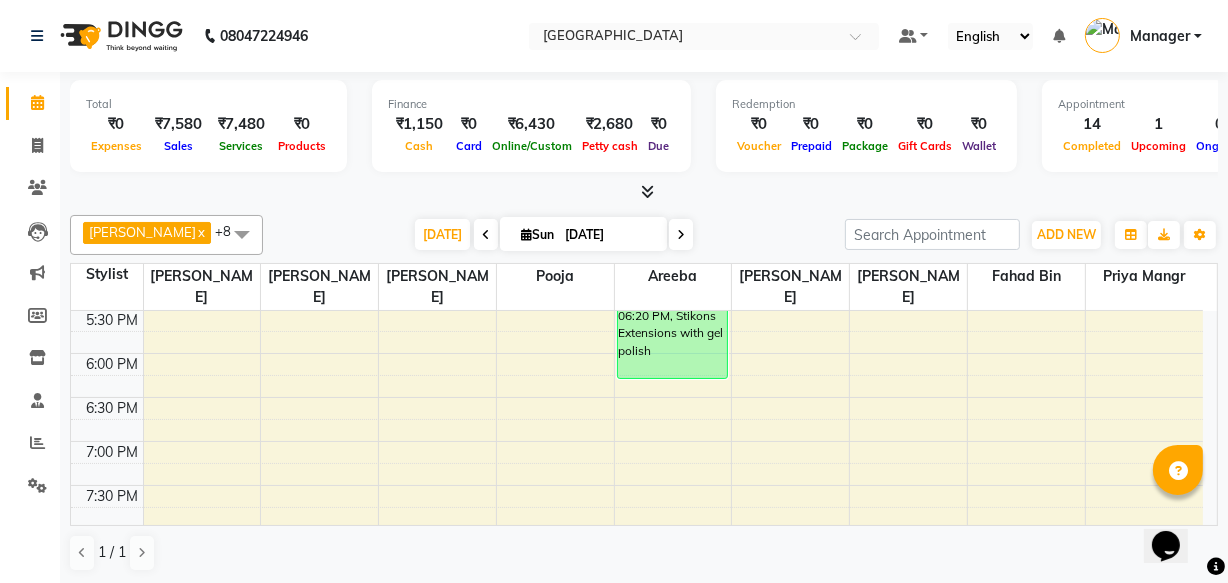 scroll, scrollTop: 660, scrollLeft: 0, axis: vertical 